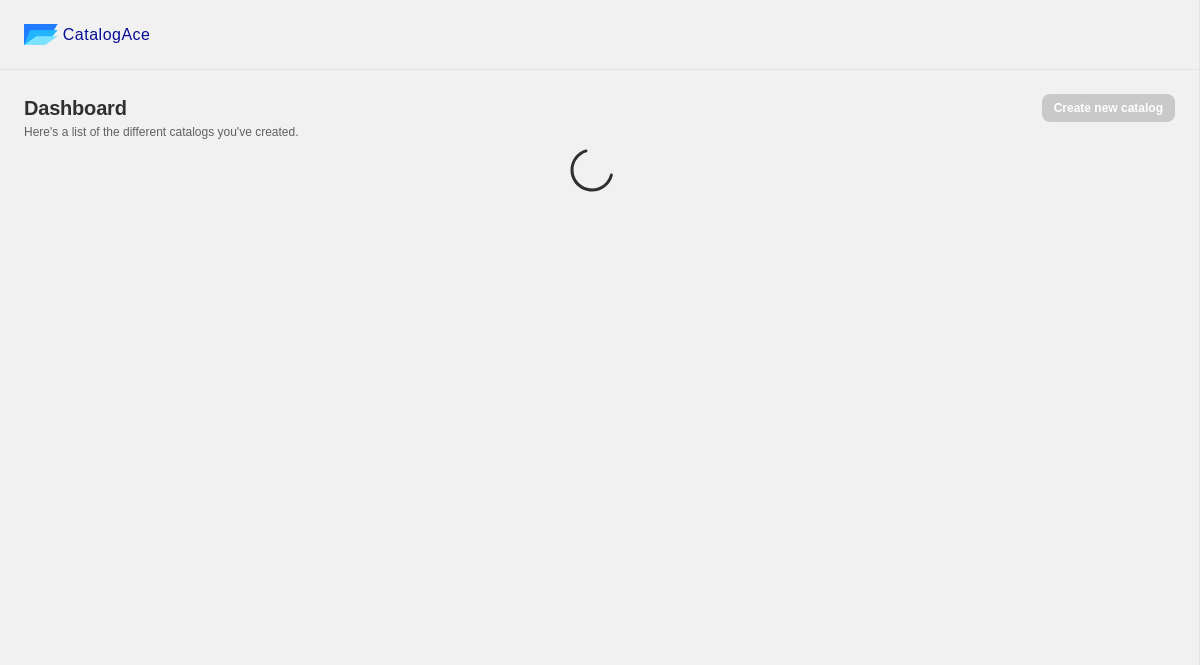 scroll, scrollTop: 0, scrollLeft: 0, axis: both 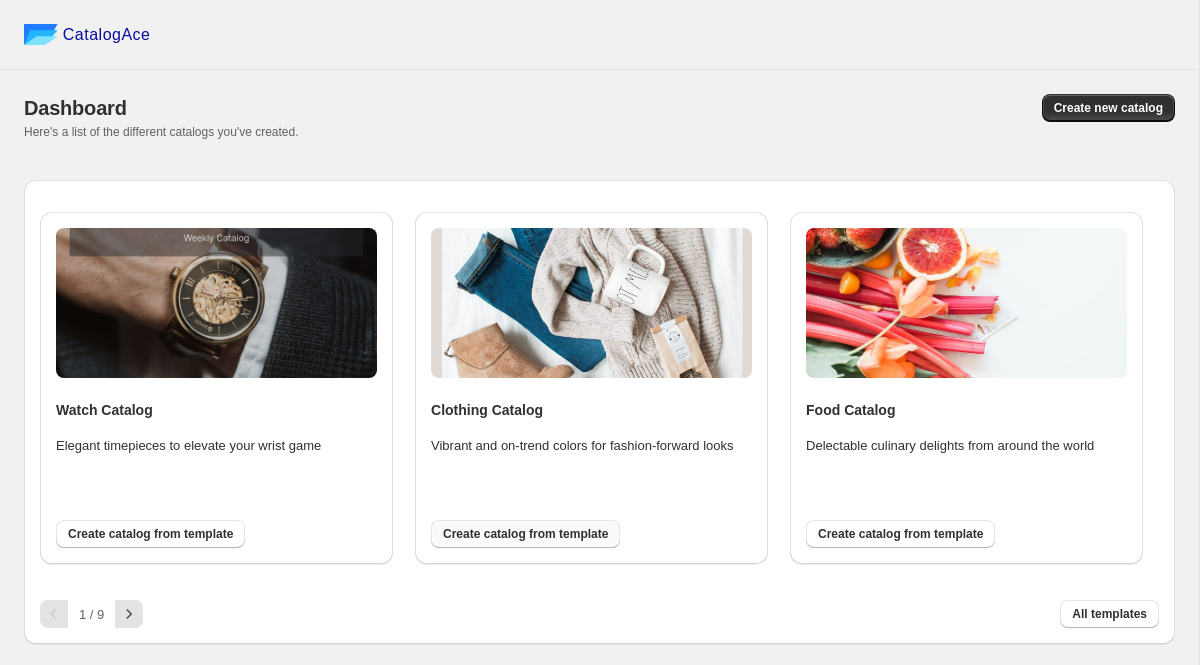 click on "Create catalog from template" at bounding box center [525, 534] 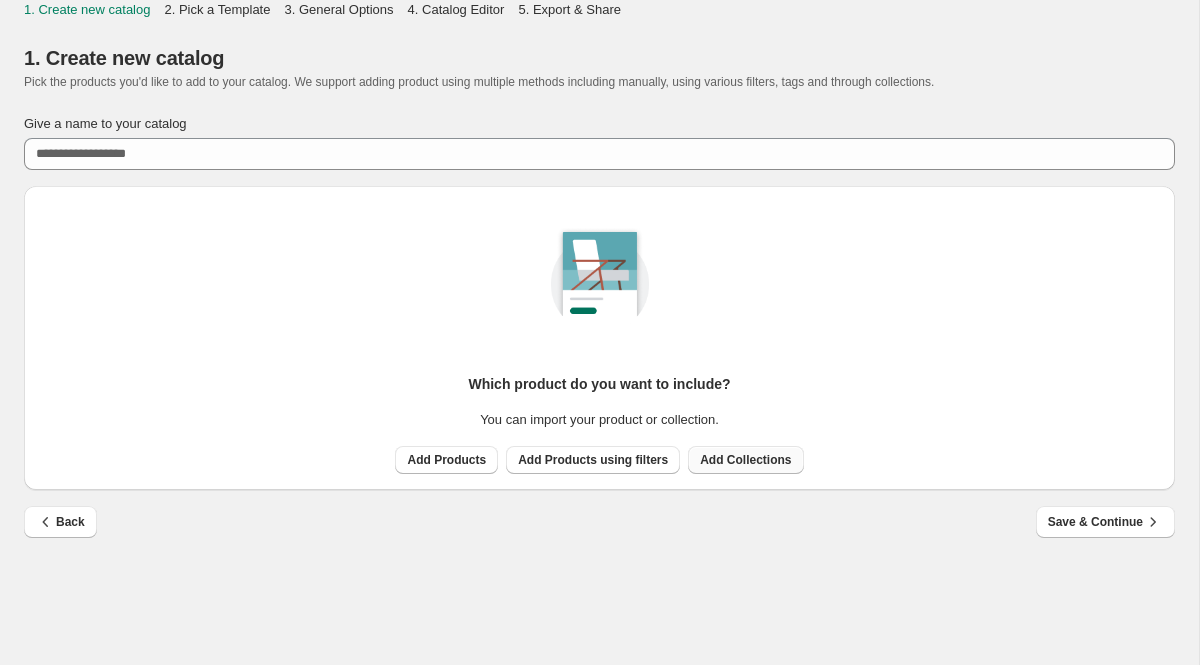 click on "Add Collections" at bounding box center (745, 460) 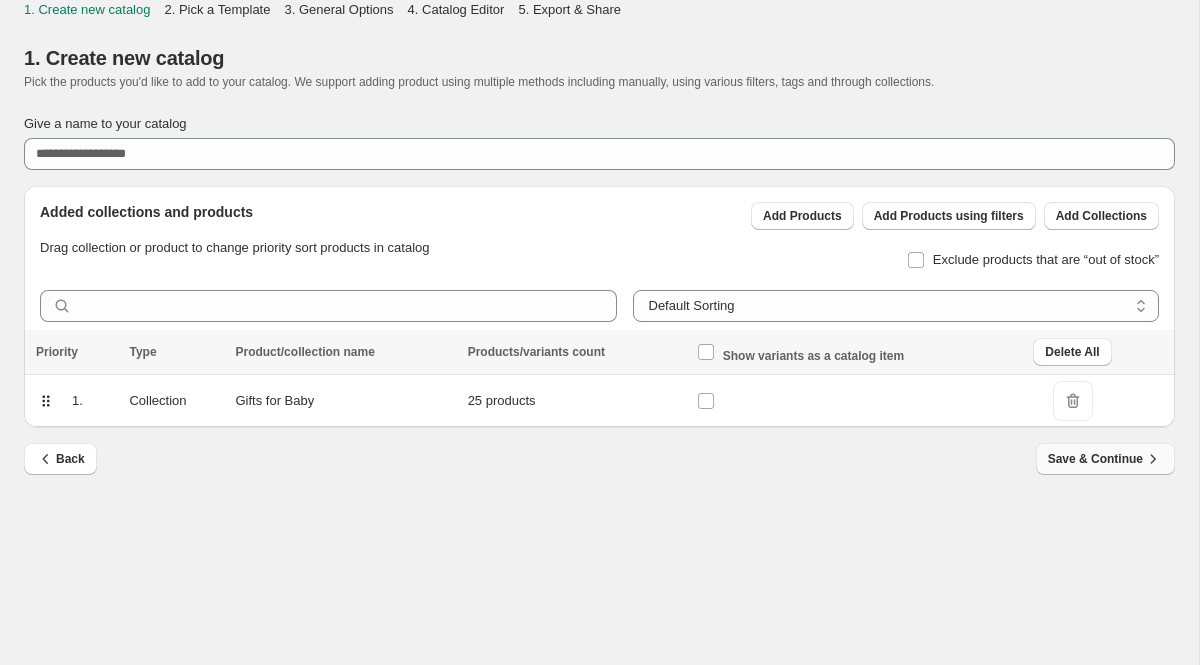 click on "Save & Continue" at bounding box center [1105, 459] 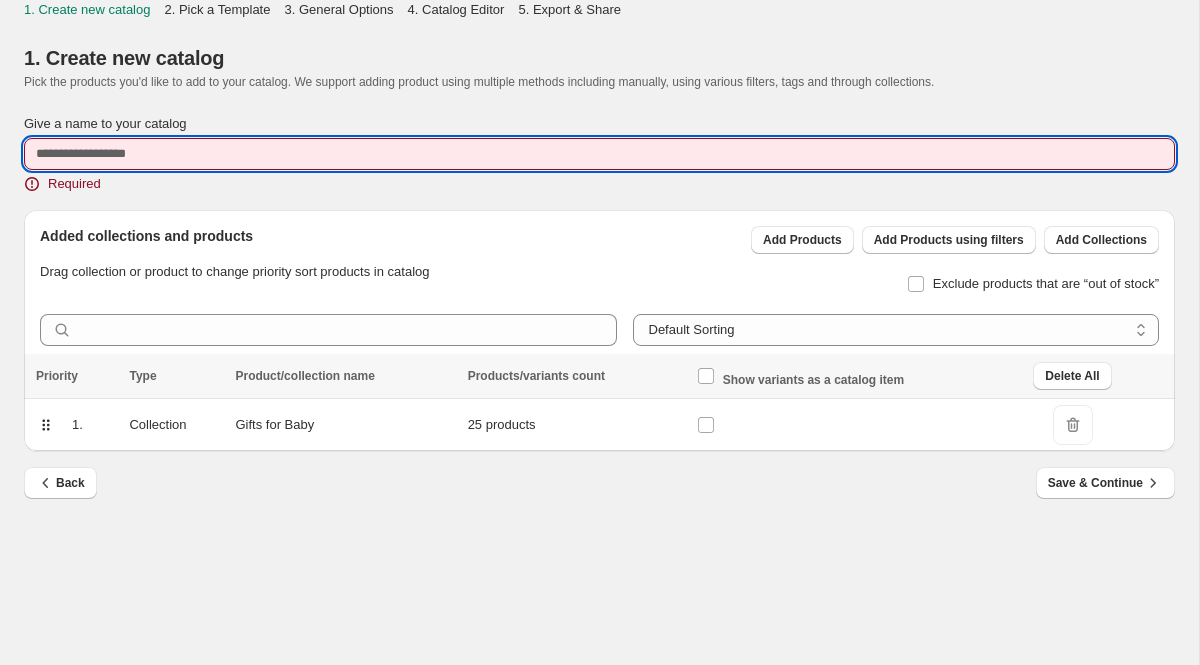 click on "Give a name to your catalog" at bounding box center [599, 154] 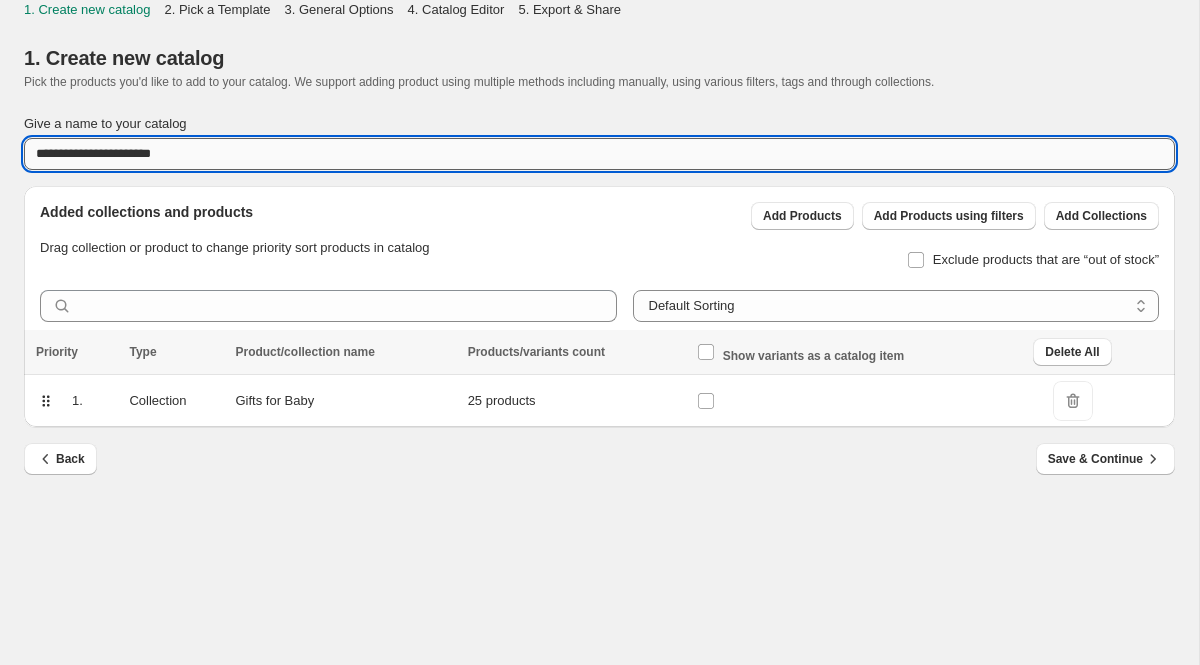 click on "**********" at bounding box center (599, 154) 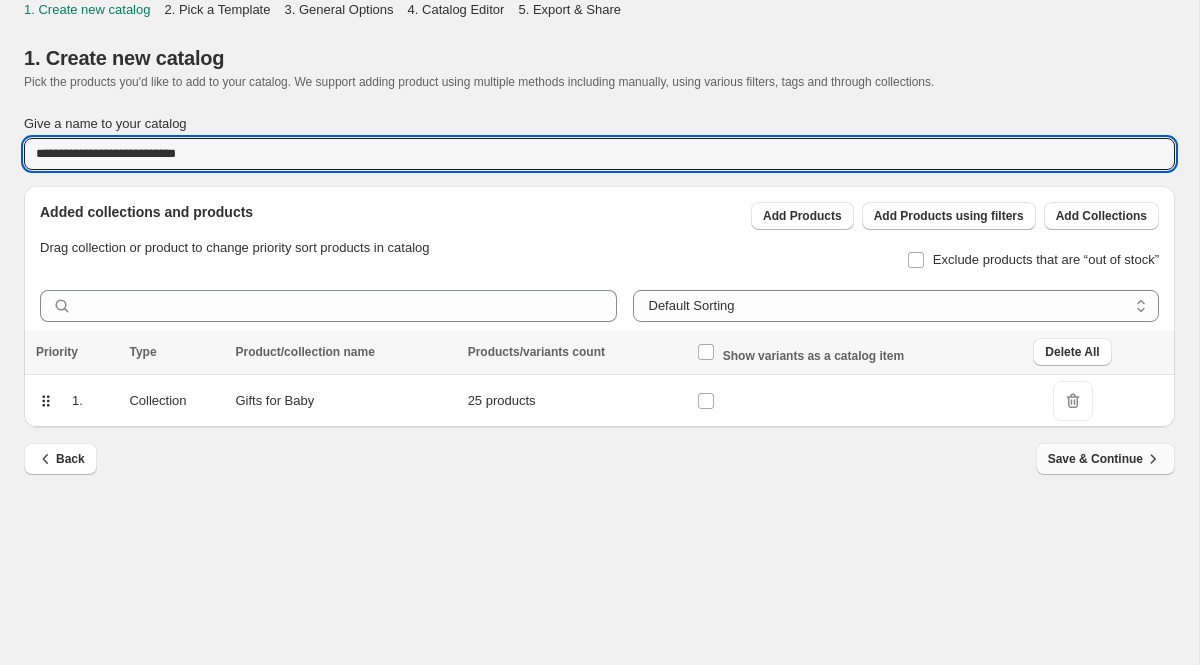 type on "**********" 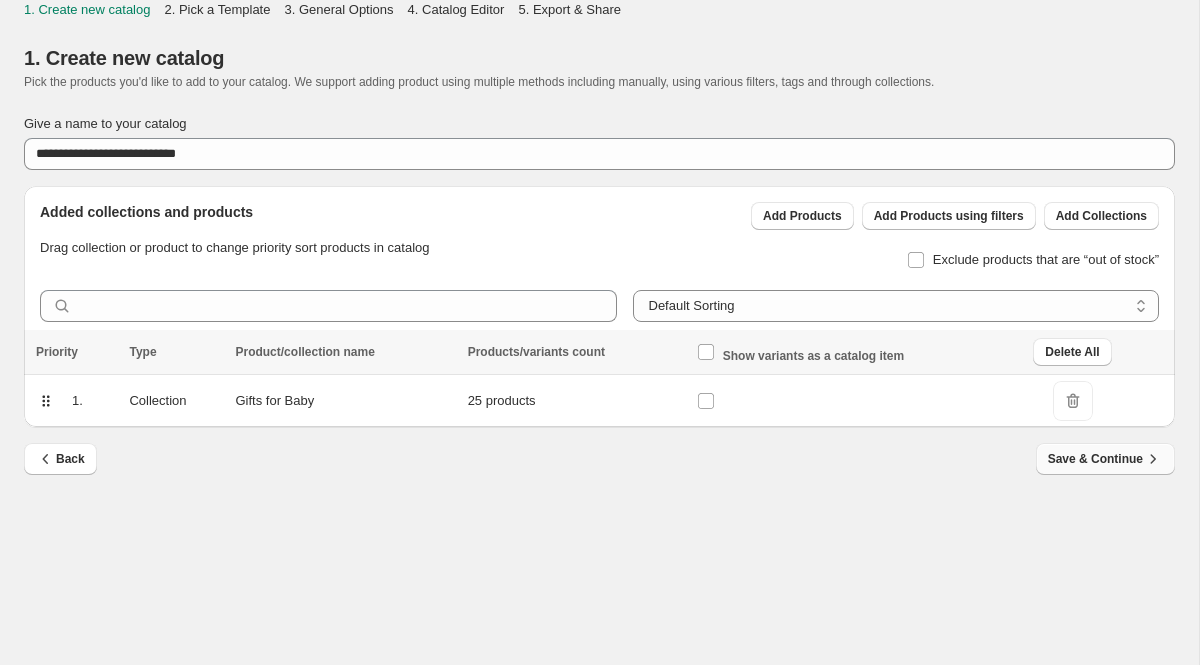 click on "Save & Continue" at bounding box center (1105, 459) 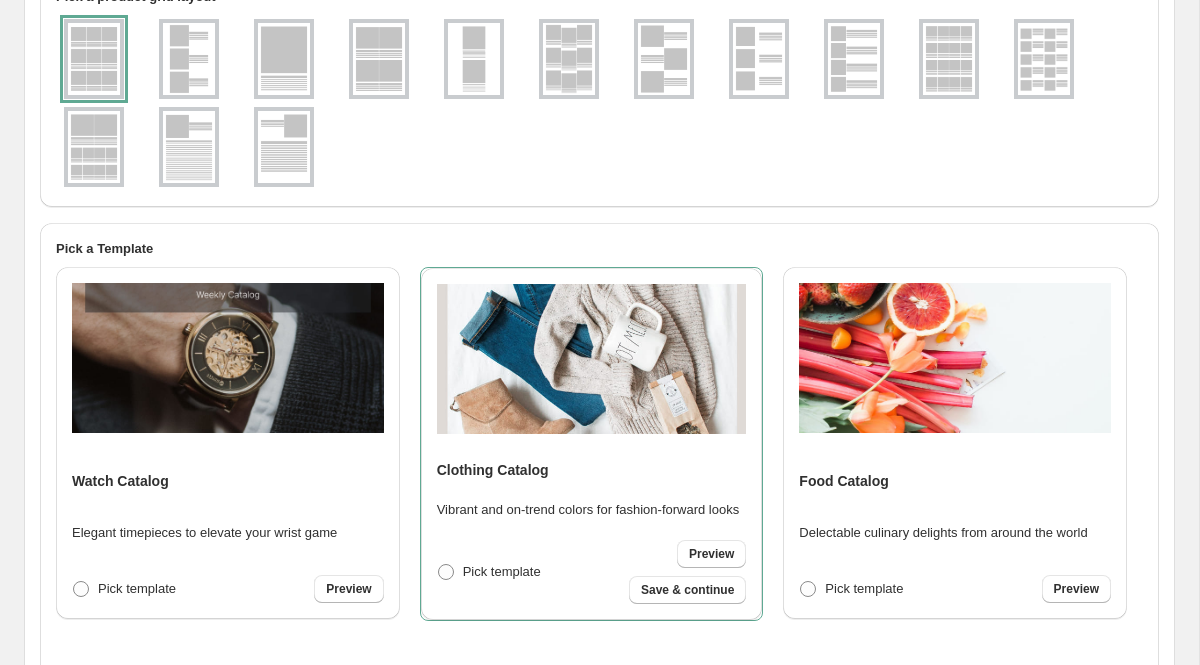 scroll, scrollTop: 190, scrollLeft: 0, axis: vertical 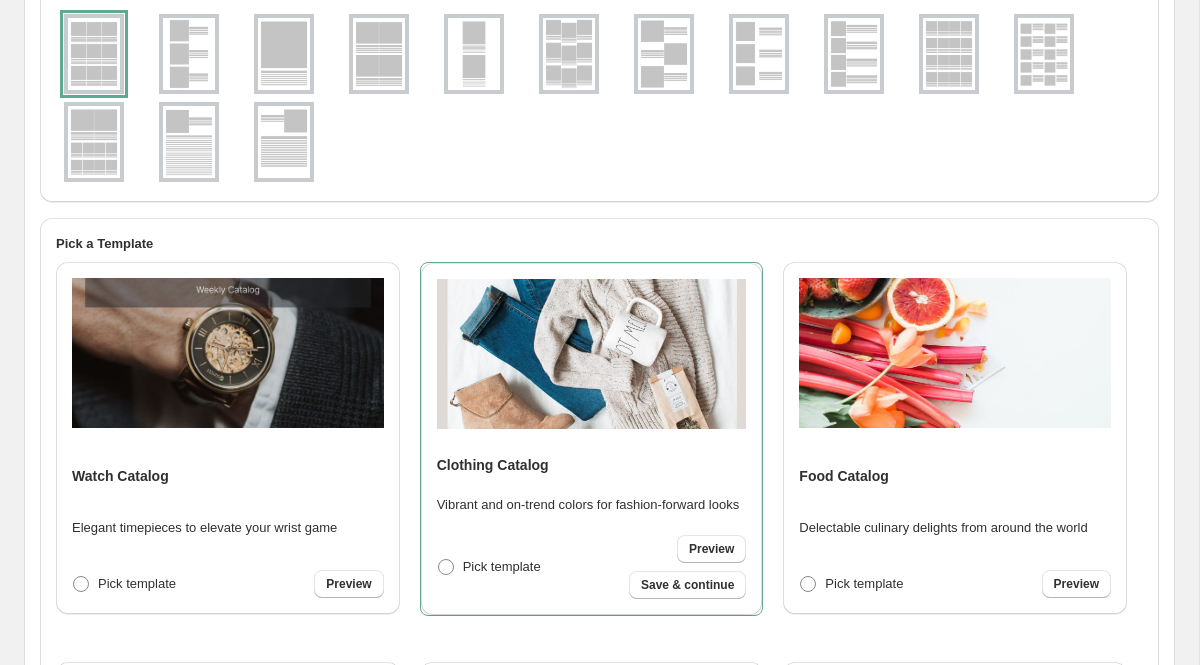 click at bounding box center [664, 54] 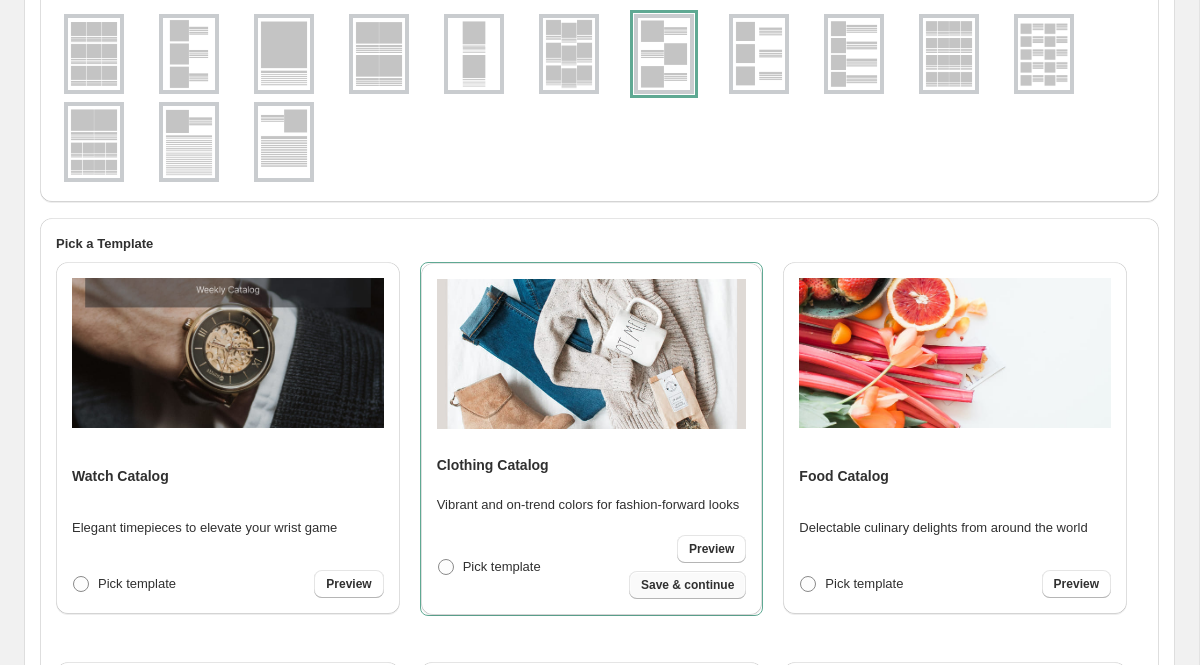 click on "Save & continue" at bounding box center [687, 585] 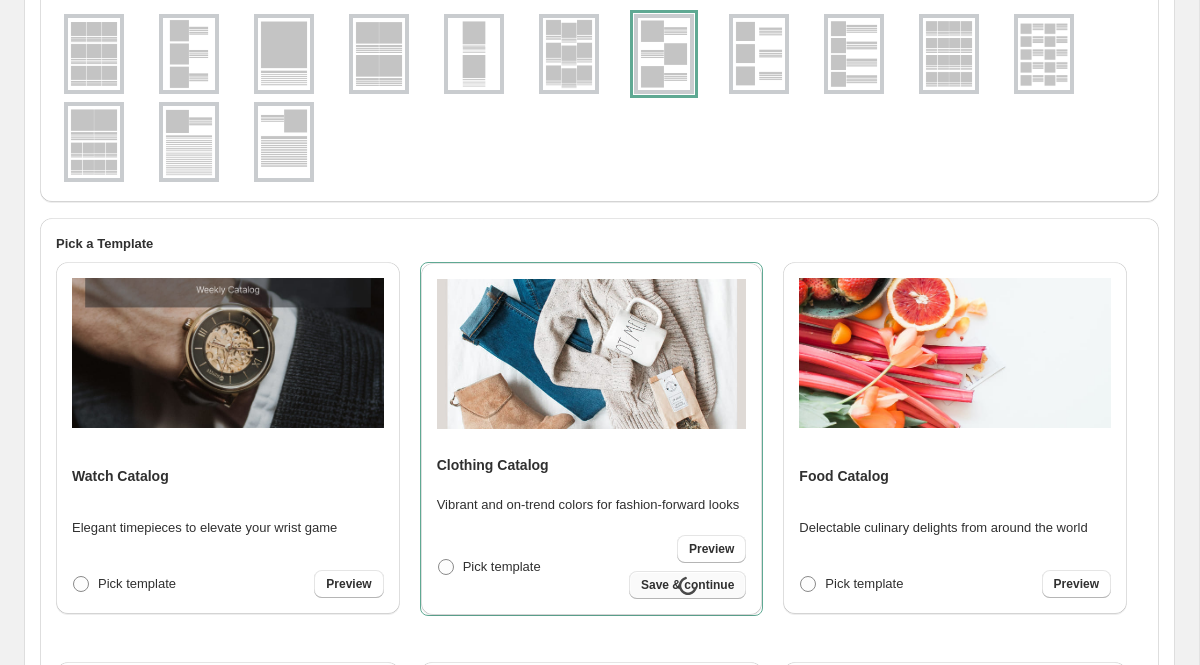scroll, scrollTop: 98, scrollLeft: 0, axis: vertical 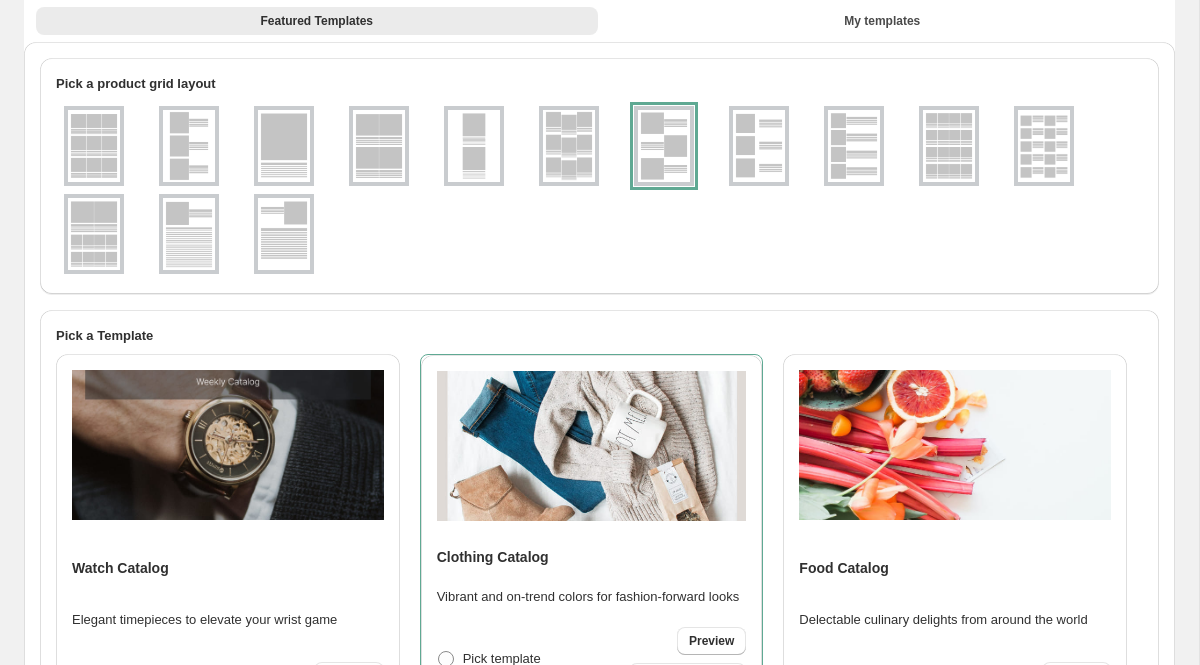 select on "**********" 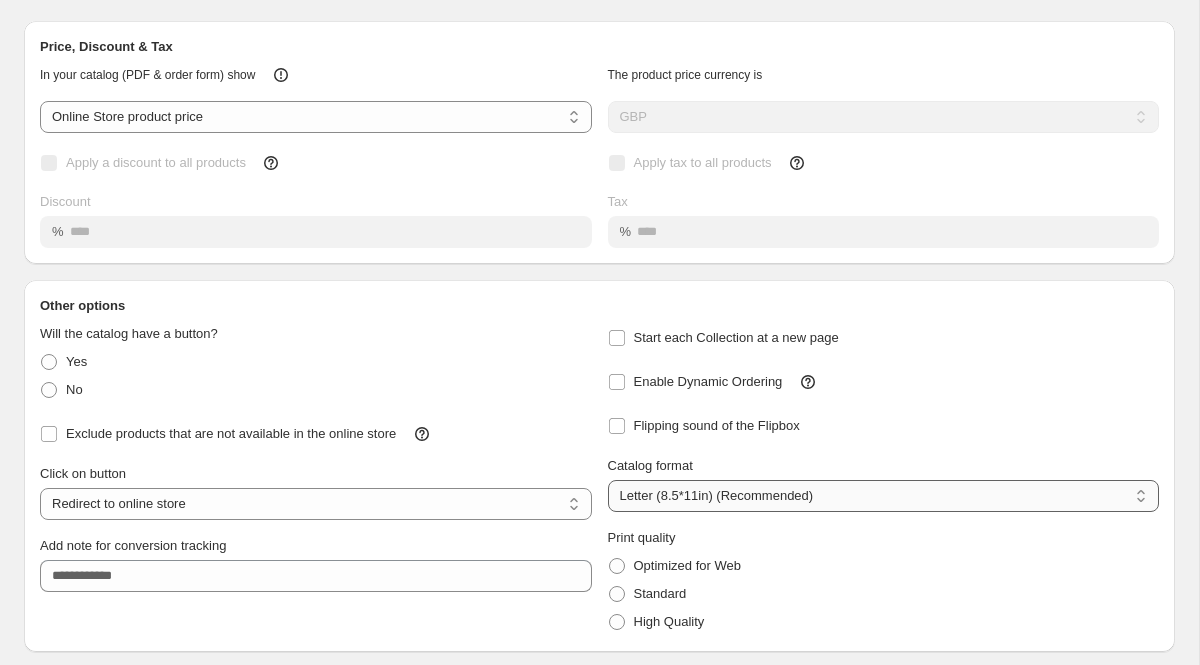 scroll, scrollTop: 136, scrollLeft: 0, axis: vertical 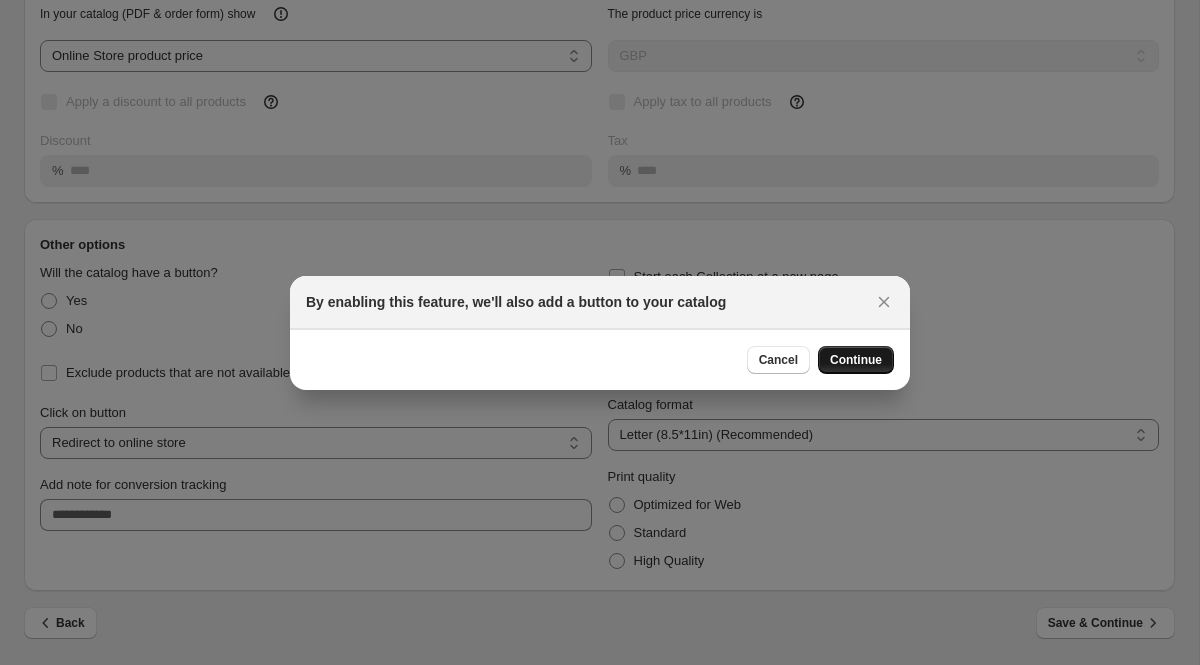 click on "Continue" at bounding box center (856, 360) 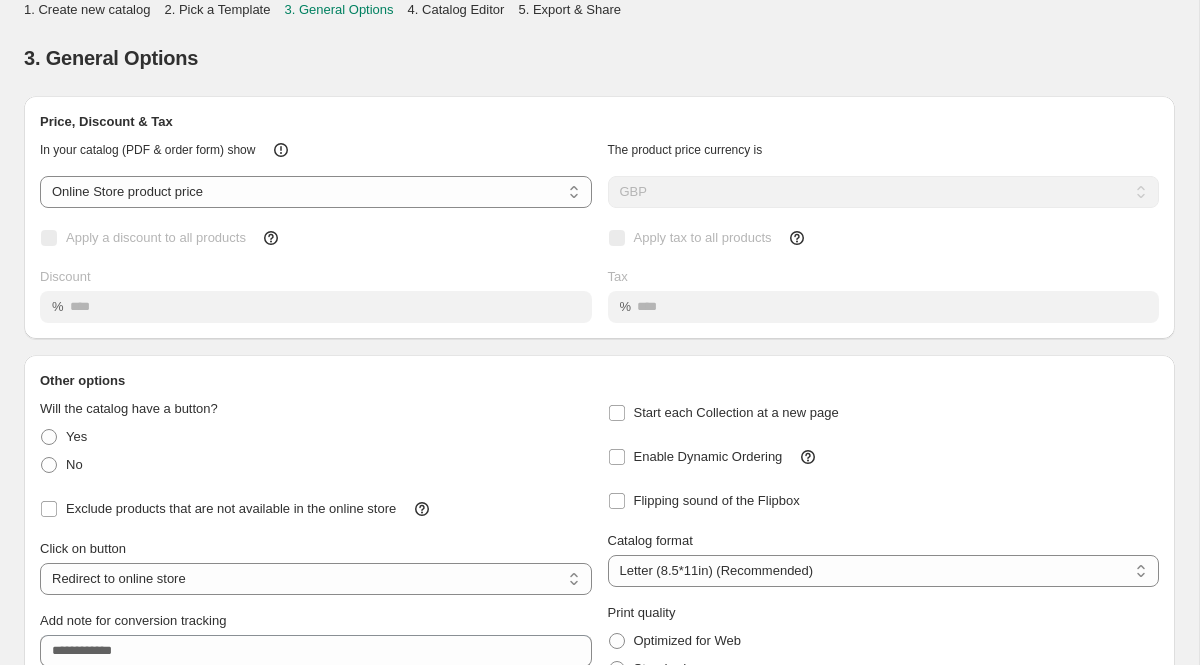 scroll, scrollTop: 136, scrollLeft: 0, axis: vertical 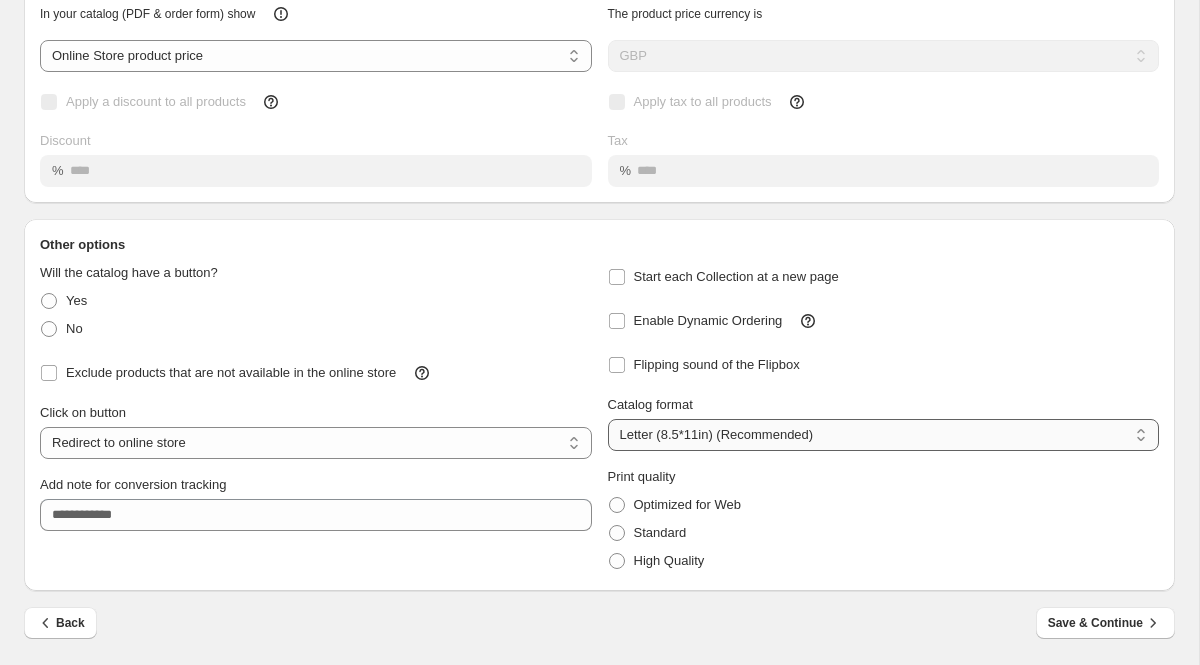 click on "**********" at bounding box center (884, 435) 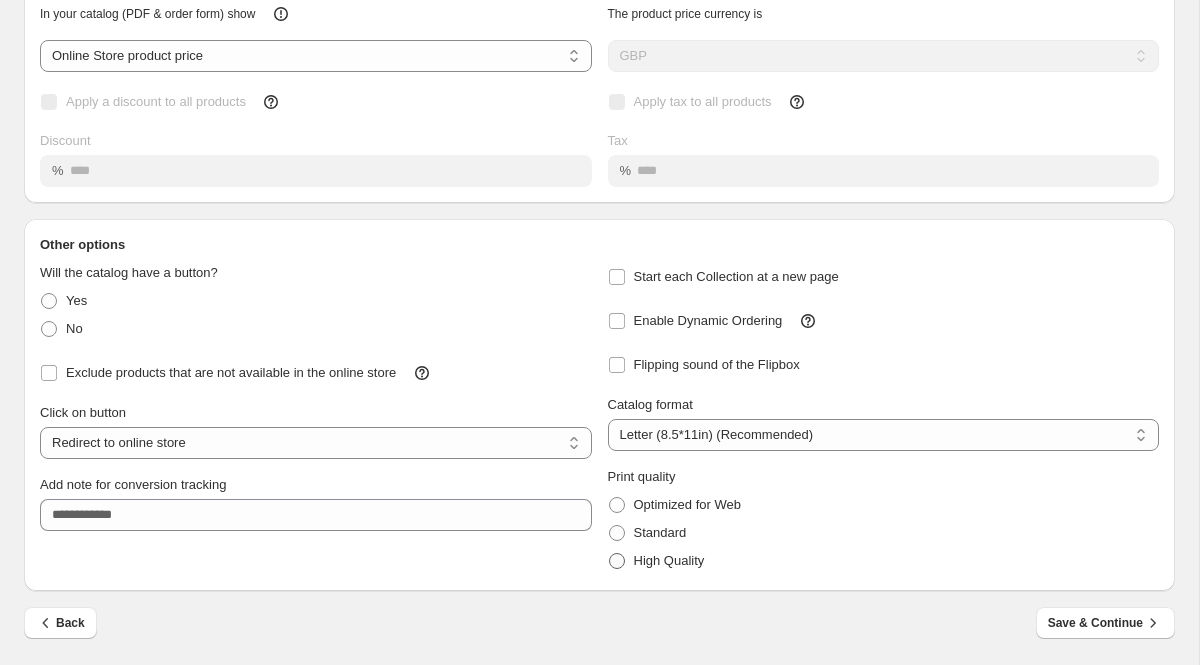 click on "High Quality" at bounding box center (669, 560) 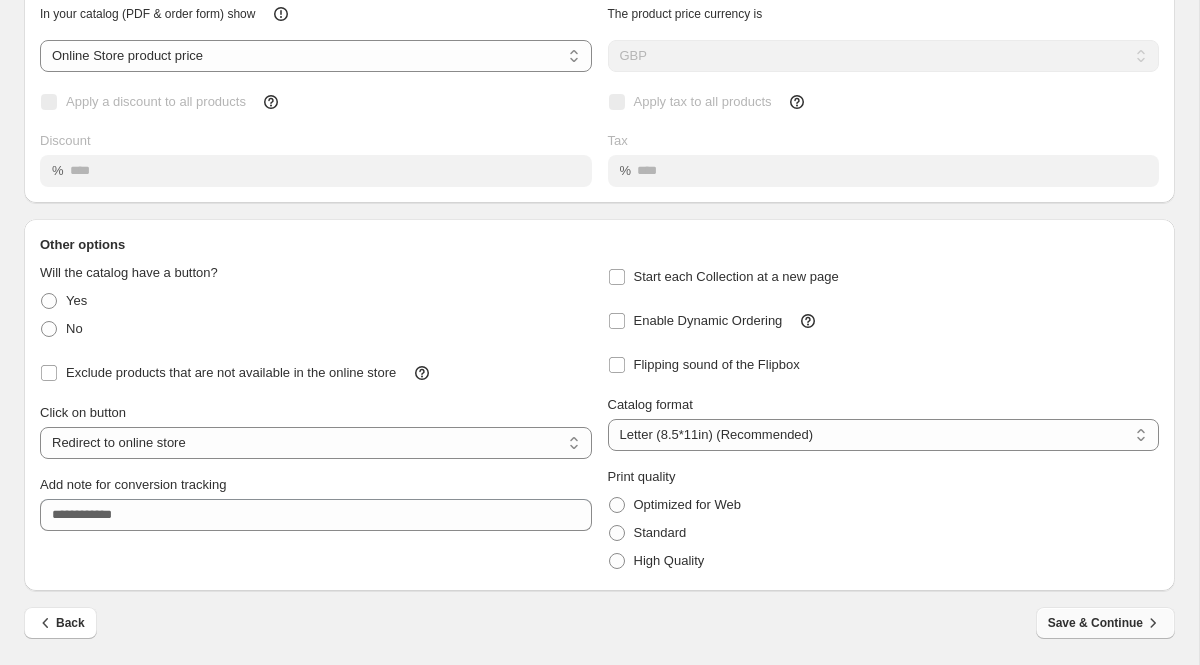 click on "Save & Continue" at bounding box center [1105, 623] 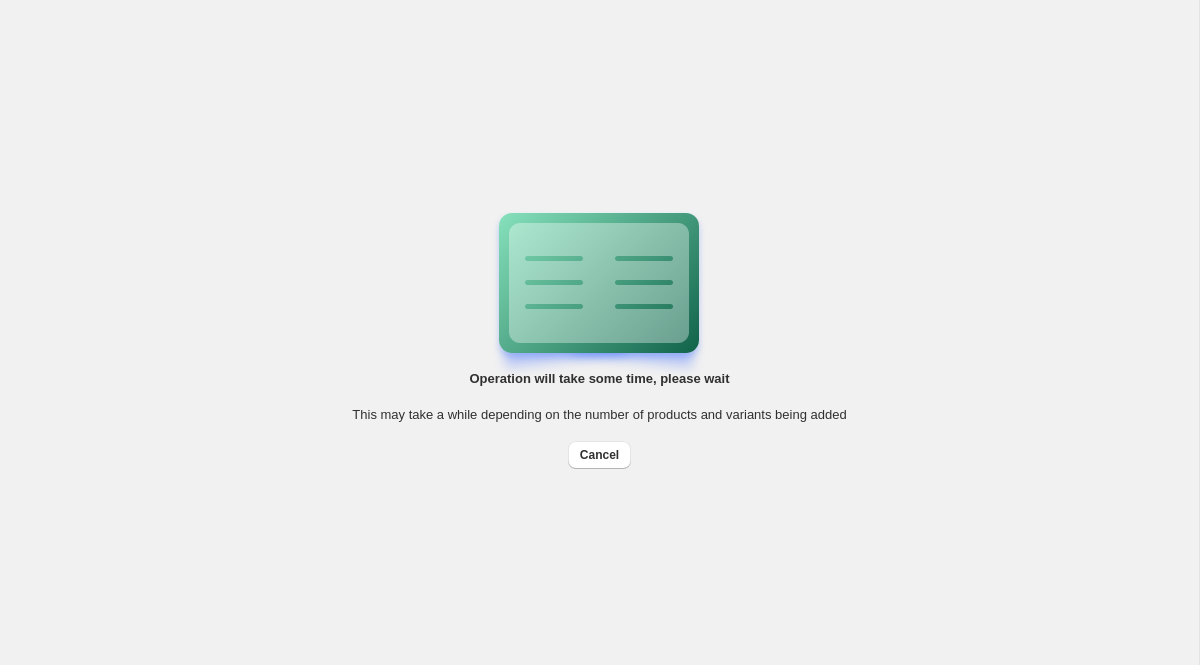 scroll, scrollTop: 0, scrollLeft: 0, axis: both 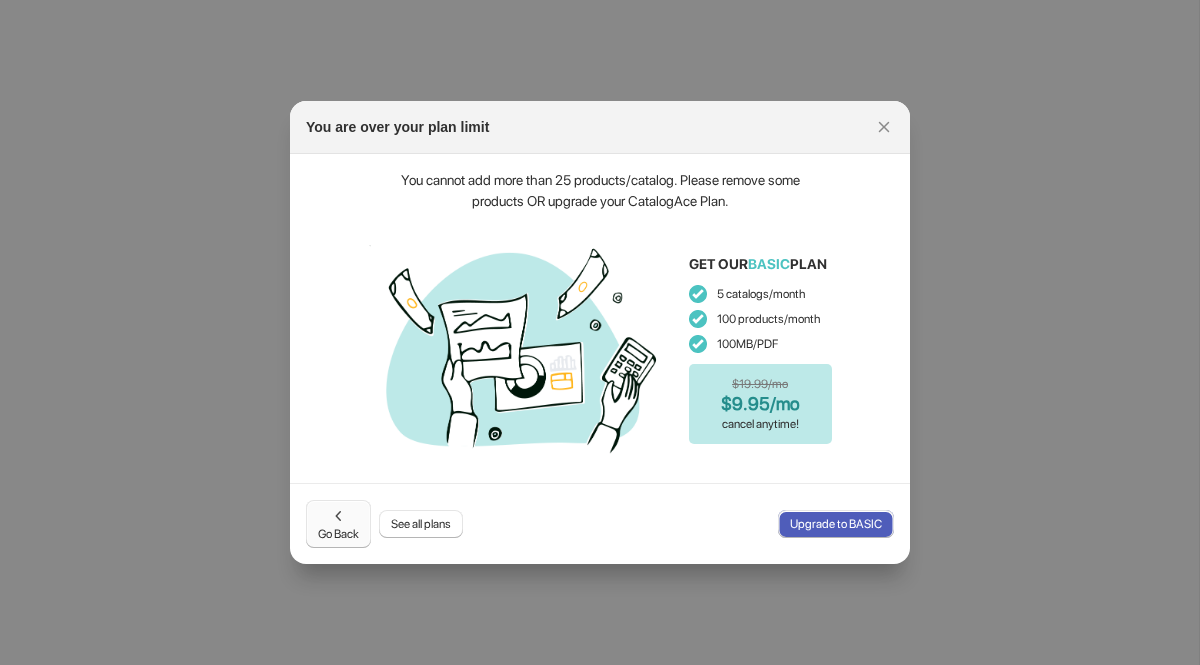 click on "Go Back" at bounding box center [338, 524] 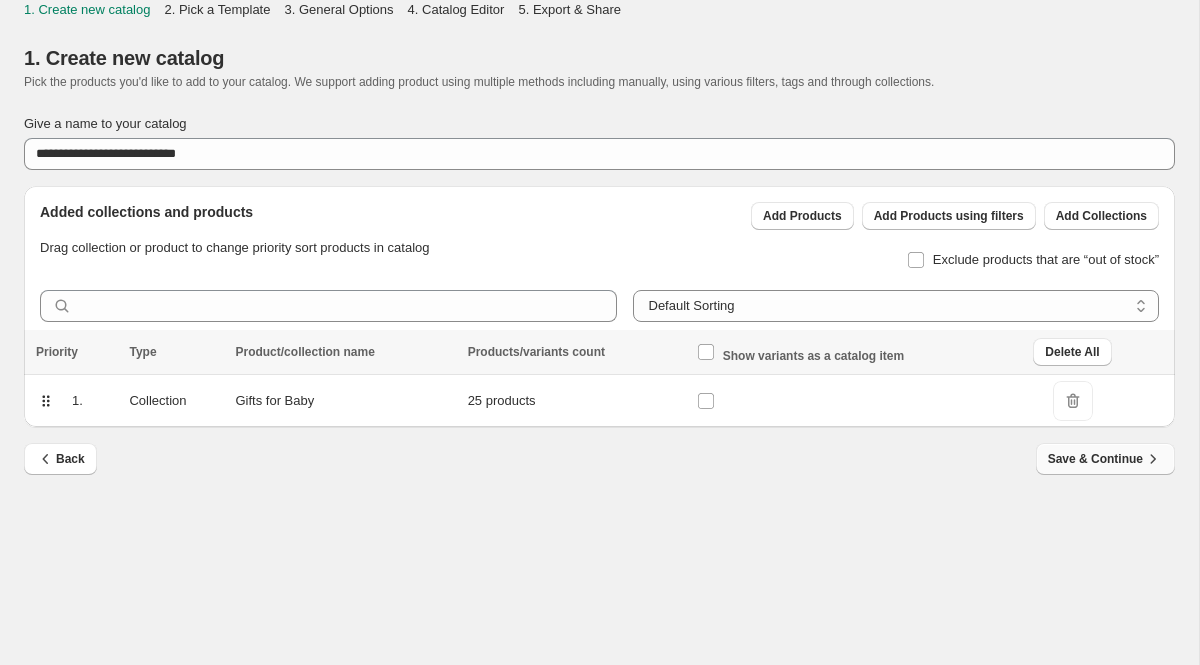 click on "Save & Continue" at bounding box center [1105, 459] 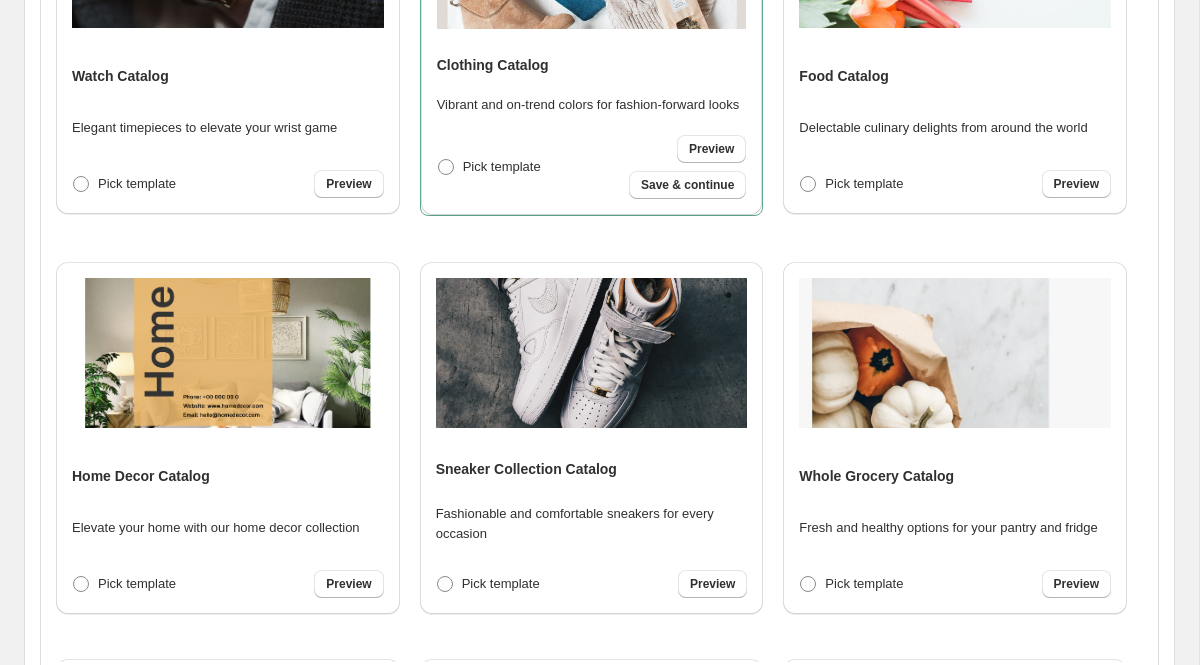 scroll, scrollTop: 597, scrollLeft: 0, axis: vertical 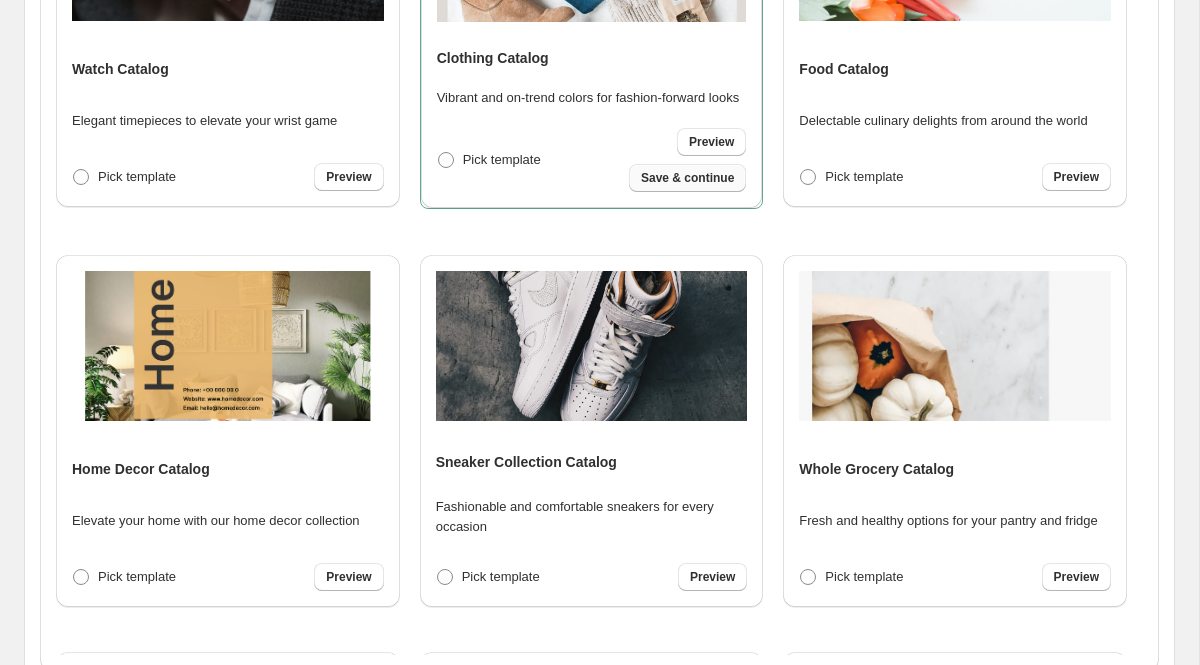 click on "Save & continue" at bounding box center [687, 178] 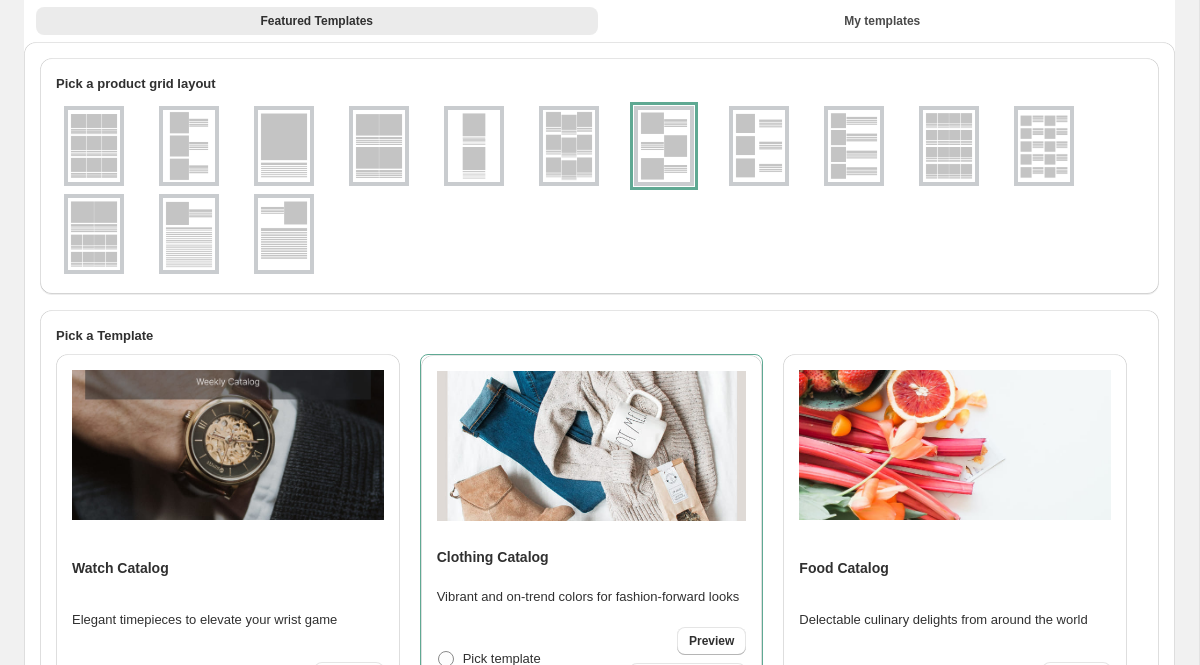 select on "**********" 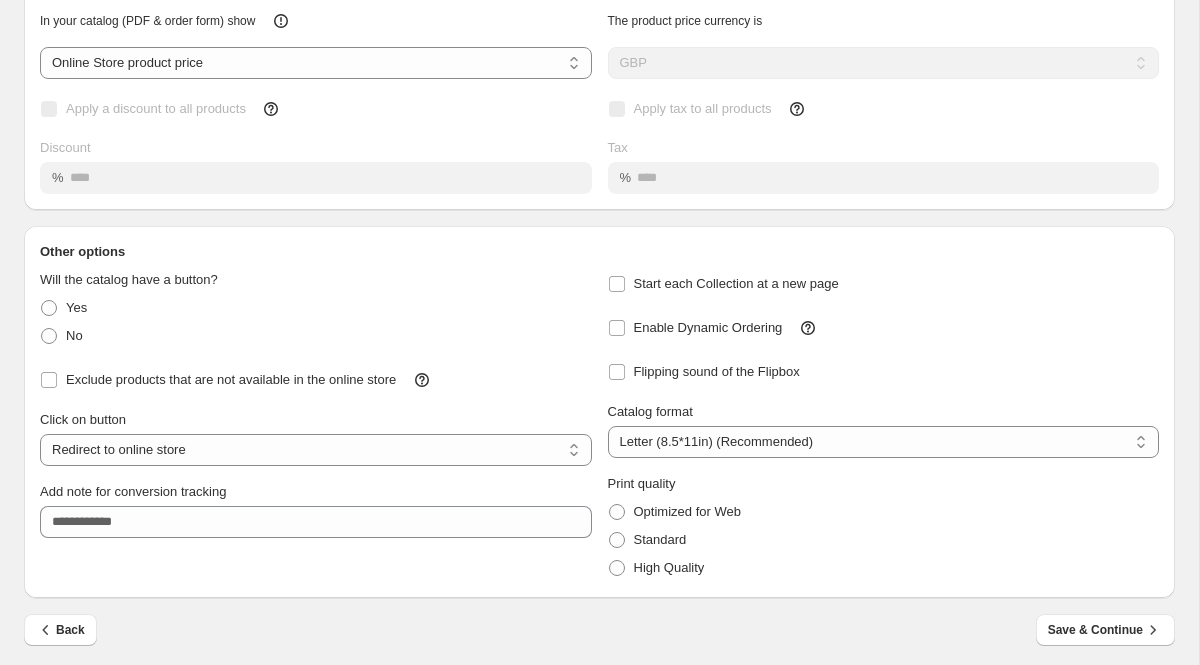 scroll, scrollTop: 136, scrollLeft: 0, axis: vertical 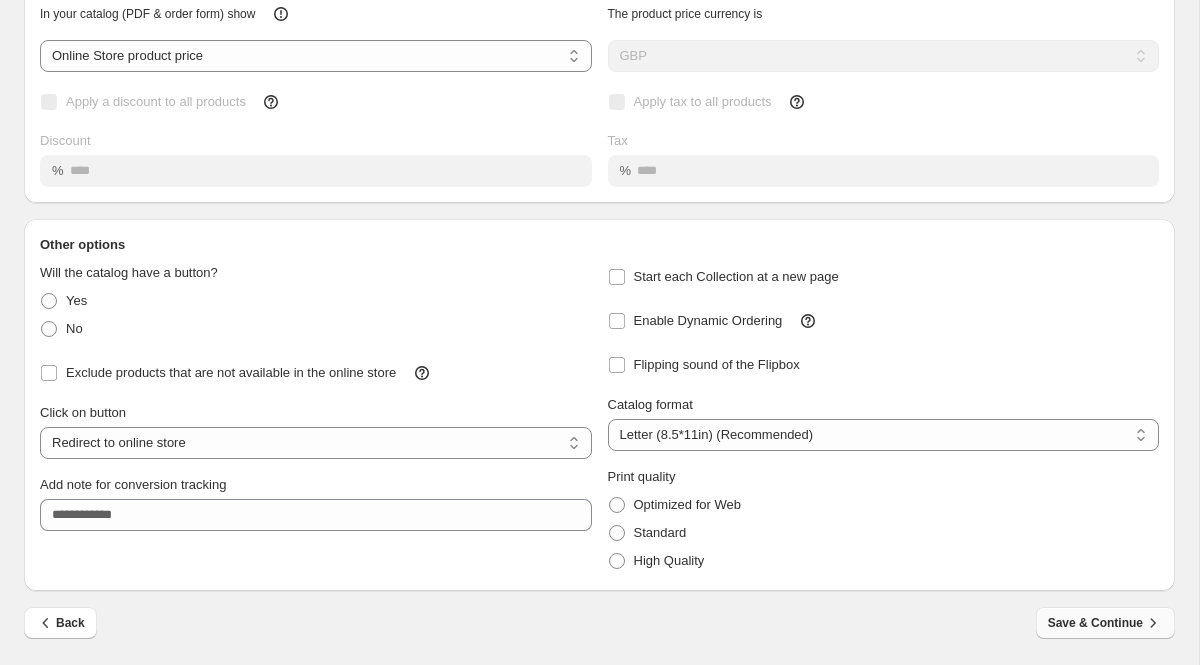 click on "Save & Continue" at bounding box center (1105, 623) 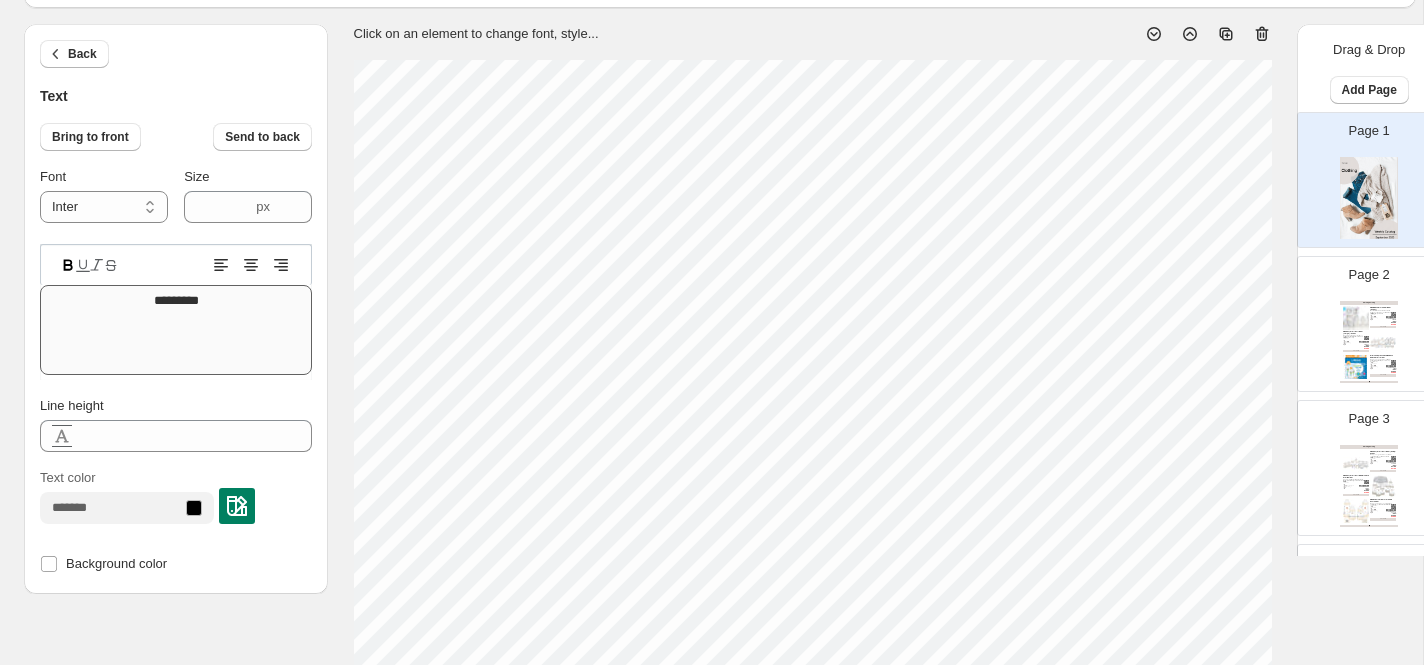 scroll, scrollTop: 92, scrollLeft: 0, axis: vertical 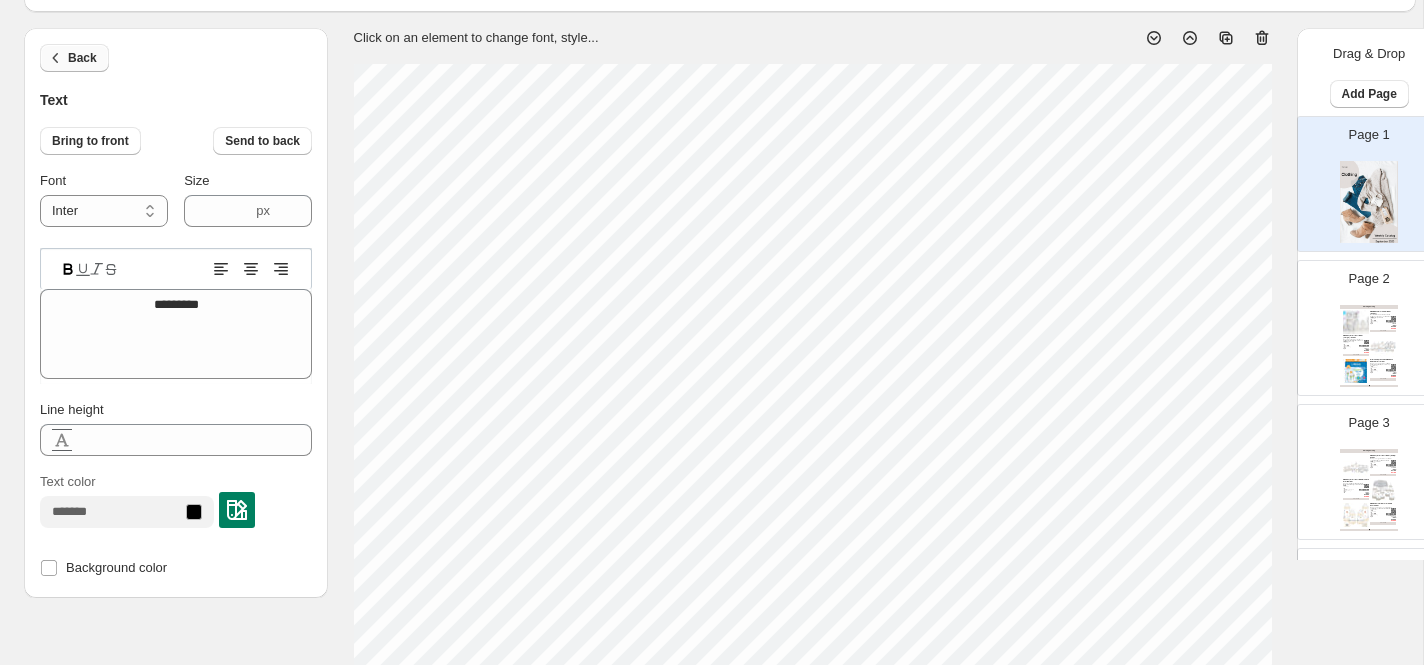 click on "Back" at bounding box center [82, 58] 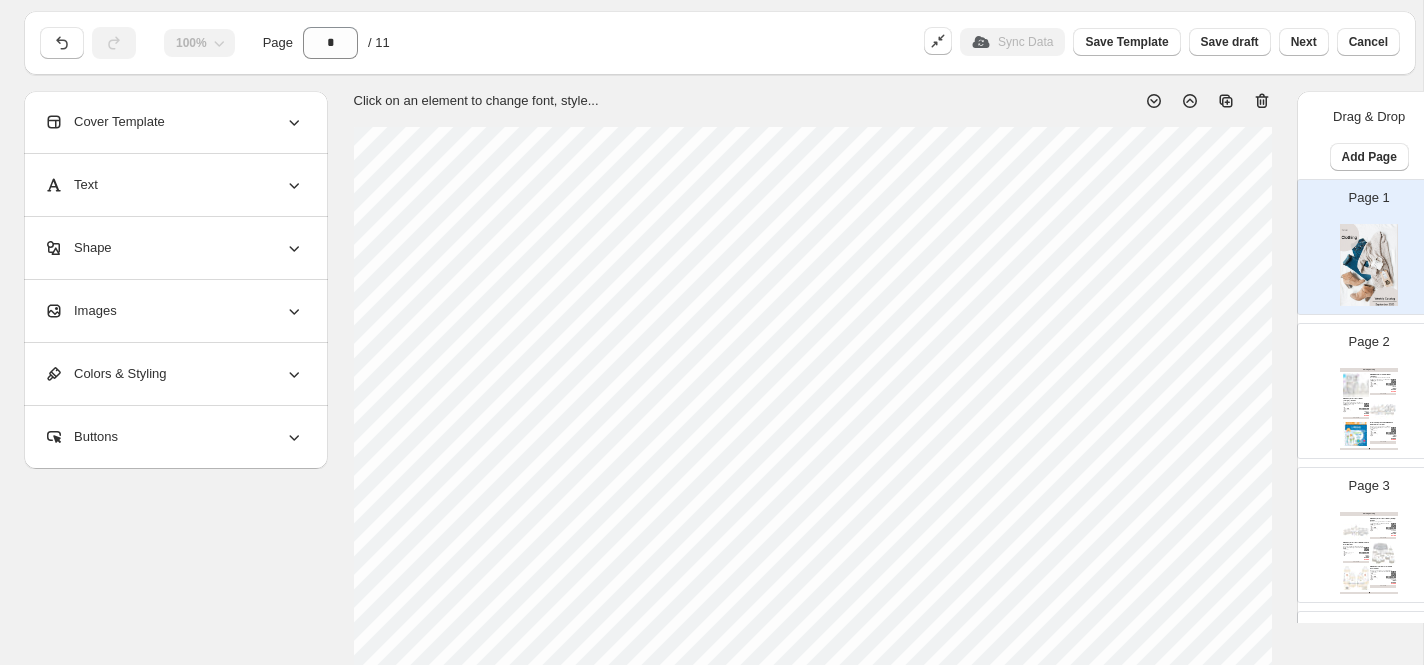scroll, scrollTop: 0, scrollLeft: 0, axis: both 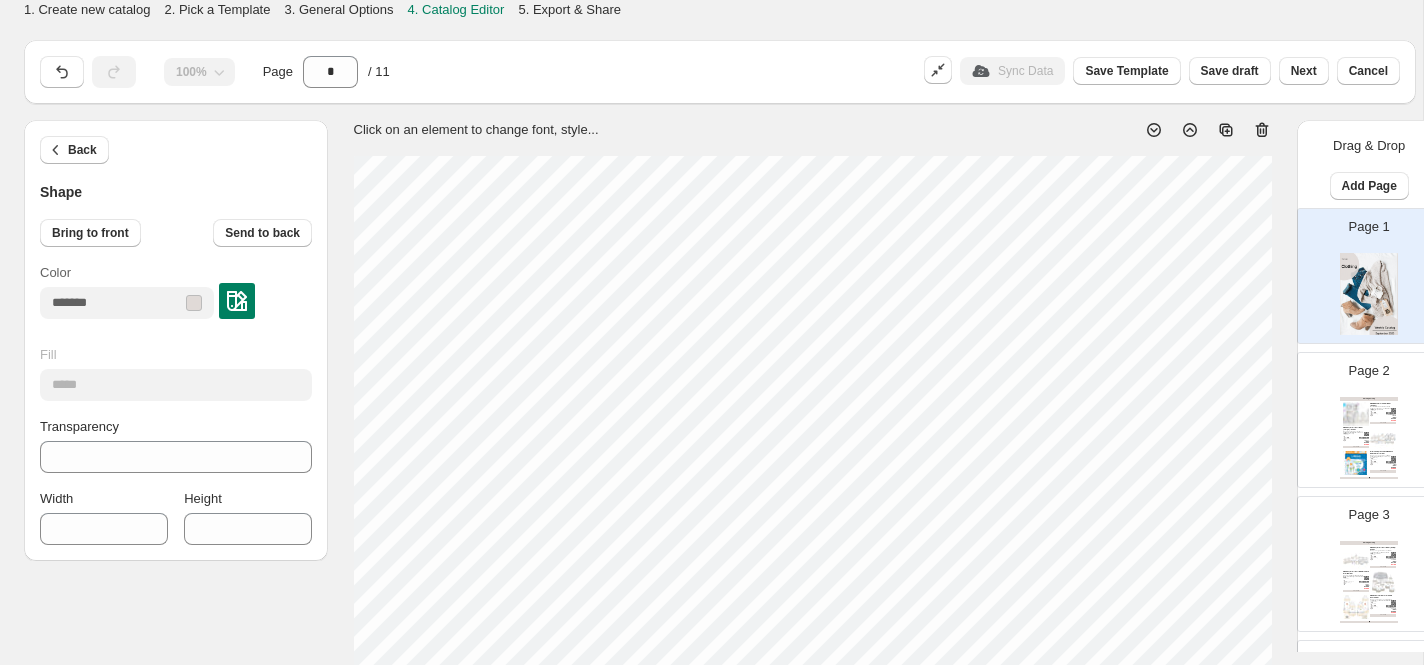 click at bounding box center [194, 303] 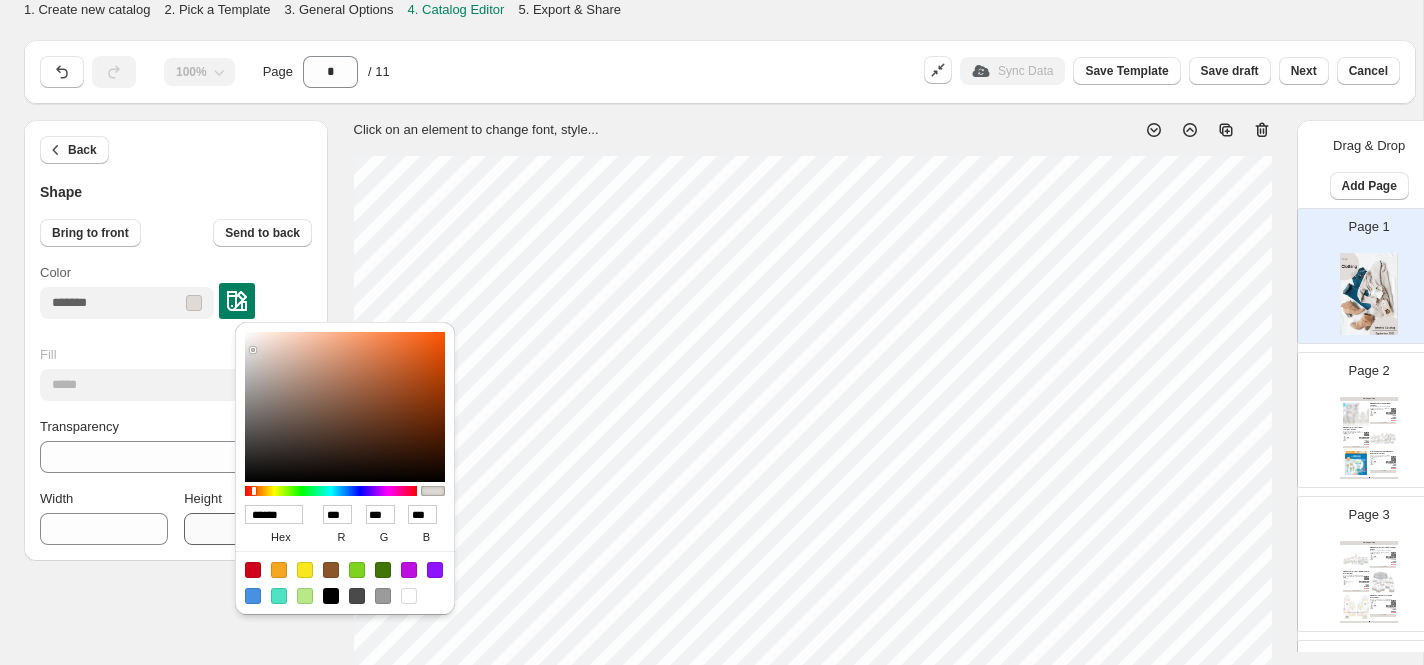 drag, startPoint x: 297, startPoint y: 514, endPoint x: 219, endPoint y: 514, distance: 78 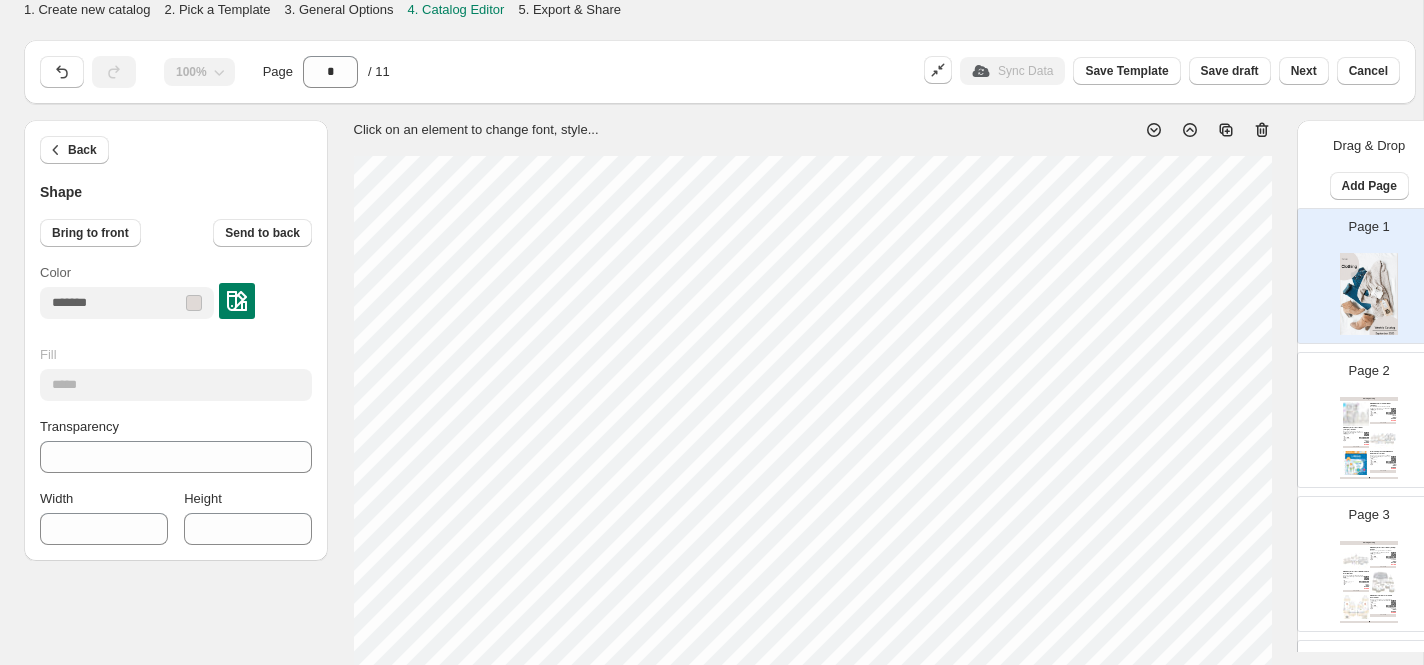 click at bounding box center [237, 301] 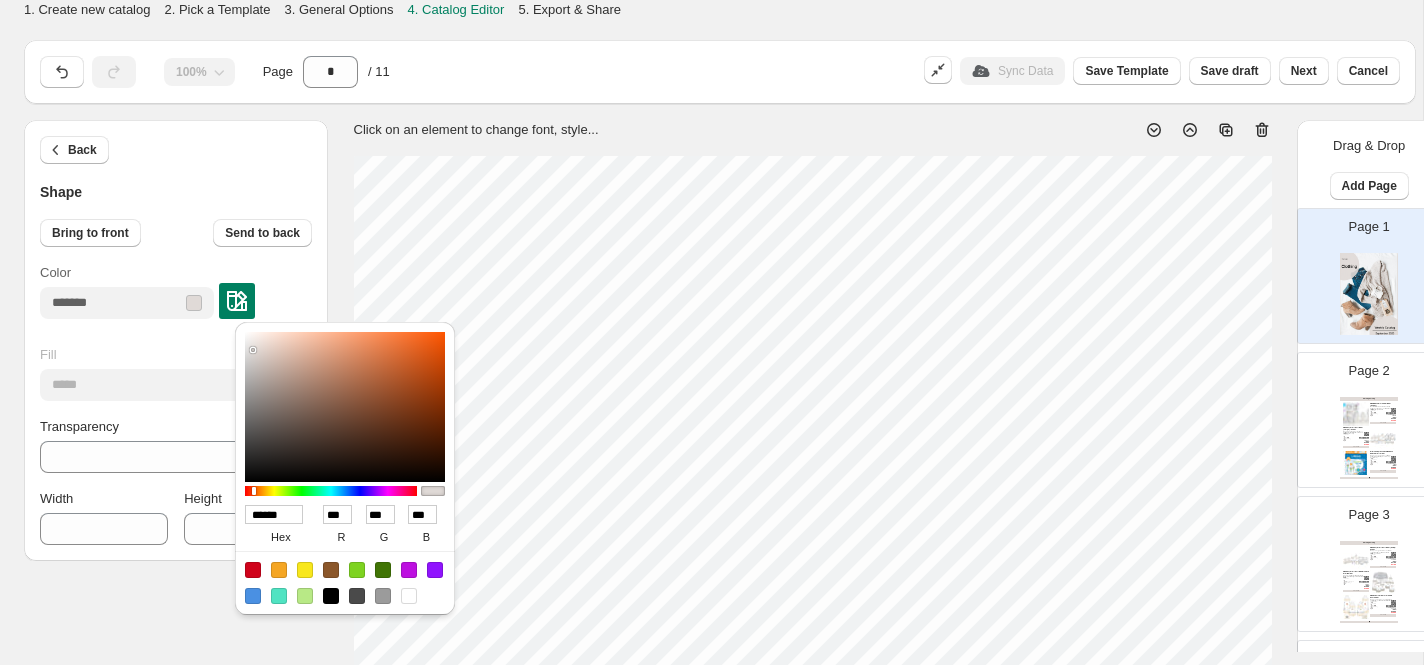 drag, startPoint x: 298, startPoint y: 515, endPoint x: 236, endPoint y: 513, distance: 62.03225 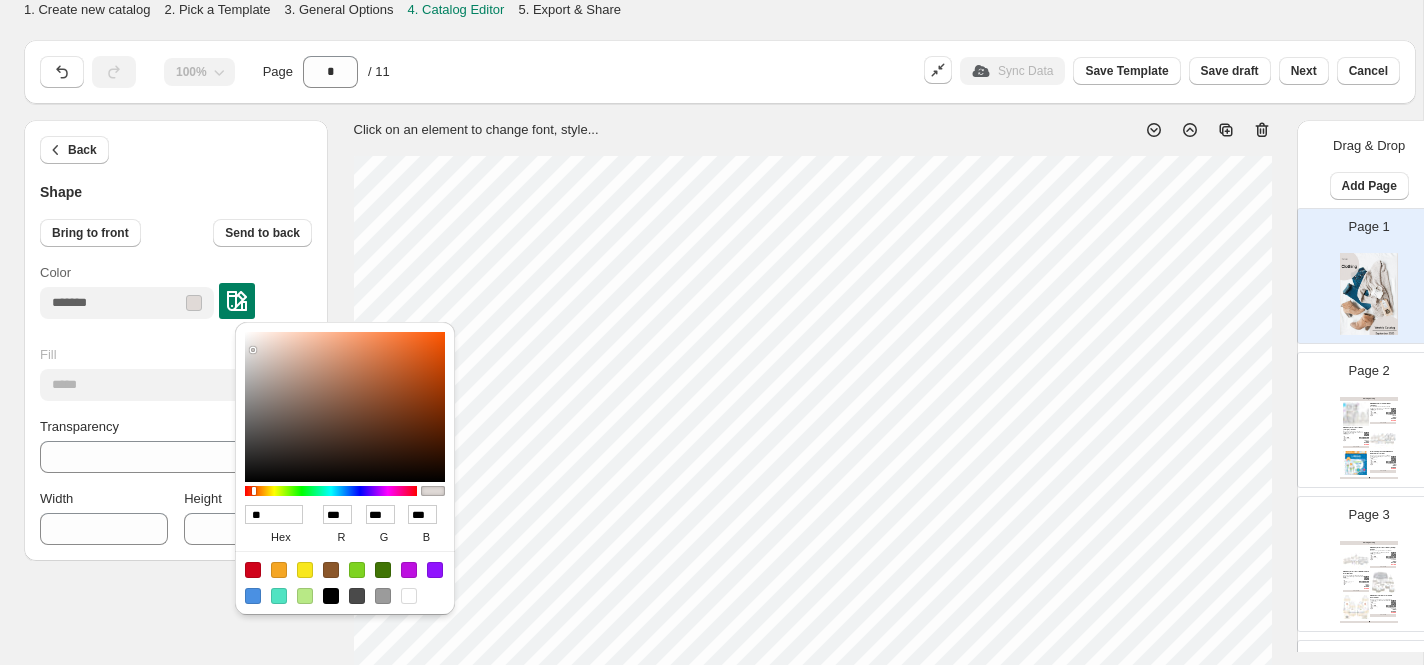 type on "***" 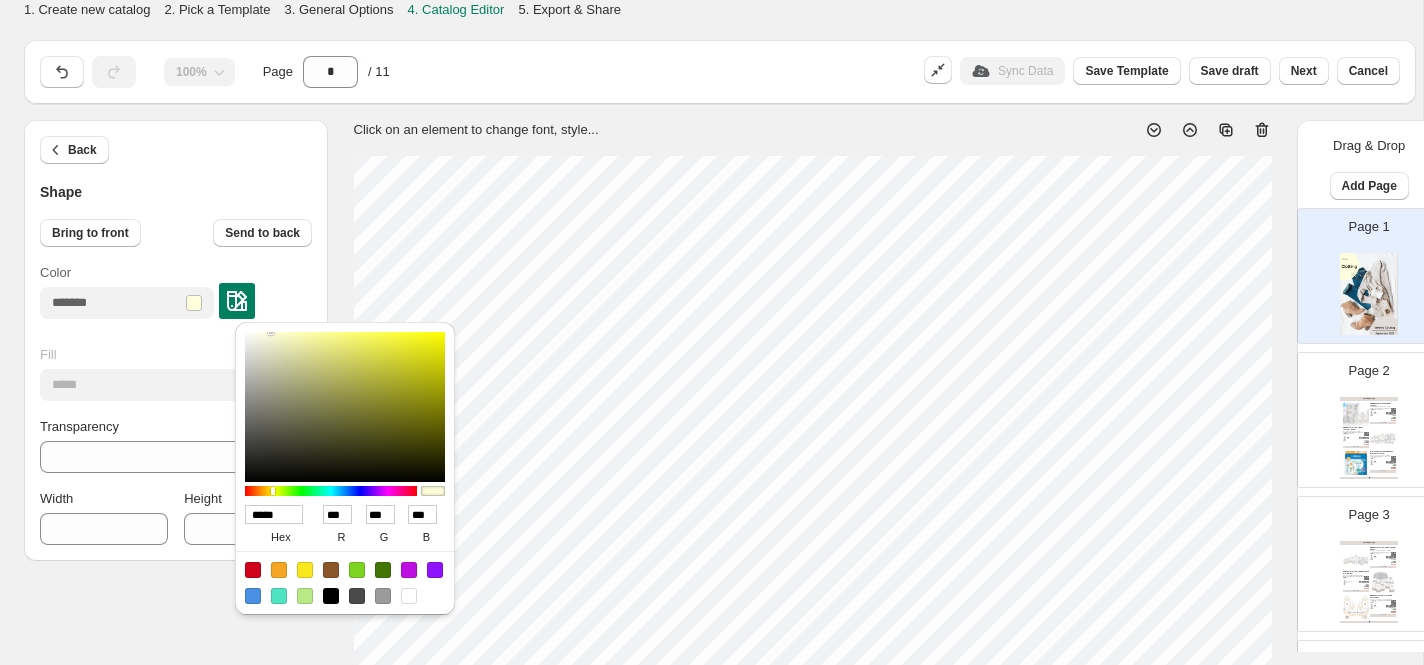 type on "******" 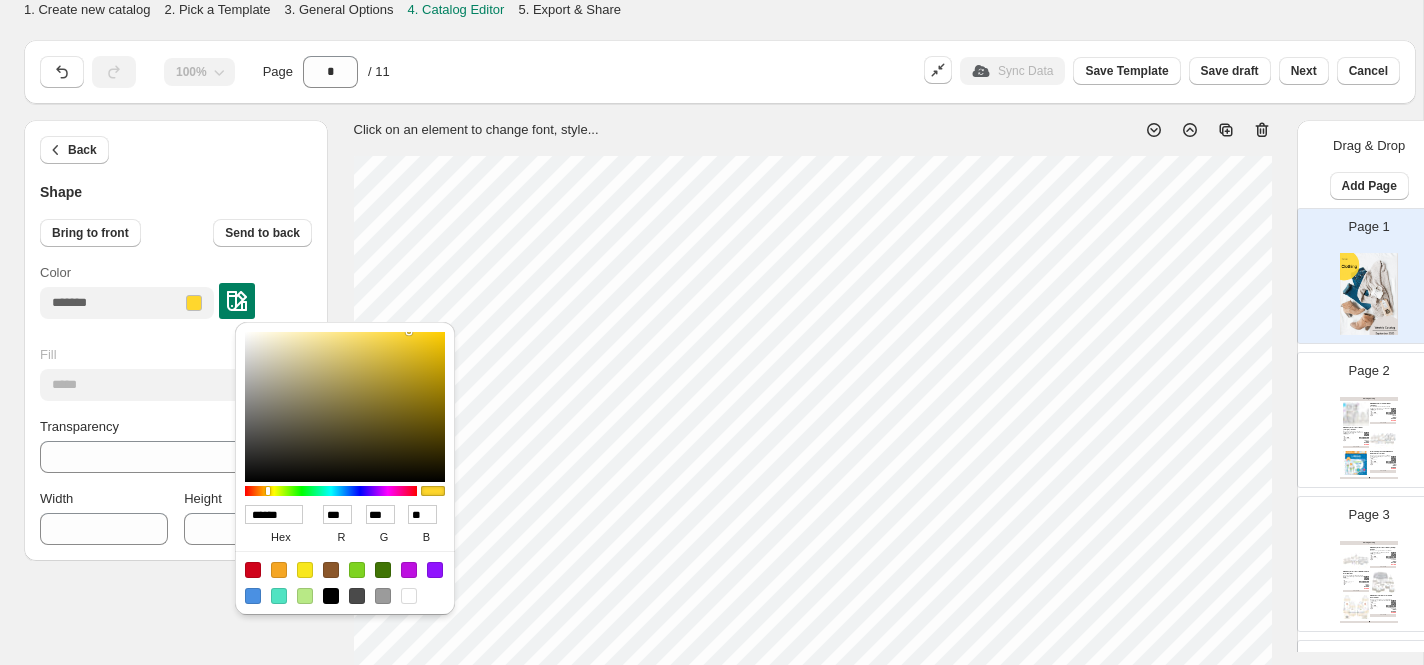 type on "******" 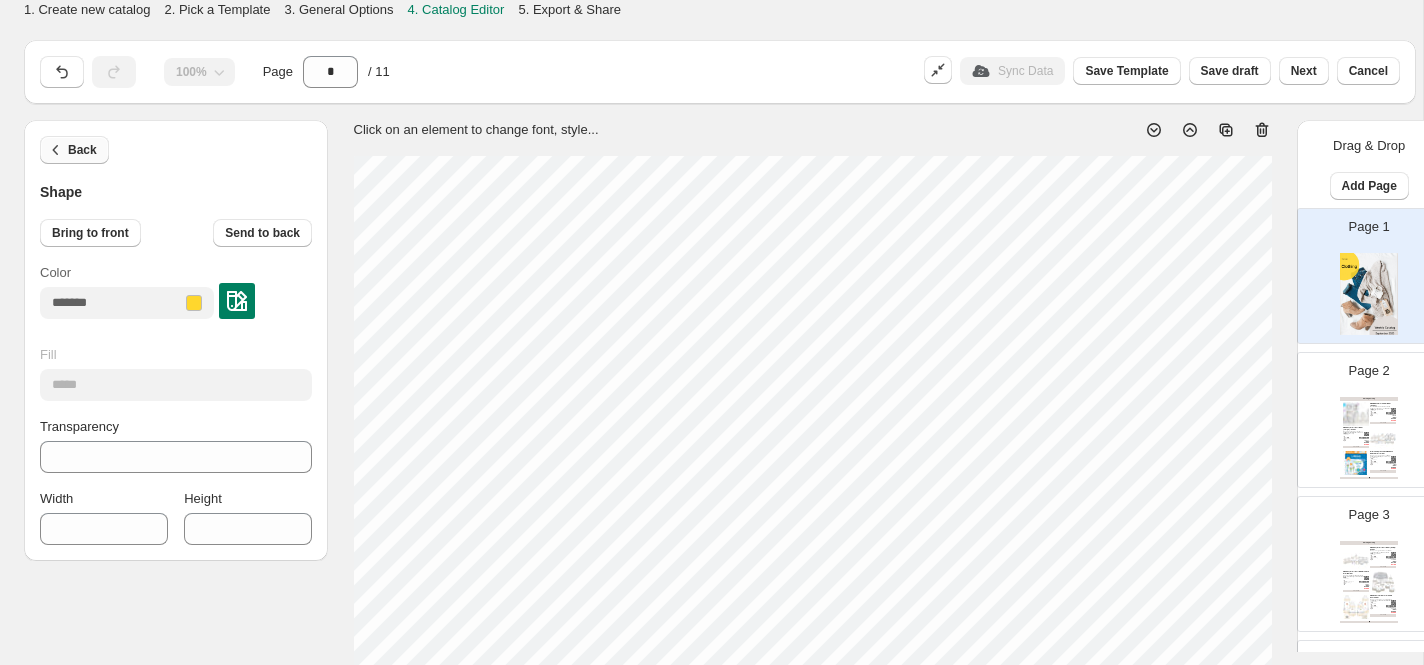 click on "Back" at bounding box center [82, 150] 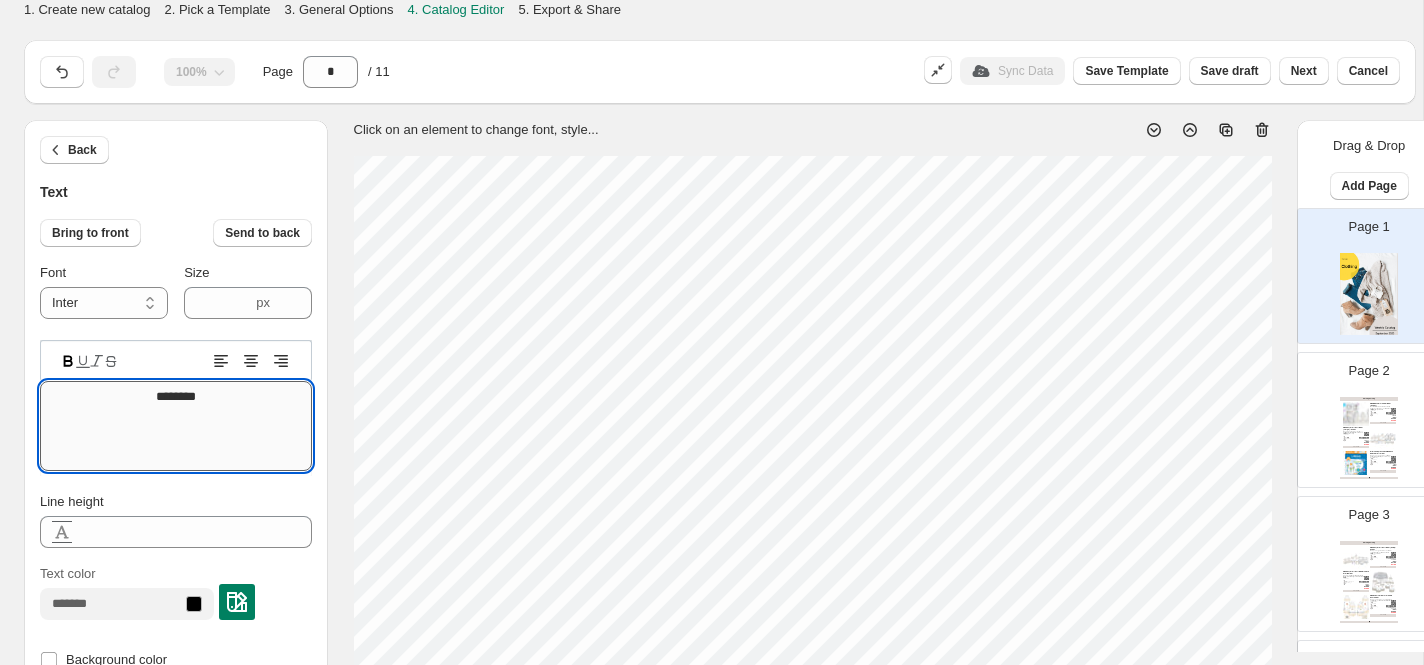 drag, startPoint x: 211, startPoint y: 397, endPoint x: 99, endPoint y: 396, distance: 112.00446 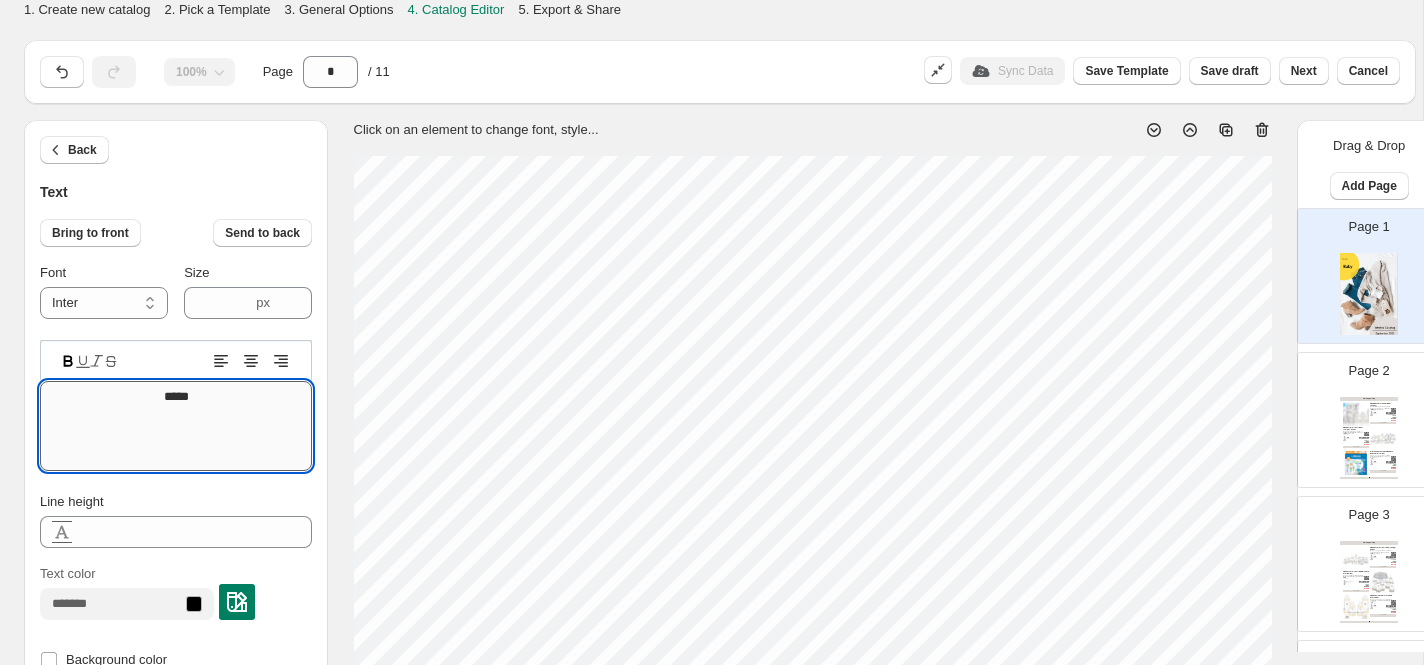 type on "******" 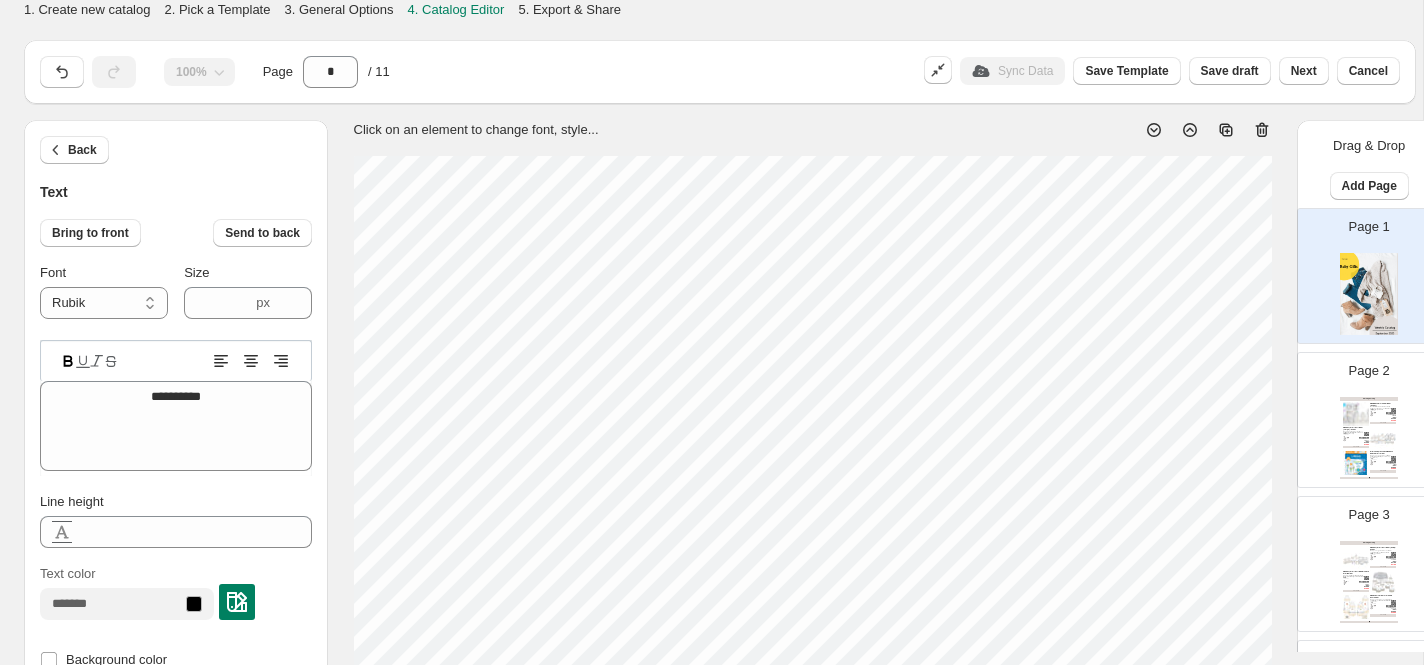 scroll, scrollTop: 0, scrollLeft: 0, axis: both 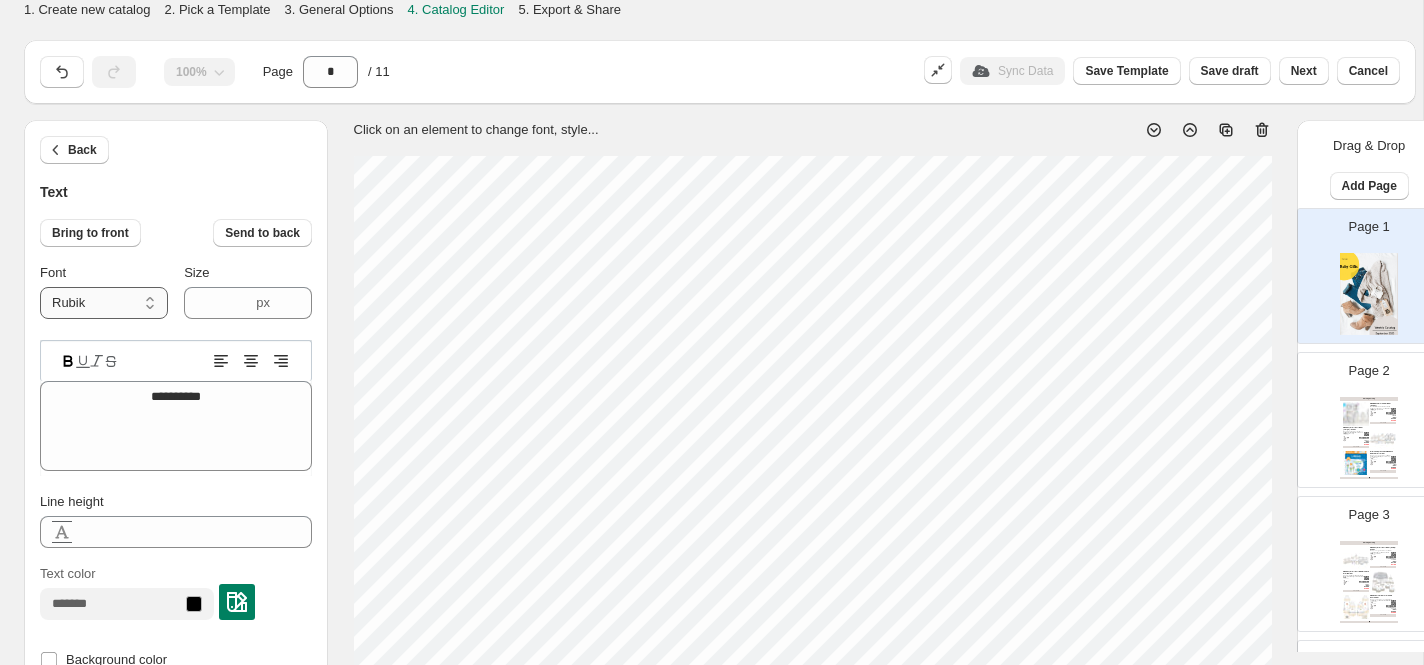 click on "**********" at bounding box center (104, 303) 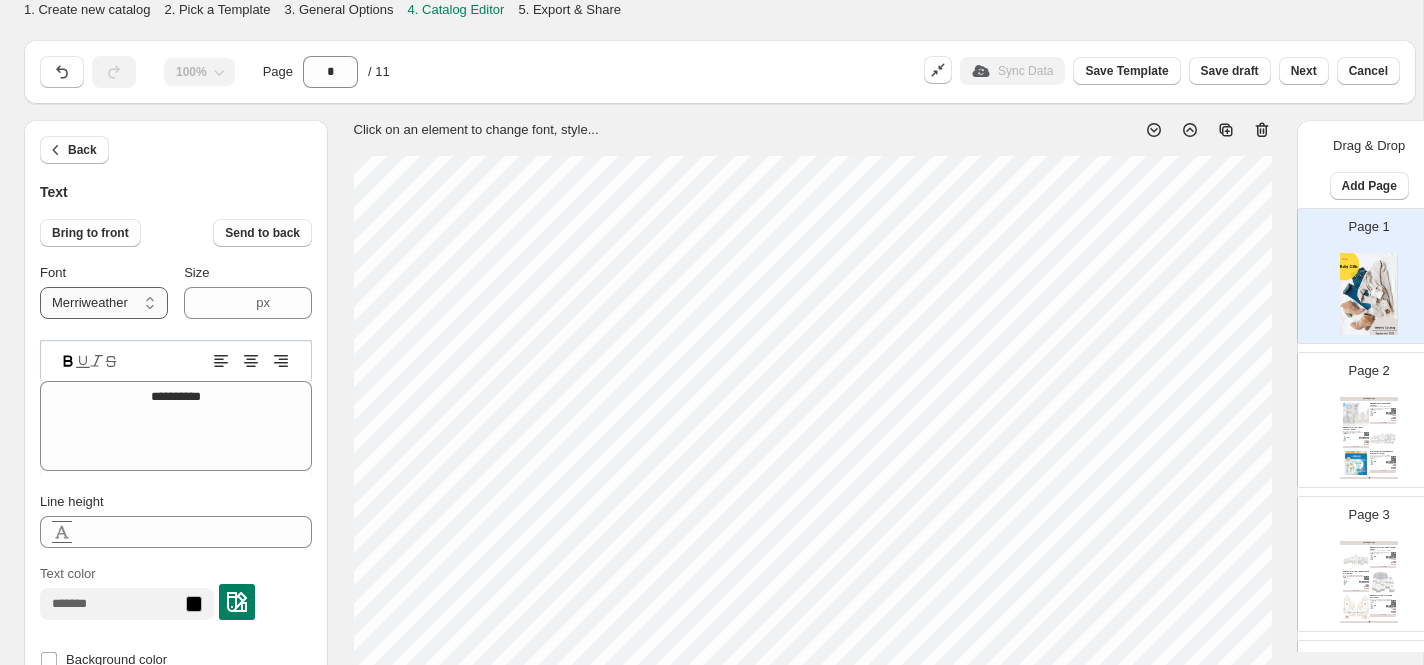 click on "**********" at bounding box center (104, 303) 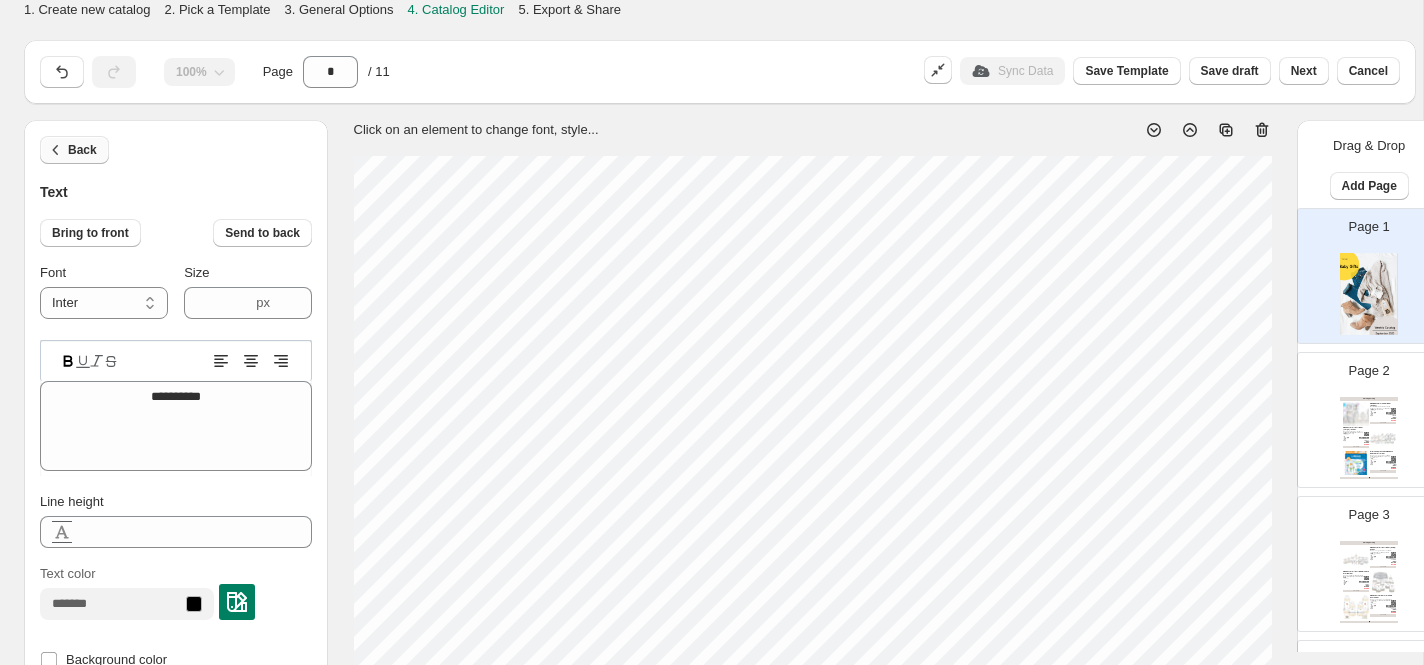click 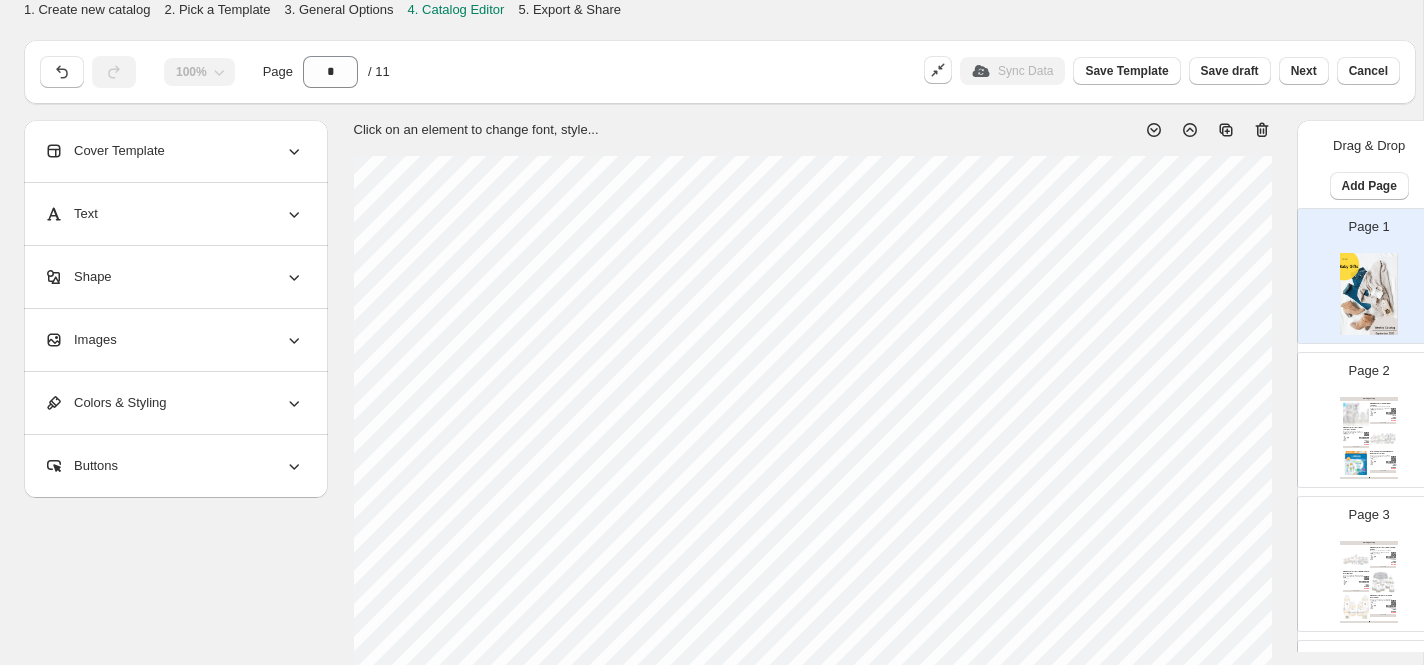 click on "Shape" at bounding box center [174, 277] 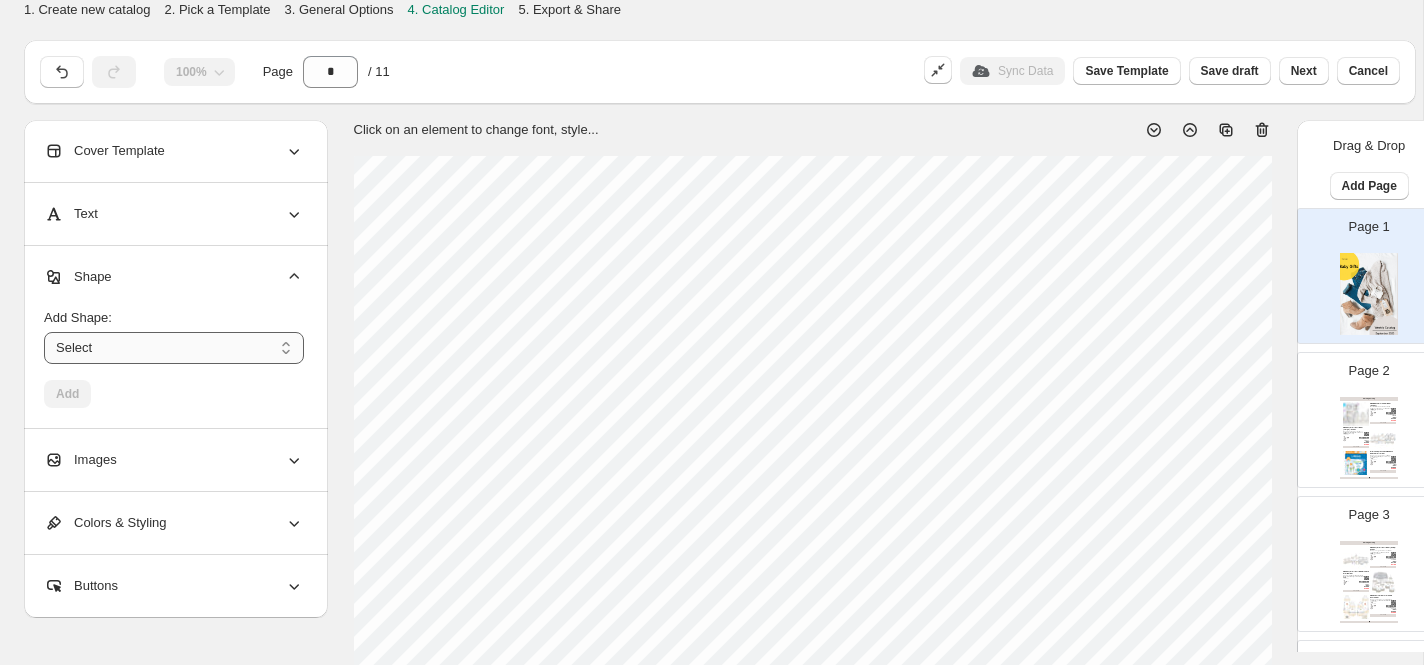 click on "****** ********* **** **** *******" at bounding box center [174, 348] 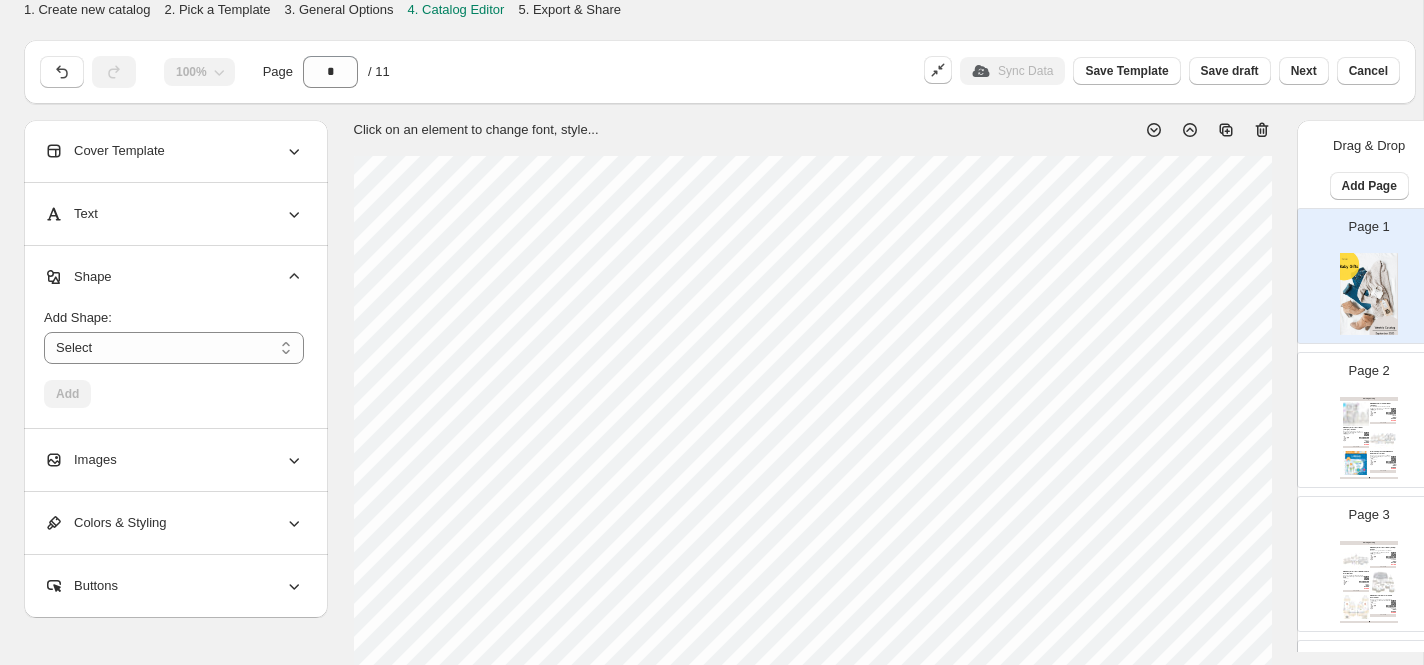 click on "Cover Template" at bounding box center [174, 151] 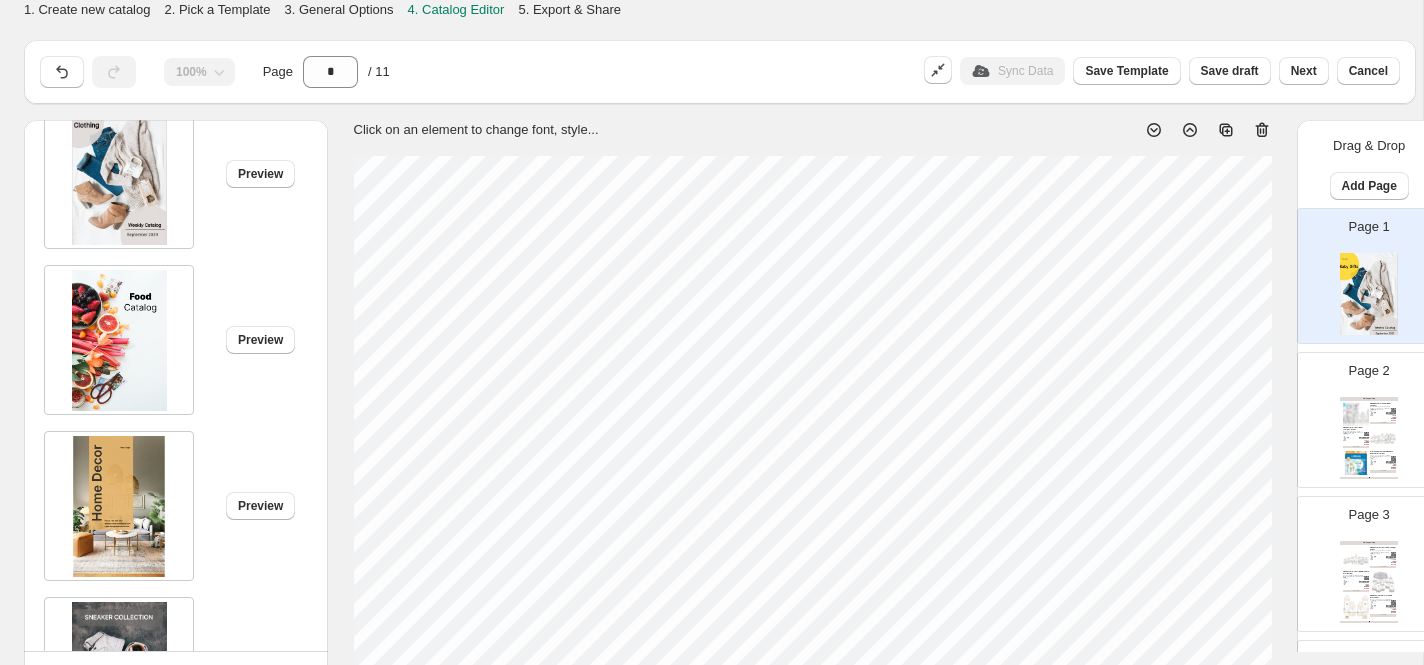 scroll, scrollTop: 293, scrollLeft: 0, axis: vertical 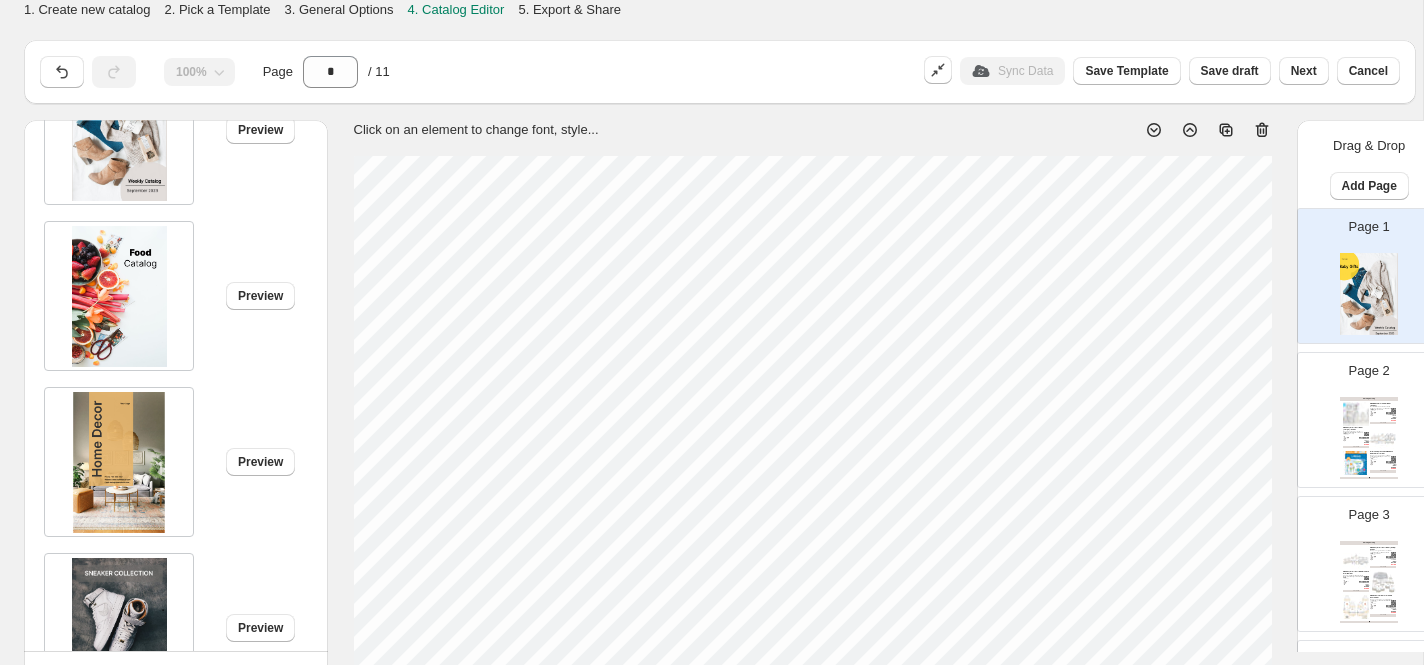 click at bounding box center [119, 296] 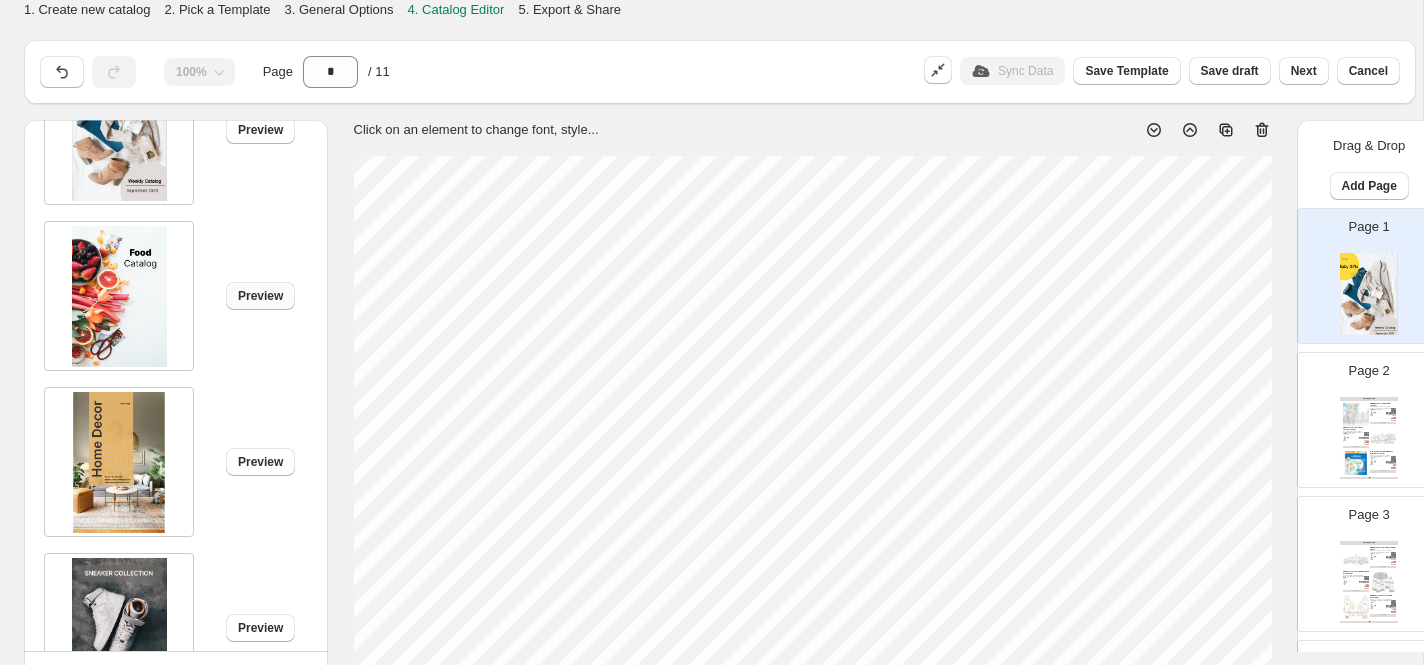 click on "Preview" at bounding box center [260, 296] 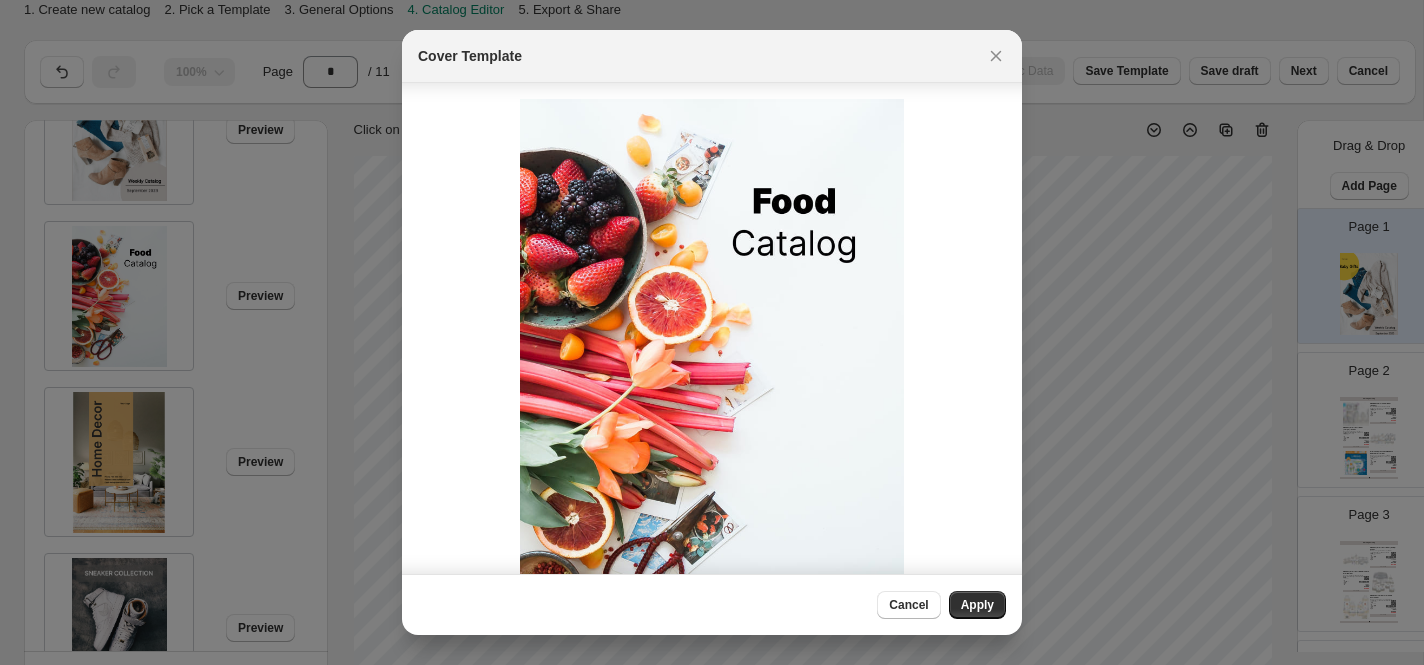 scroll, scrollTop: 89, scrollLeft: 0, axis: vertical 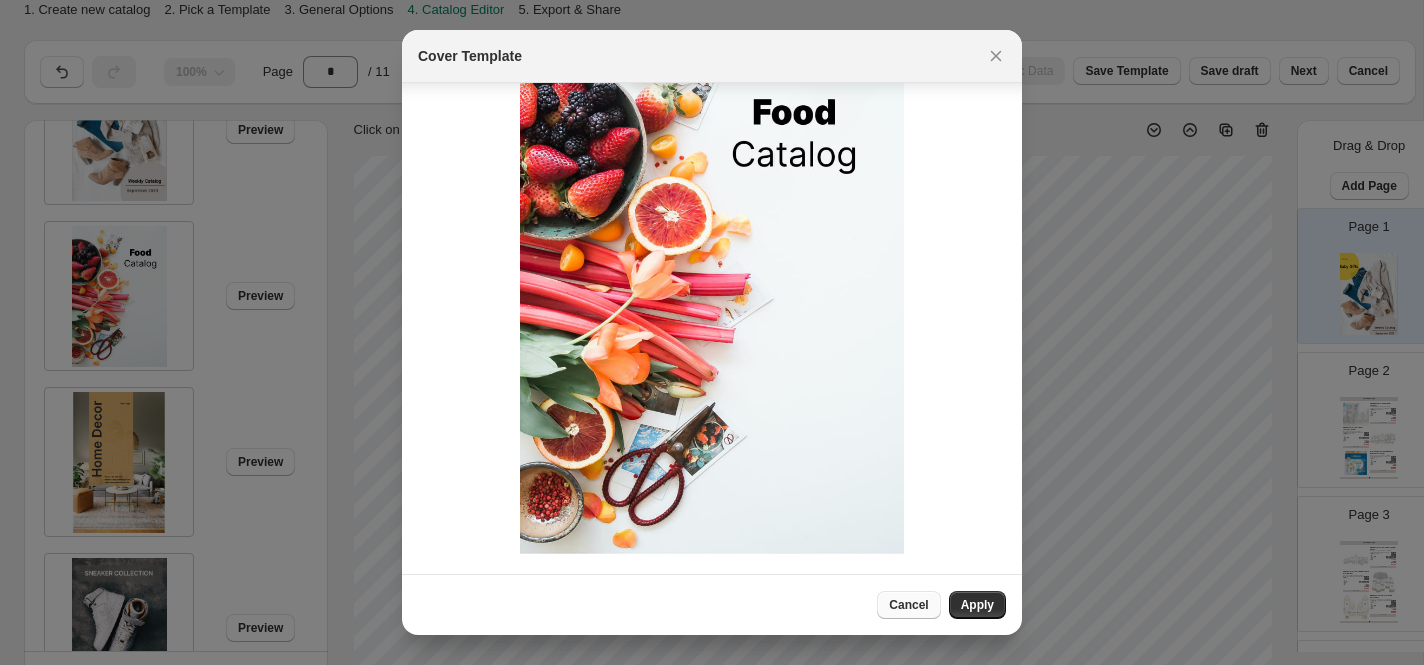 click on "Cancel" at bounding box center [908, 605] 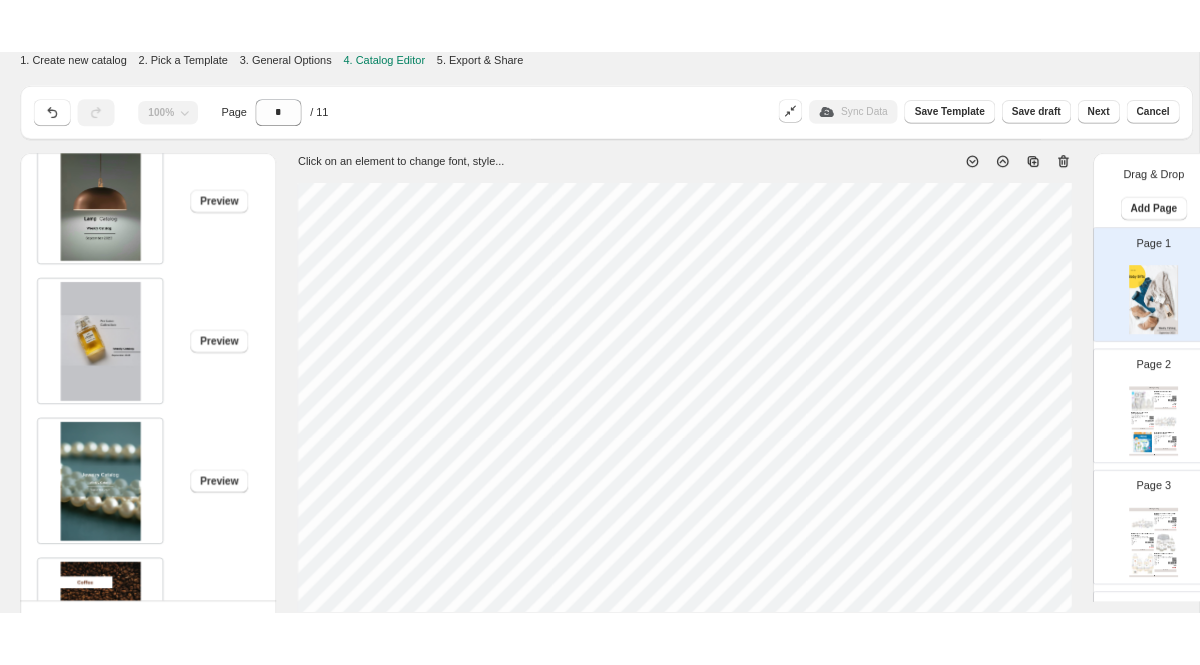 scroll, scrollTop: 1539, scrollLeft: 0, axis: vertical 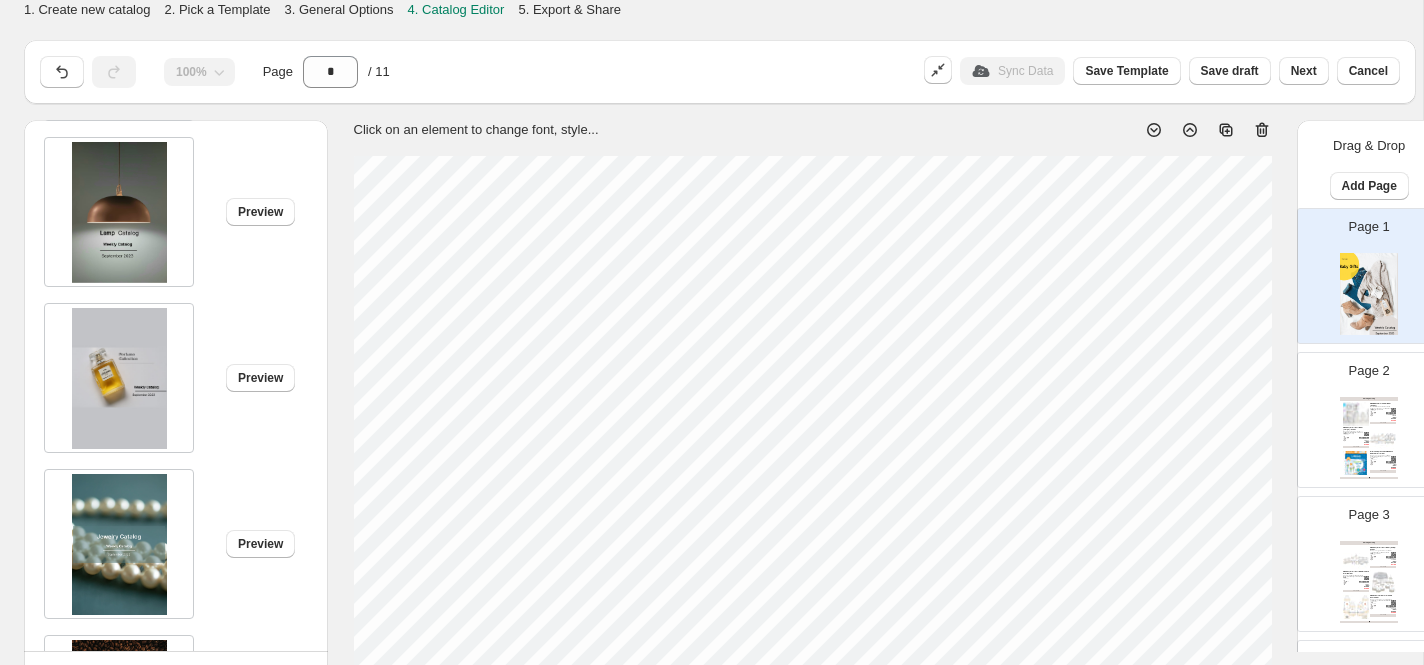 click at bounding box center (119, 378) 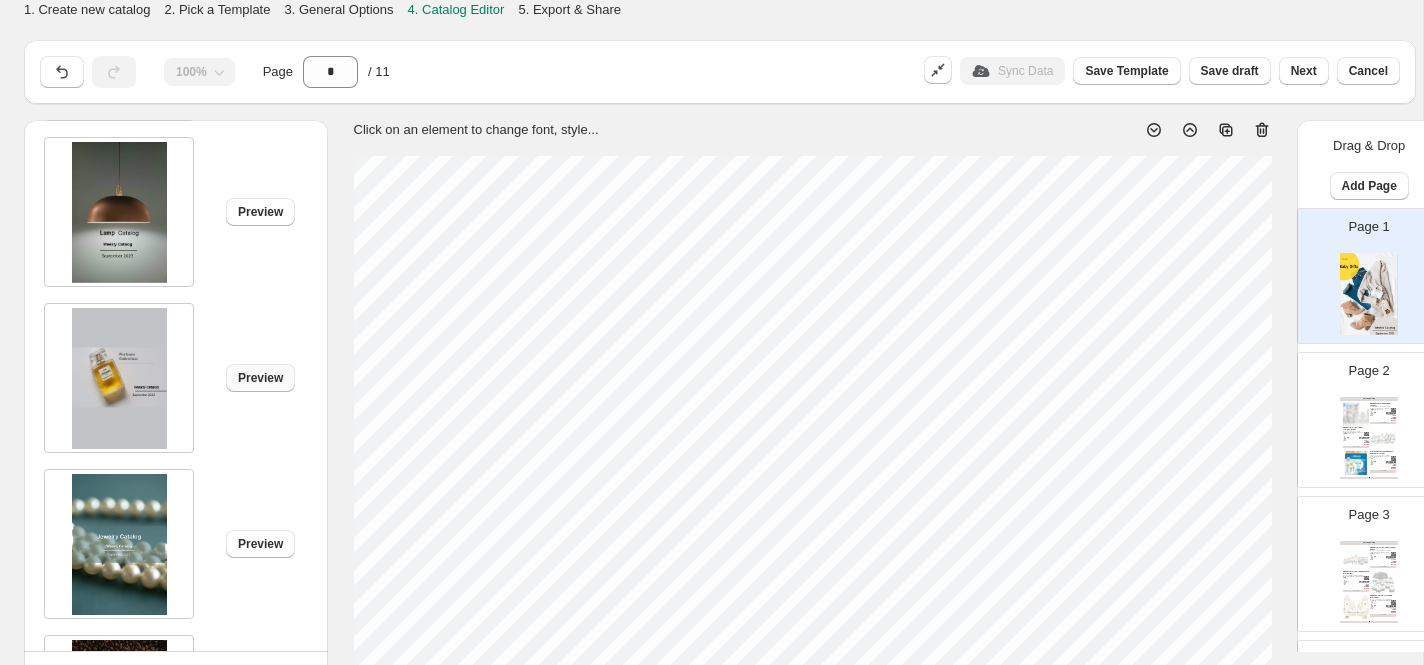 click on "Preview" at bounding box center [260, 378] 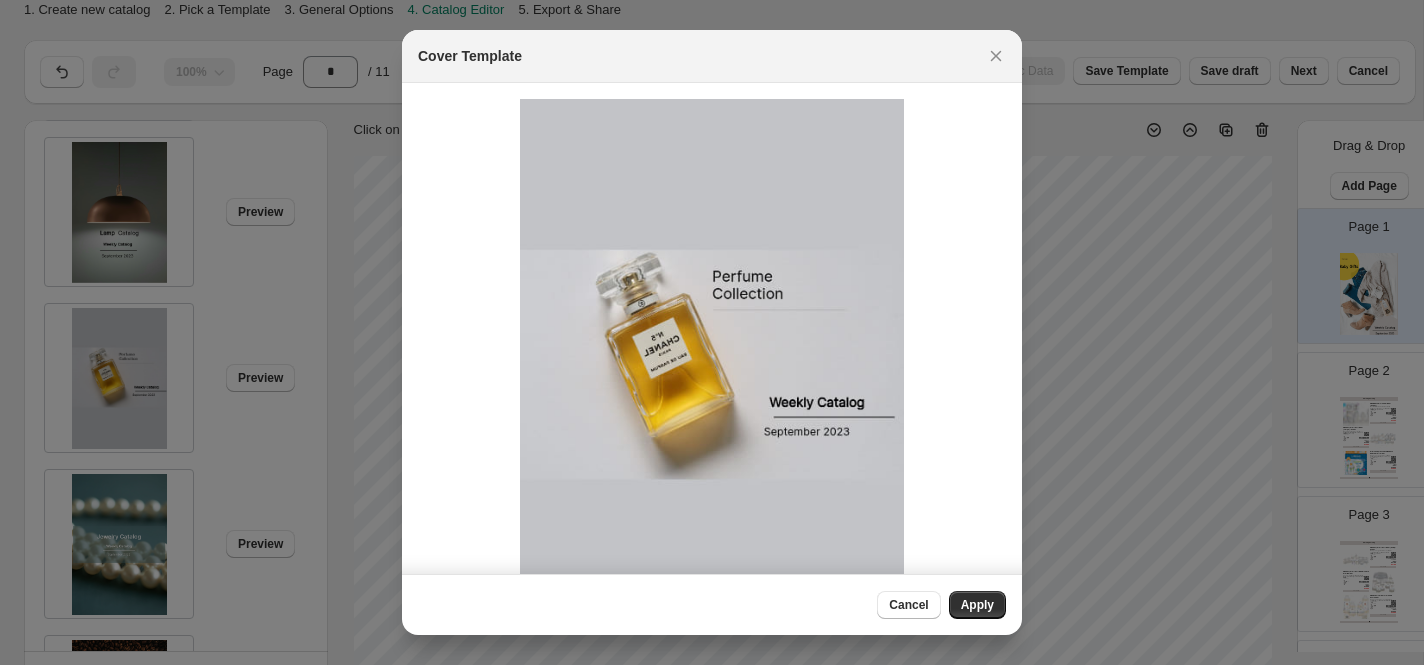 click at bounding box center [712, 332] 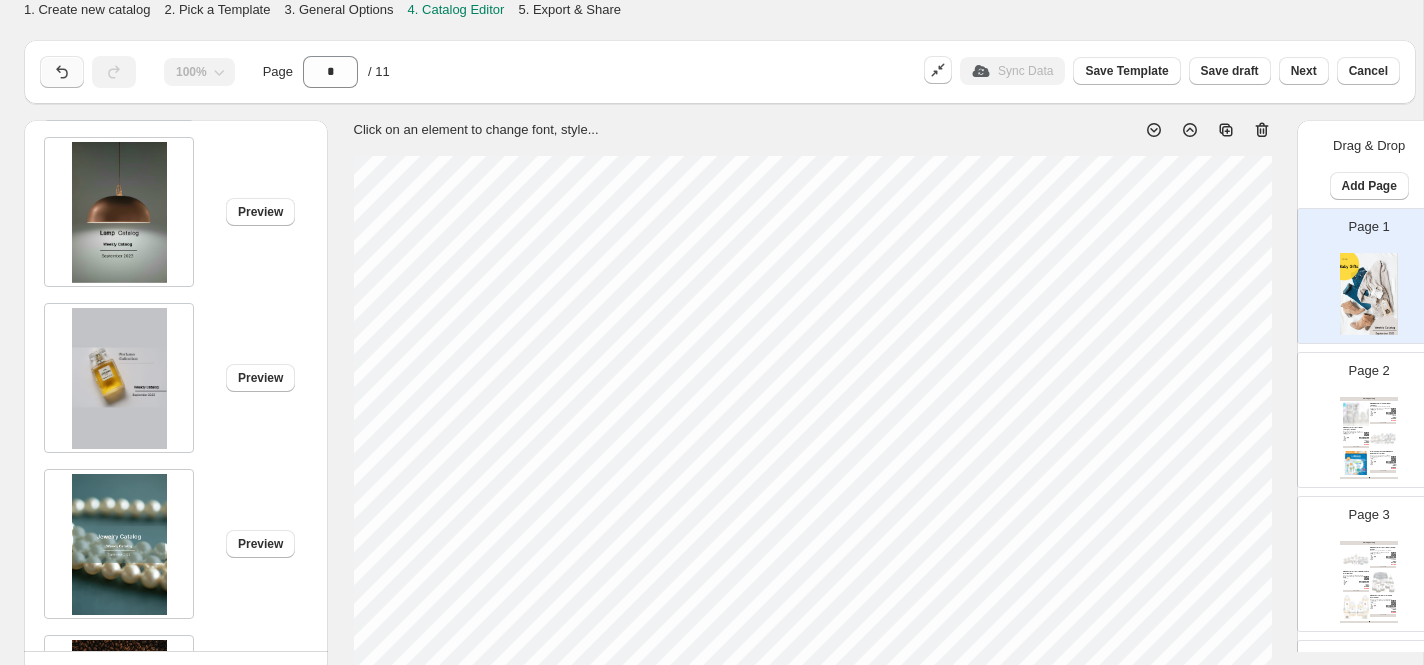 click at bounding box center [62, 72] 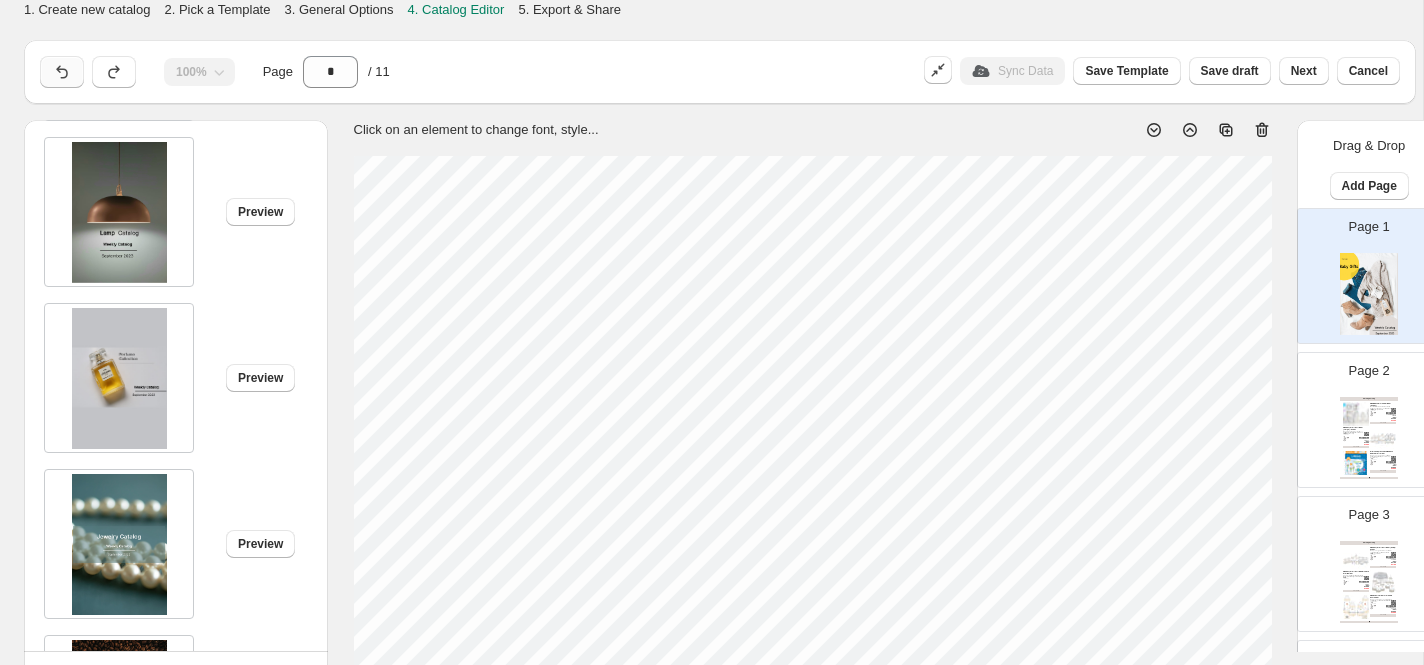 click at bounding box center [62, 72] 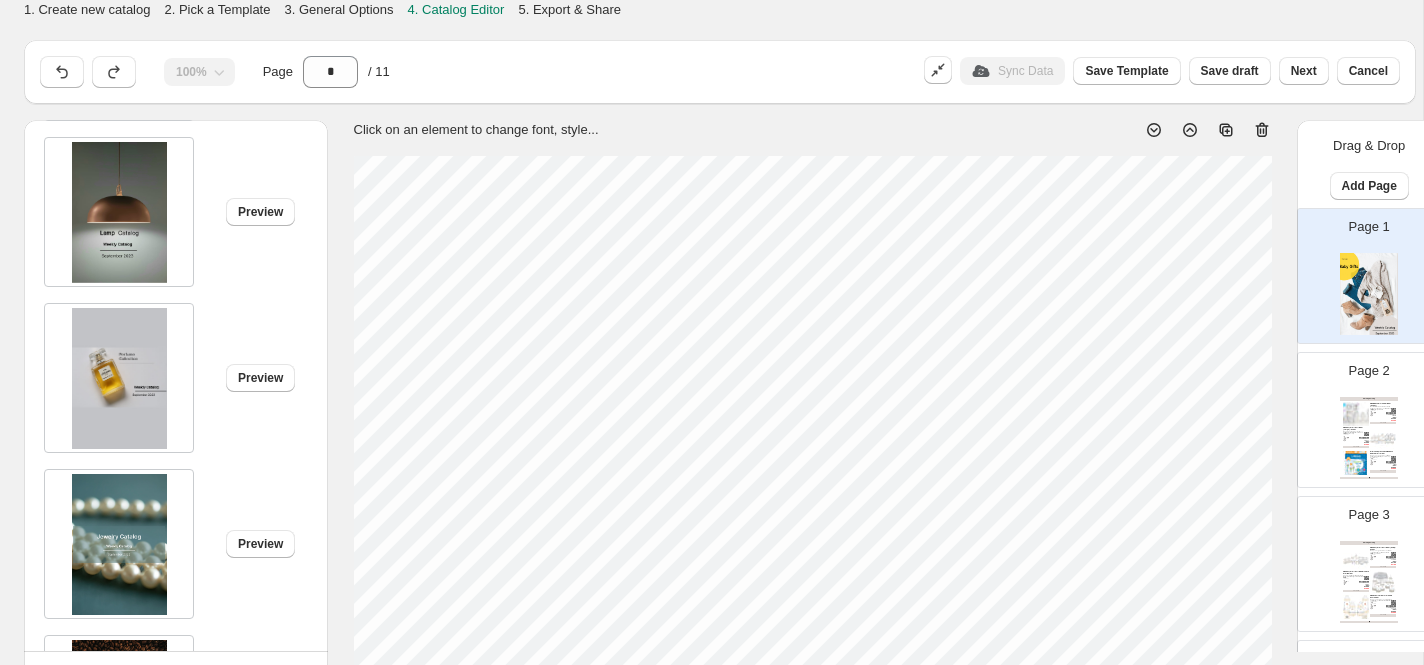 click on "2. Pick a Template" at bounding box center [217, 9] 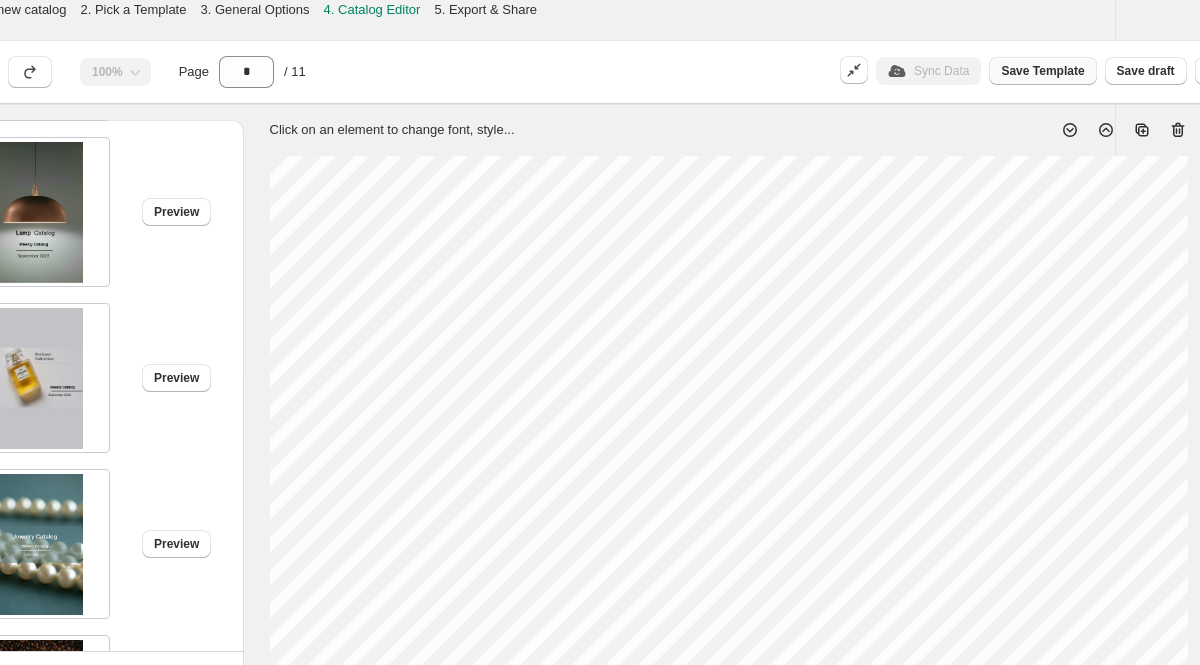scroll, scrollTop: 0, scrollLeft: 0, axis: both 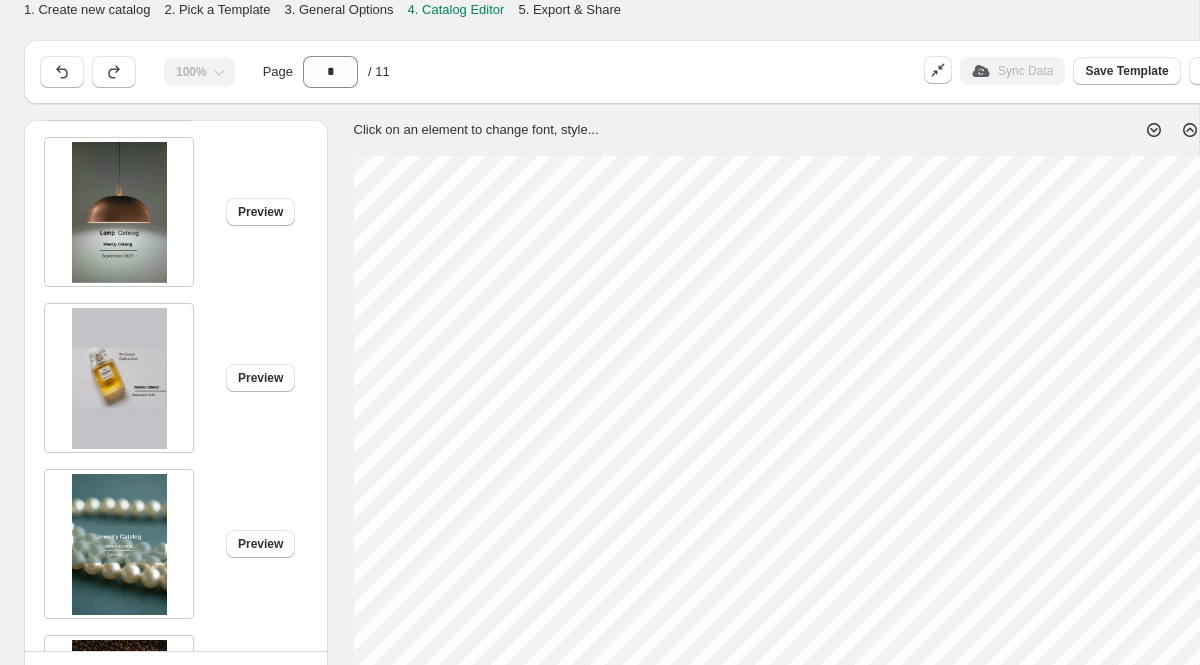 click at bounding box center (119, 378) 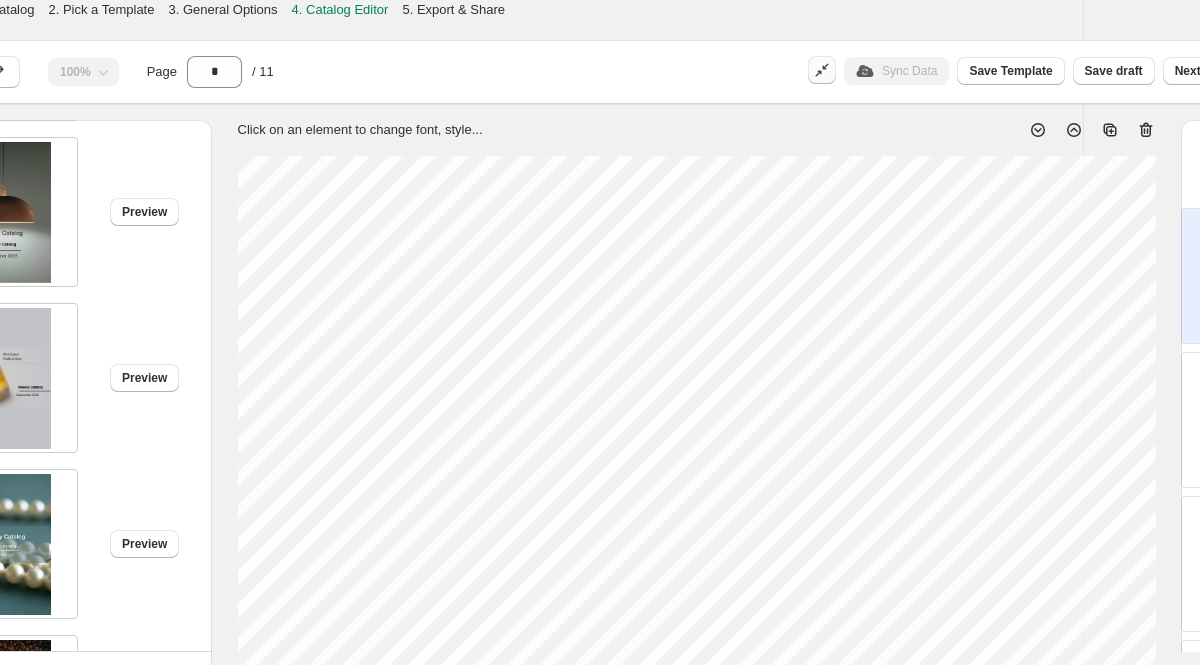scroll, scrollTop: 0, scrollLeft: 241, axis: horizontal 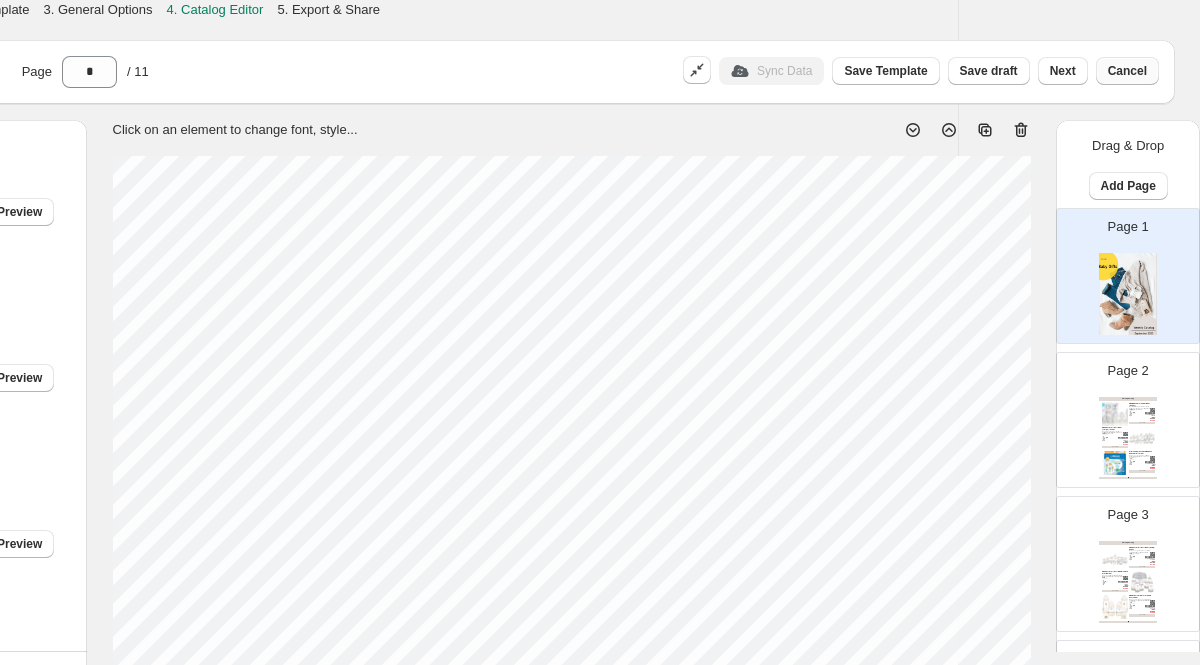 click on "Cancel" at bounding box center [1127, 71] 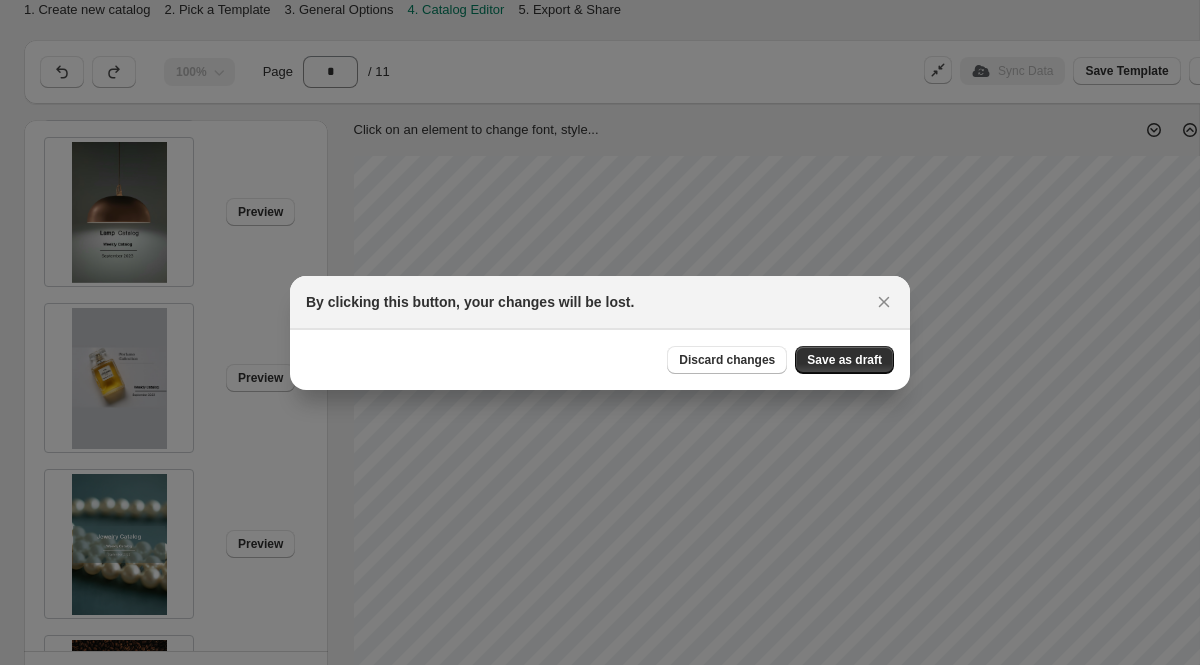 scroll, scrollTop: 0, scrollLeft: 0, axis: both 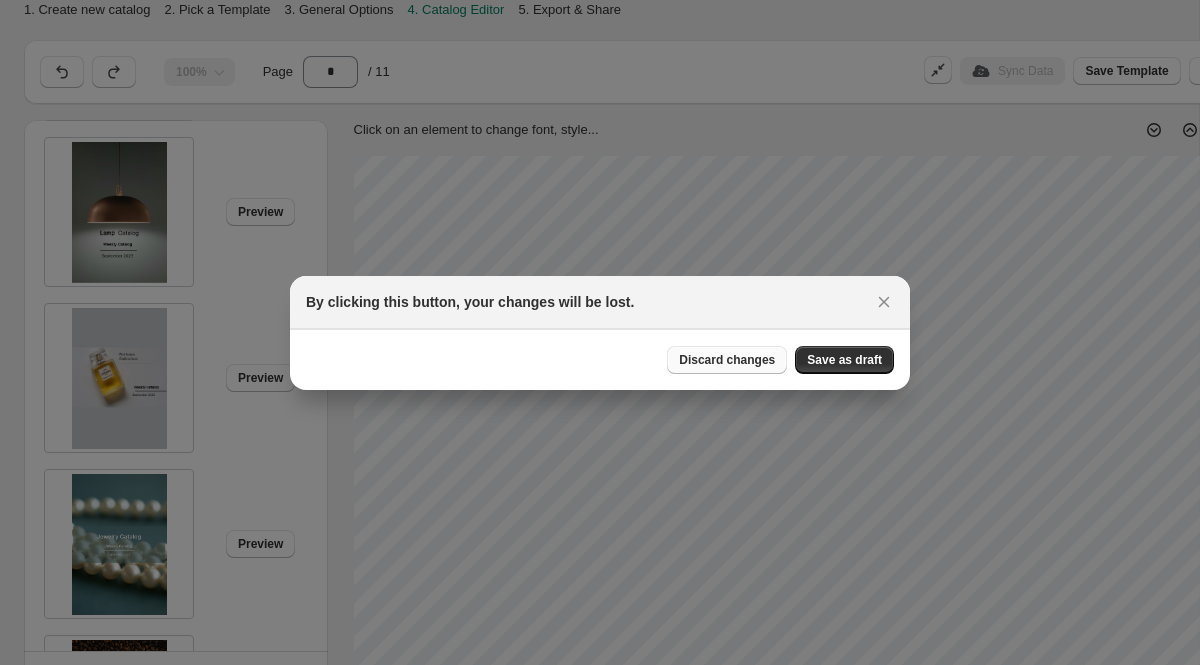 click on "Discard changes" at bounding box center [727, 360] 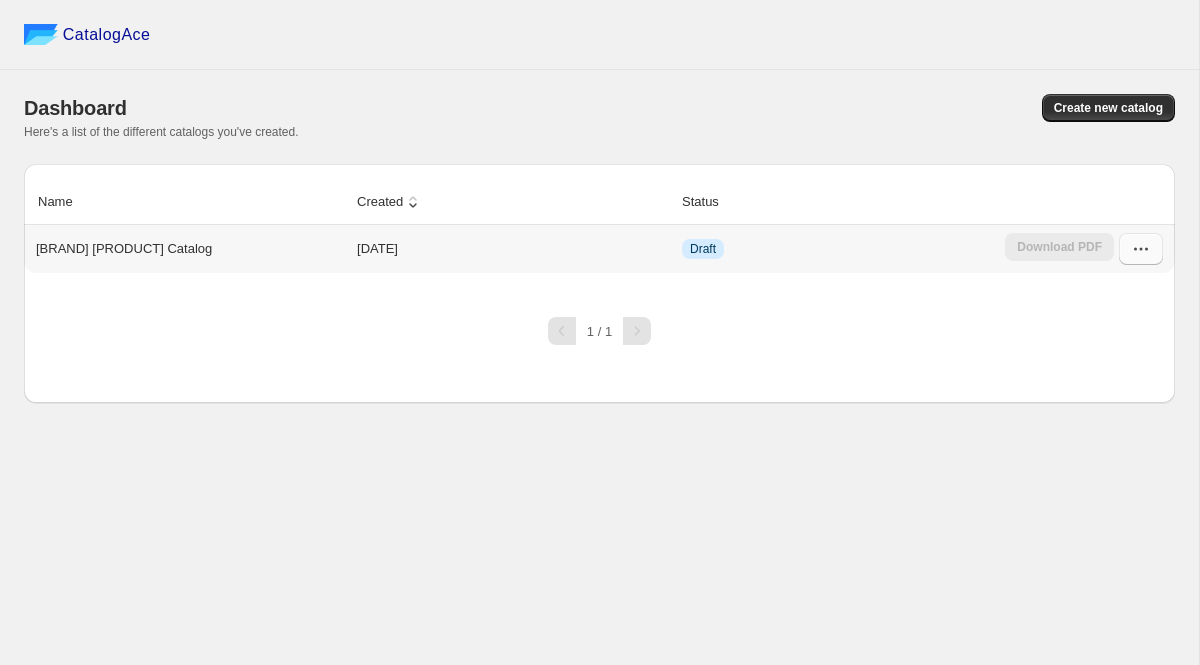 click 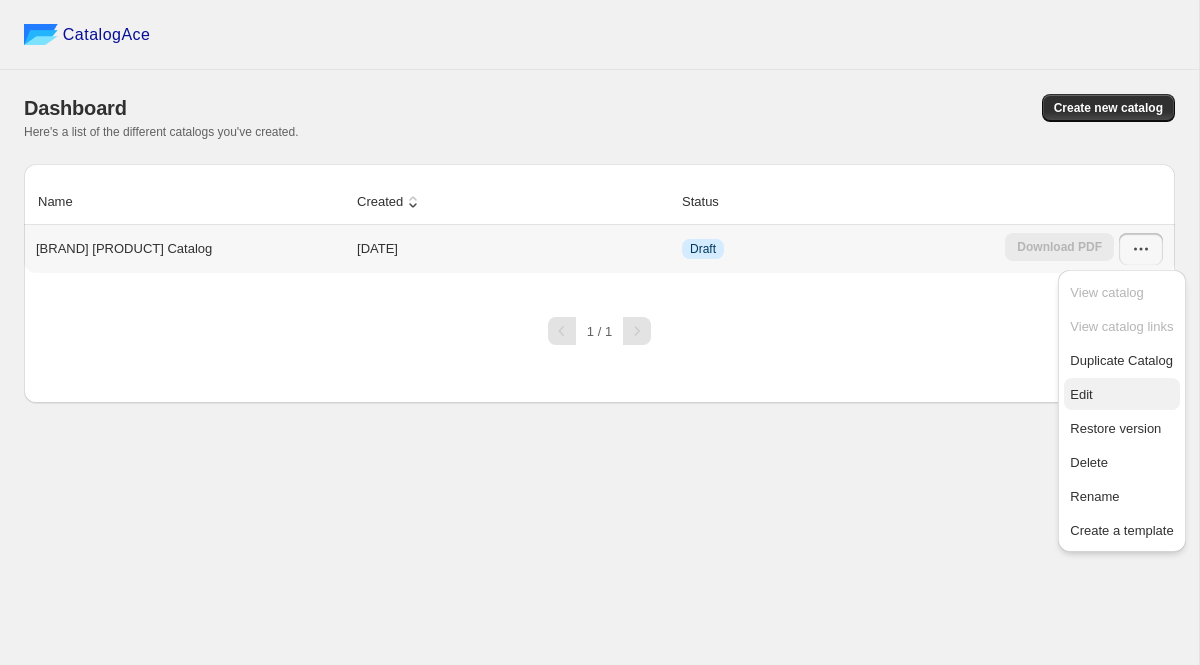 click on "Edit" at bounding box center [1121, 395] 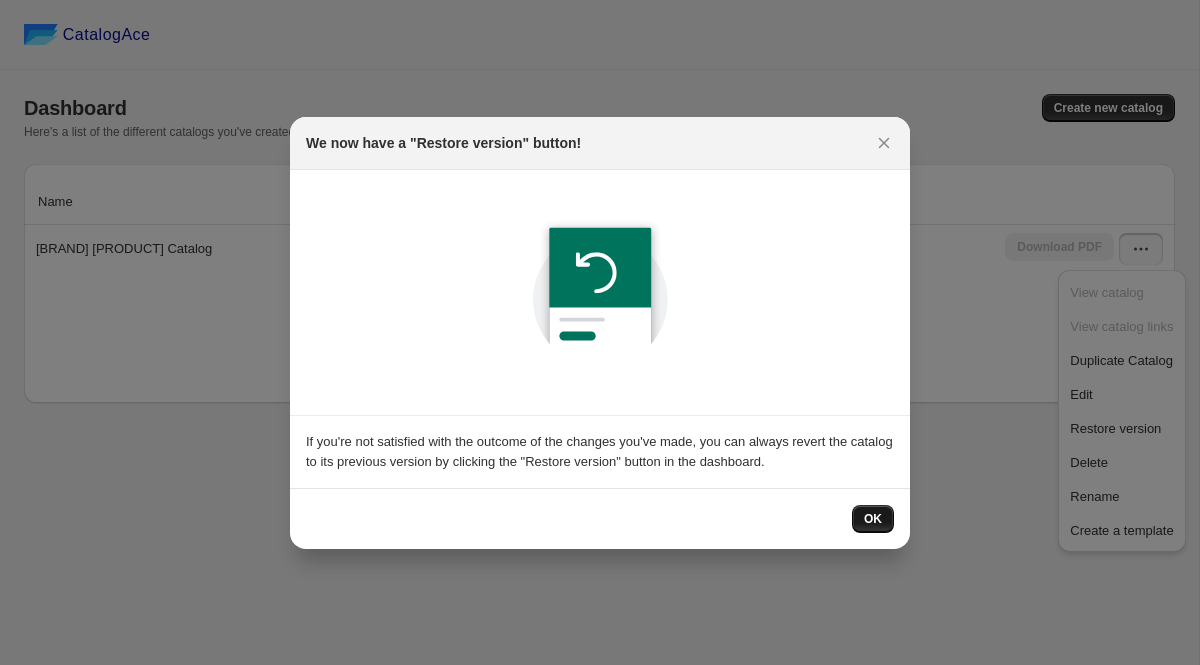 click on "OK" at bounding box center [873, 519] 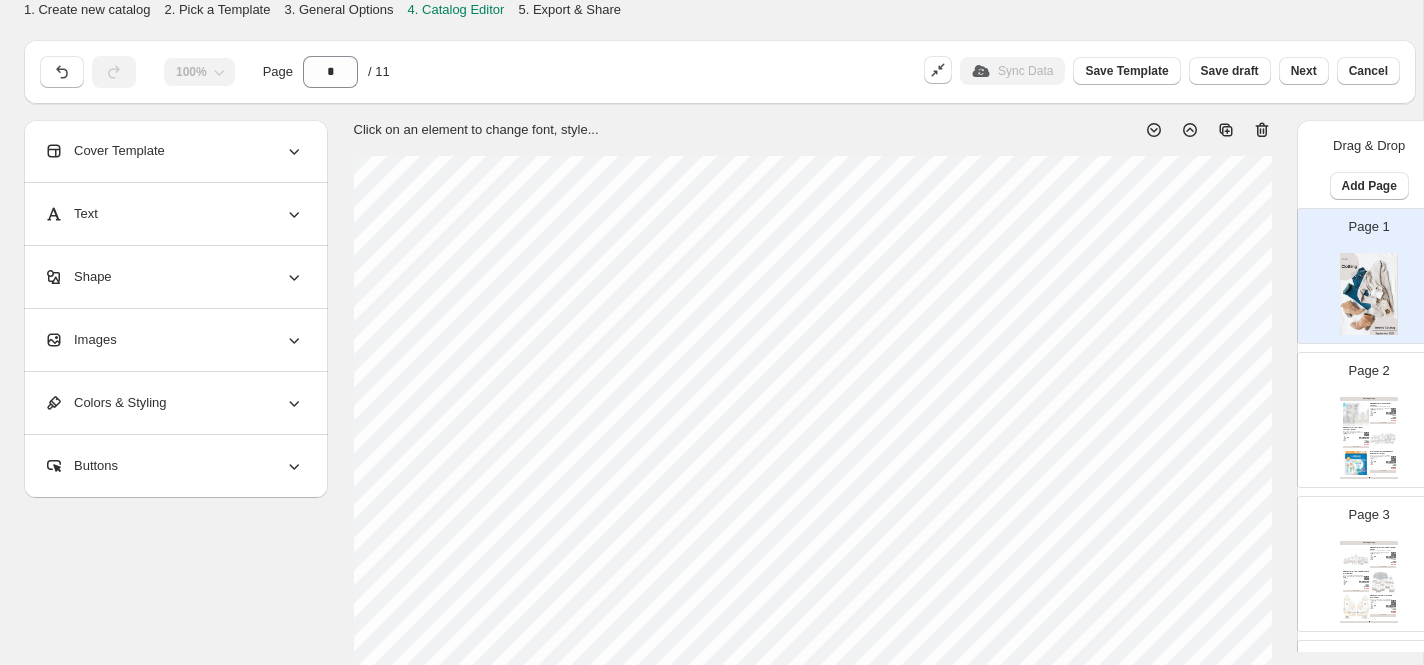 click at bounding box center (1369, 294) 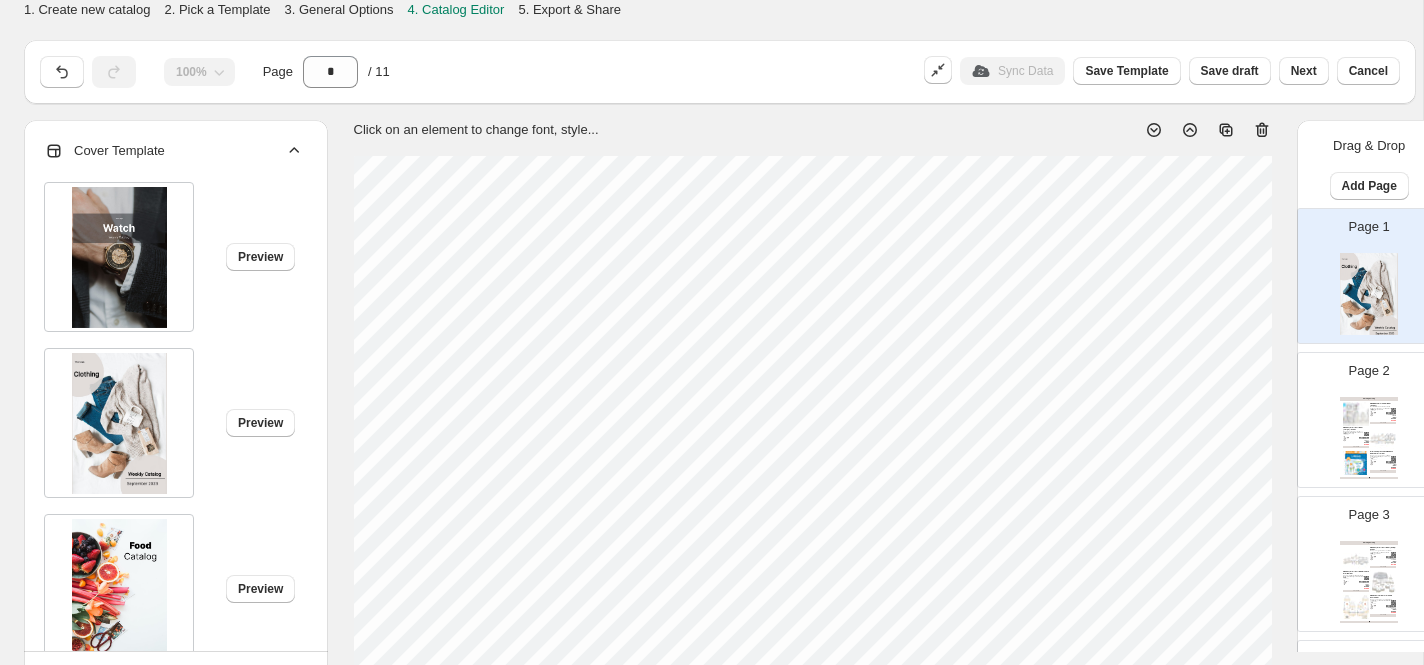 click at bounding box center [119, 423] 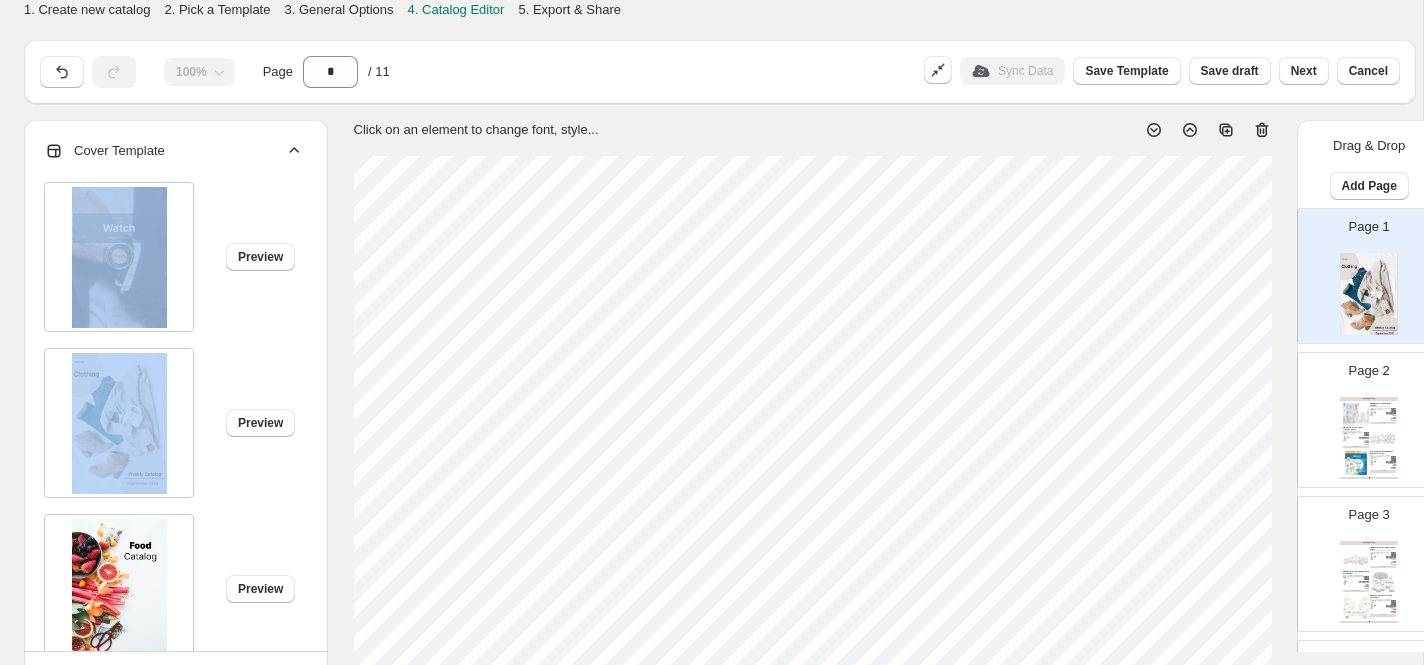 click at bounding box center (119, 257) 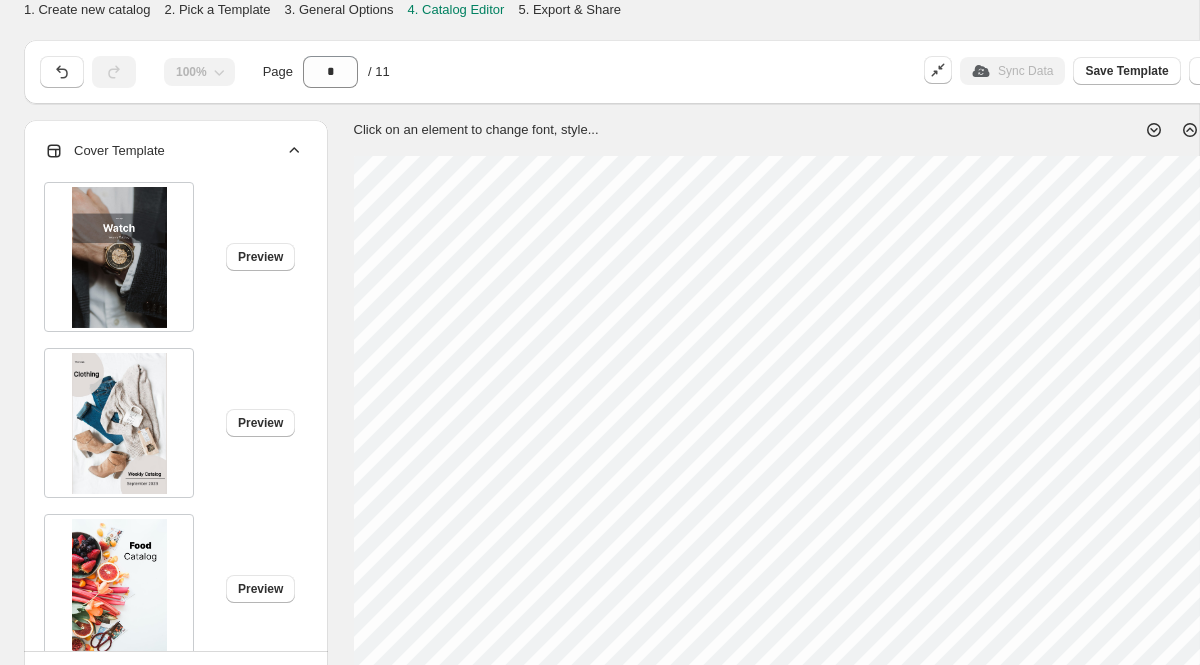 click on "100% Page *  / 11" at bounding box center (470, 68) 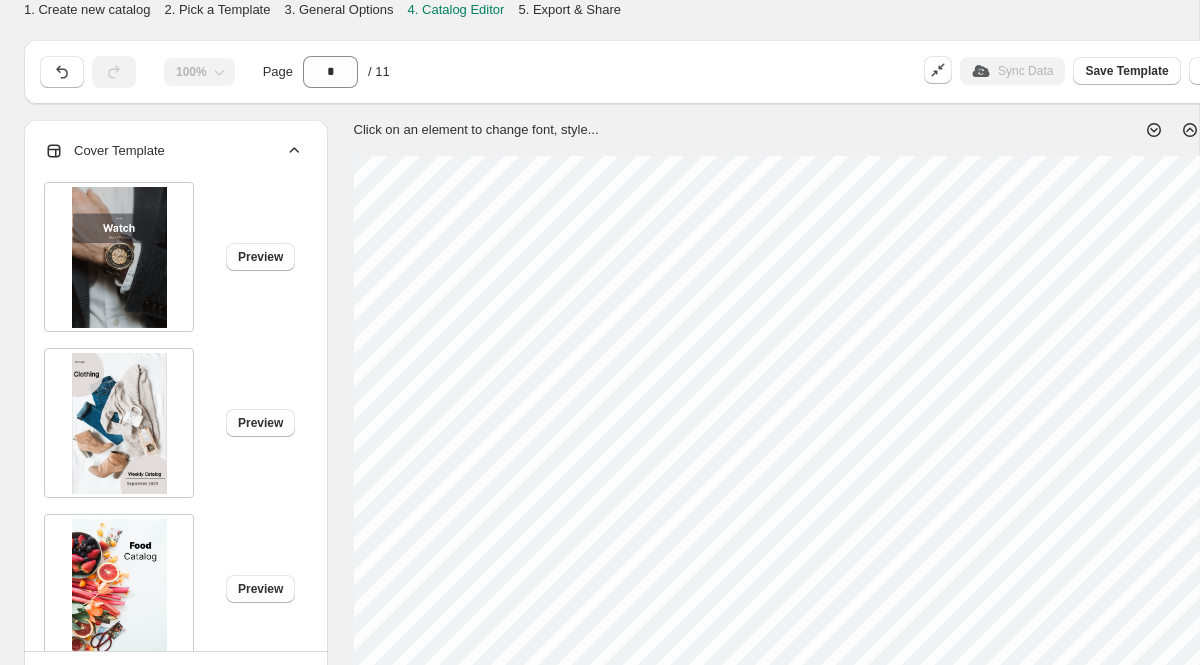 scroll, scrollTop: 0, scrollLeft: 241, axis: horizontal 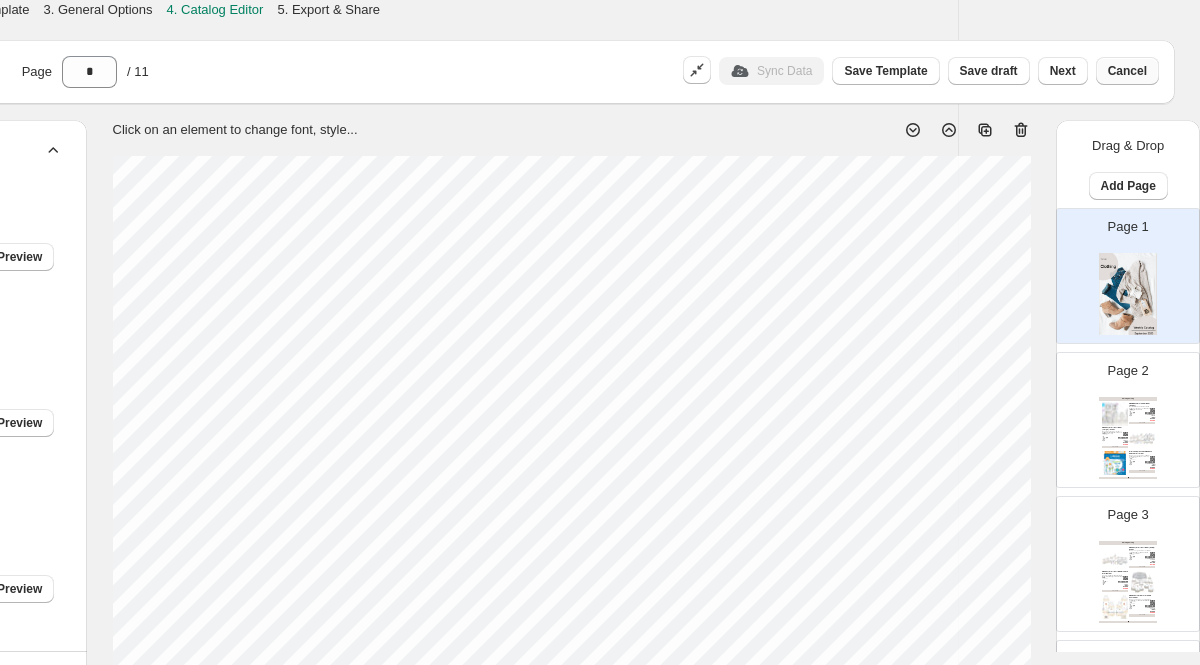 click on "Cancel" at bounding box center [1127, 71] 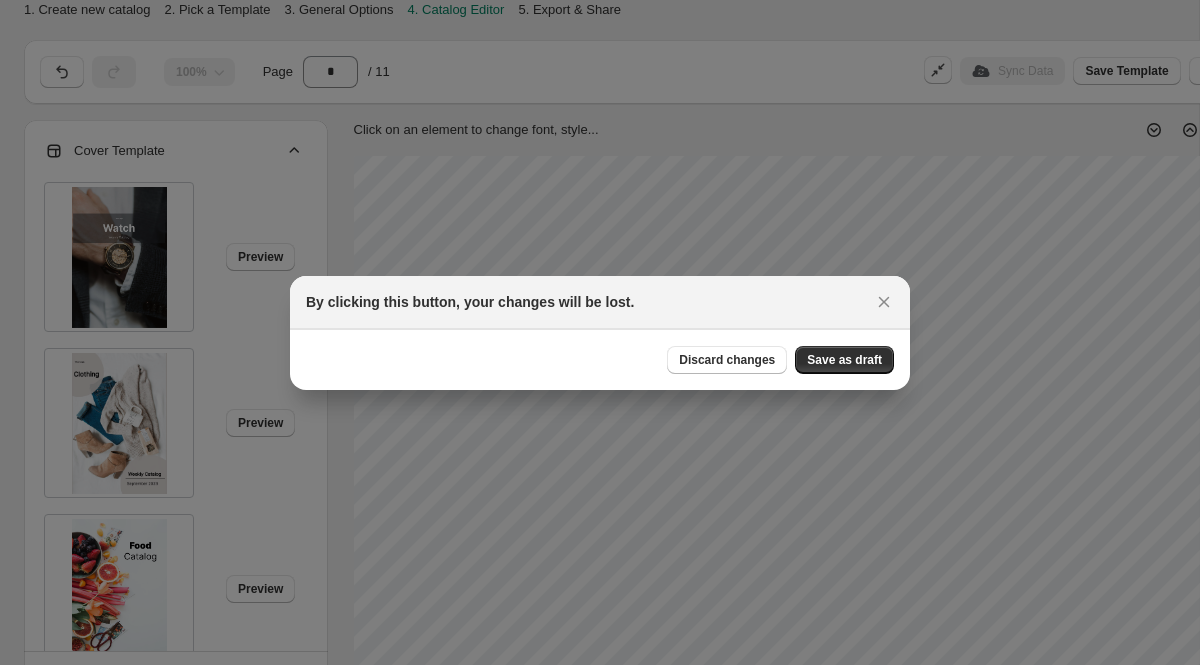 scroll, scrollTop: 0, scrollLeft: 0, axis: both 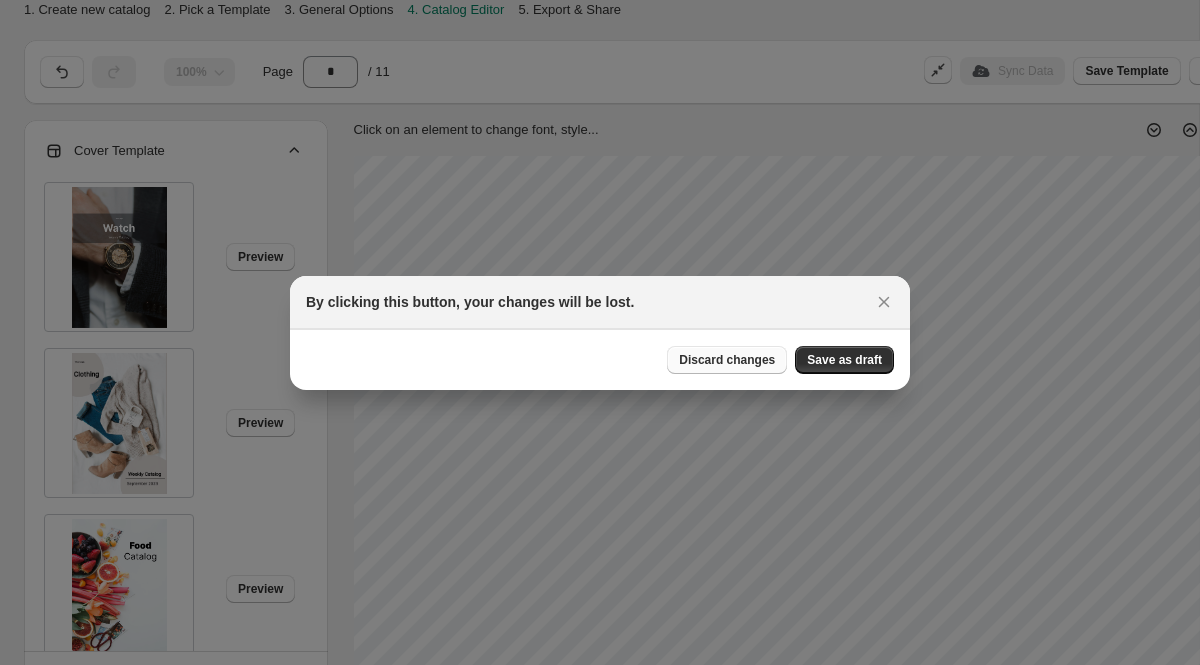 click on "Discard changes" at bounding box center (727, 360) 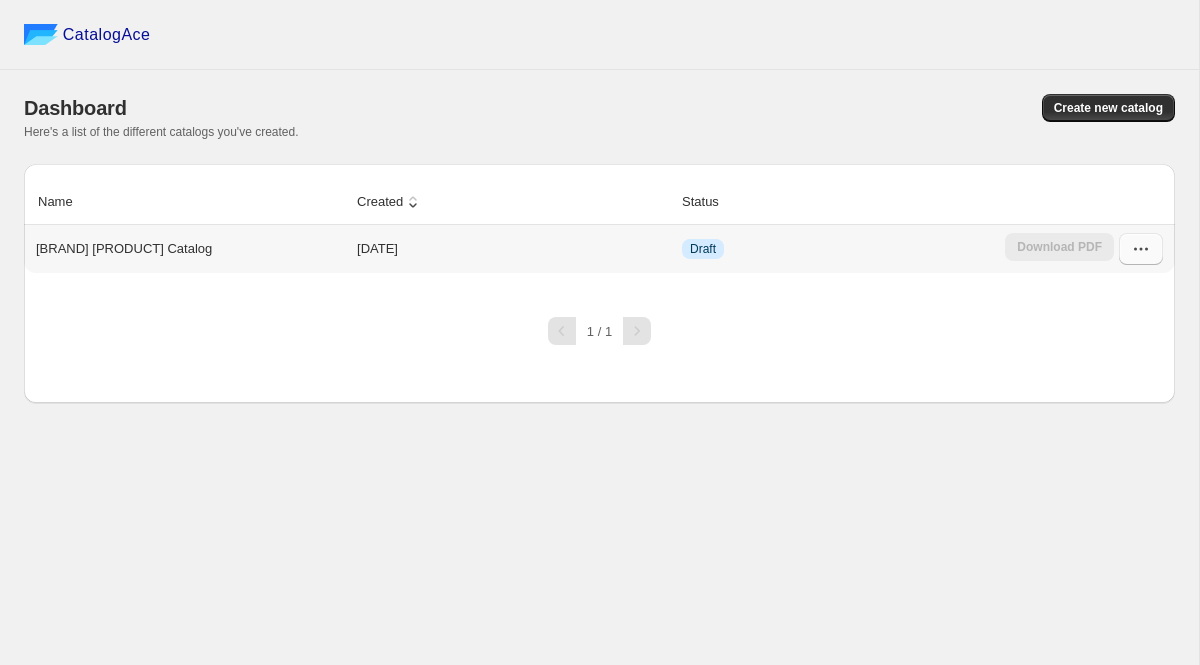 click 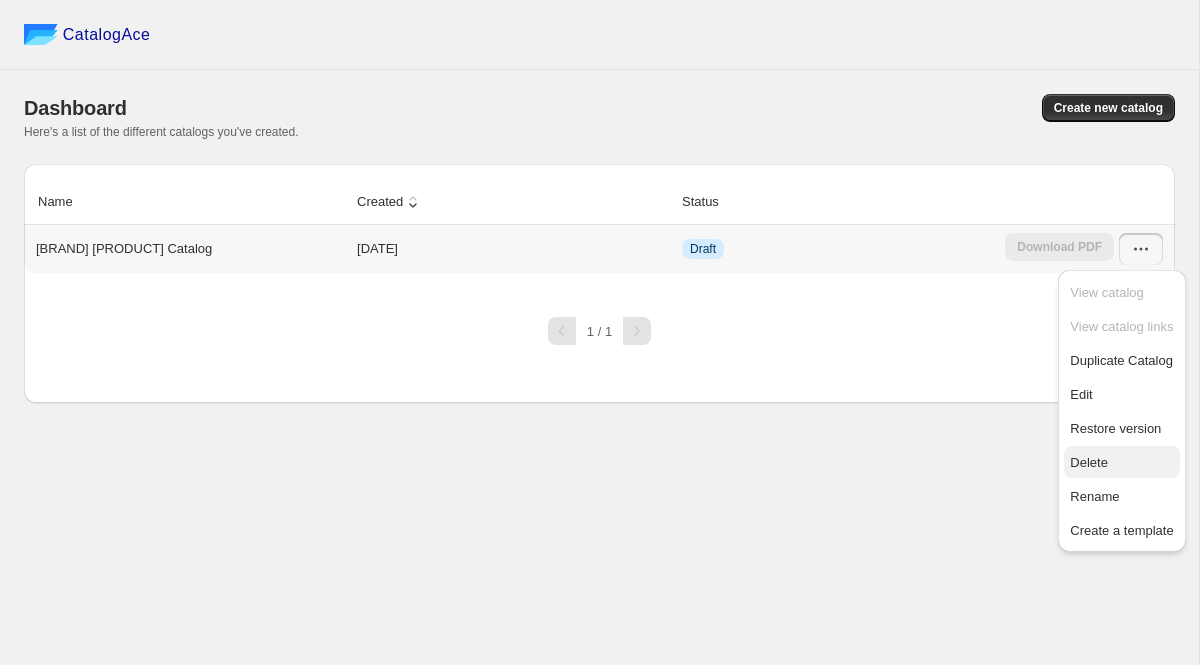 click on "Delete" at bounding box center [1089, 462] 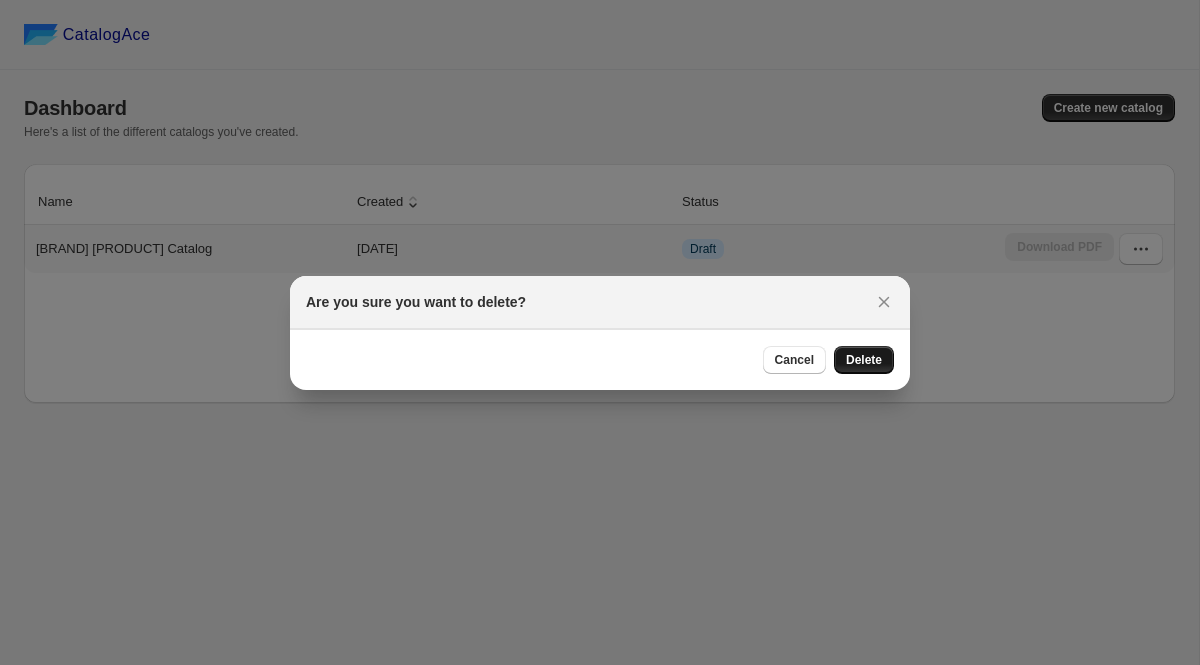 click on "Delete" at bounding box center (864, 360) 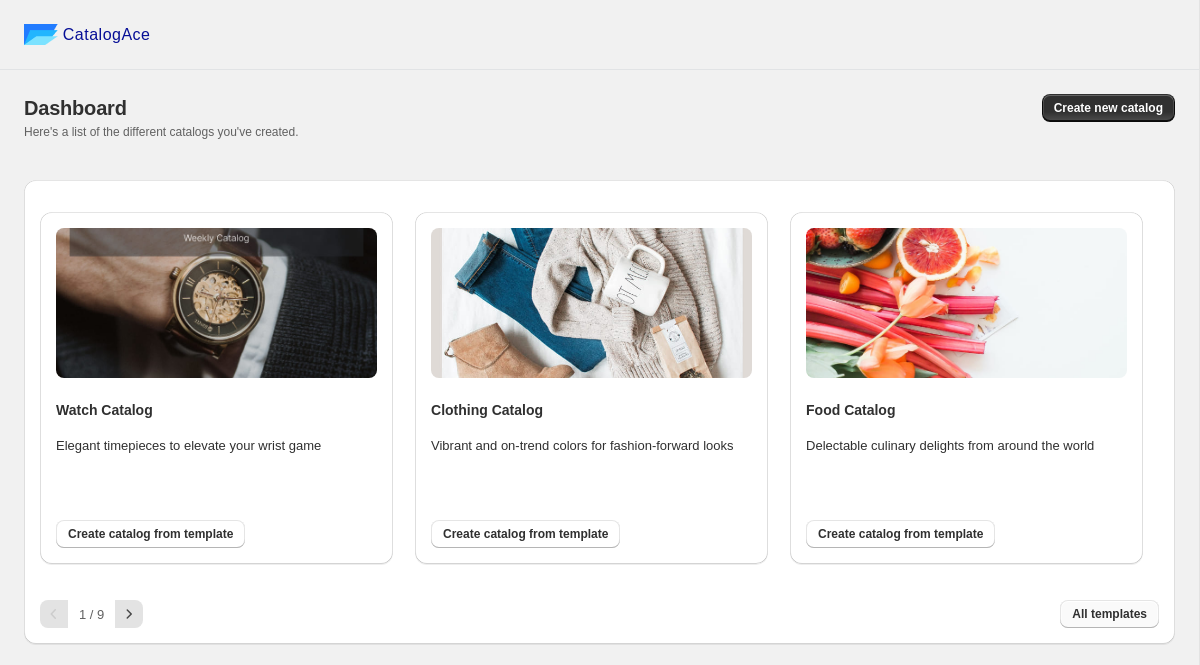 click on "All templates" at bounding box center (1109, 614) 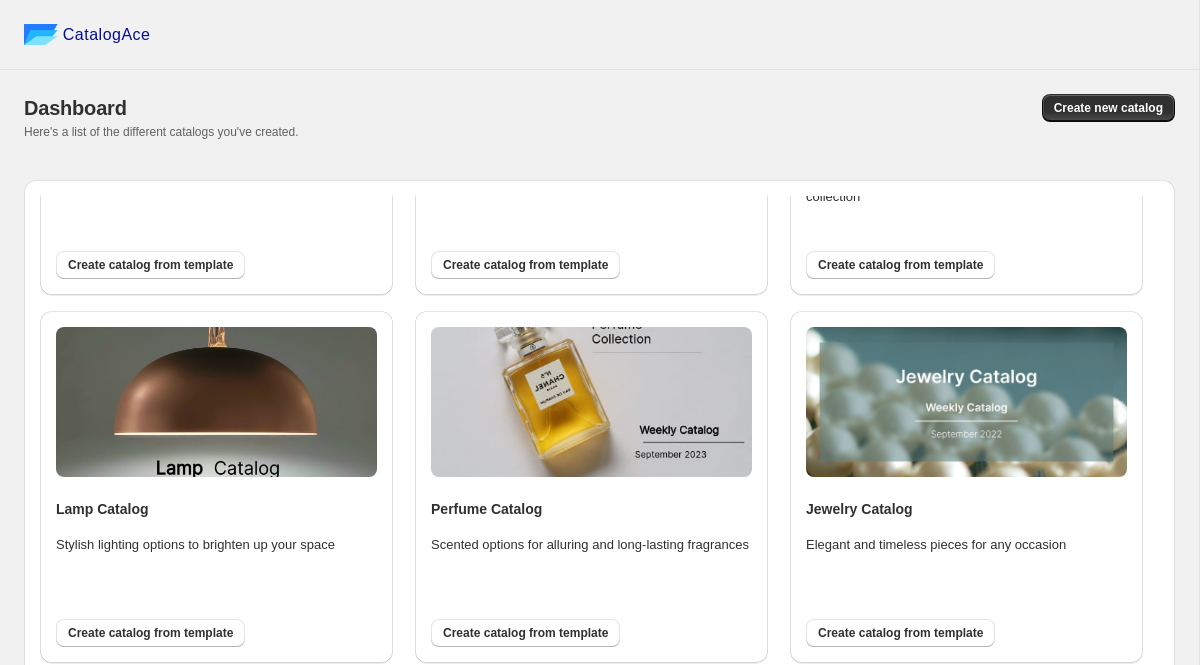 scroll, scrollTop: 1048, scrollLeft: 0, axis: vertical 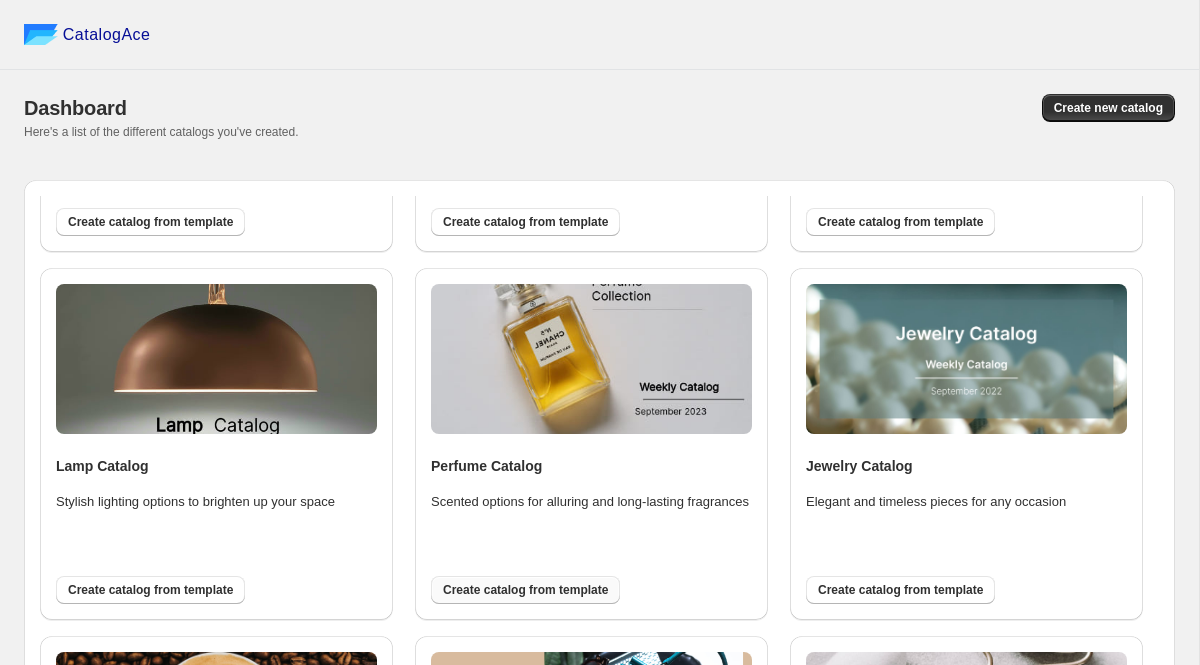 click on "Create catalog from template" at bounding box center [525, 590] 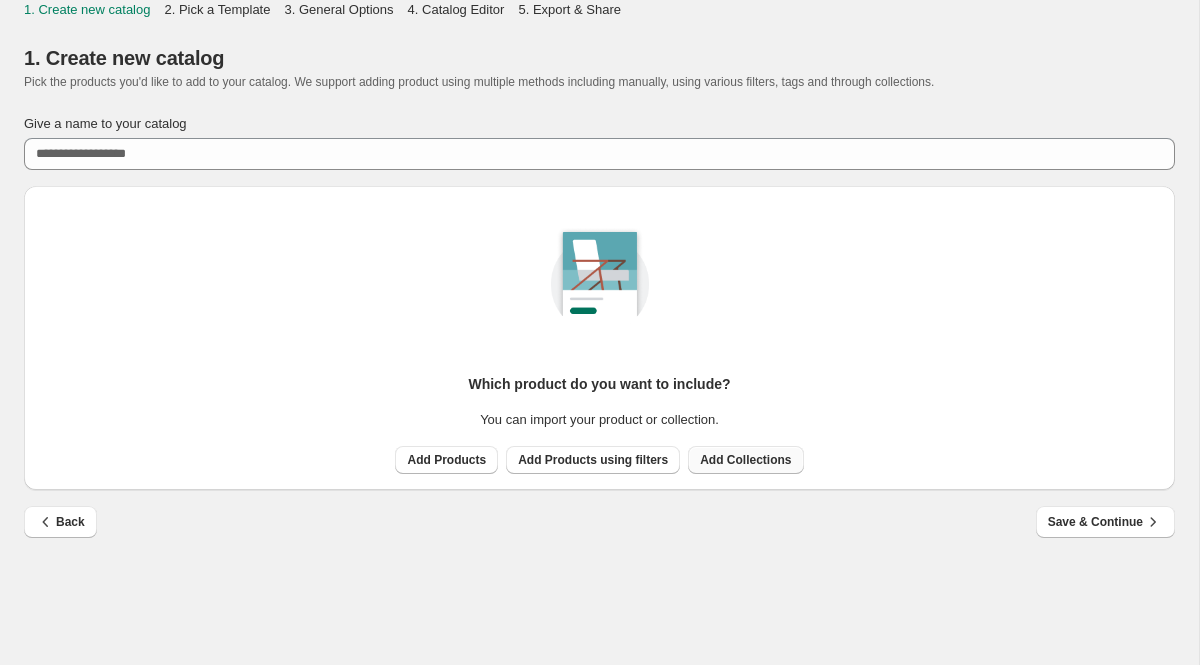 click on "Add Collections" at bounding box center (745, 460) 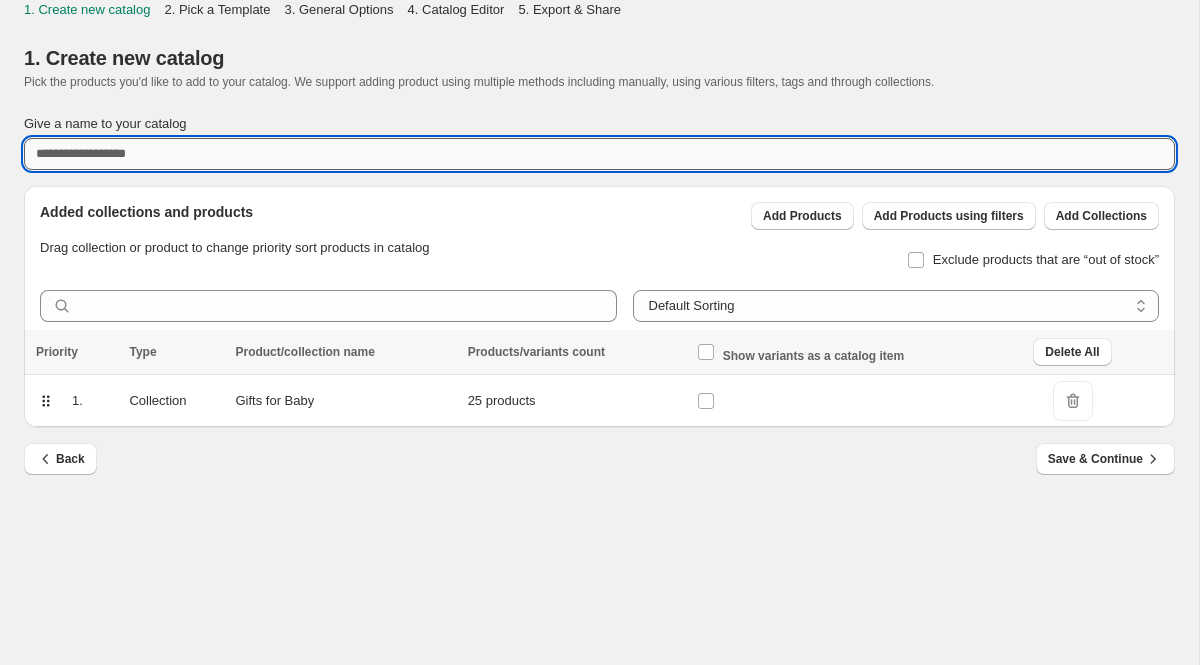 click on "Give a name to your catalog" at bounding box center [599, 154] 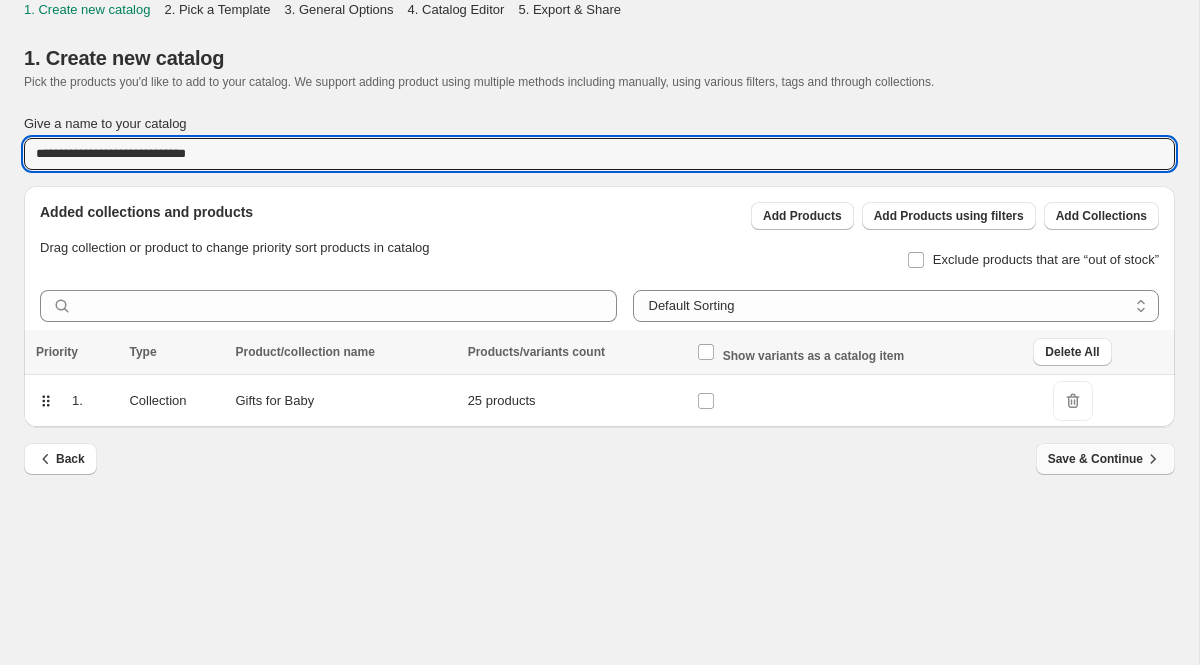 type on "**********" 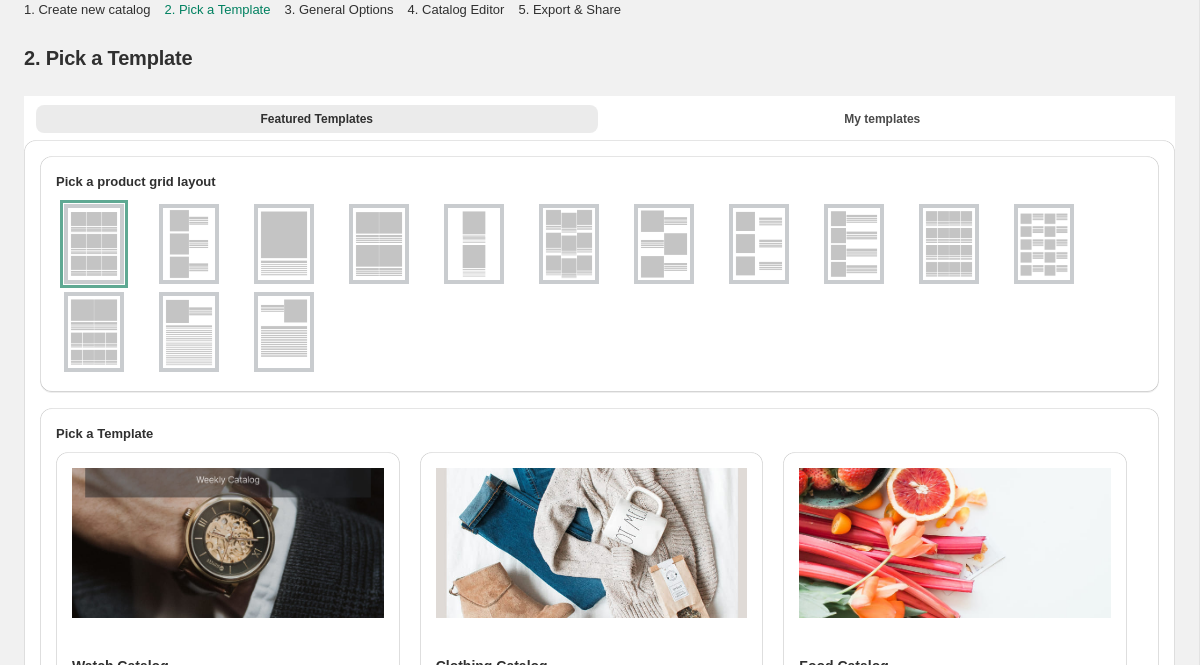 click at bounding box center [189, 244] 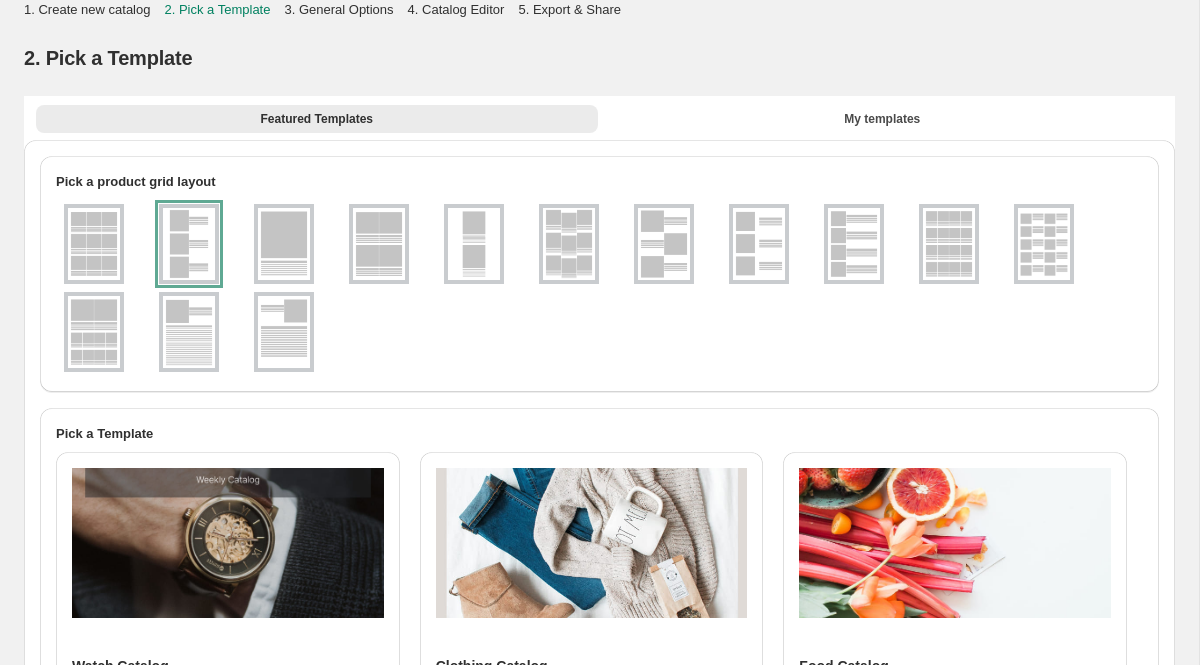 click at bounding box center [94, 244] 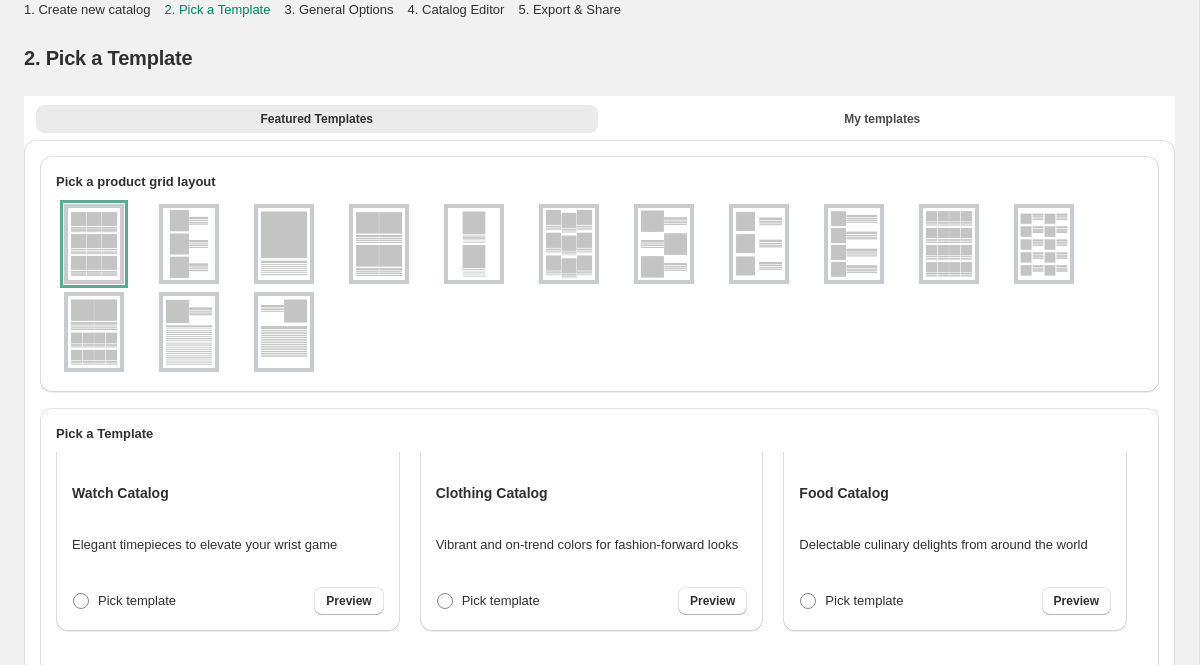 scroll, scrollTop: 159, scrollLeft: 0, axis: vertical 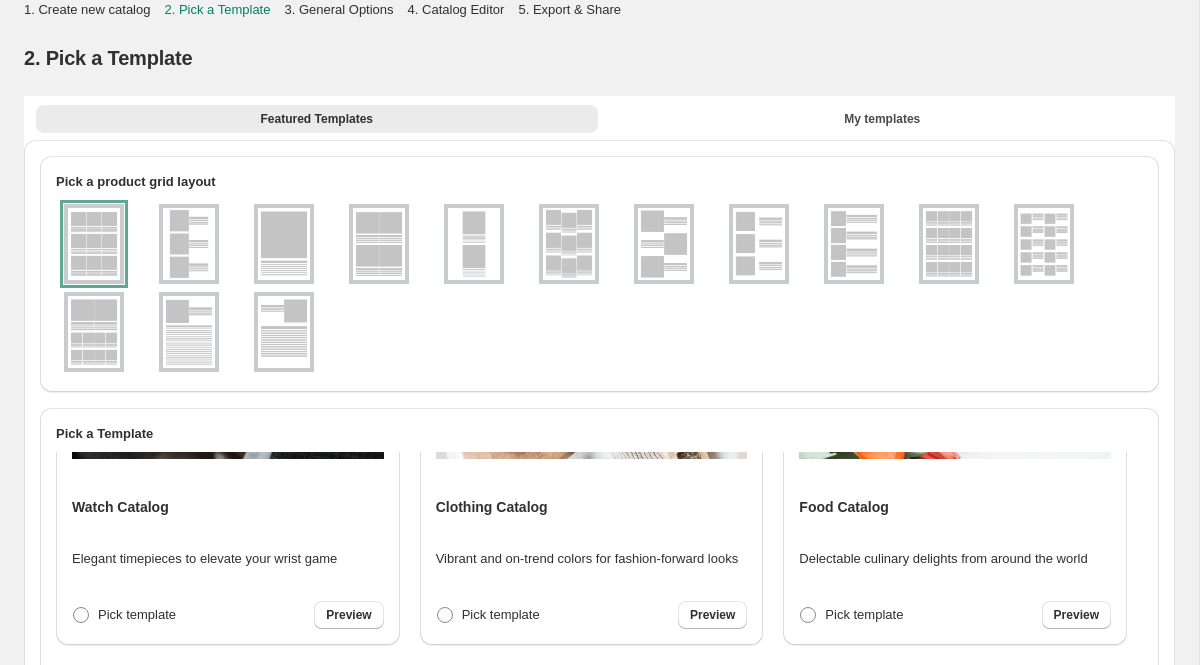 click at bounding box center [664, 244] 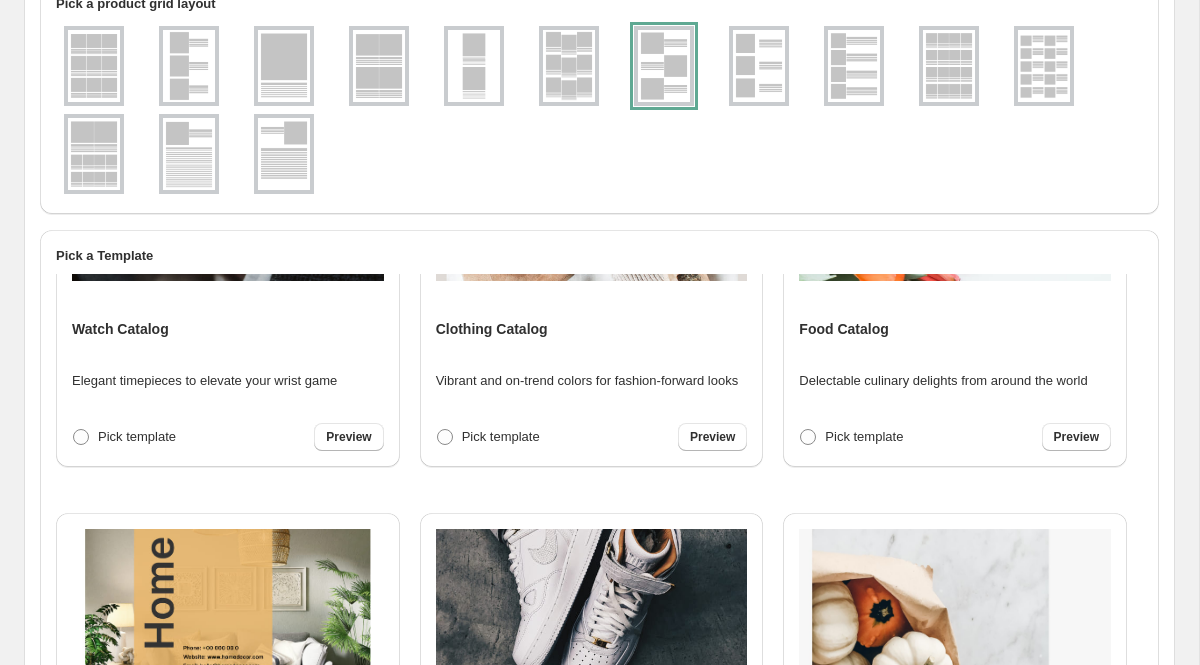 scroll, scrollTop: 194, scrollLeft: 0, axis: vertical 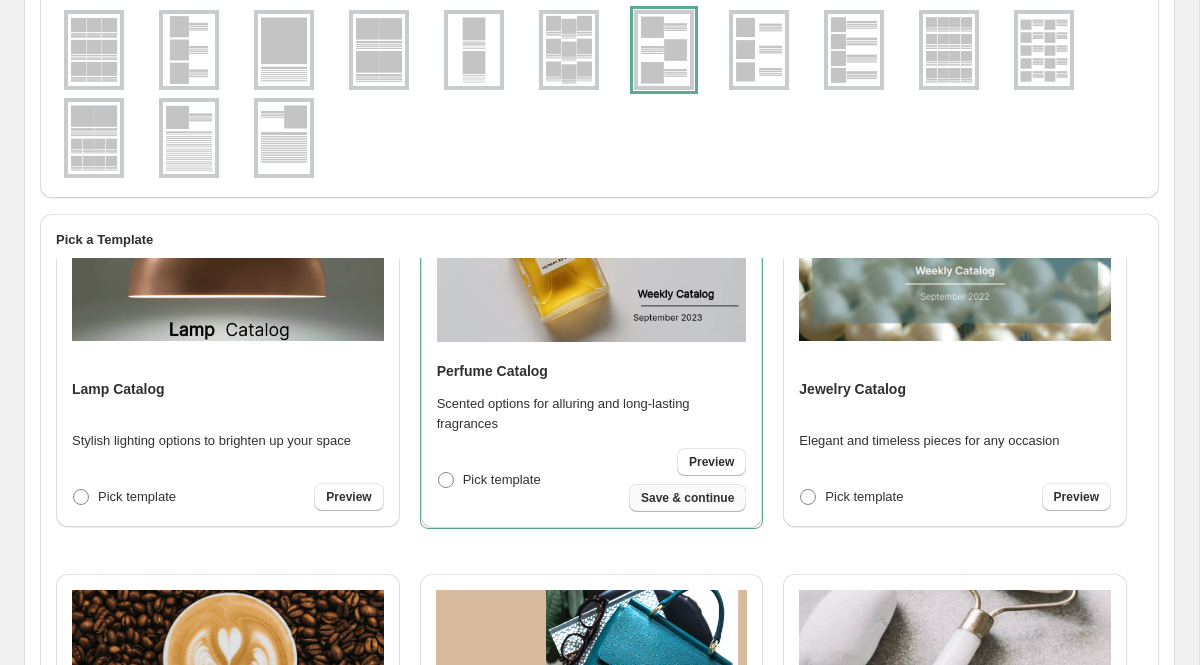click on "Save & continue" at bounding box center (687, 498) 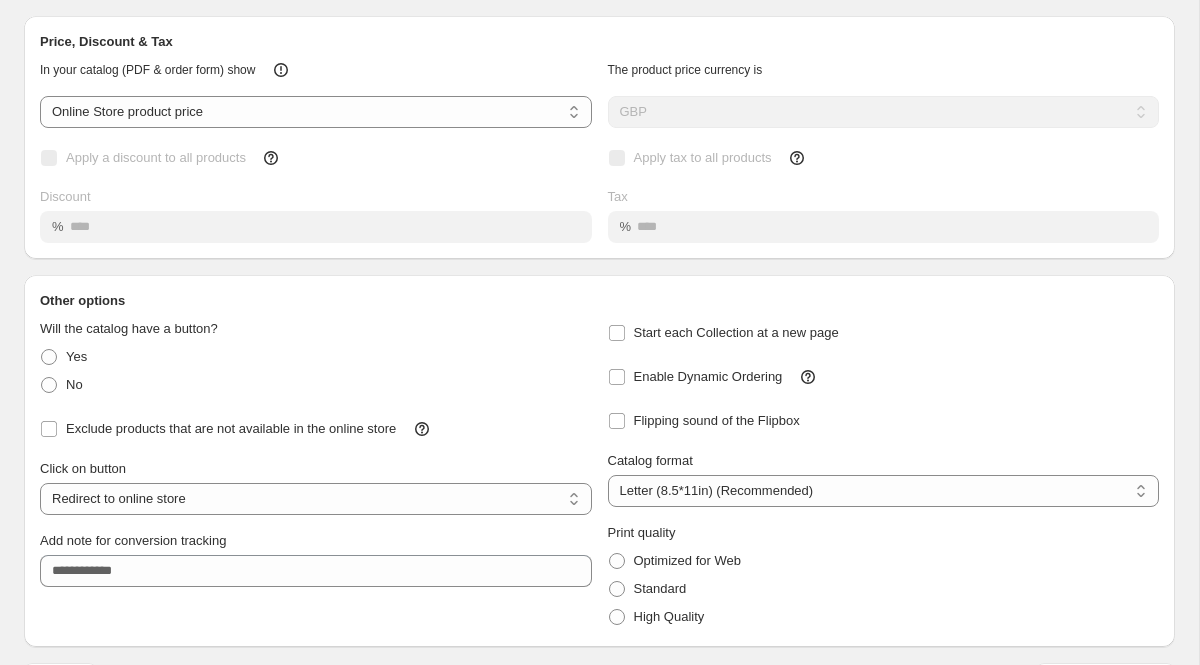 scroll, scrollTop: 101, scrollLeft: 0, axis: vertical 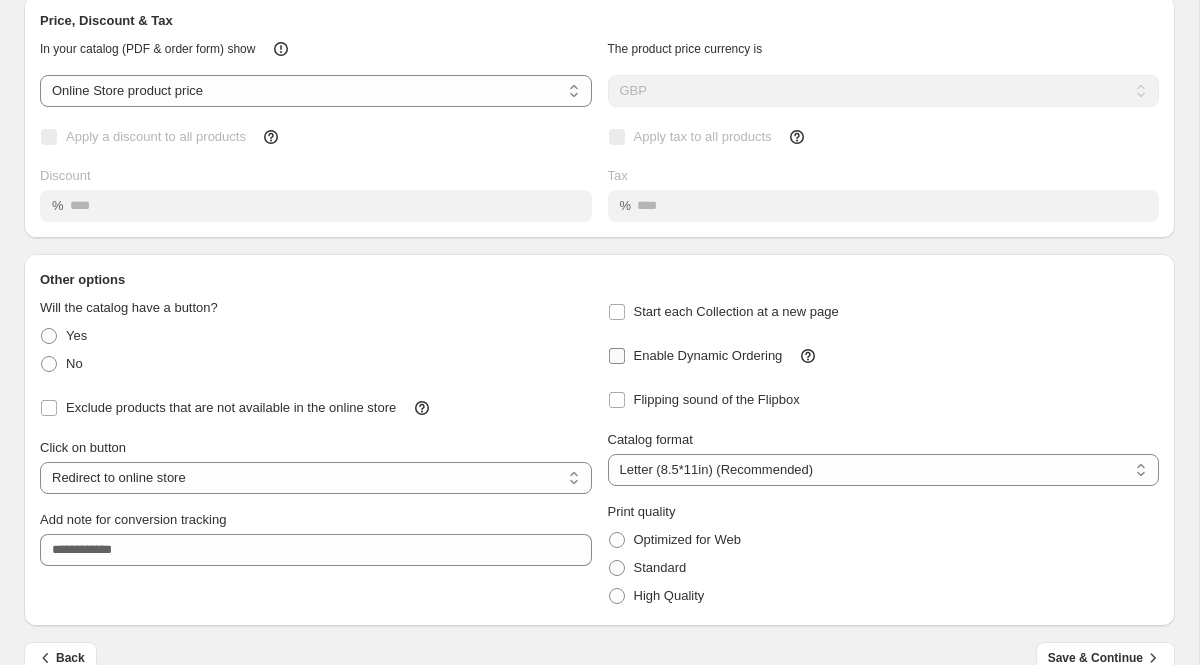 click at bounding box center [617, 356] 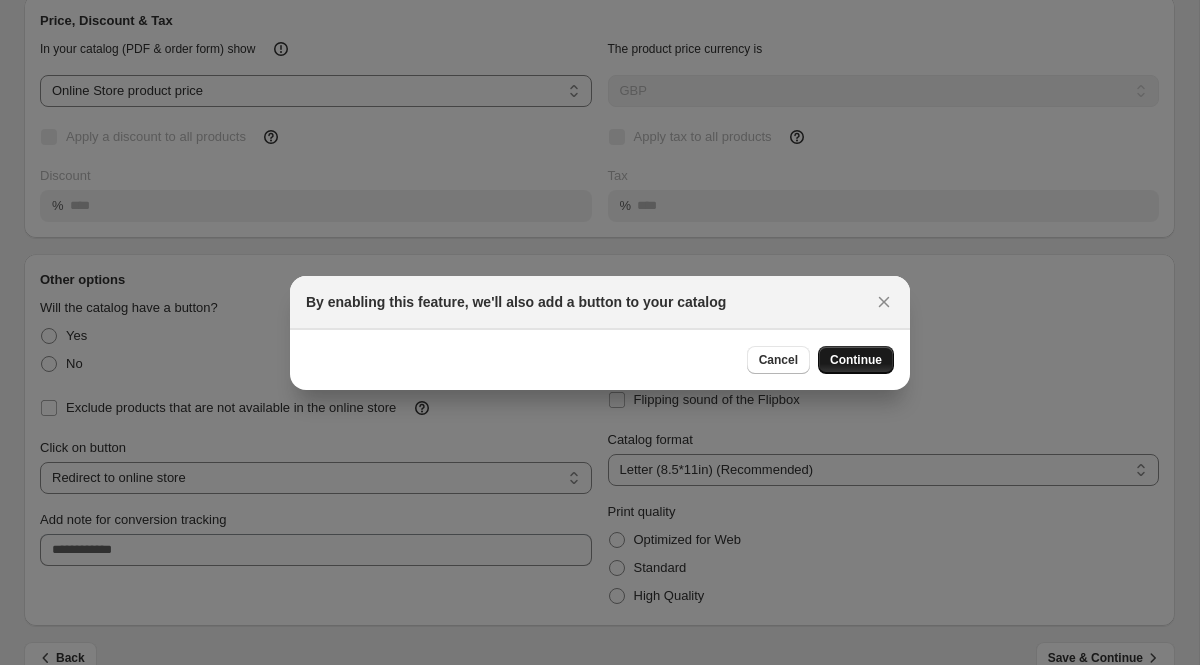 click on "Continue" at bounding box center (856, 360) 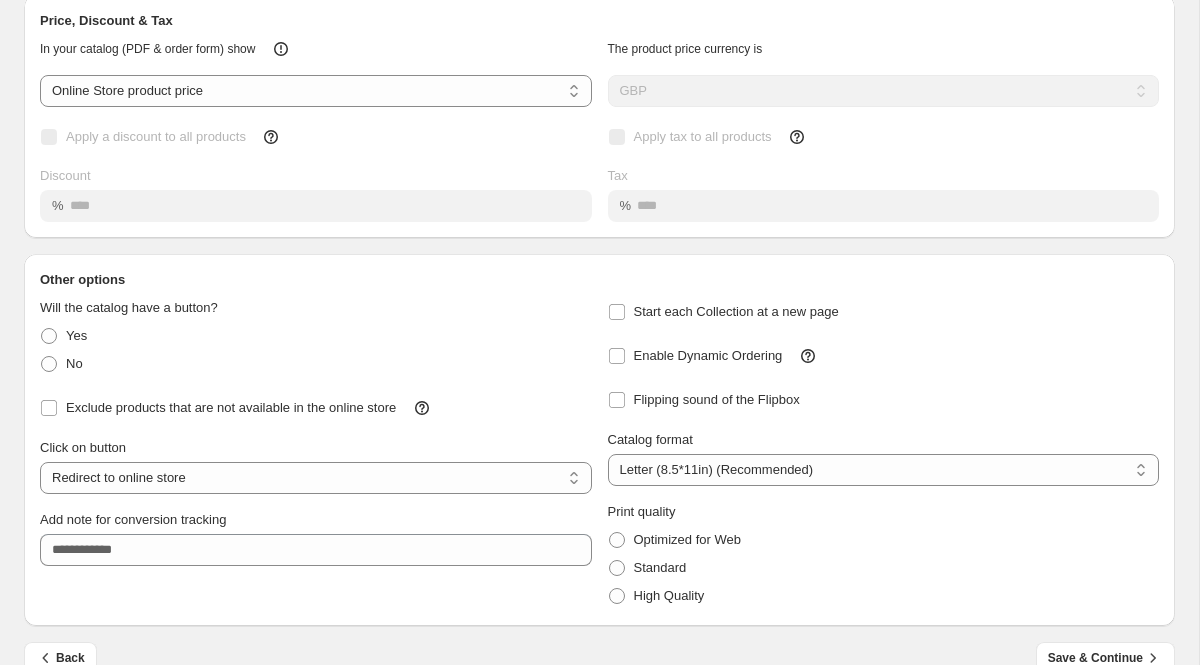 scroll, scrollTop: 136, scrollLeft: 0, axis: vertical 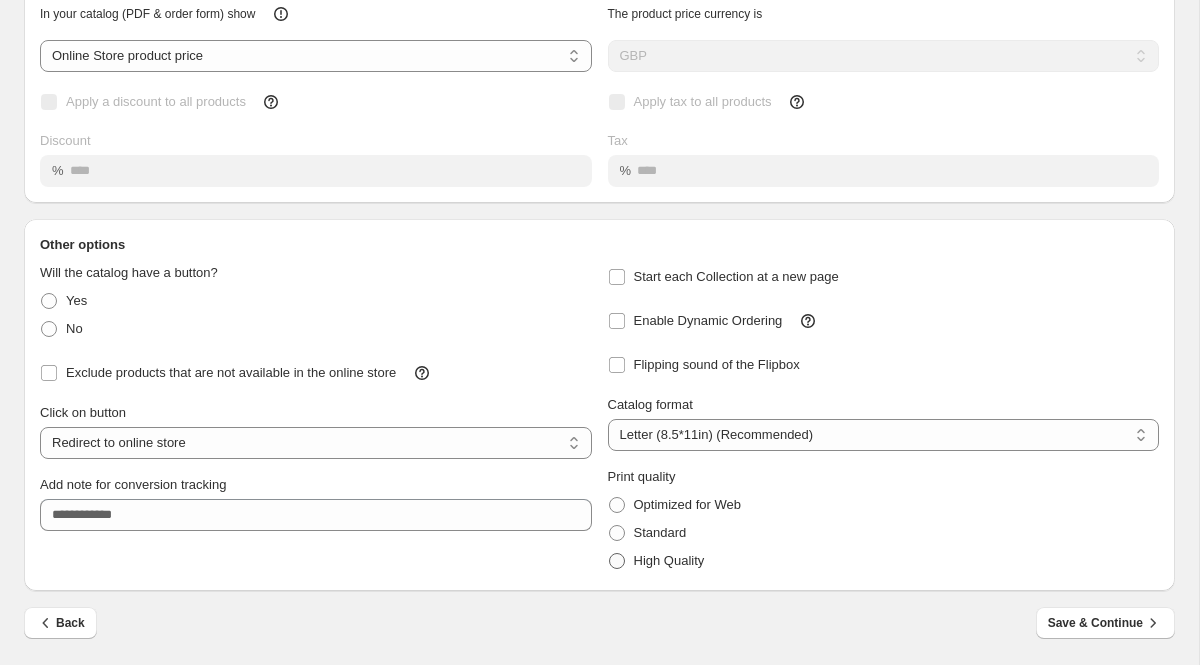 click on "High Quality" at bounding box center [656, 561] 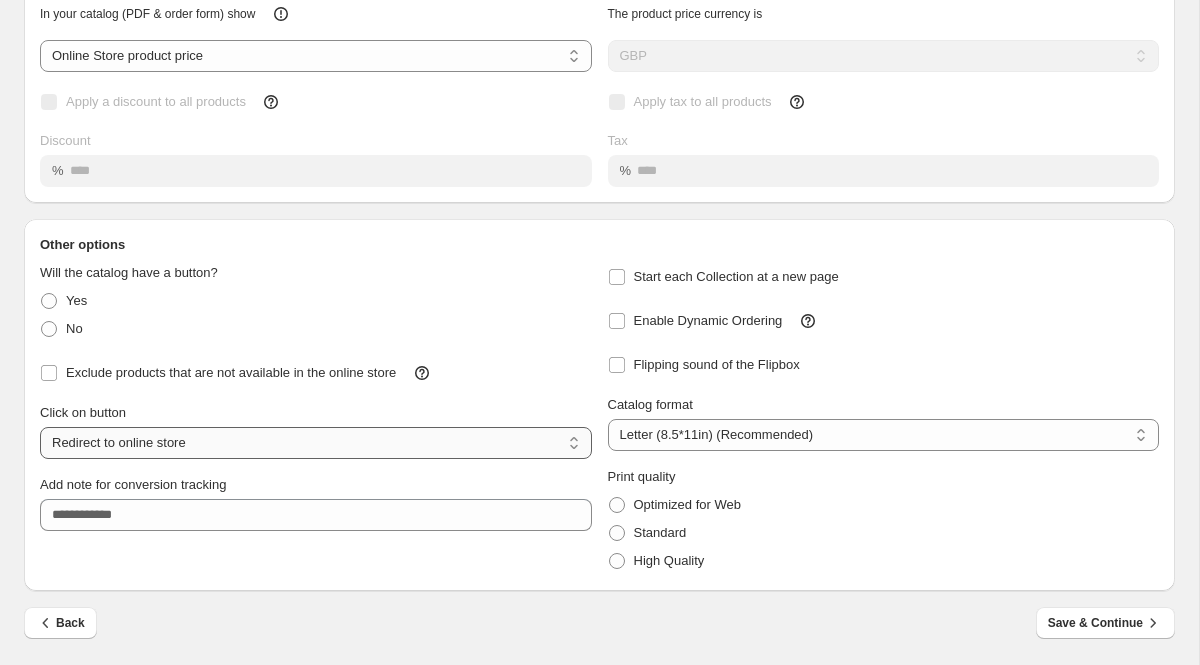 click on "**********" at bounding box center [316, 443] 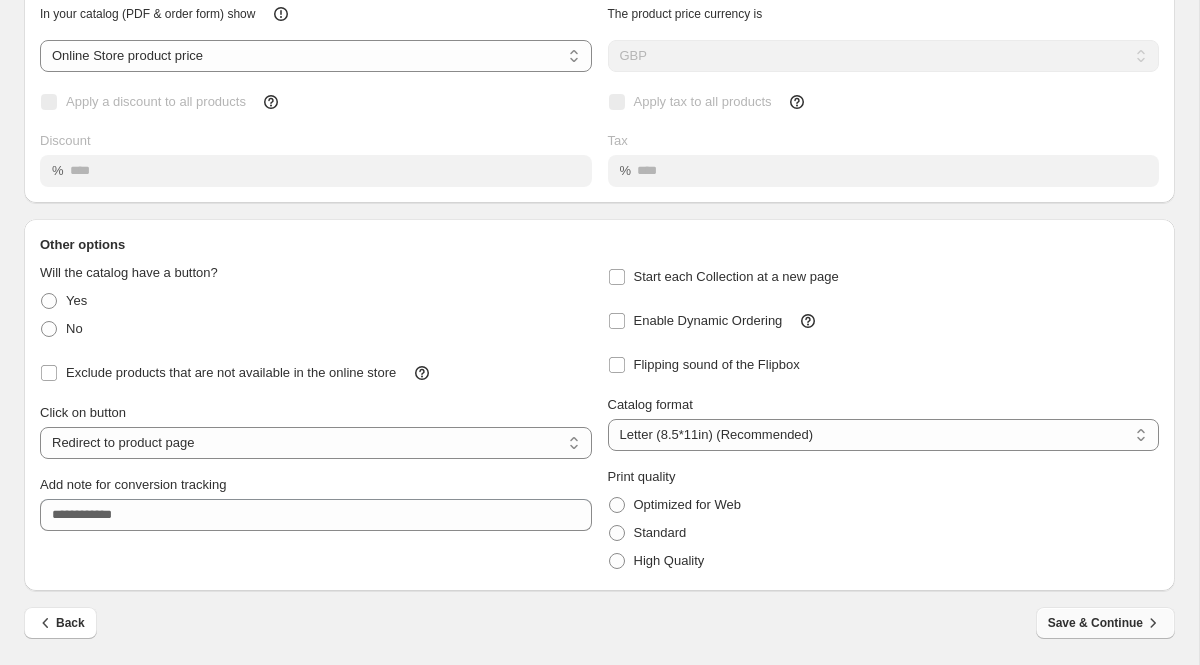 click on "Save & Continue" at bounding box center [1105, 623] 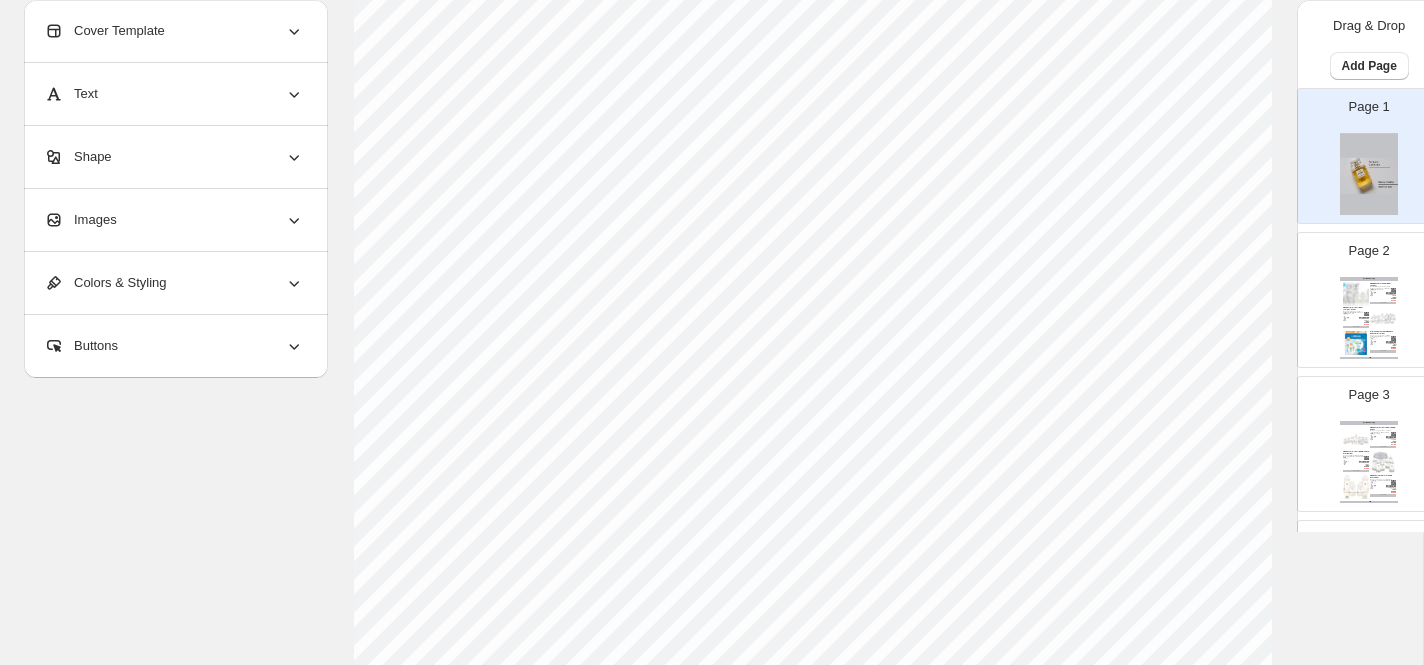 scroll, scrollTop: 318, scrollLeft: 0, axis: vertical 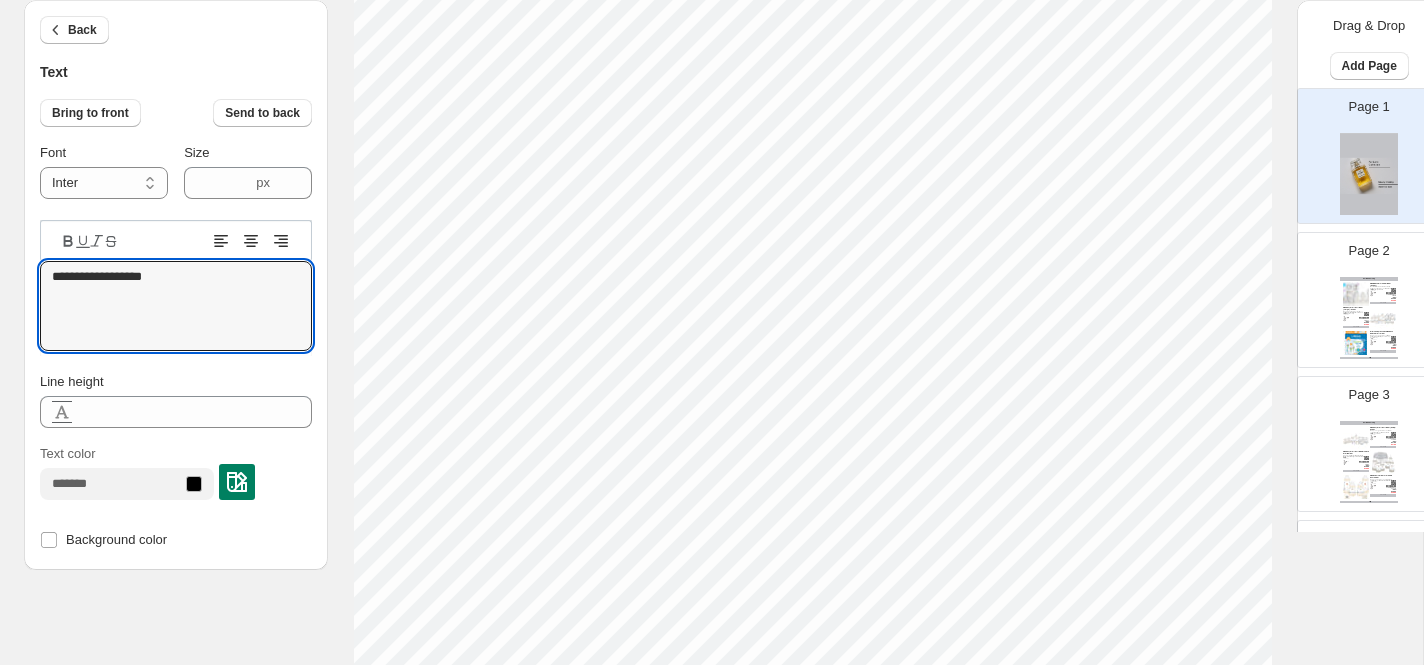 drag, startPoint x: 175, startPoint y: 284, endPoint x: -8, endPoint y: 263, distance: 184.20097 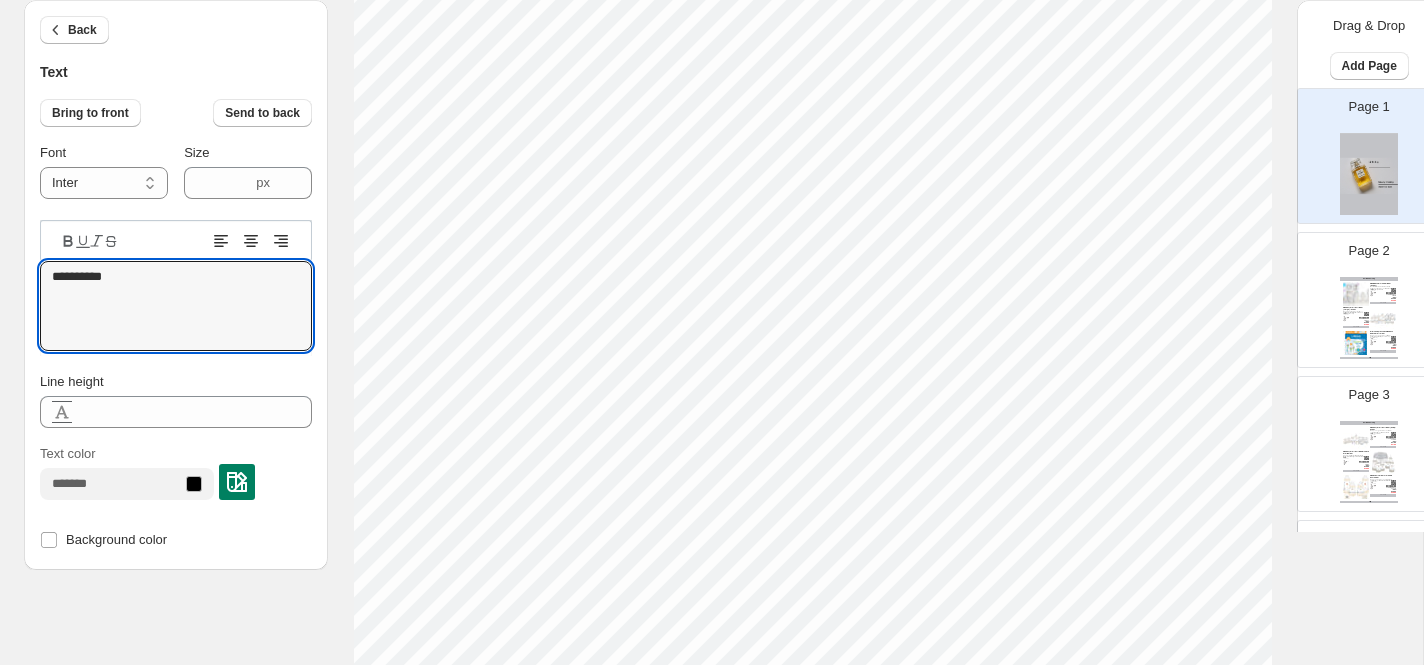 type on "*********" 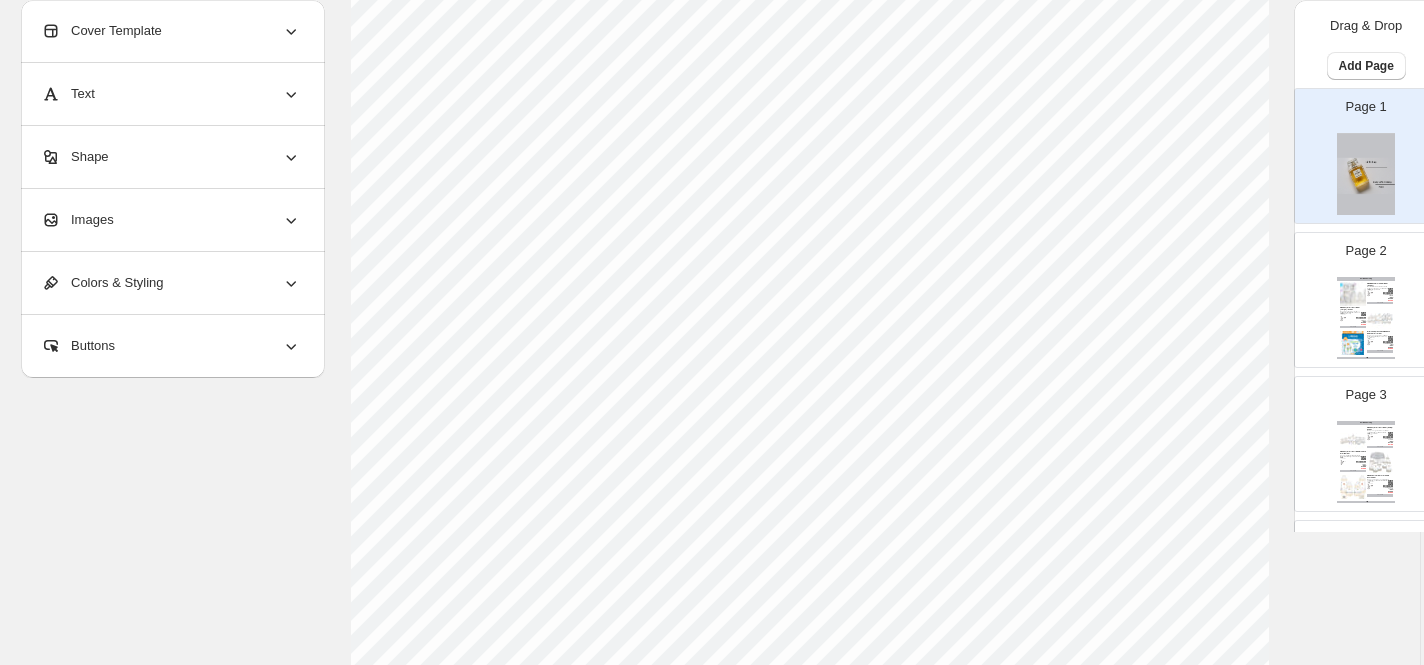 scroll, scrollTop: 374, scrollLeft: 3, axis: both 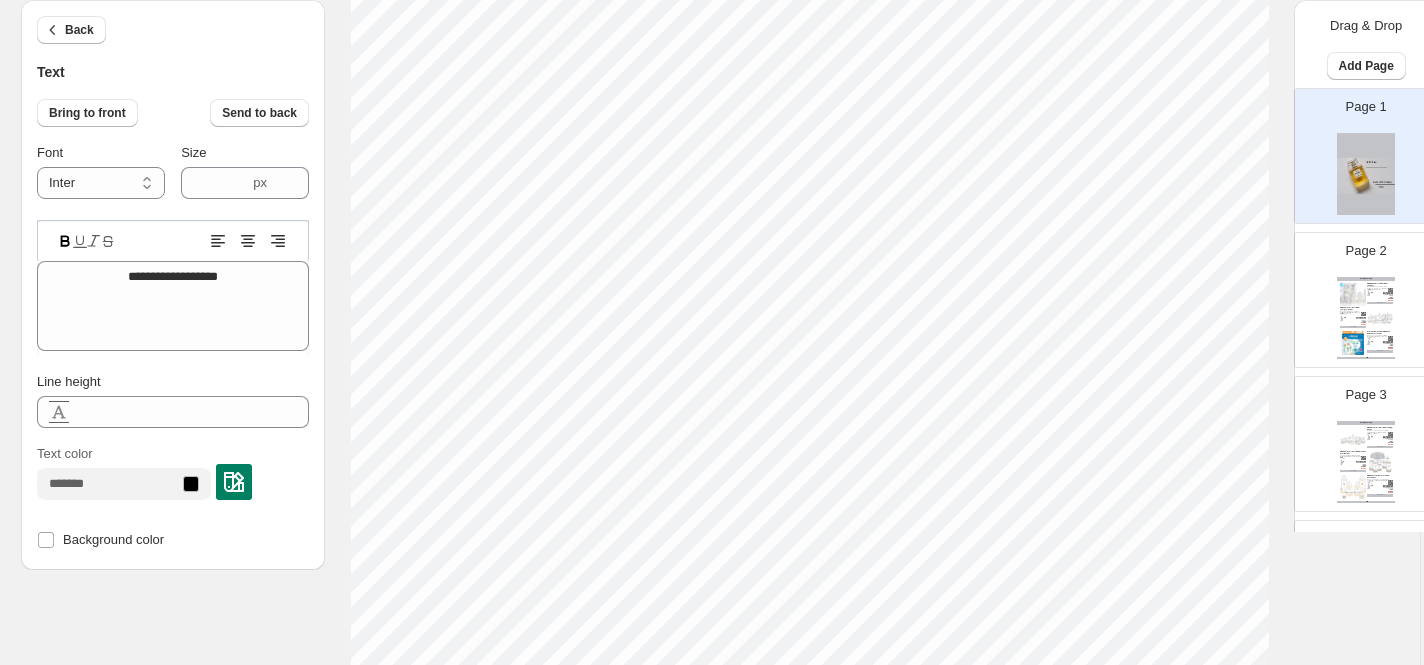 click 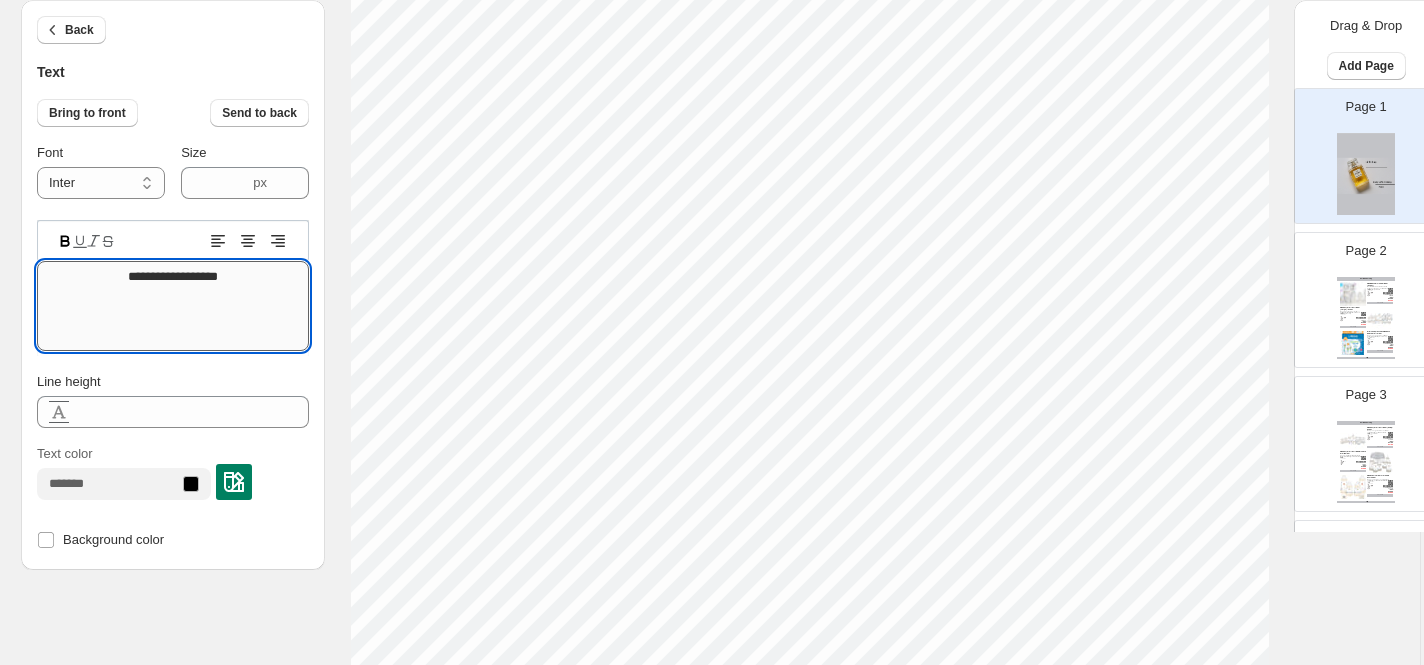 drag, startPoint x: 243, startPoint y: 269, endPoint x: 87, endPoint y: 267, distance: 156.01282 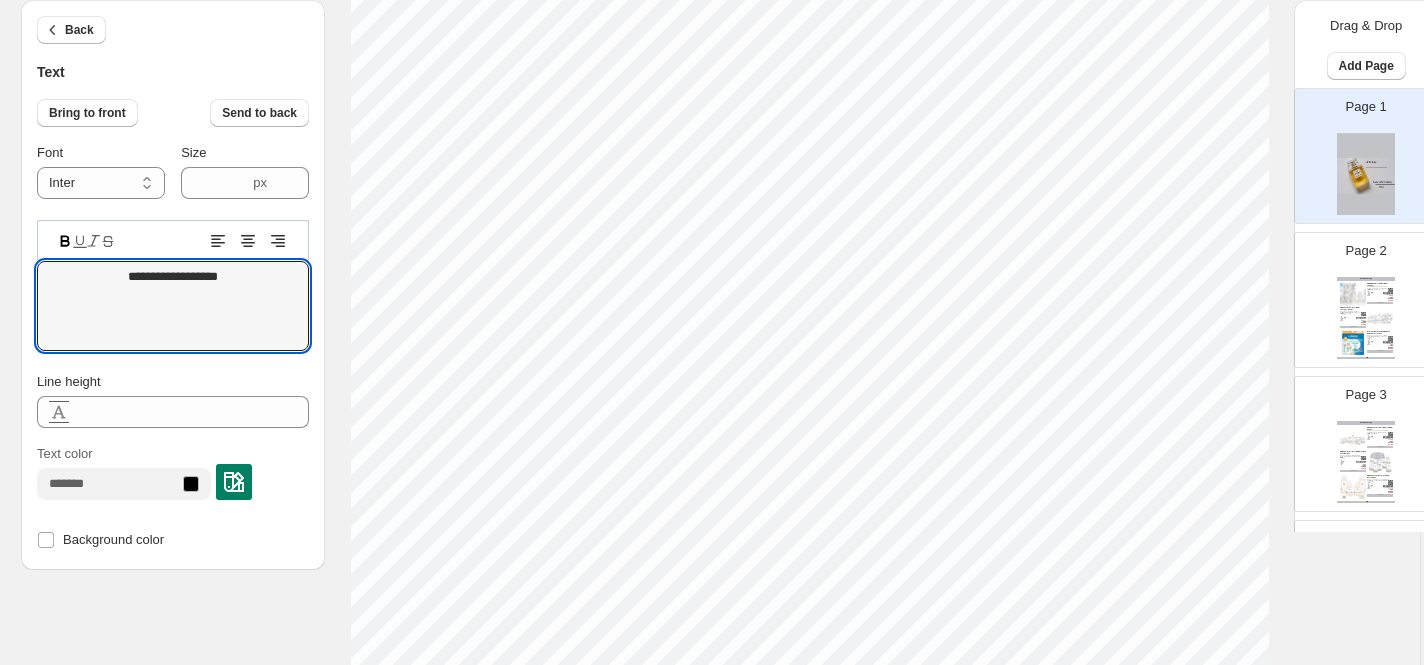 click 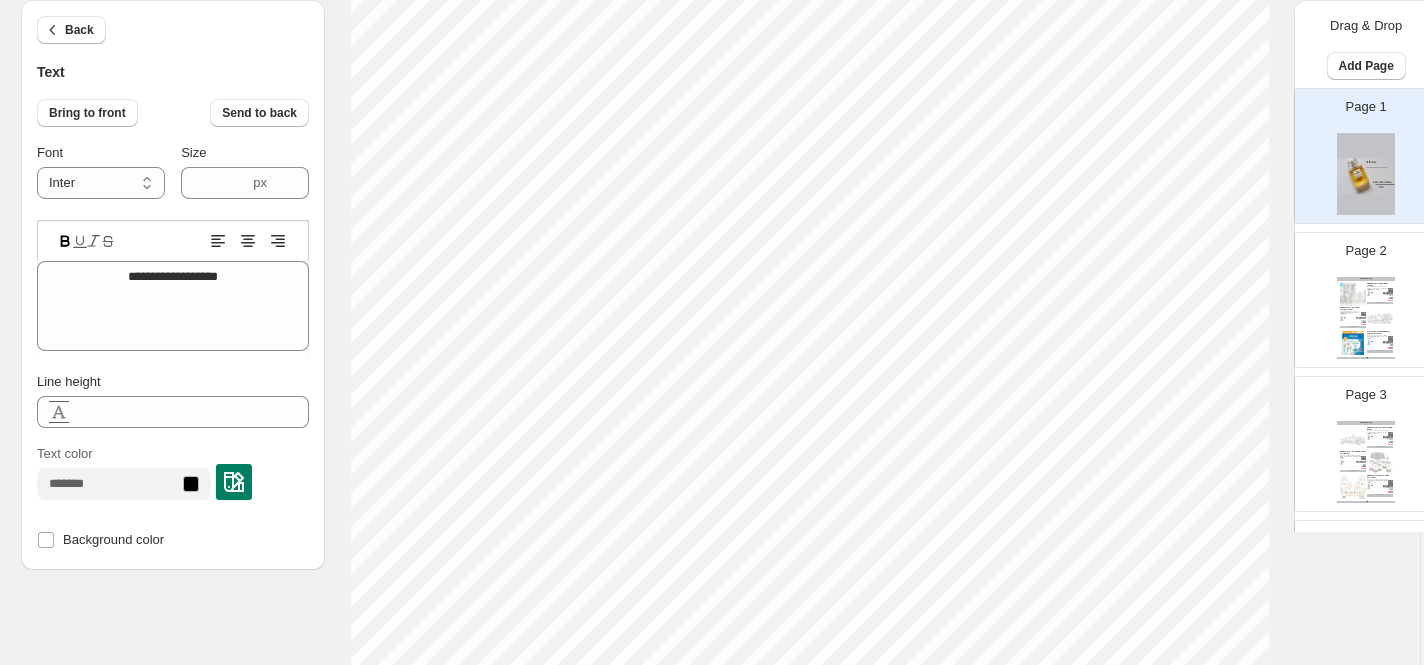 type on "****" 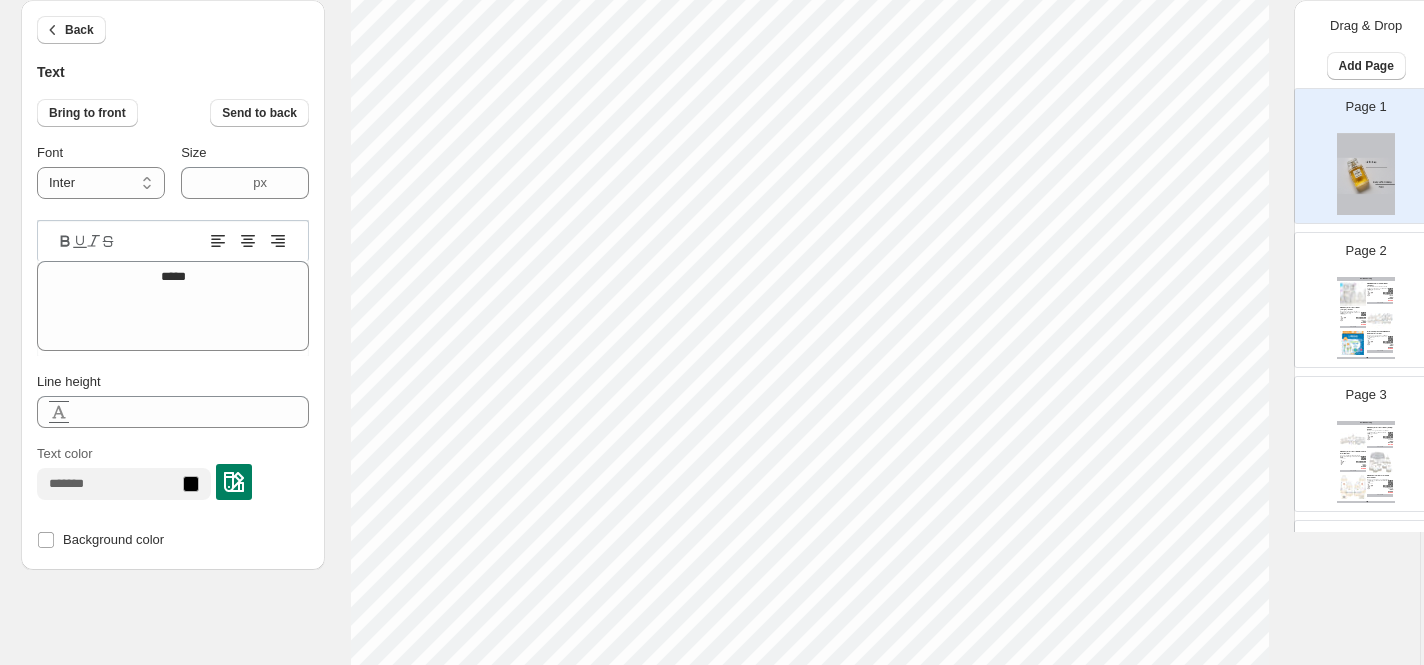 click at bounding box center (173, 240) 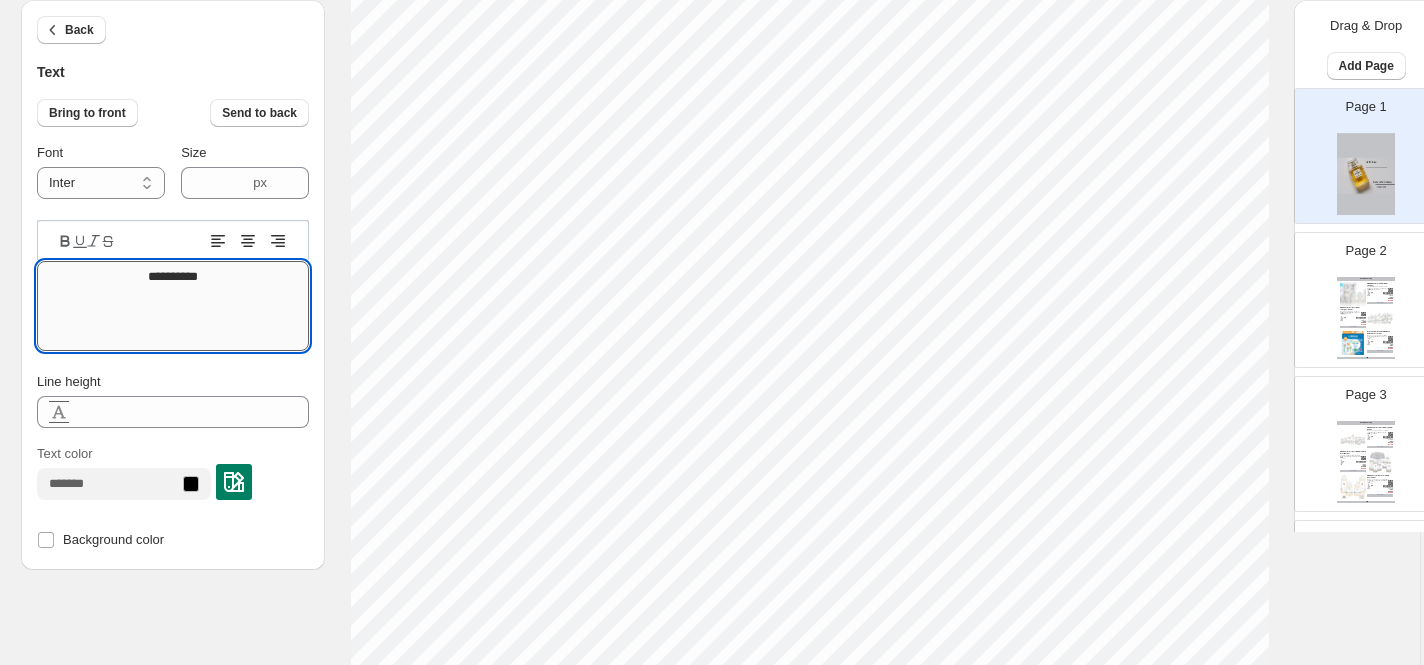 type on "**********" 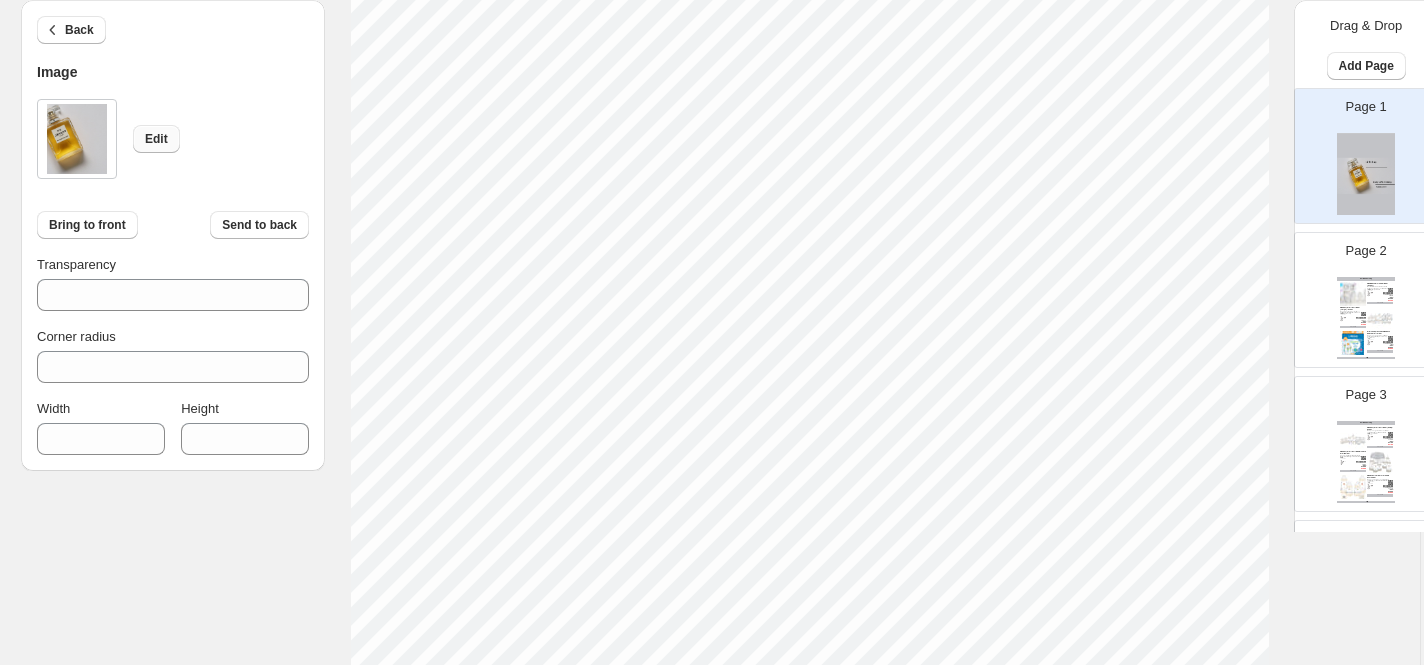 click on "Edit" at bounding box center [156, 139] 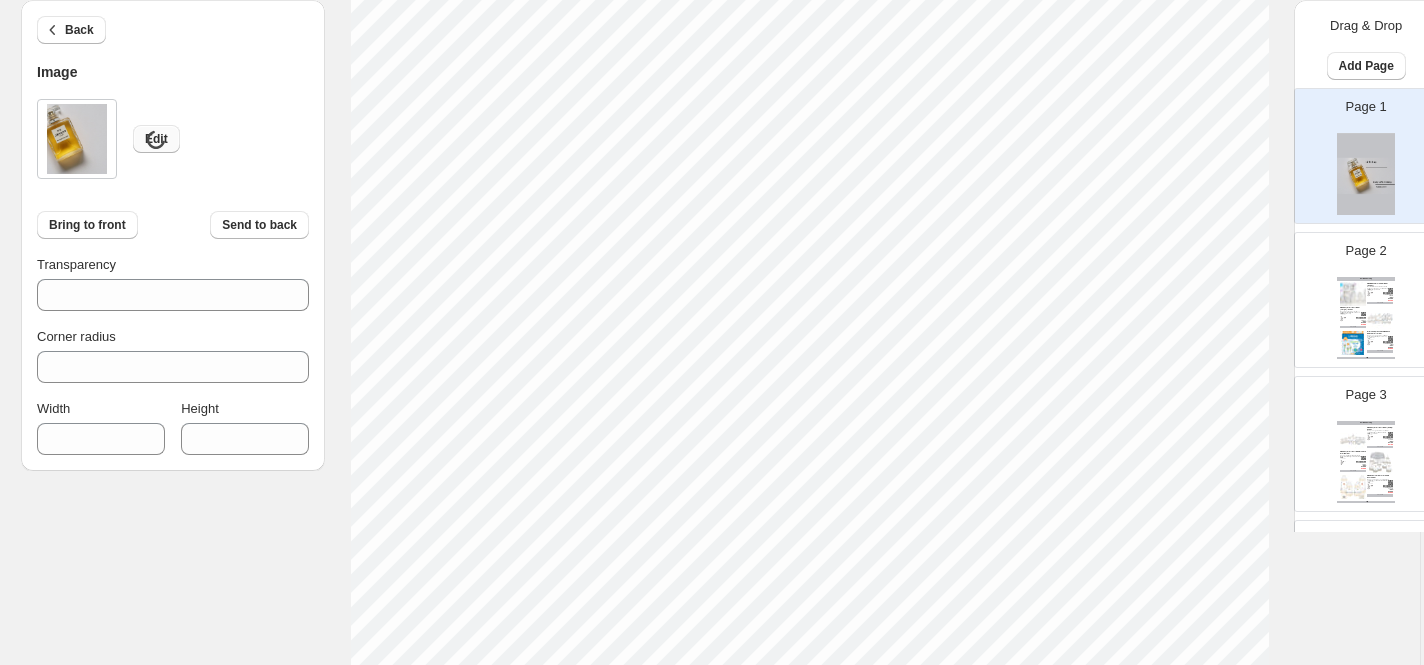 type on "****" 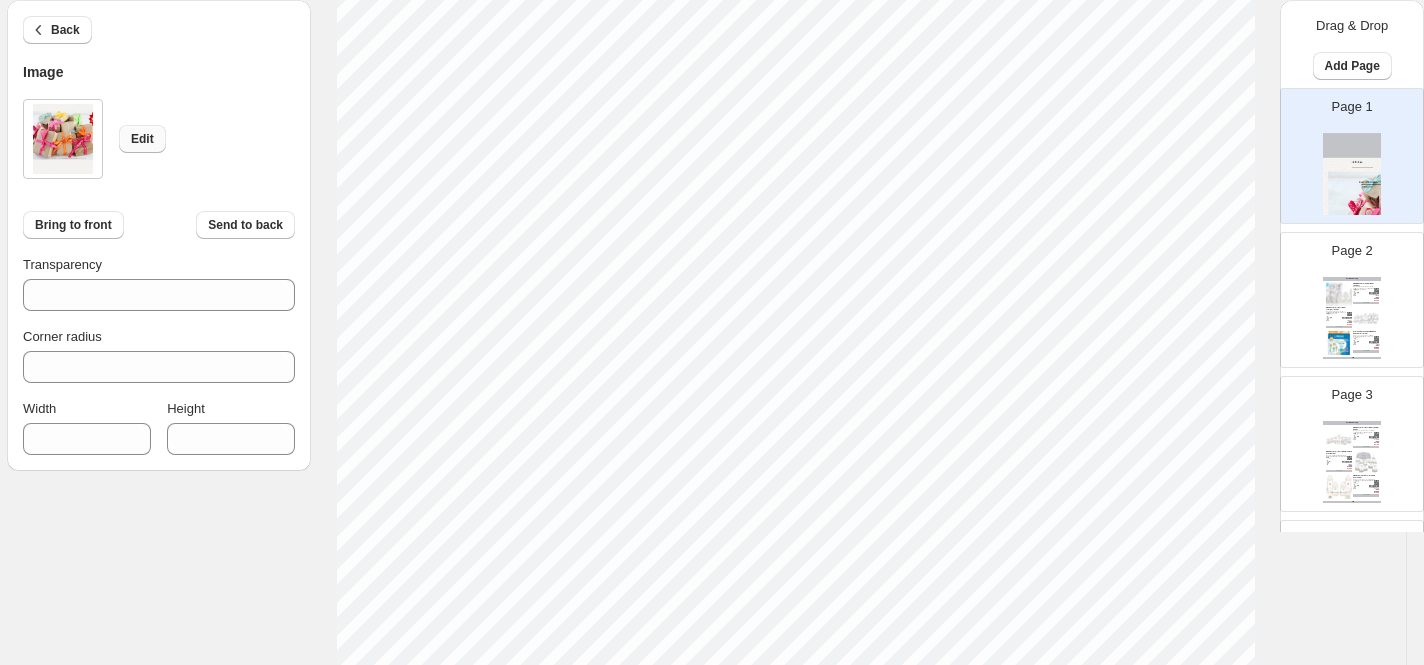 scroll, scrollTop: 239, scrollLeft: 17, axis: both 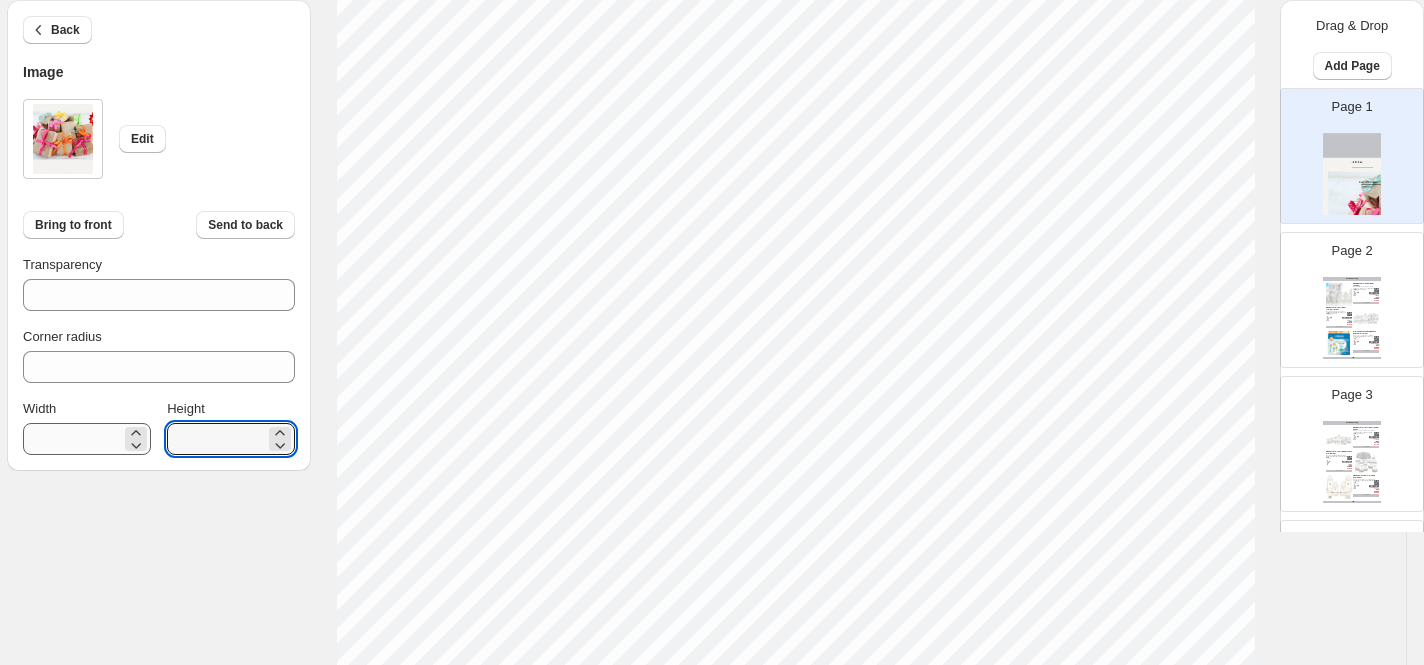 drag, startPoint x: 220, startPoint y: 434, endPoint x: 118, endPoint y: 430, distance: 102.0784 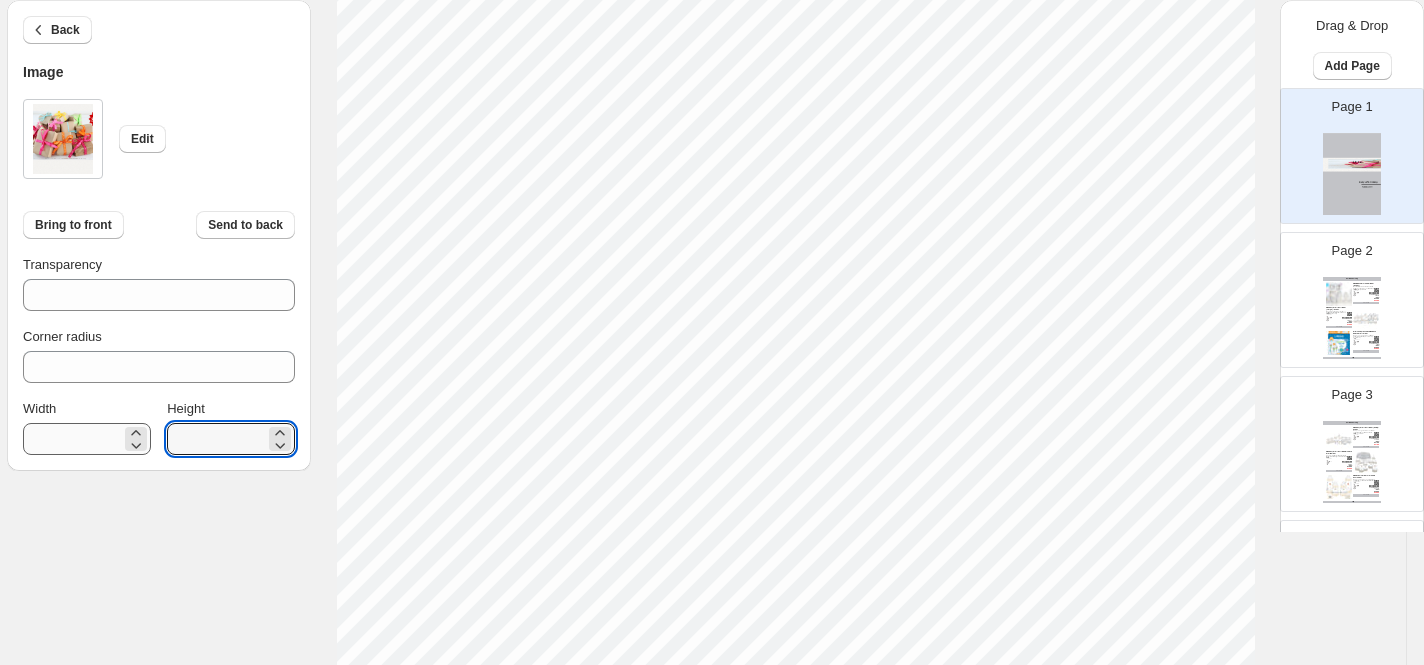 type on "***" 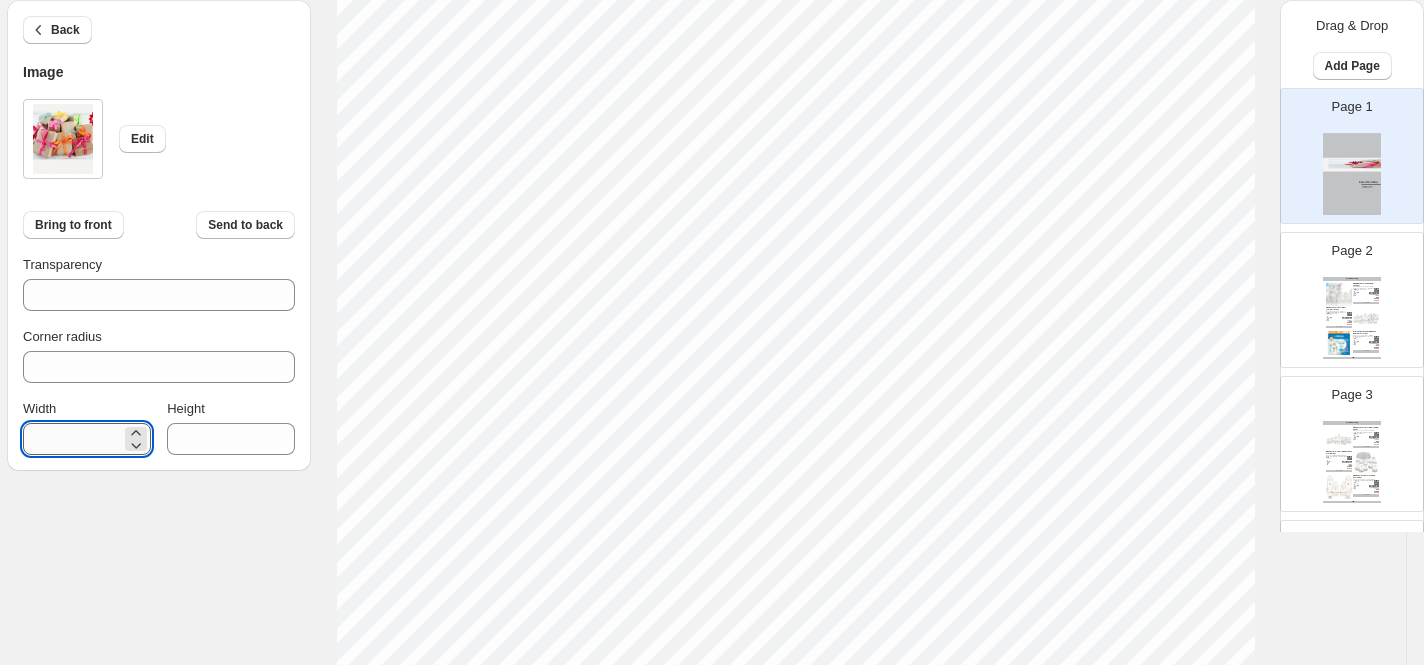 click on "****" at bounding box center [72, 439] 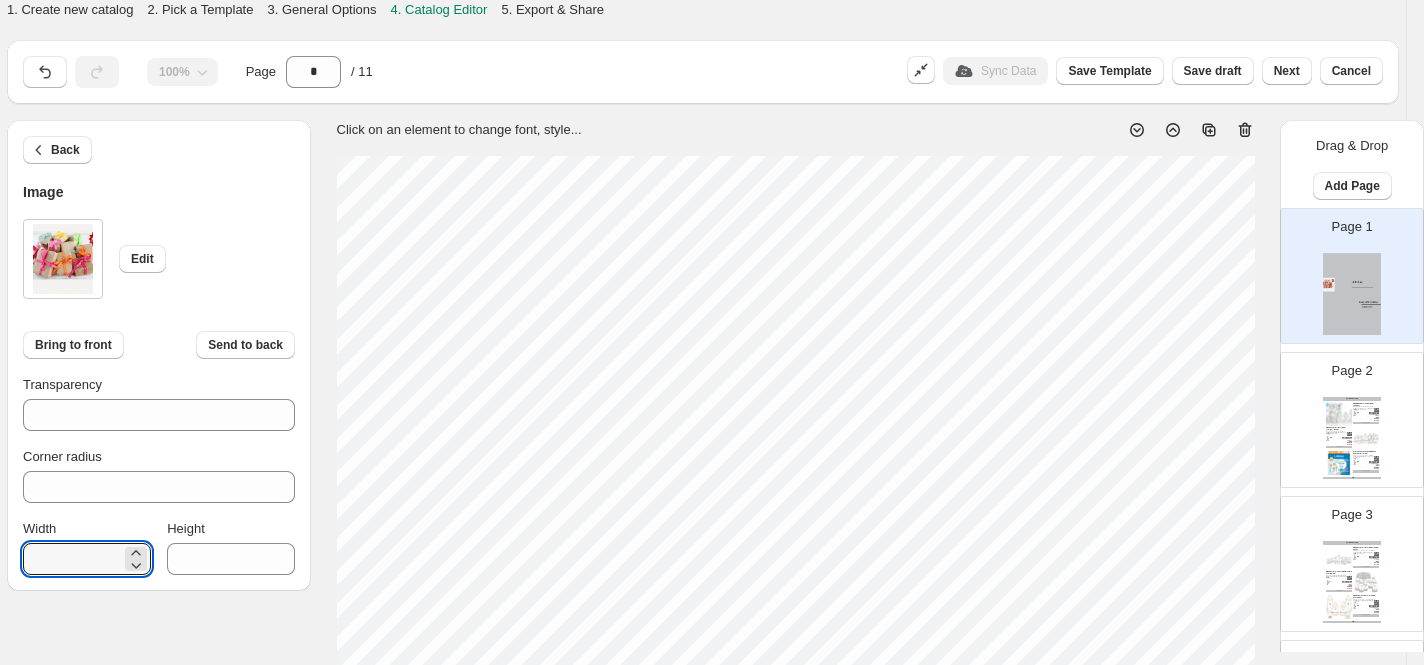 scroll, scrollTop: 1, scrollLeft: 17, axis: both 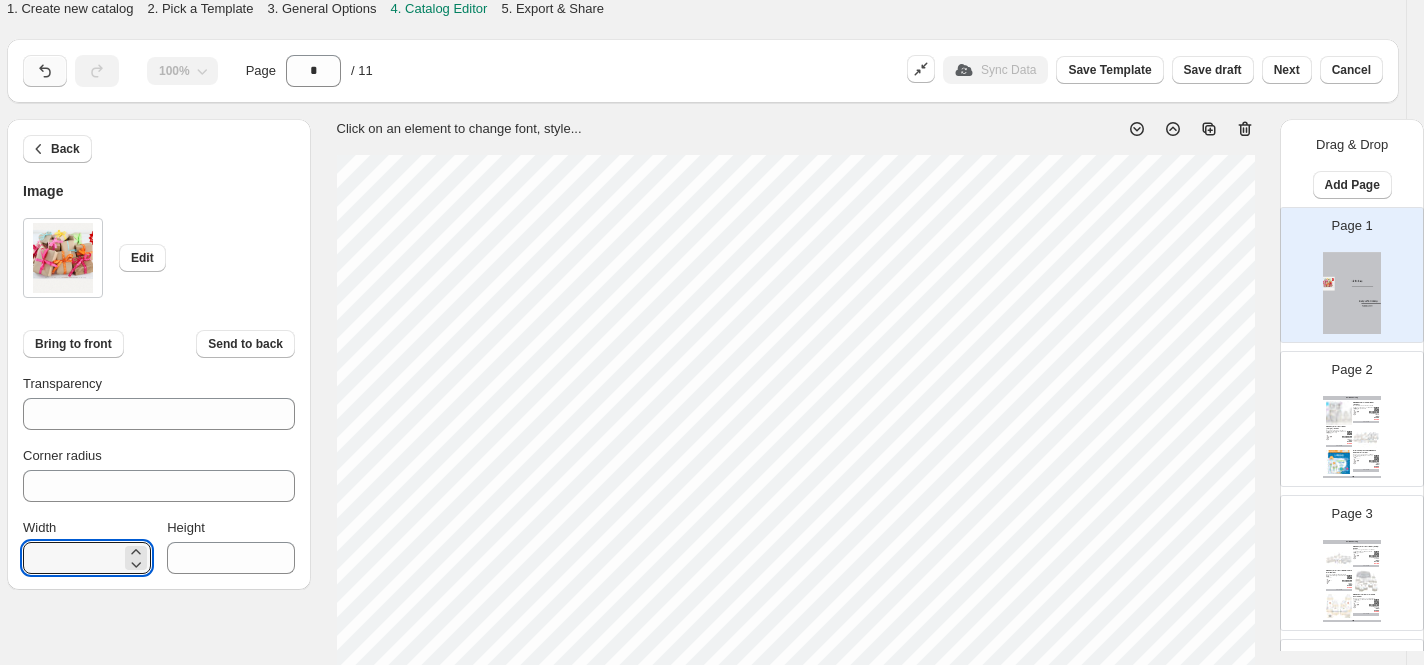 type on "***" 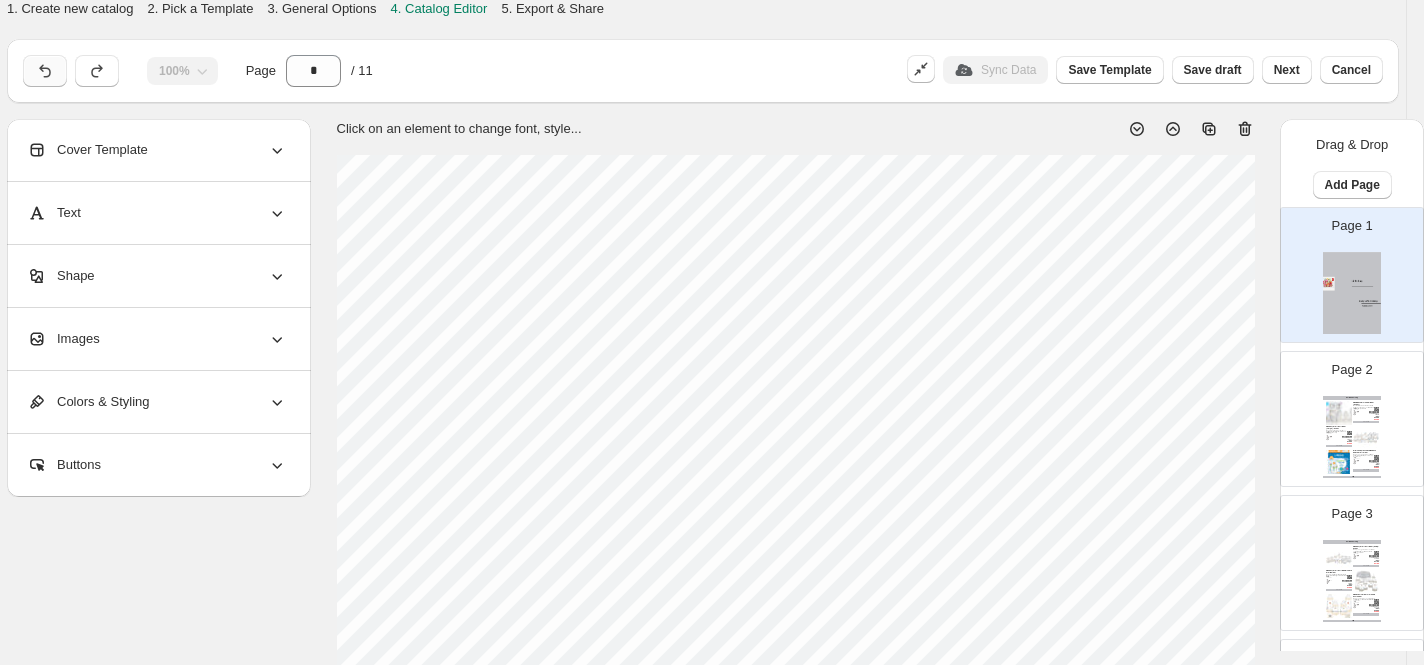 scroll, scrollTop: 1, scrollLeft: 0, axis: vertical 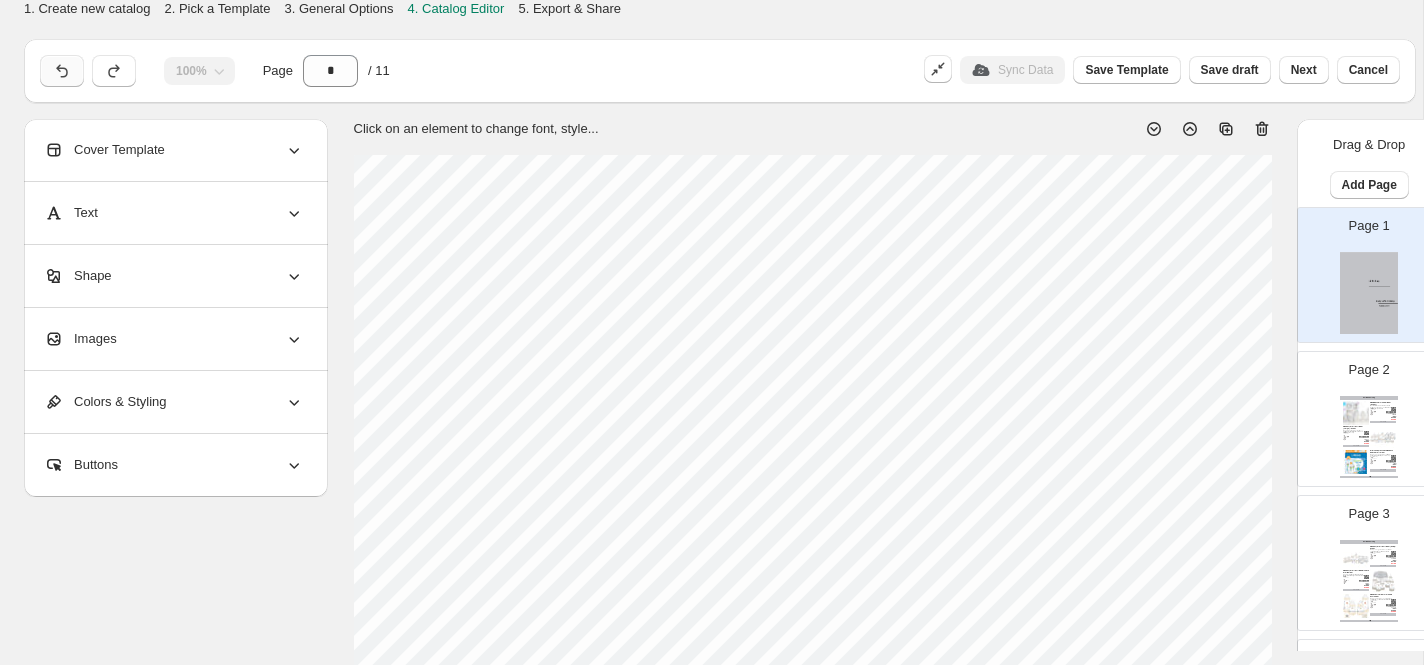 click 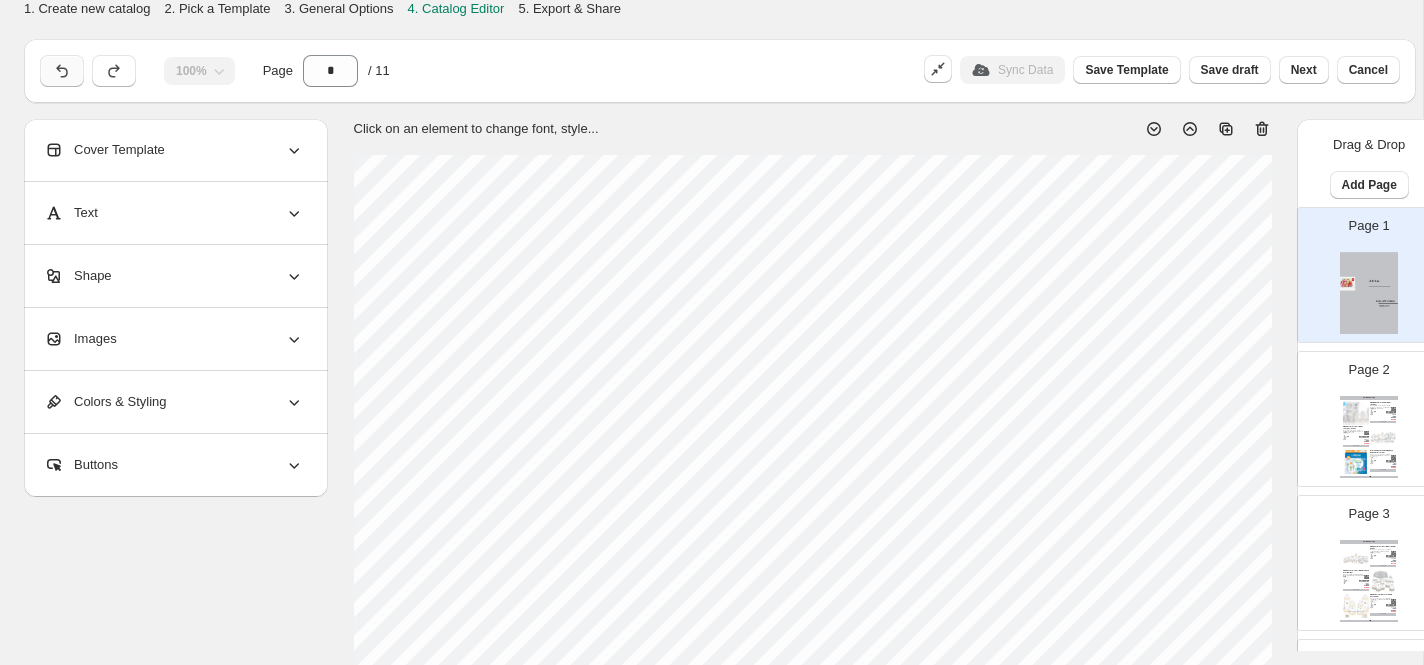 click 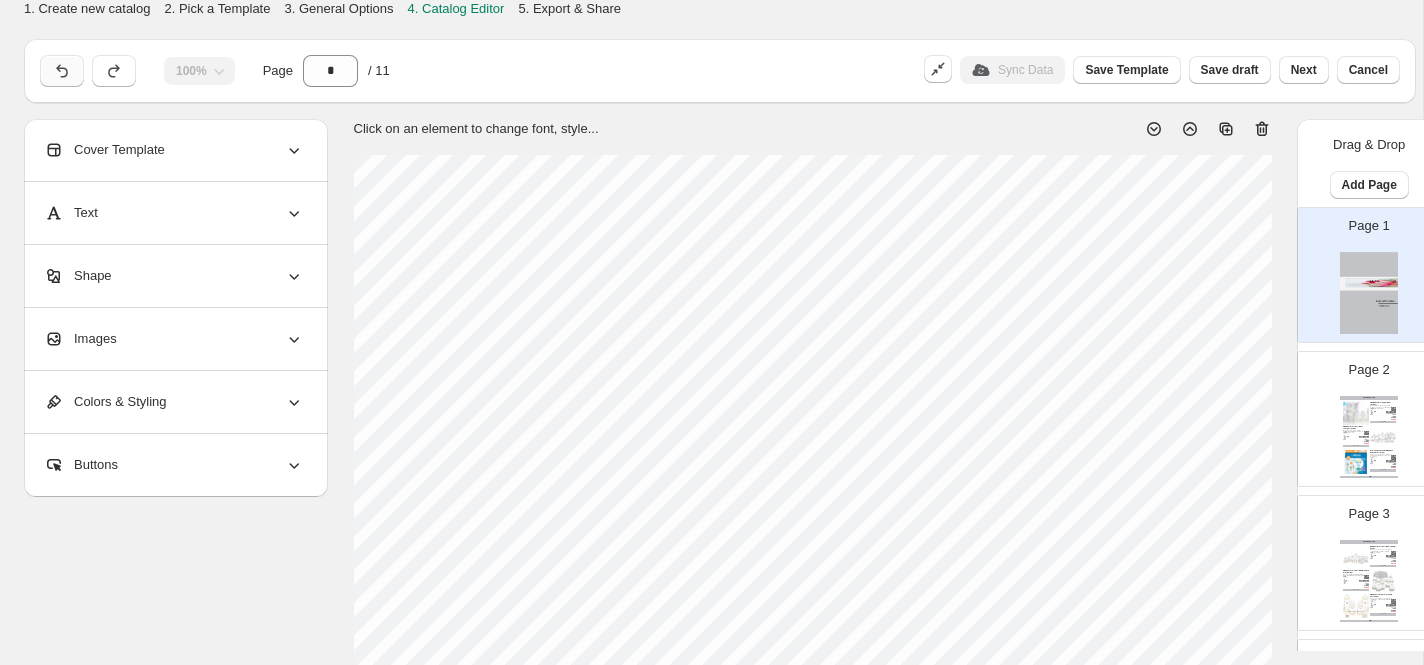 click 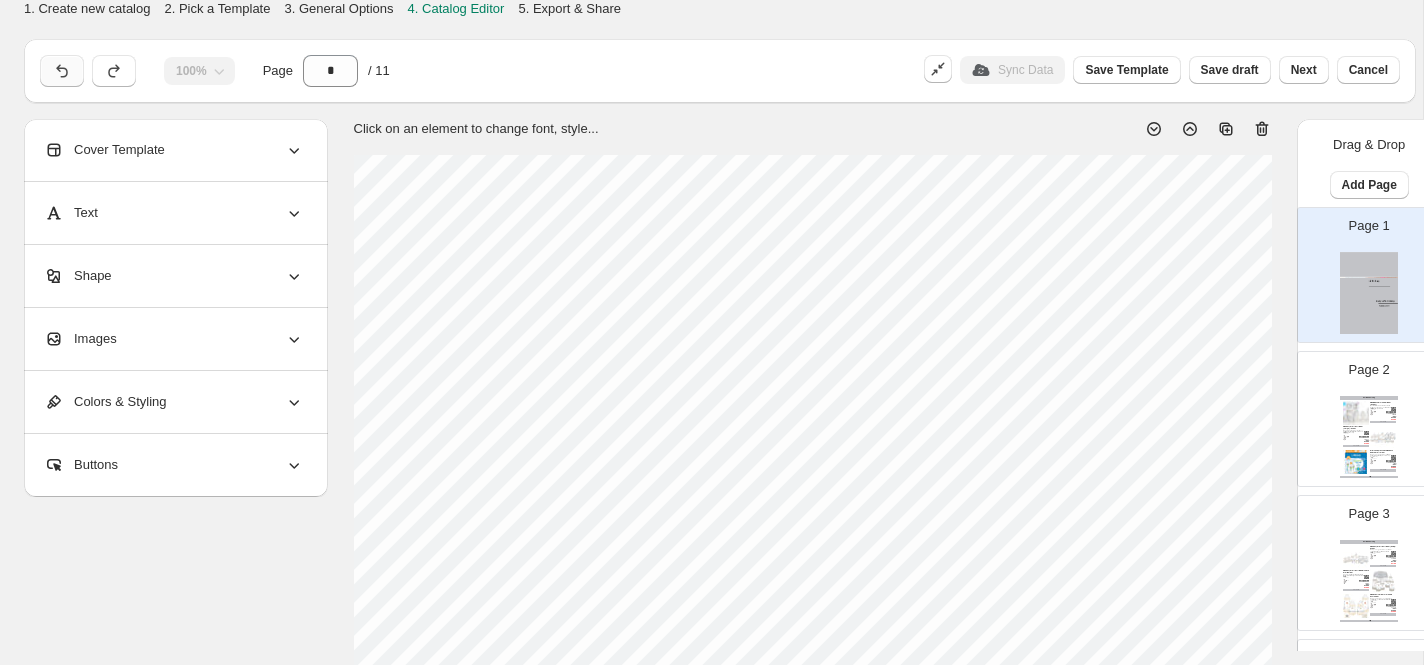 click 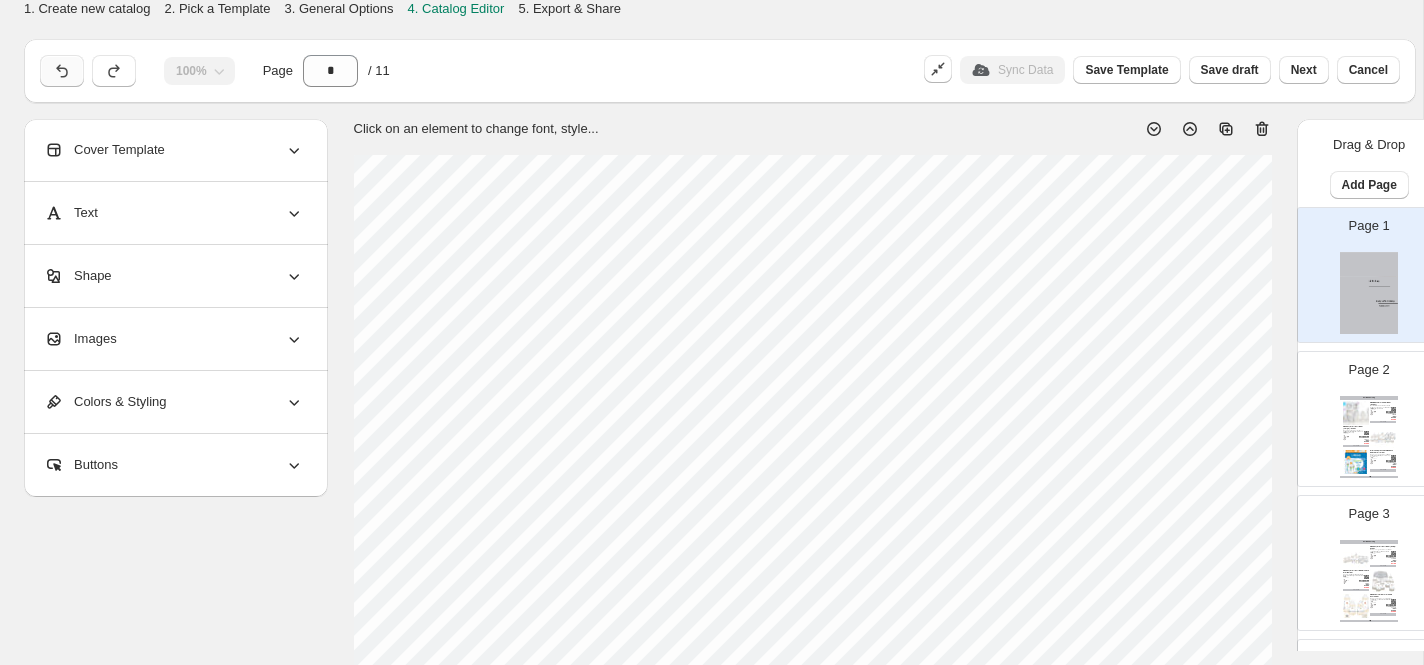 click 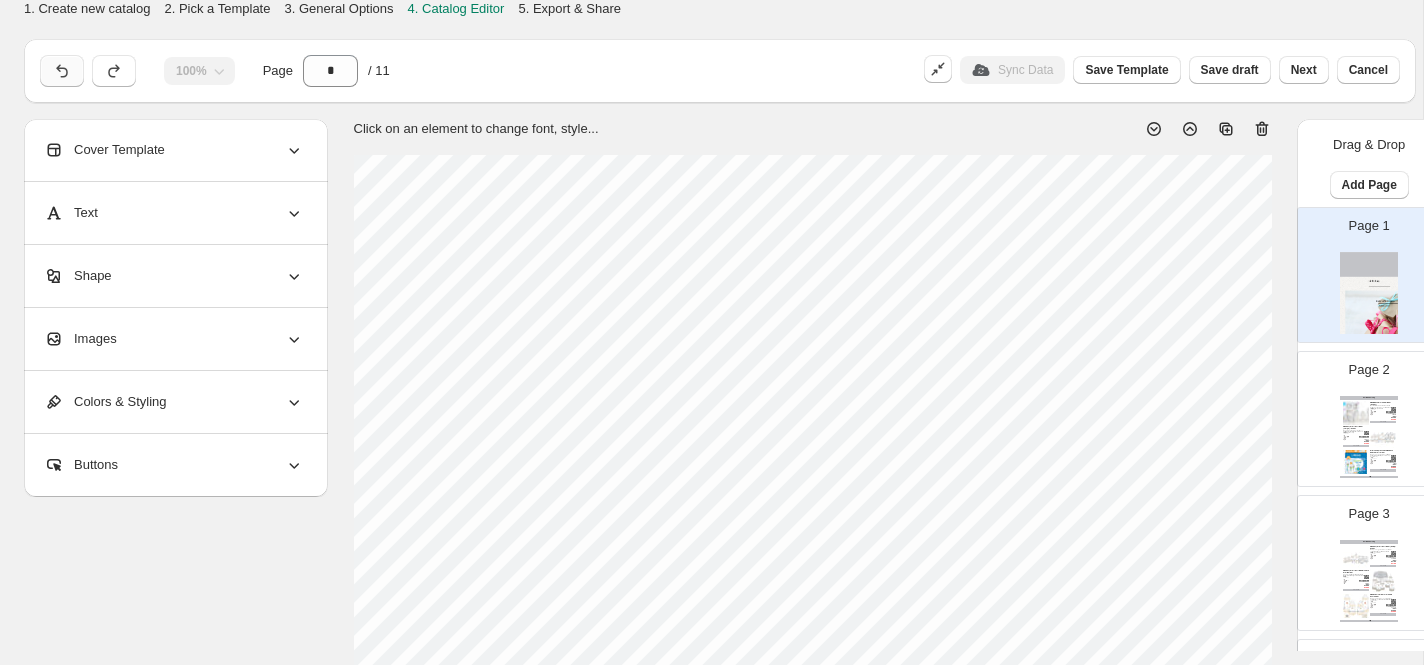 click 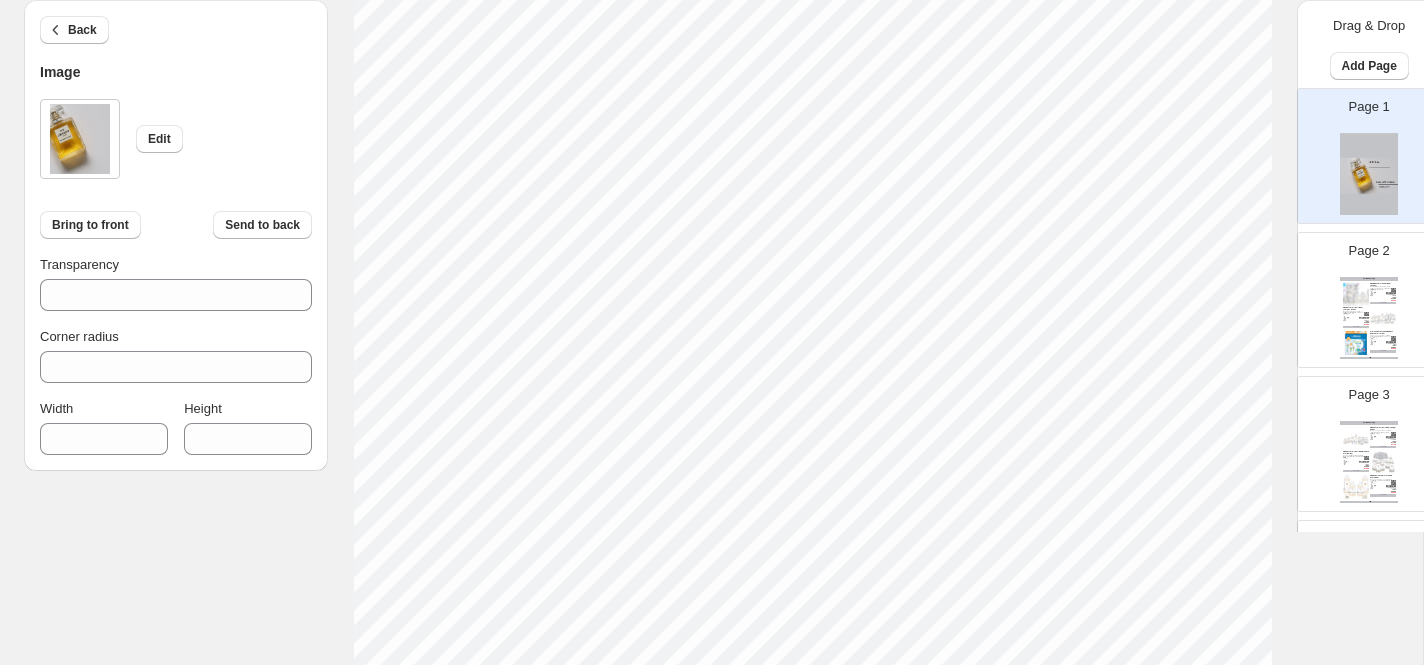 scroll, scrollTop: 406, scrollLeft: 0, axis: vertical 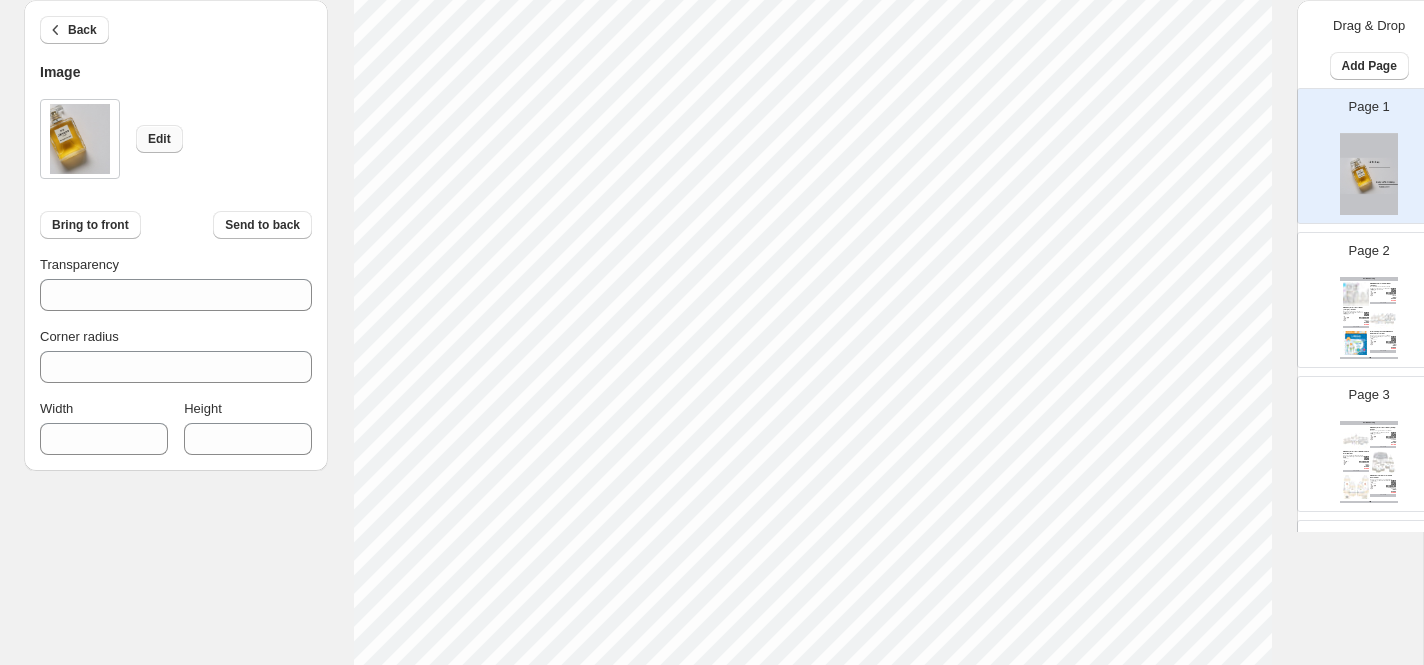 click on "Edit" at bounding box center (159, 139) 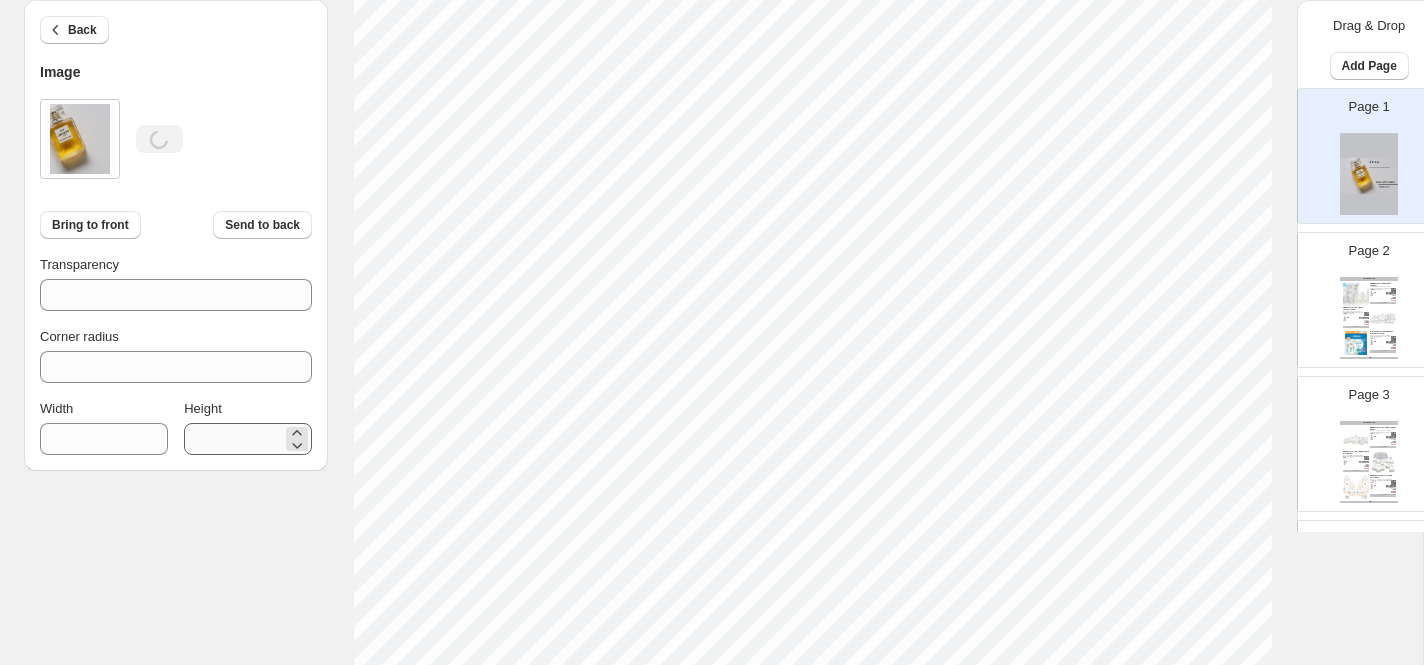 type on "****" 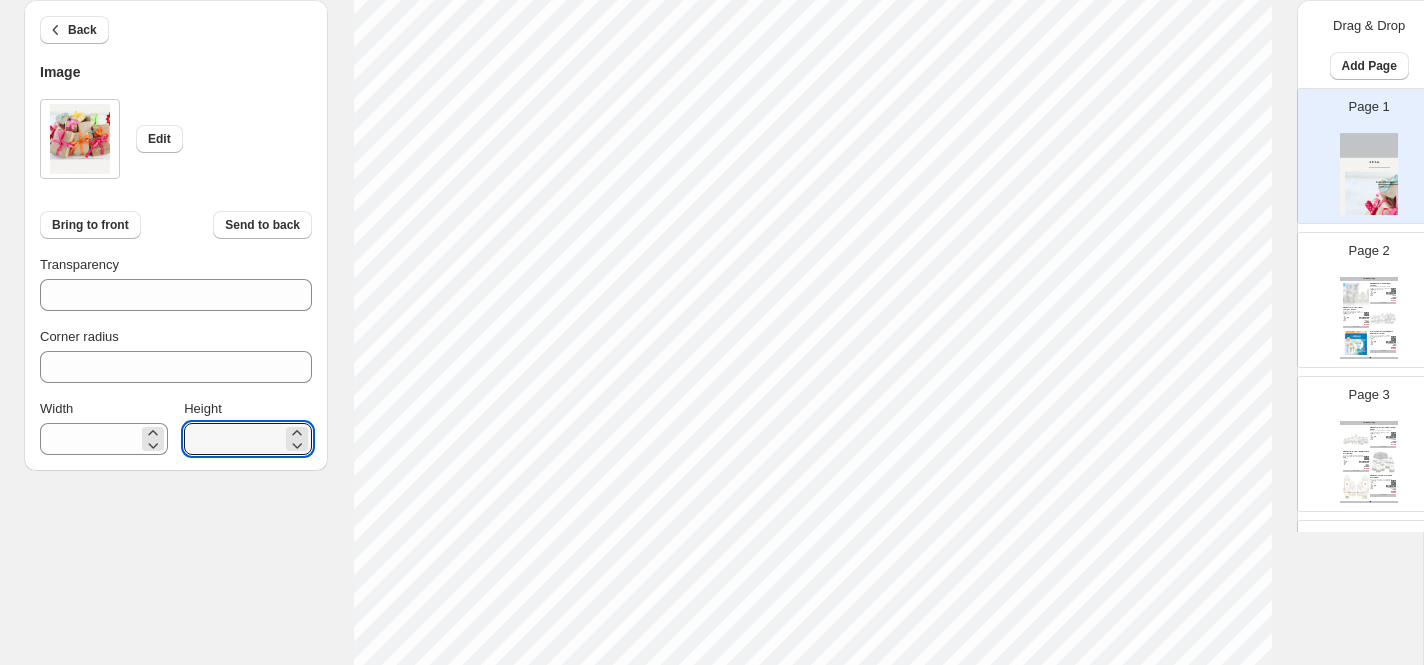 drag, startPoint x: 248, startPoint y: 431, endPoint x: 164, endPoint y: 432, distance: 84.00595 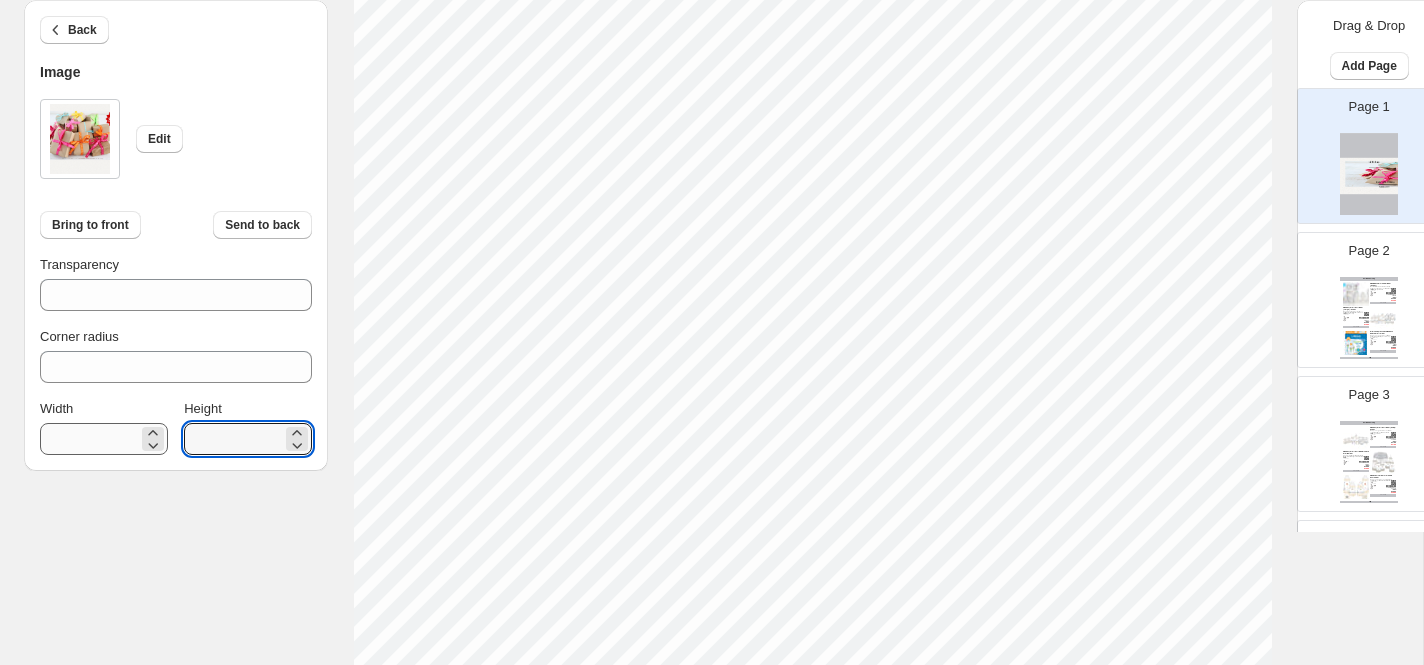 type on "***" 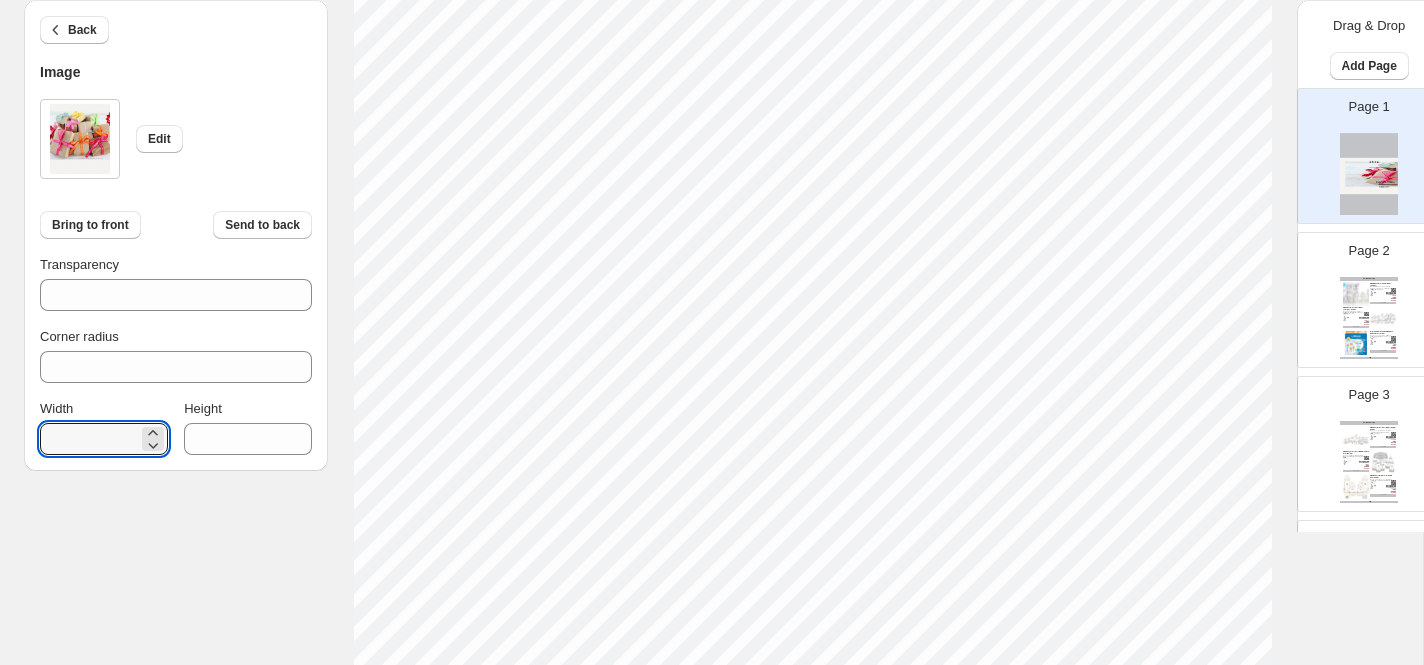 drag, startPoint x: 115, startPoint y: 441, endPoint x: -8, endPoint y: 438, distance: 123.03658 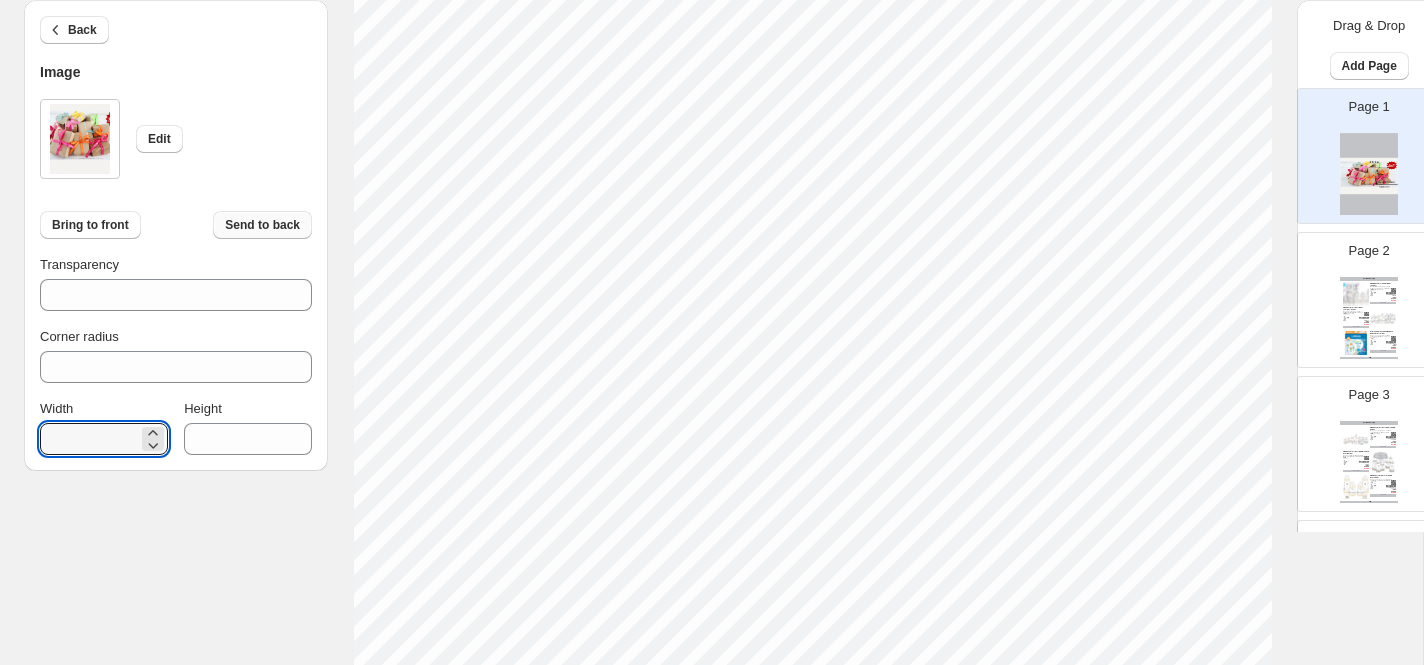 type on "***" 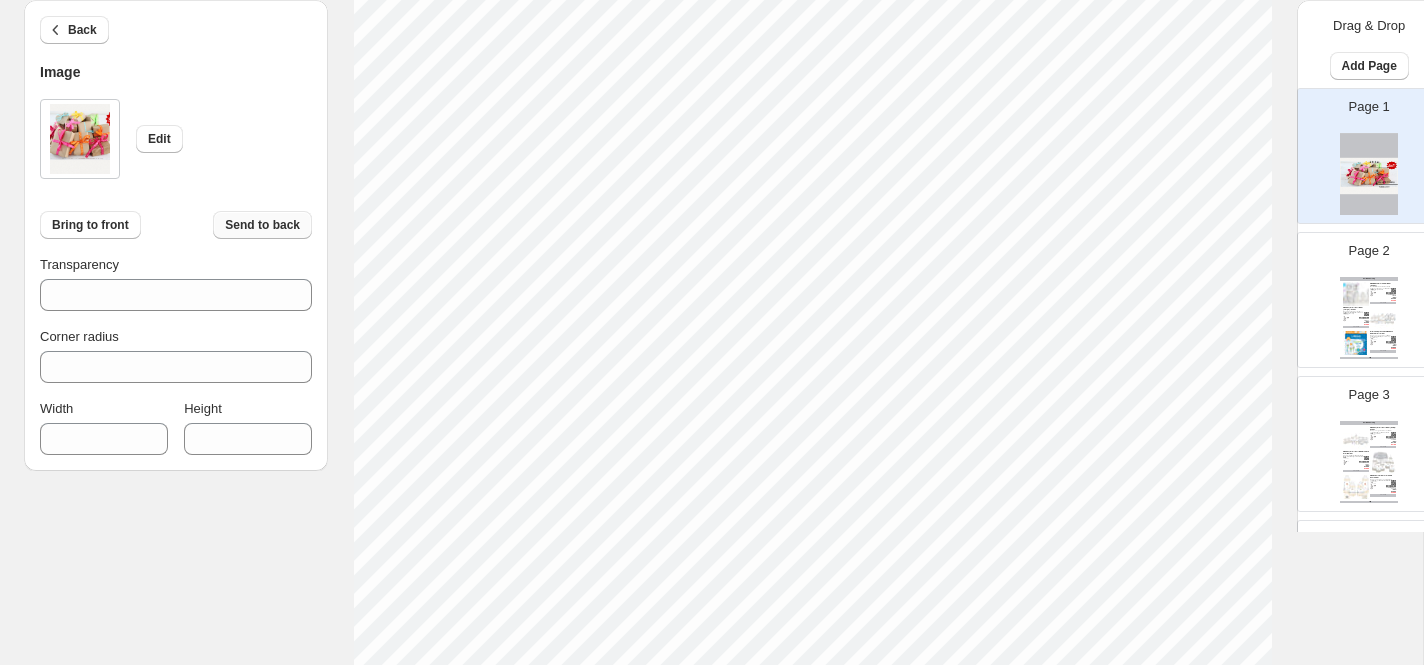 click on "Send to back" at bounding box center [262, 225] 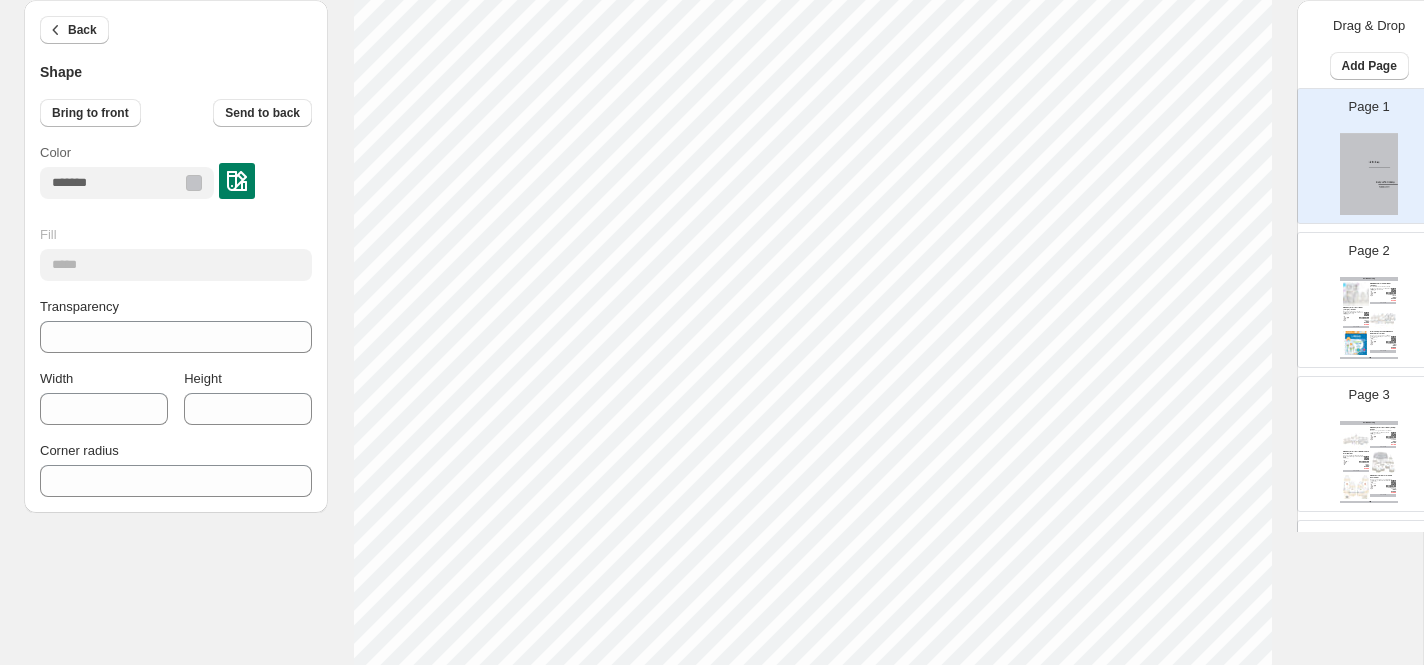 scroll, scrollTop: 479, scrollLeft: 0, axis: vertical 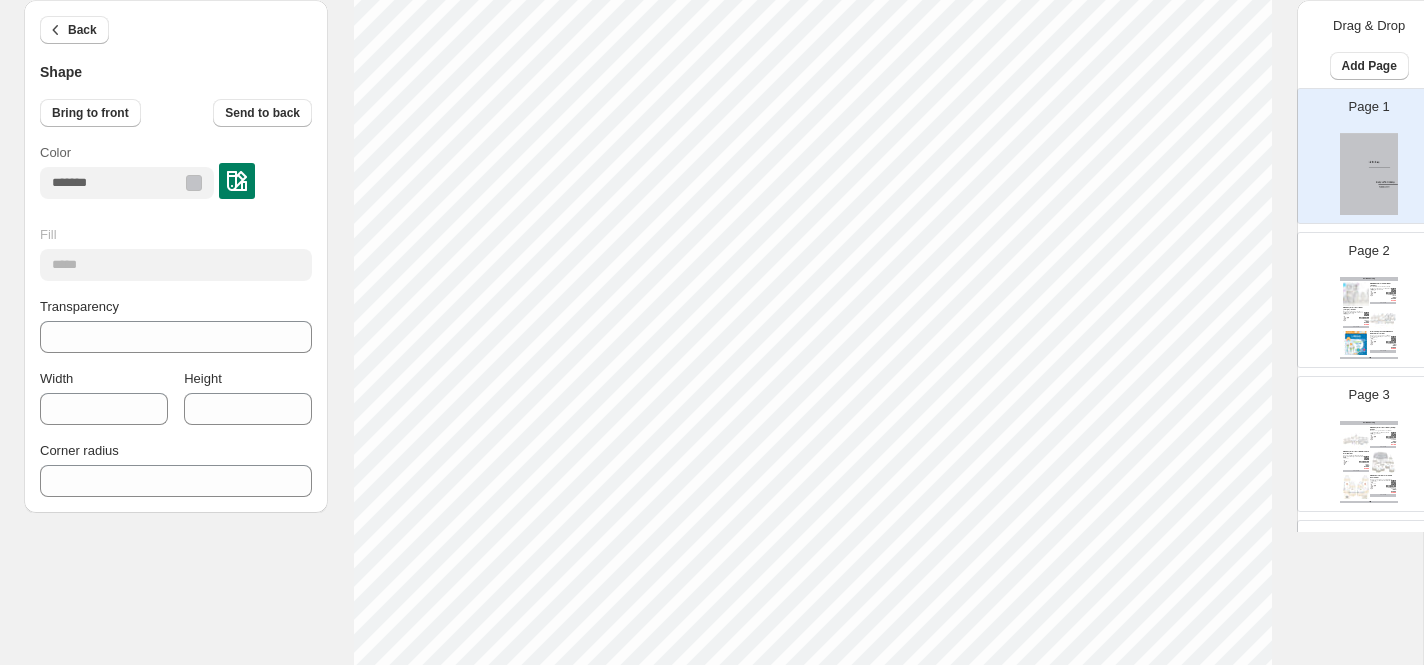 click on "Perfume Catalog MAM Welcome To The World Set (Unisex) The MAM Welcome To The World Set (Unisex) includes 2x 160ml Anti-colic Bottles, 1x 260ml A... Stock Quantity:  0 SKU:  81783 Weight:  0 Tags:  Baby Changing Bag Essentials, ... Brand:  Little Lug Barcode №:   Feeding Bottles £ 18.75 £ null £ 32.00 £ 32.00 BUY NOW MAM Easy Start Bottle Set (Large) - Unisex The product includes 6x Easy Start 160ml Anti Colic Bottles with Size 1 Slow Flow Teats, 6... Stock Quantity:  2 SKU:  82138 Weight:  0 Tags:  Baby Changing Bag Essentials, ... Brand:  Little Lug Barcode №:   Feeding Bottles £ 49.22 £ null £ 70.00 £ 70.00 BUY NOW Dr Brown Options Plus Wide Neck Deluxe Starter Set This package includes 2 150ml bottles, 1 270ml bottle, 2 level 2 teats, 2 level 3 teats, a... Stock Quantity:  62 SKU:  81808 Weight:  0 Tags:  Baby Changing Bag Essentials, ... Brand:  Little Lug Barcode №:   Feeding Bottles £ 14.31 £ null £ 29.00 £ 29.00 BUY NOW Perfume Catalog | Page undefined" at bounding box center (1369, 318) 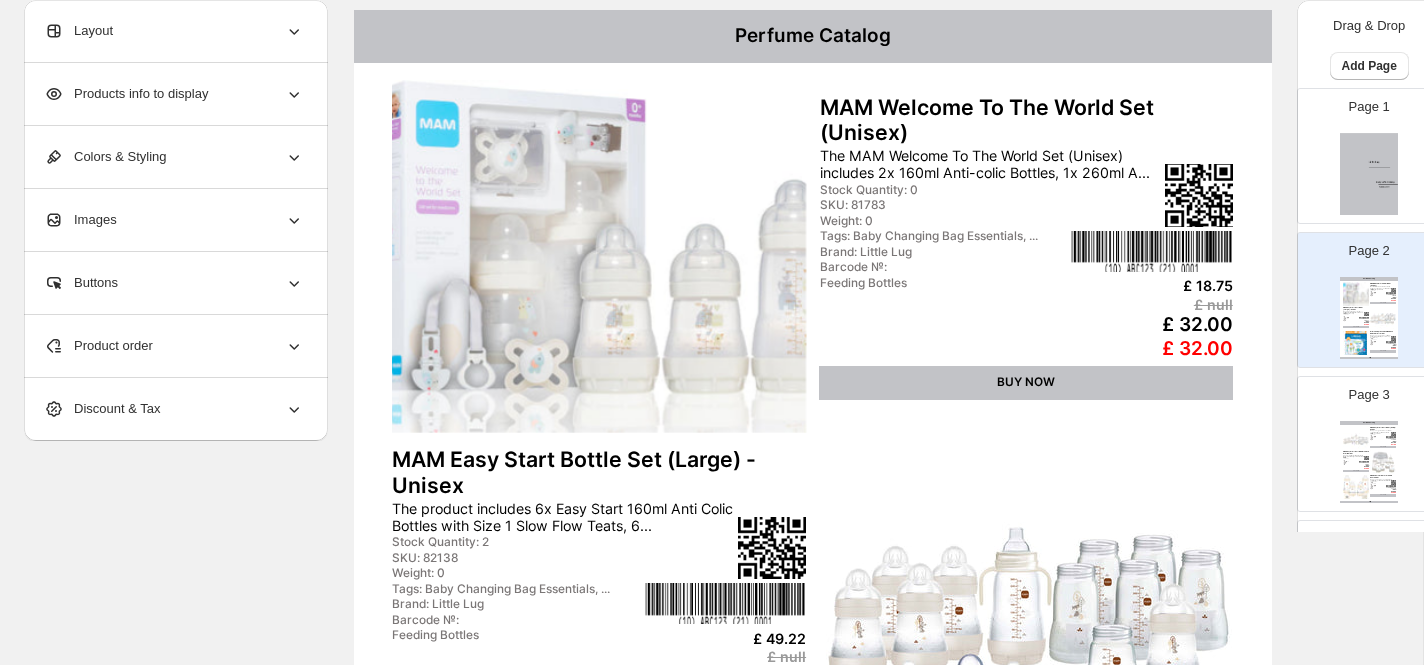 scroll, scrollTop: 143, scrollLeft: 0, axis: vertical 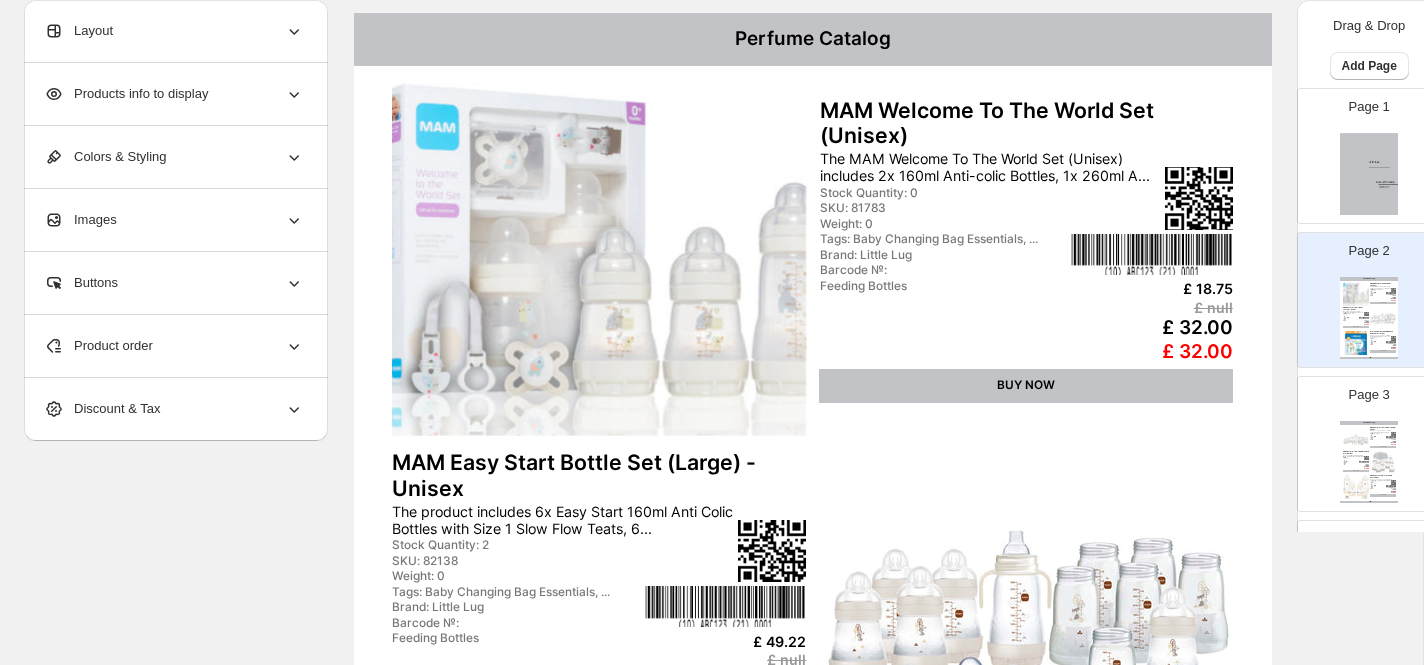 click at bounding box center (1369, 174) 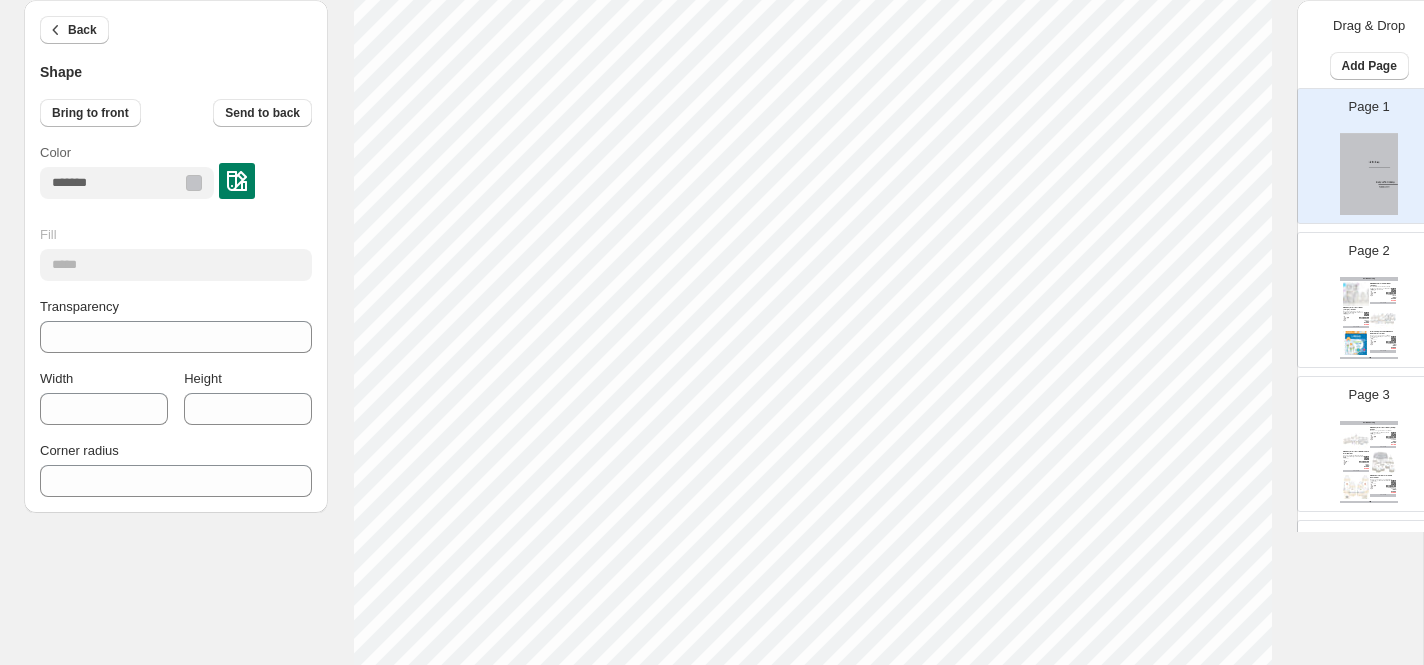 scroll, scrollTop: 238, scrollLeft: 0, axis: vertical 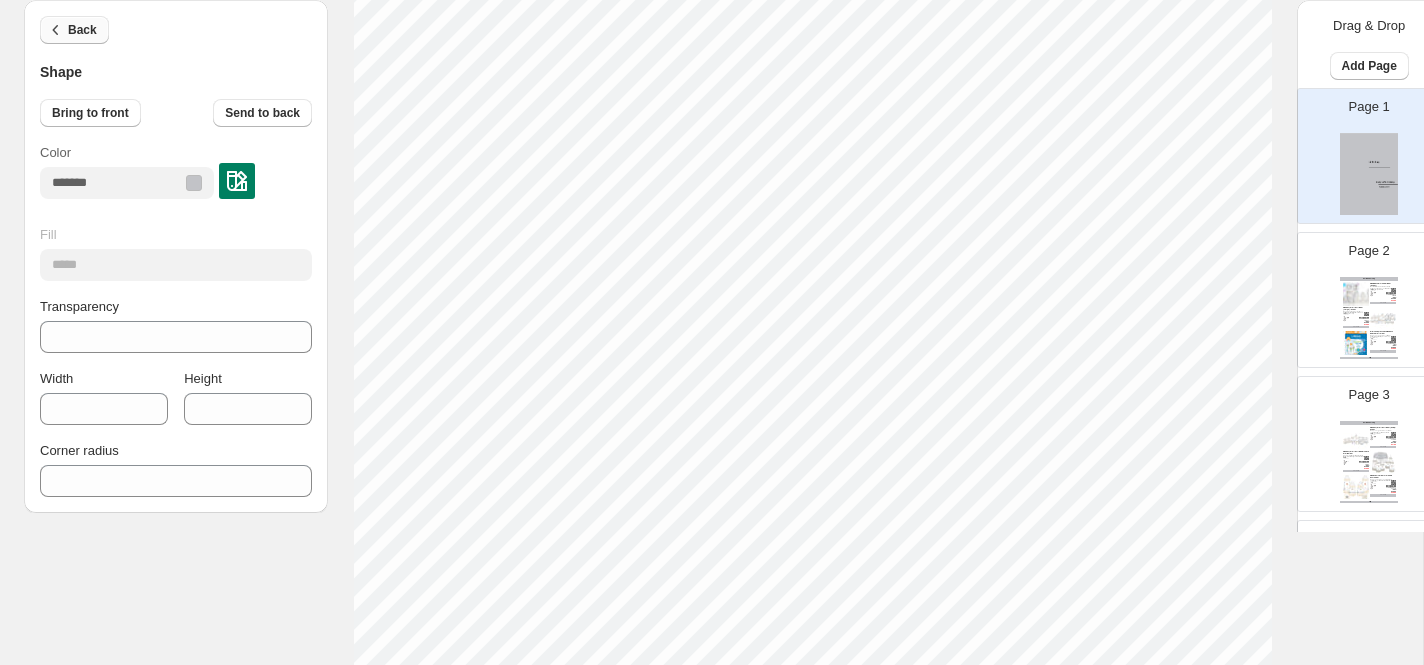 click on "Back" at bounding box center (74, 30) 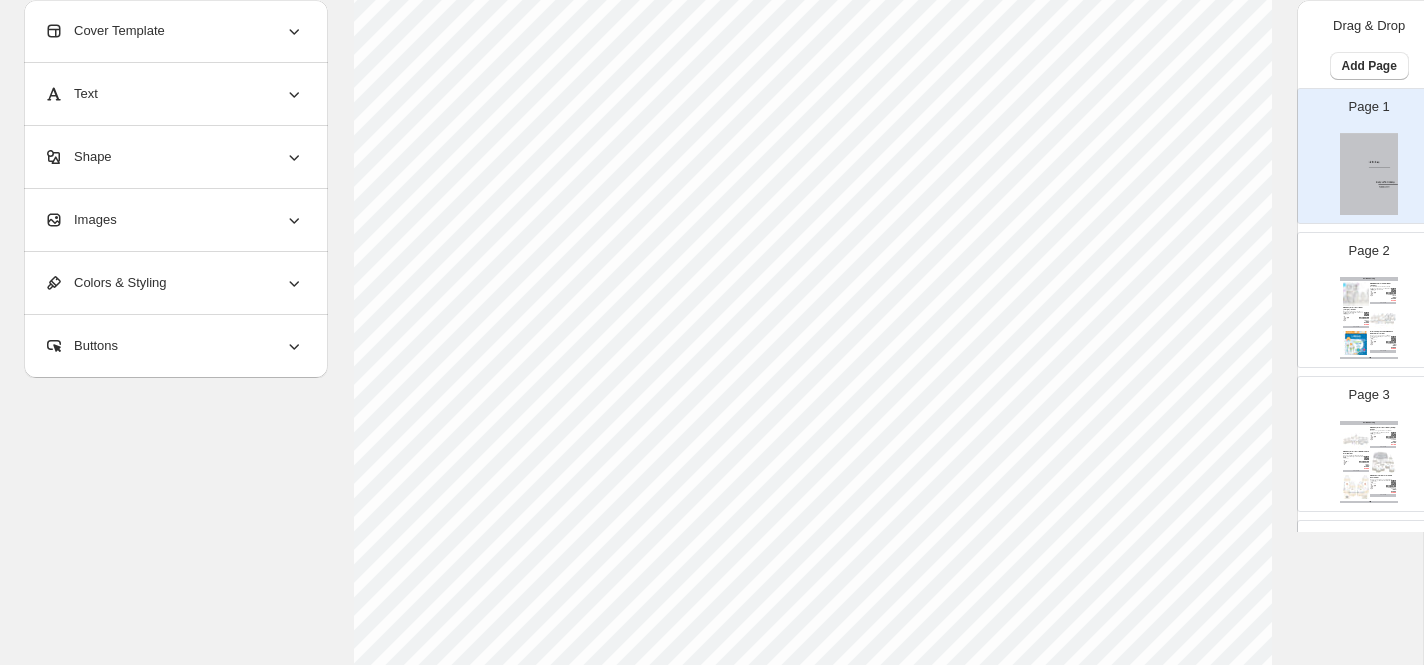 scroll, scrollTop: 504, scrollLeft: 0, axis: vertical 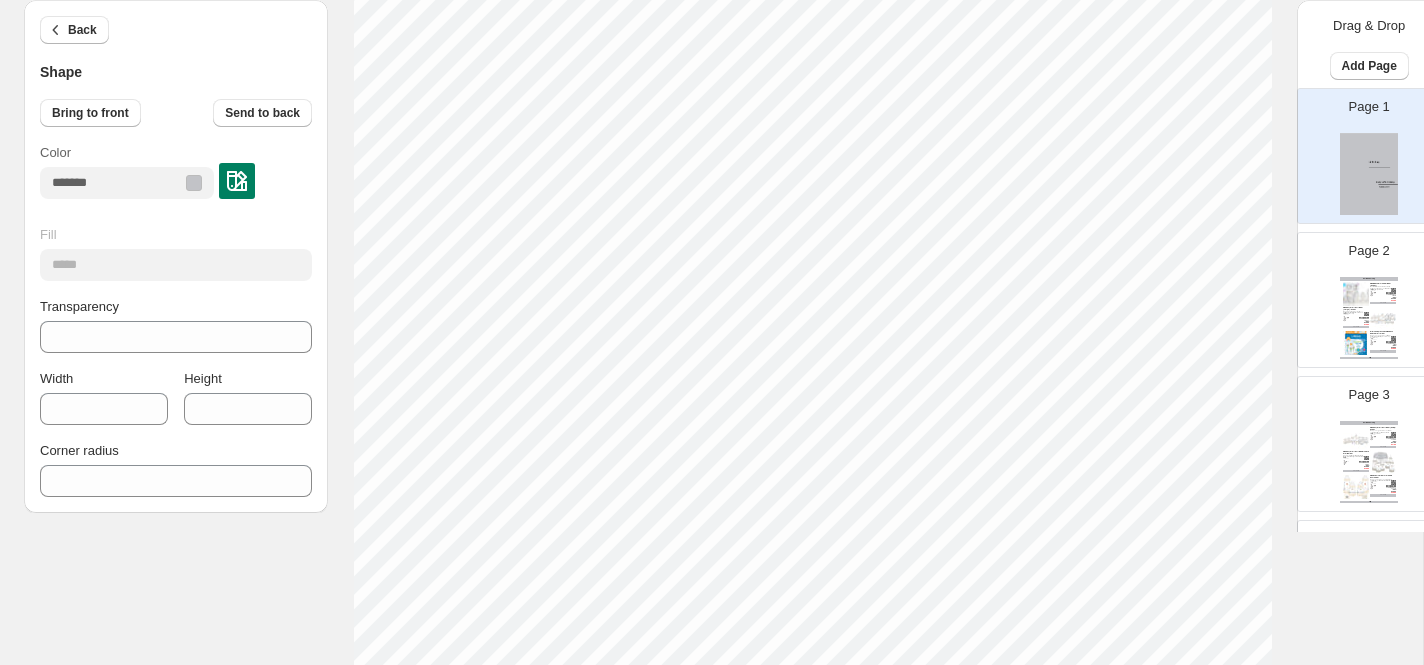 click at bounding box center (237, 181) 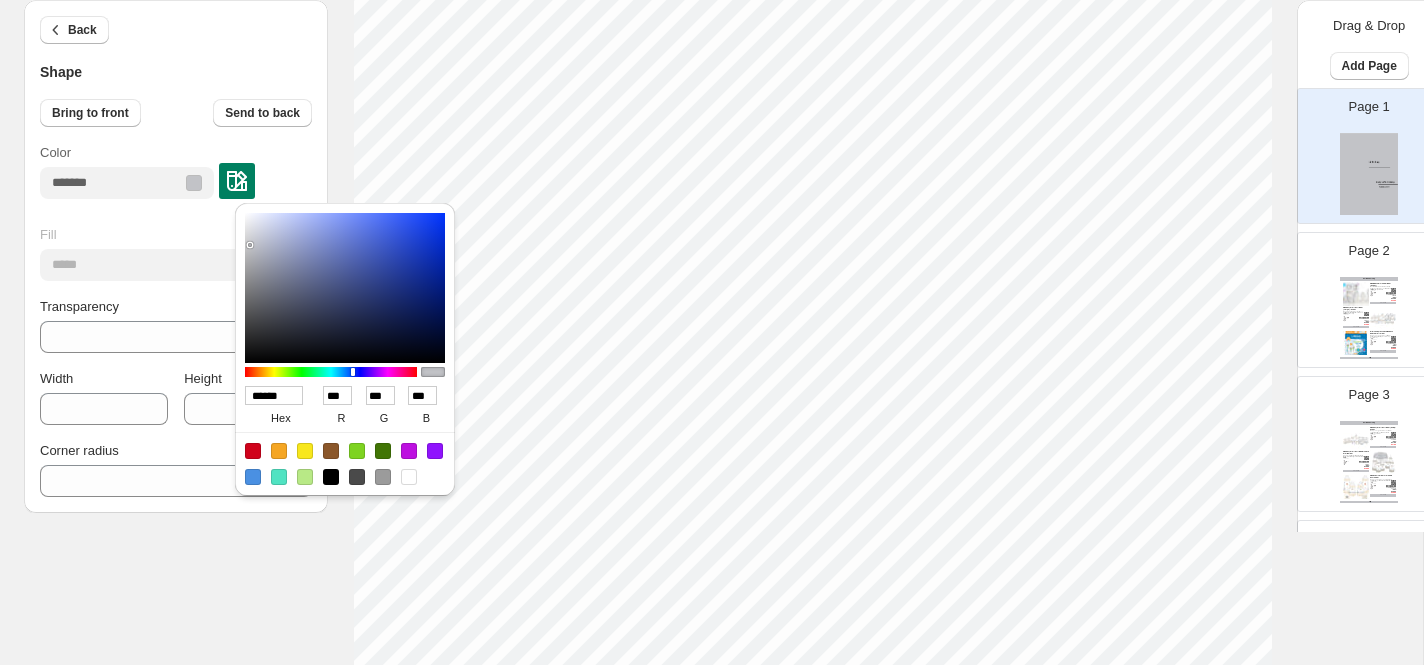 drag, startPoint x: 300, startPoint y: 392, endPoint x: 211, endPoint y: 390, distance: 89.02247 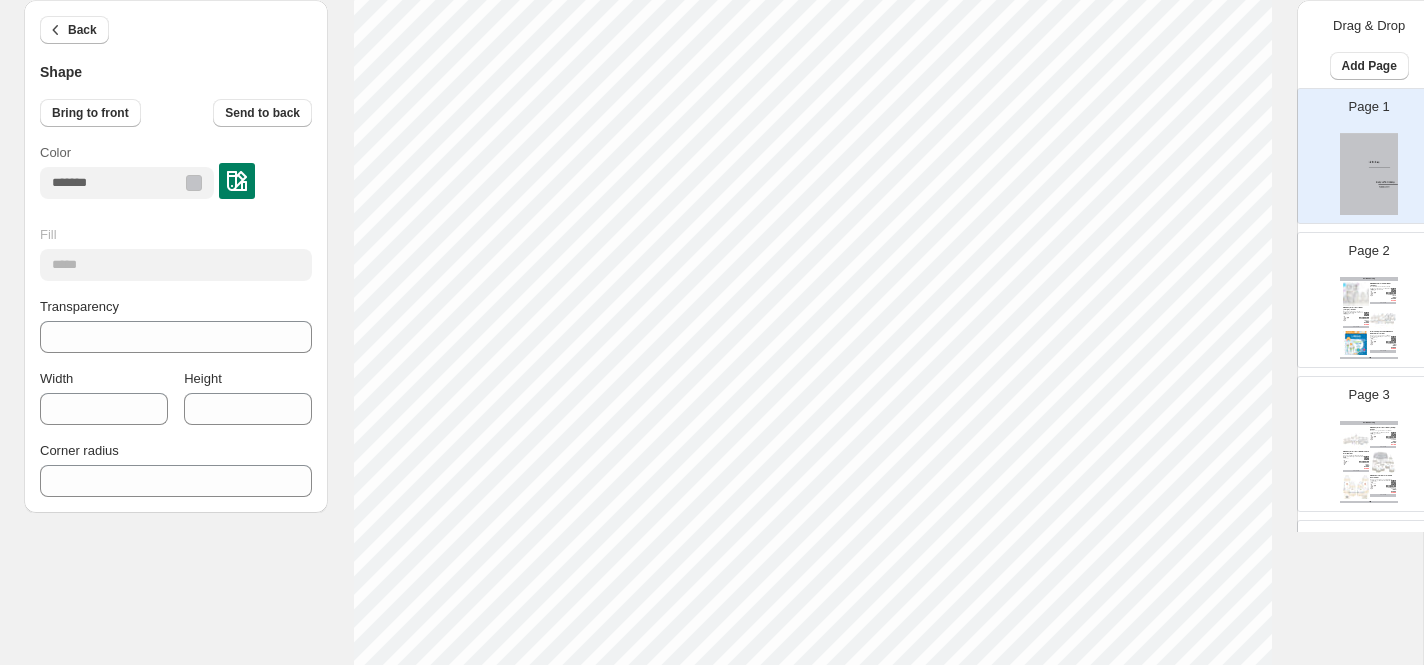 click at bounding box center [237, 181] 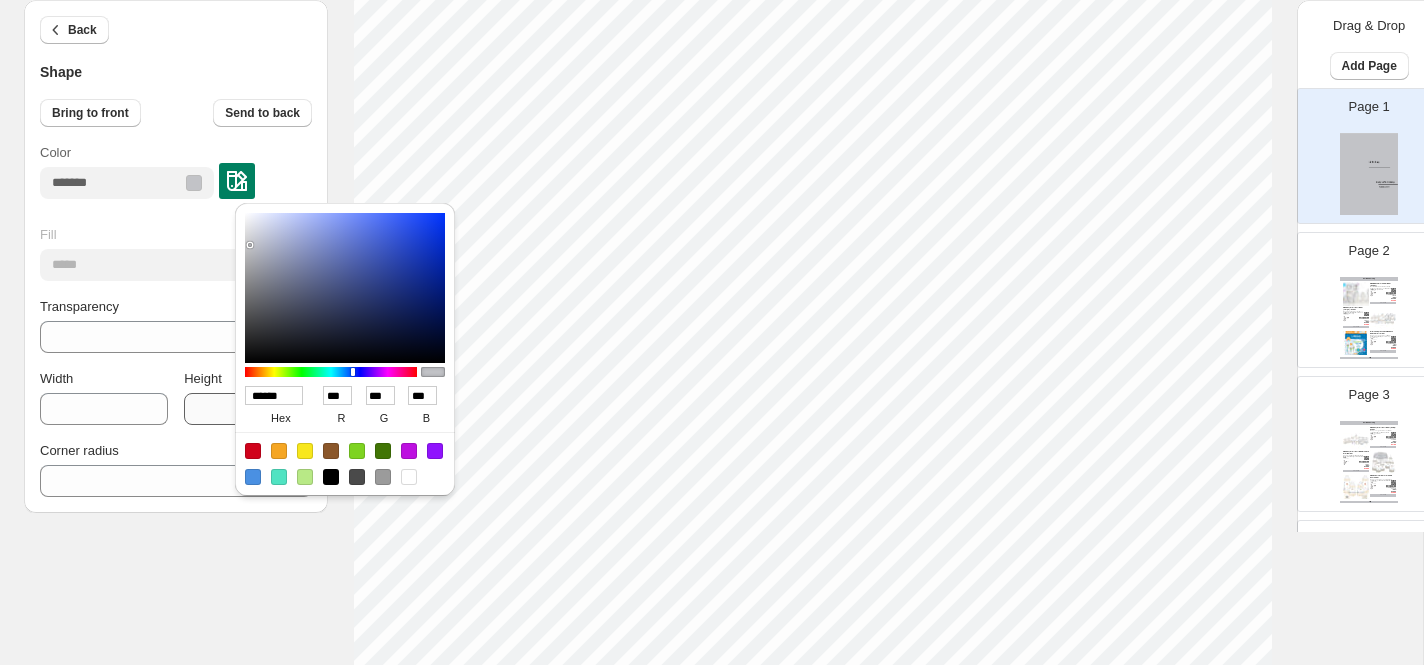 drag, startPoint x: 297, startPoint y: 390, endPoint x: 205, endPoint y: 393, distance: 92.0489 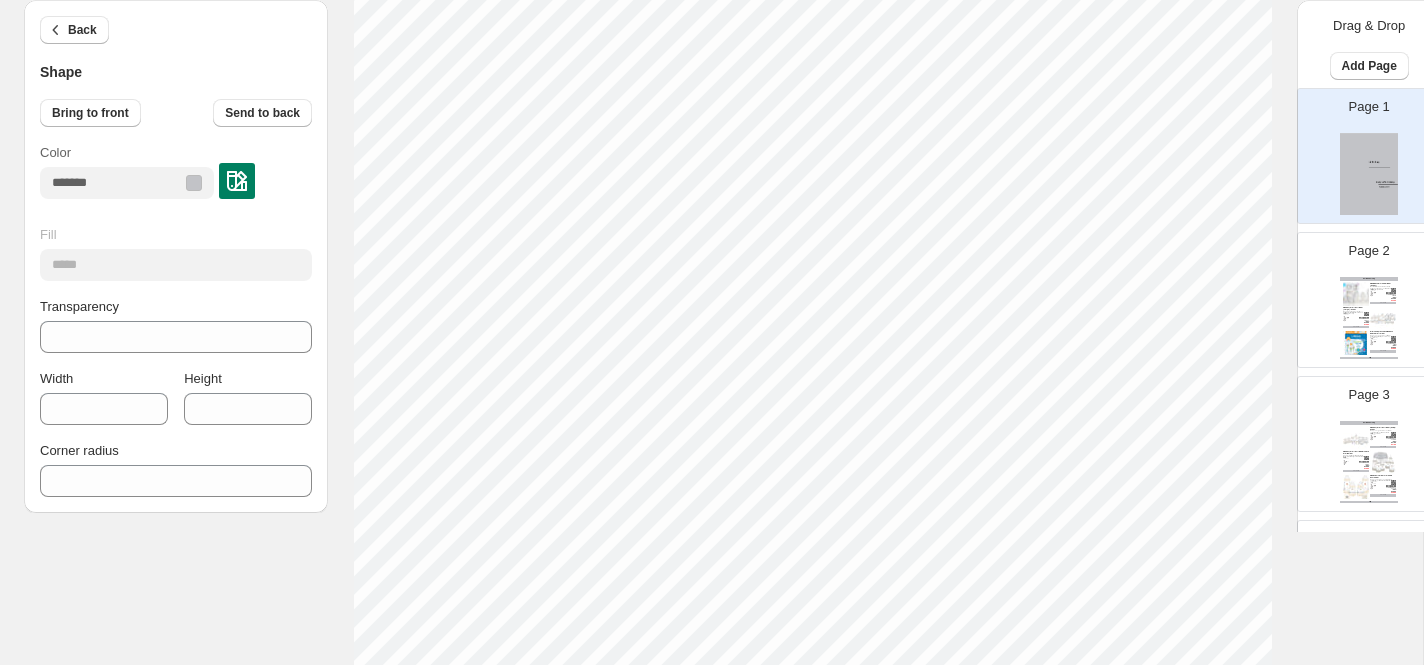 click at bounding box center [237, 181] 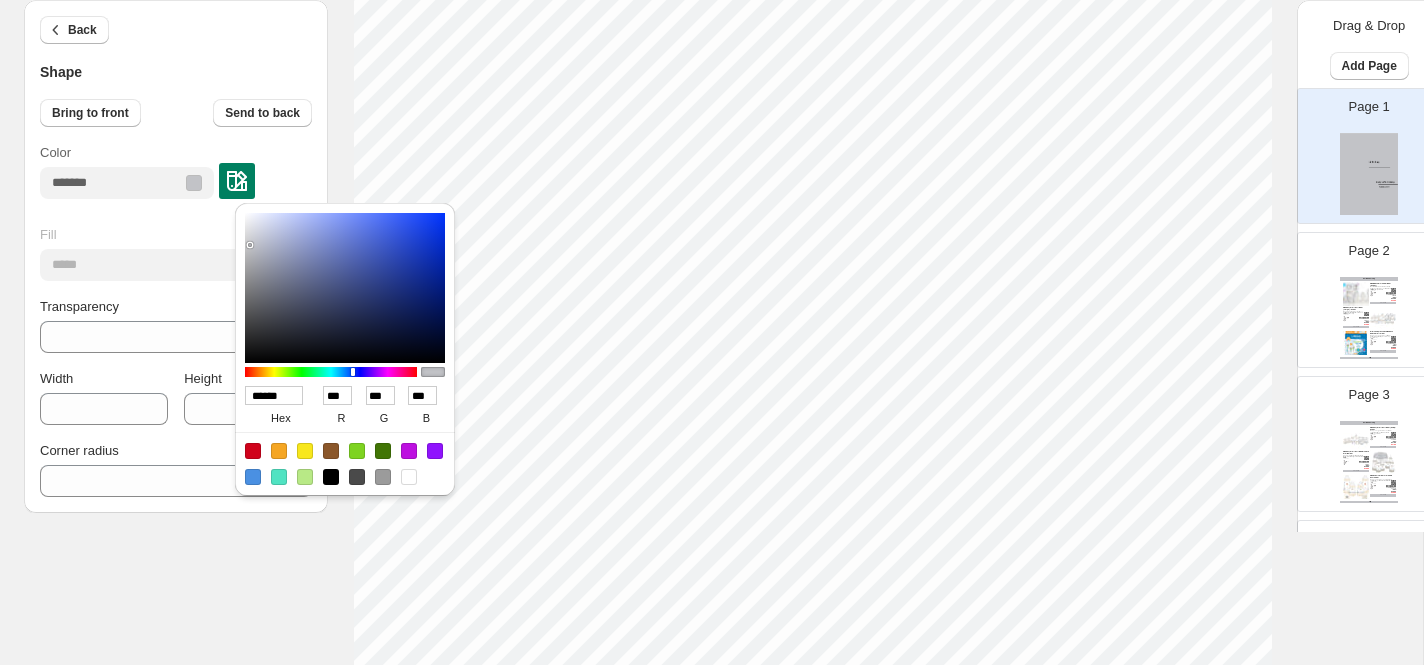 click at bounding box center (1369, 174) 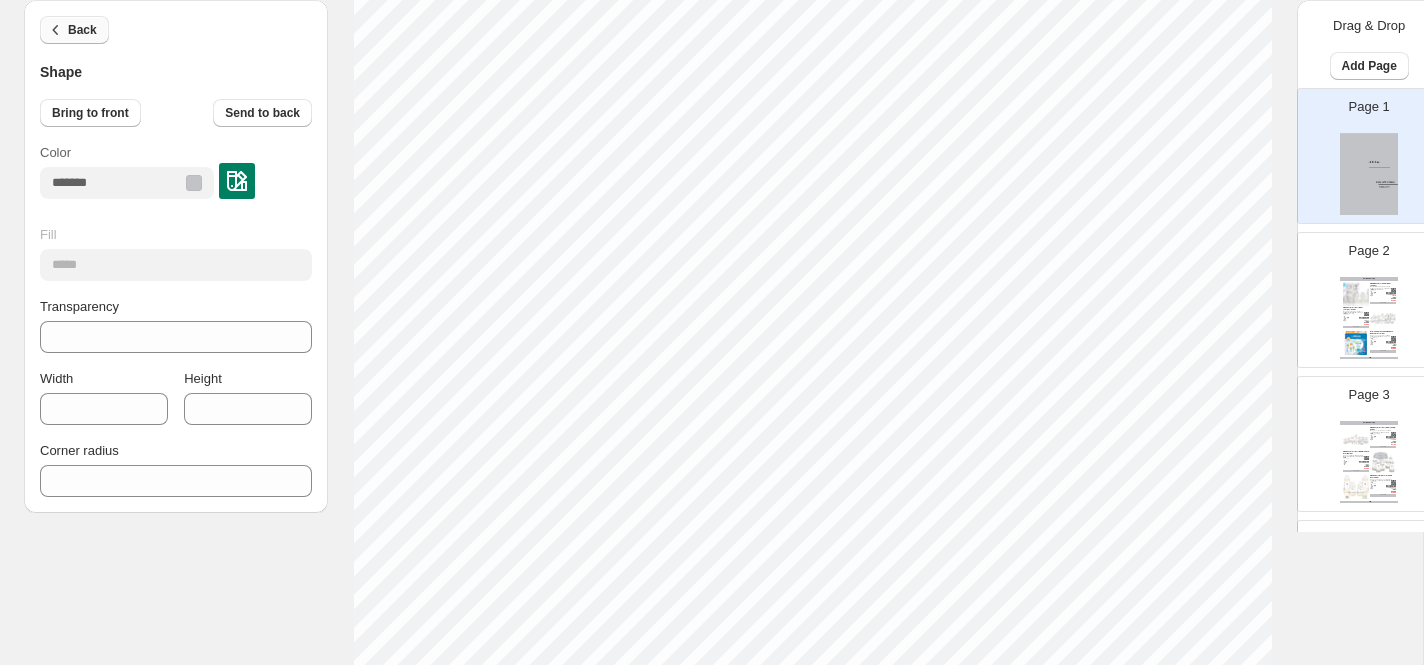click on "Back" at bounding box center (74, 30) 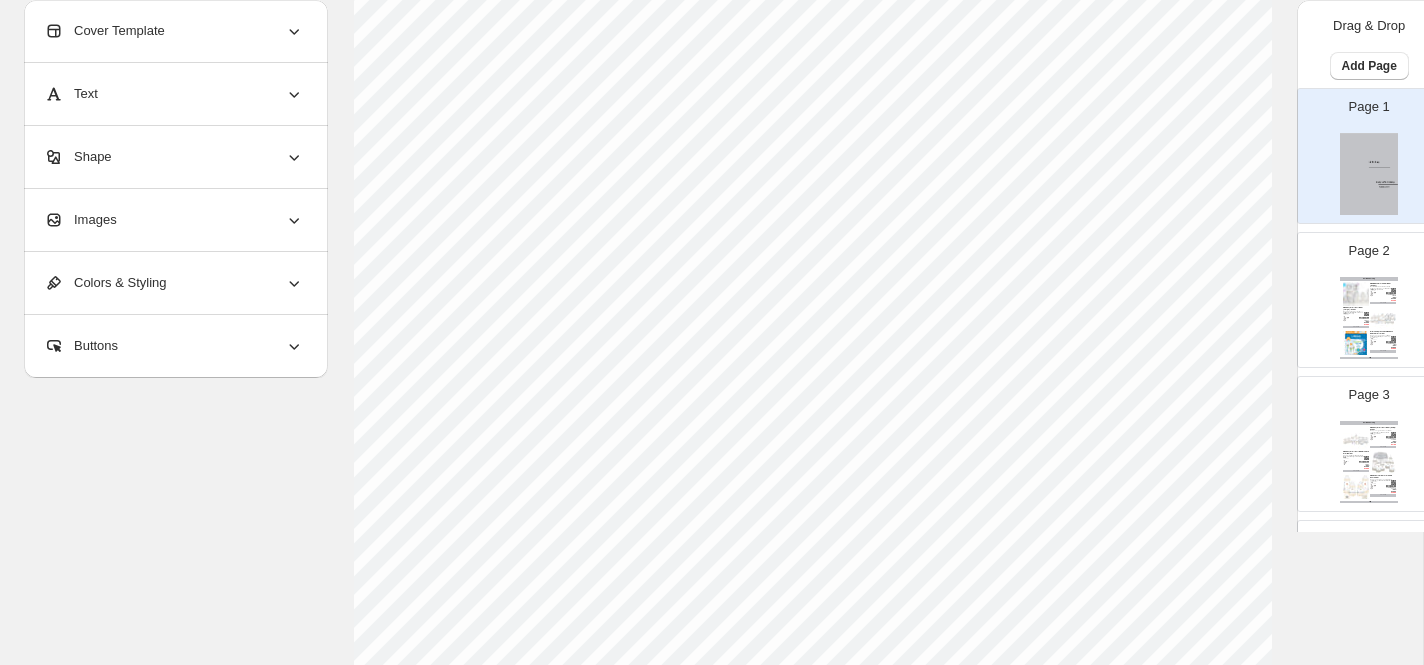 click on "Cover Template" at bounding box center [104, 31] 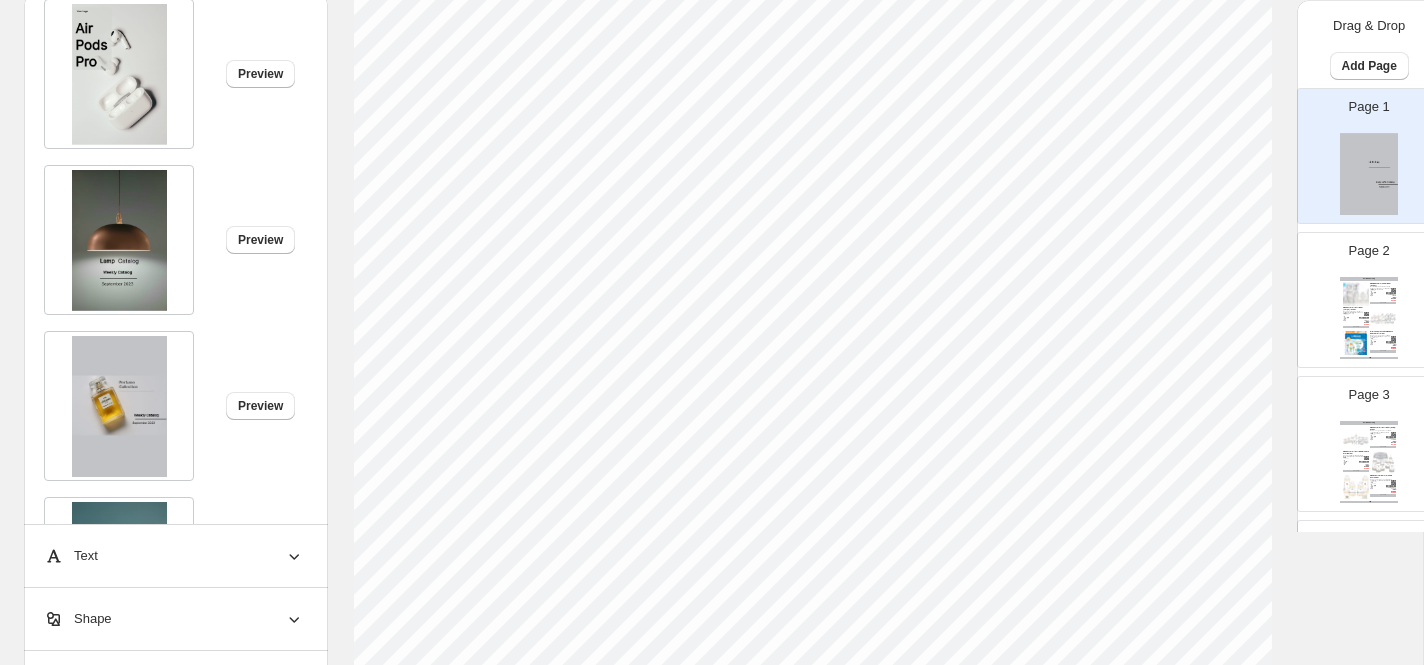 scroll, scrollTop: 1359, scrollLeft: 0, axis: vertical 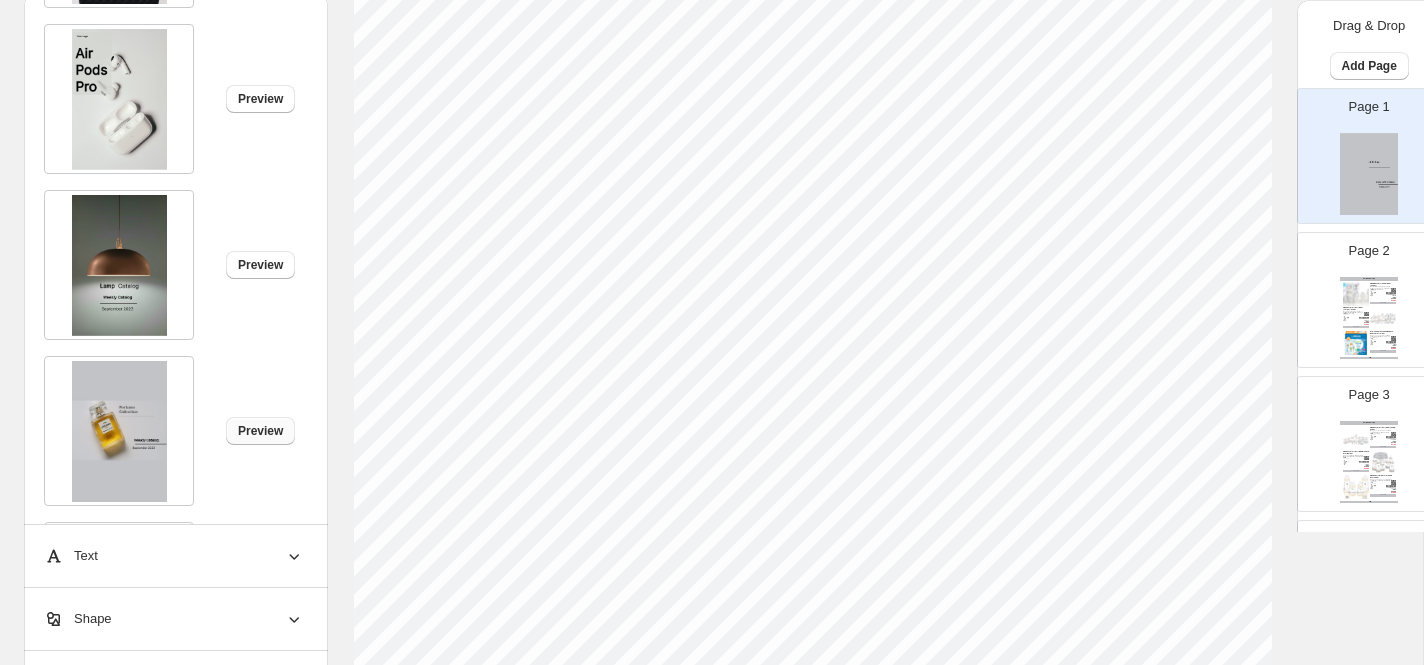 click on "Preview" at bounding box center [260, 431] 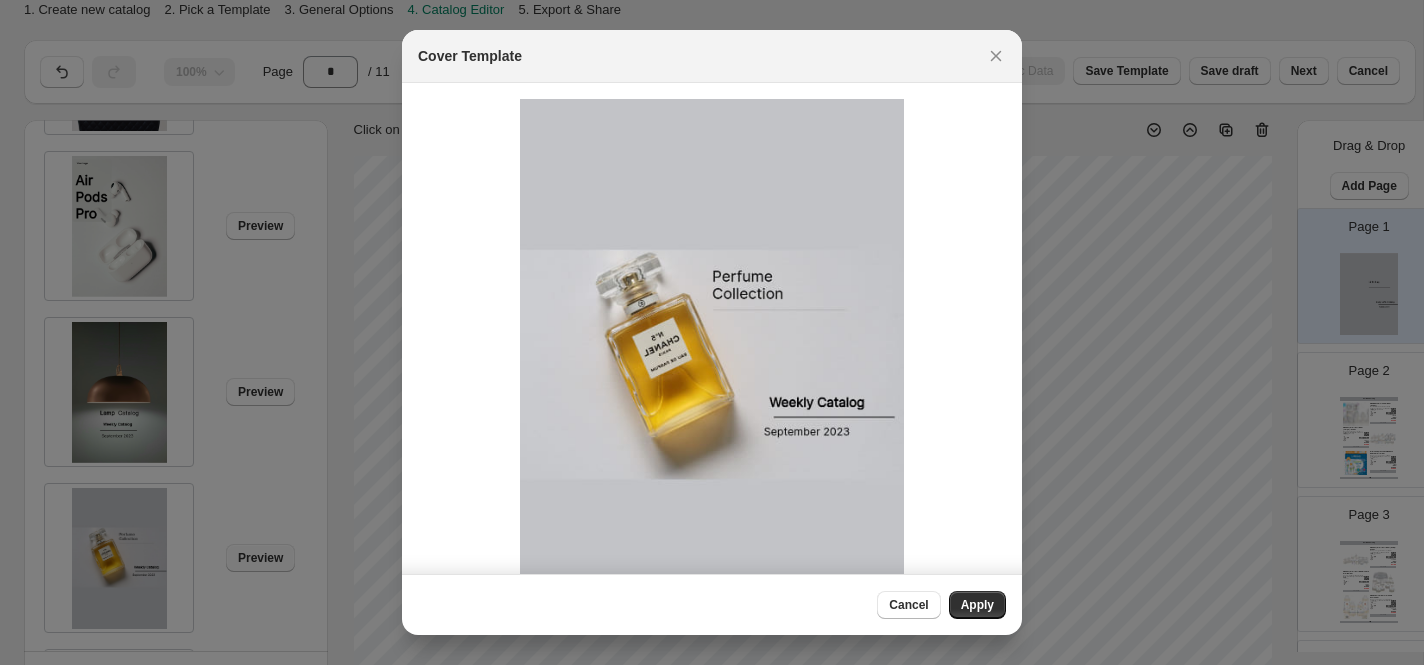 scroll, scrollTop: 504, scrollLeft: 0, axis: vertical 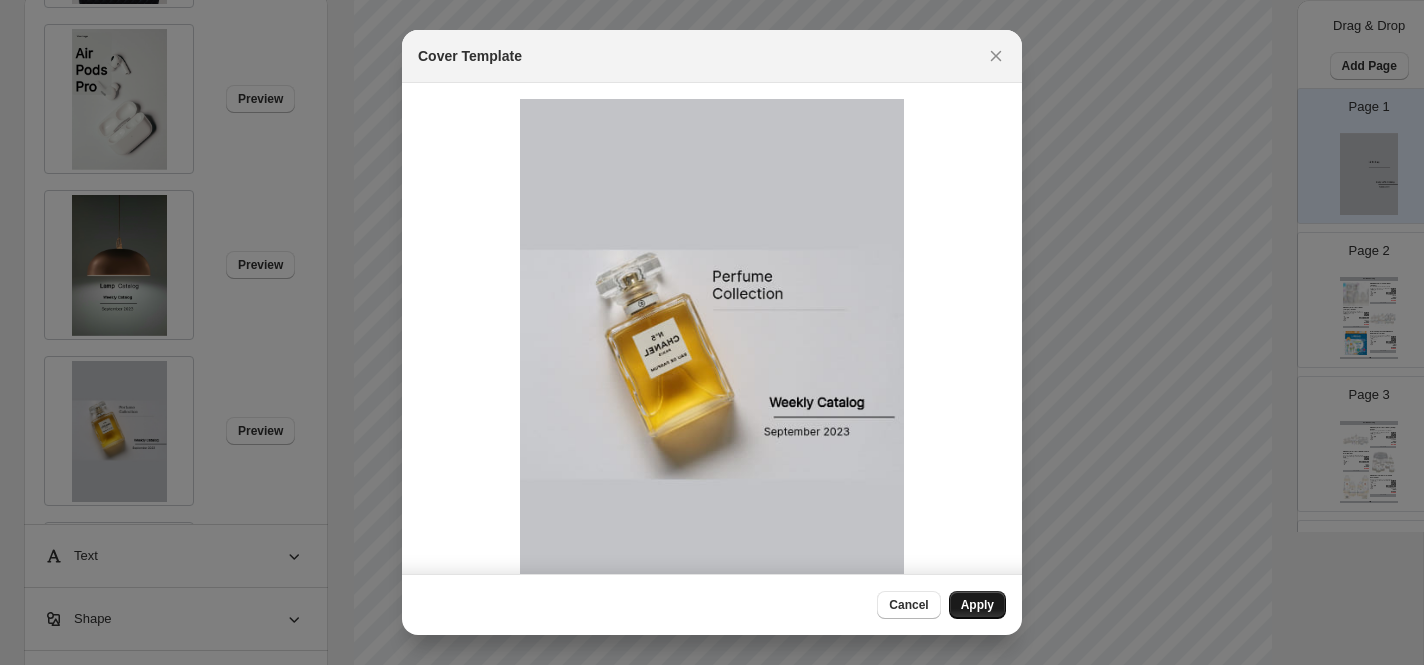 click on "Apply" at bounding box center (977, 605) 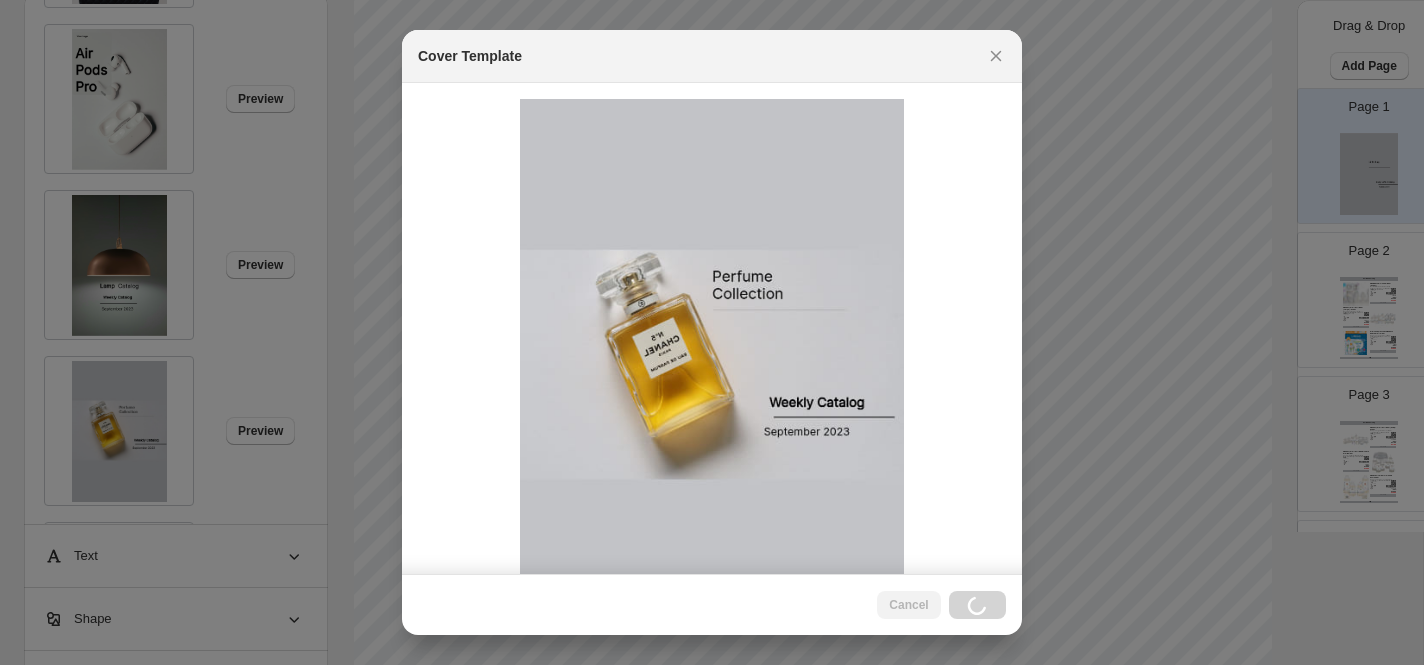 scroll, scrollTop: 504, scrollLeft: 0, axis: vertical 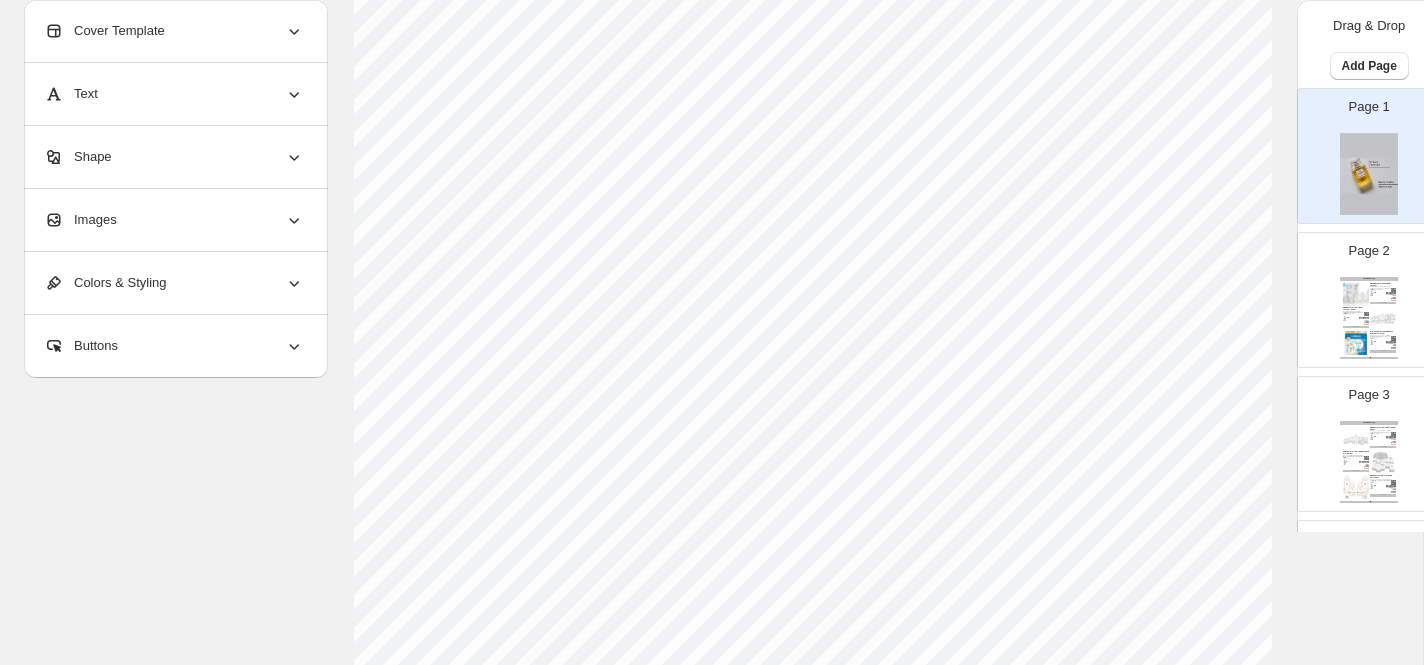 click on "Text" at bounding box center [174, 94] 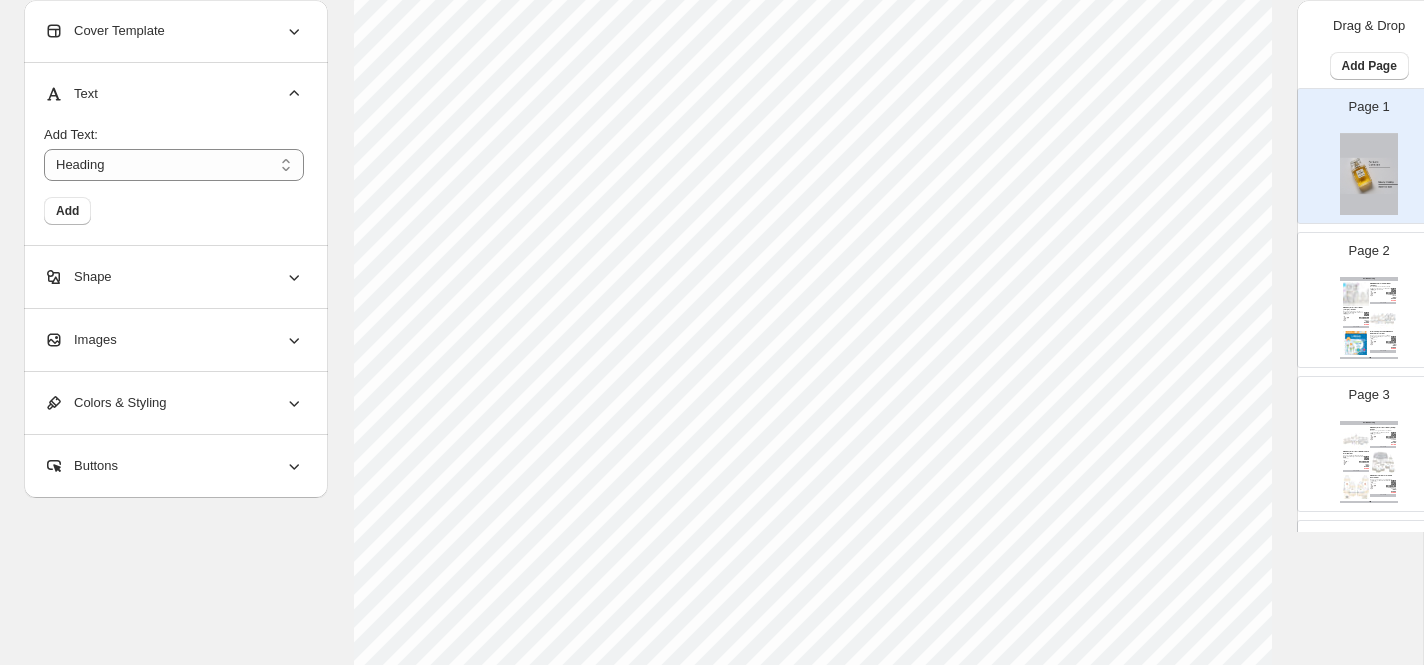 click on "Shape" at bounding box center (174, 277) 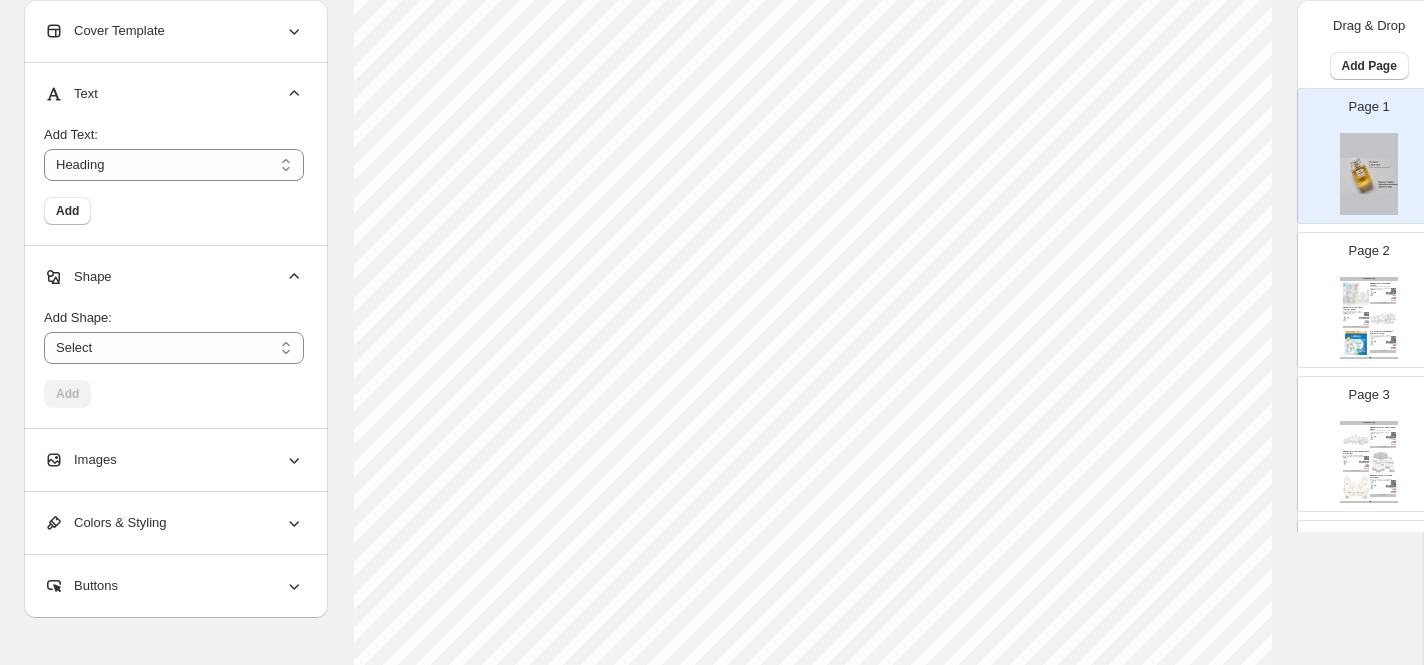 click on "Images" at bounding box center [174, 460] 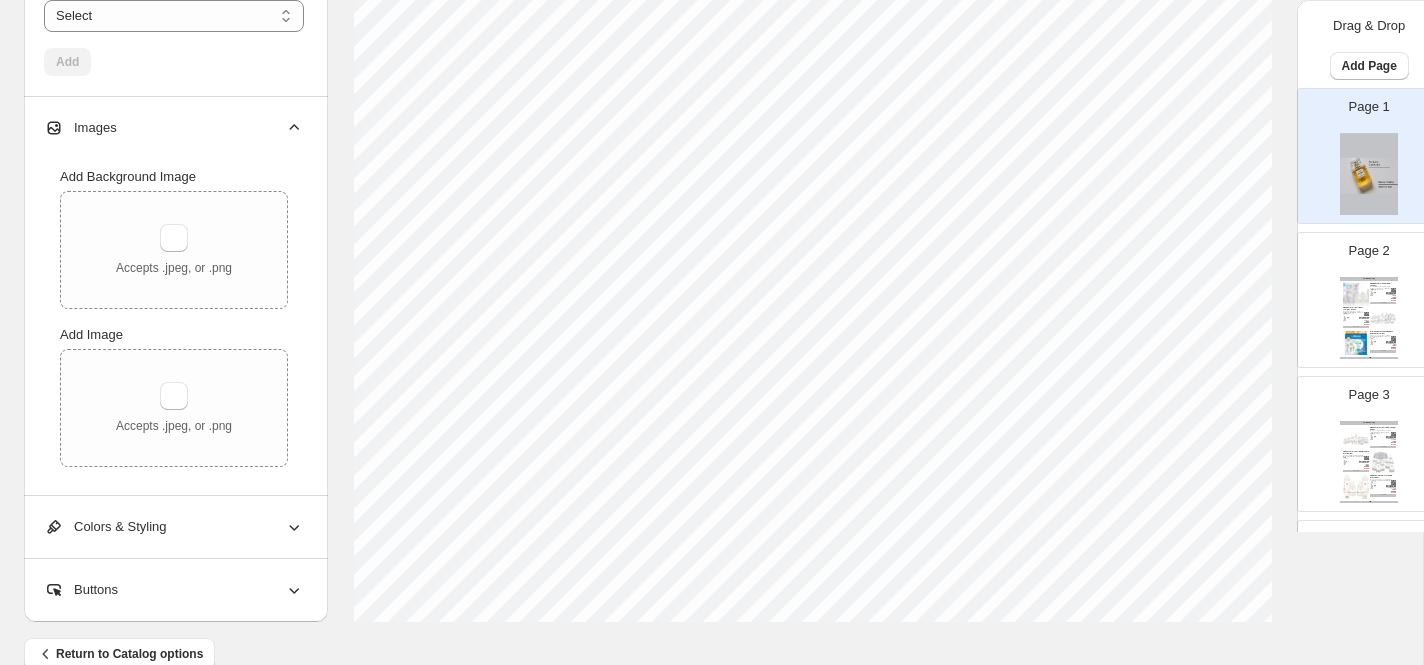 scroll, scrollTop: 730, scrollLeft: 0, axis: vertical 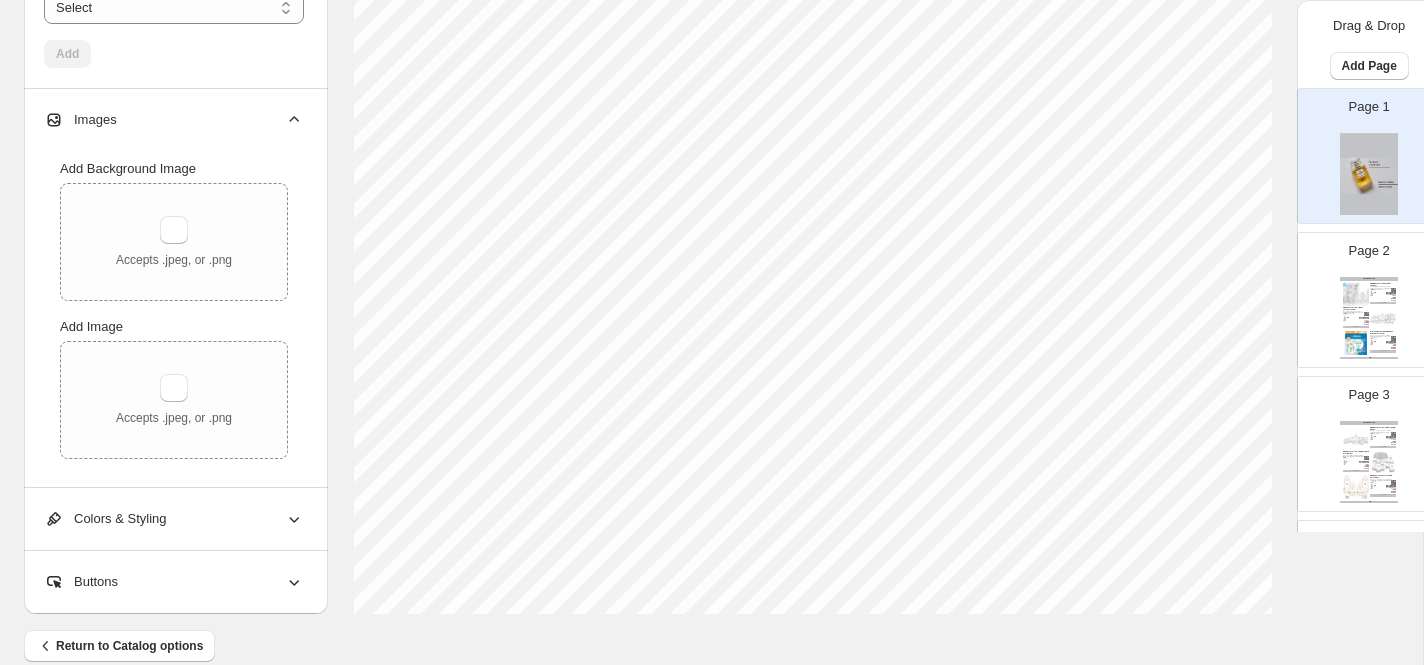click on "Colors & Styling" at bounding box center [174, 519] 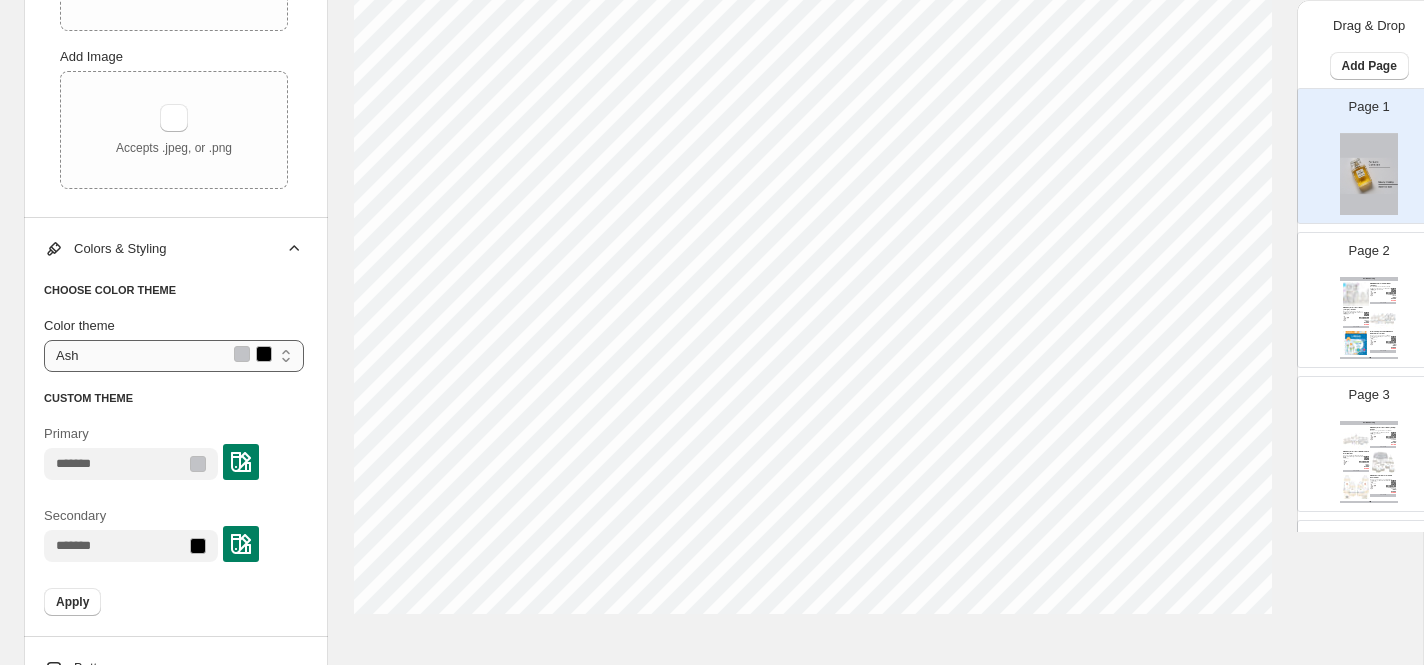 click on "*** ******* ***** ***** ****" at bounding box center [174, 356] 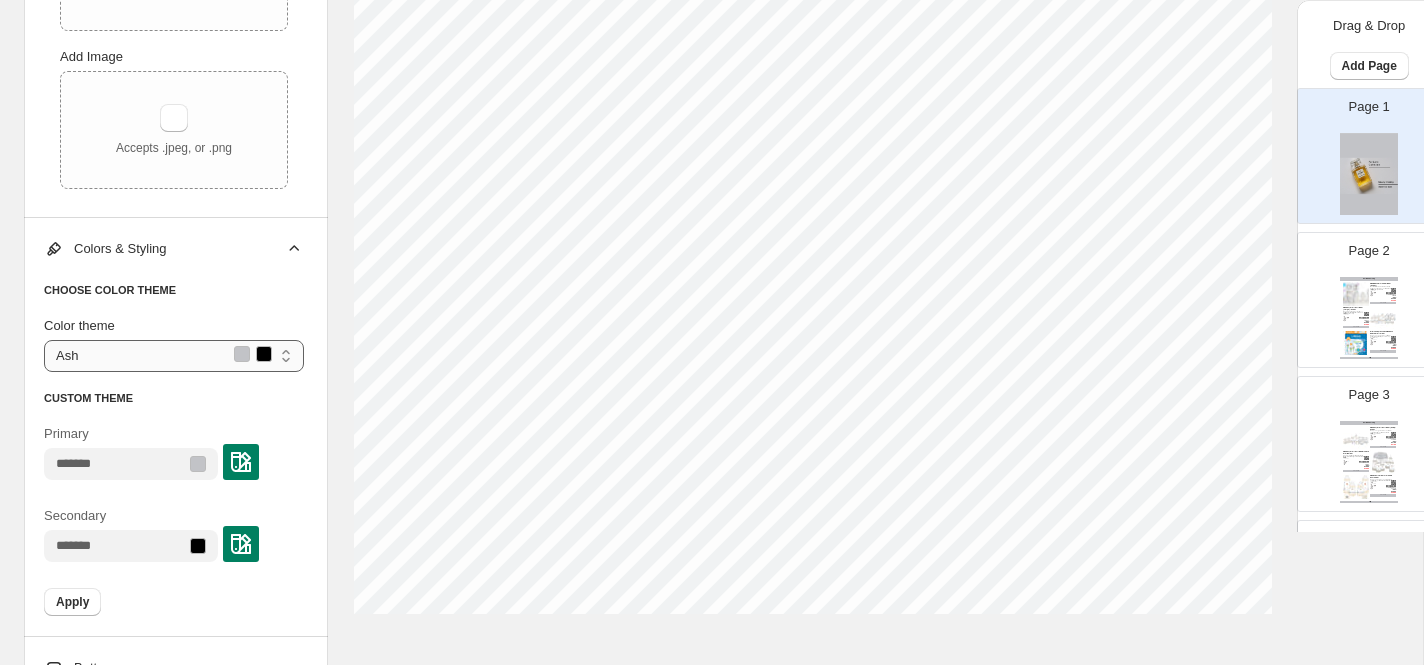 select on "*******" 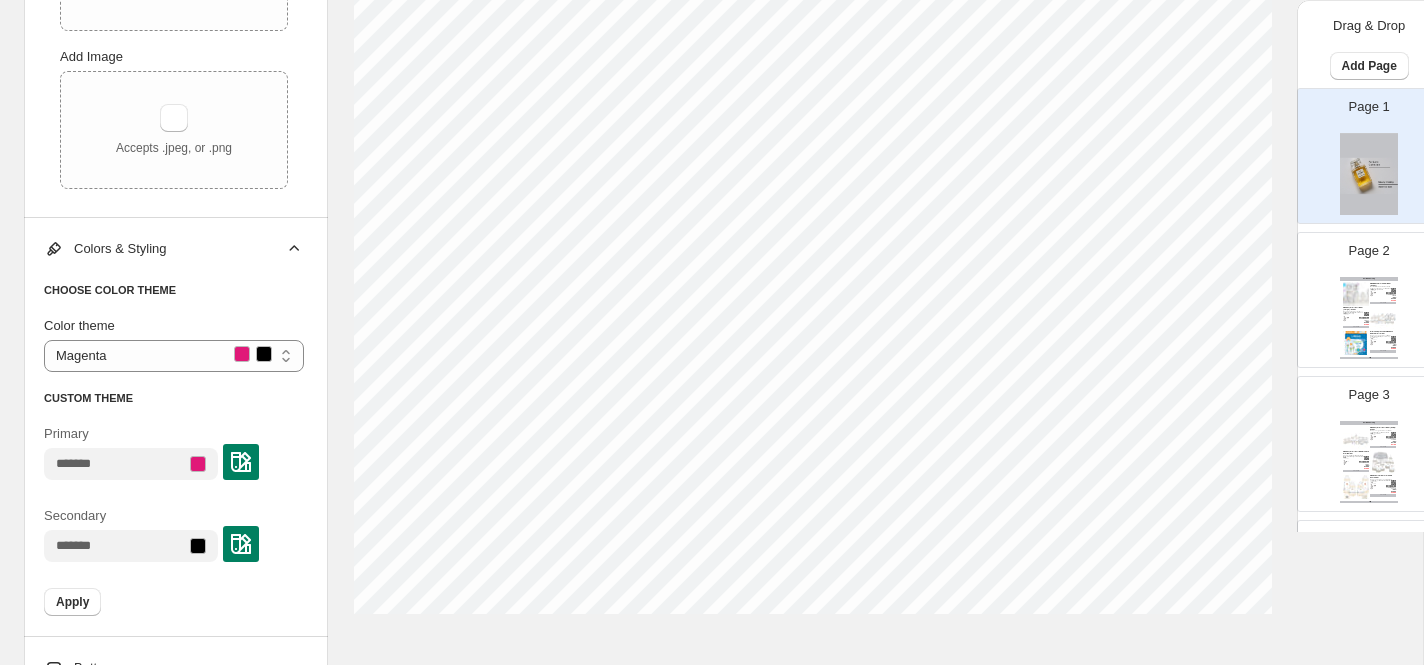 click at bounding box center [241, 462] 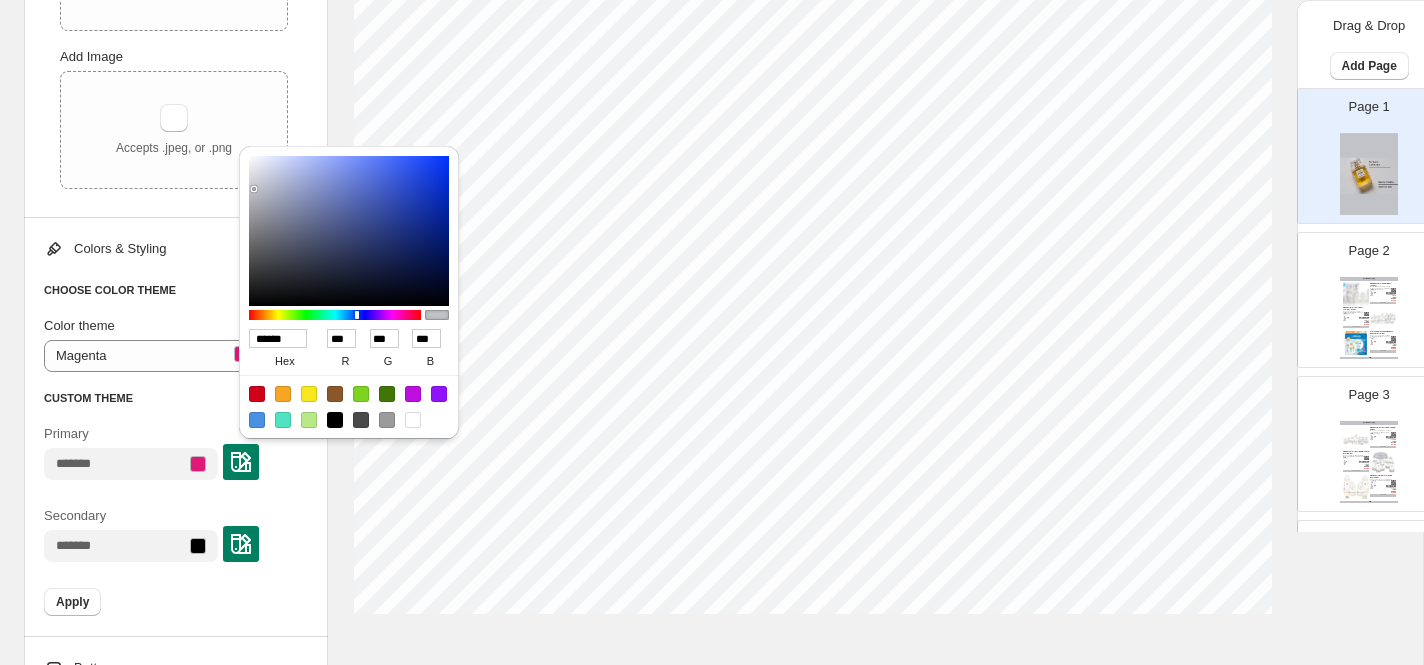 click at bounding box center [309, 394] 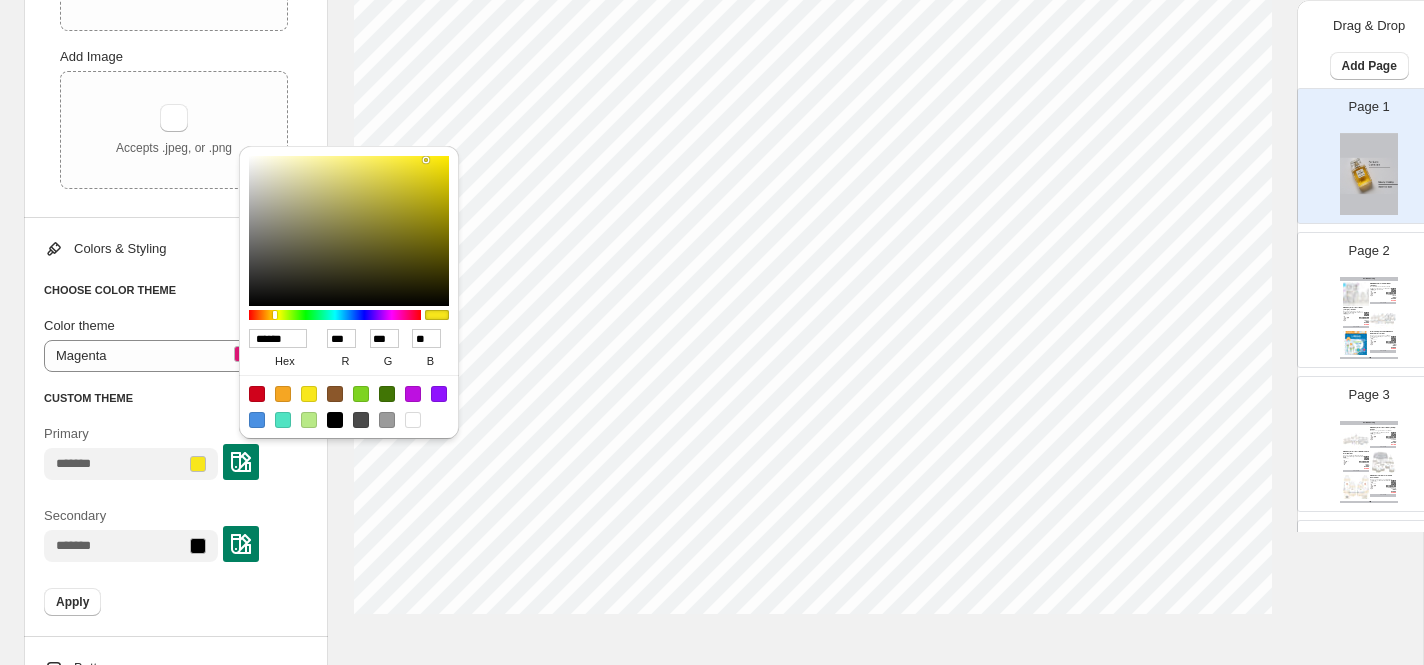 drag, startPoint x: 299, startPoint y: 339, endPoint x: 234, endPoint y: 343, distance: 65.12296 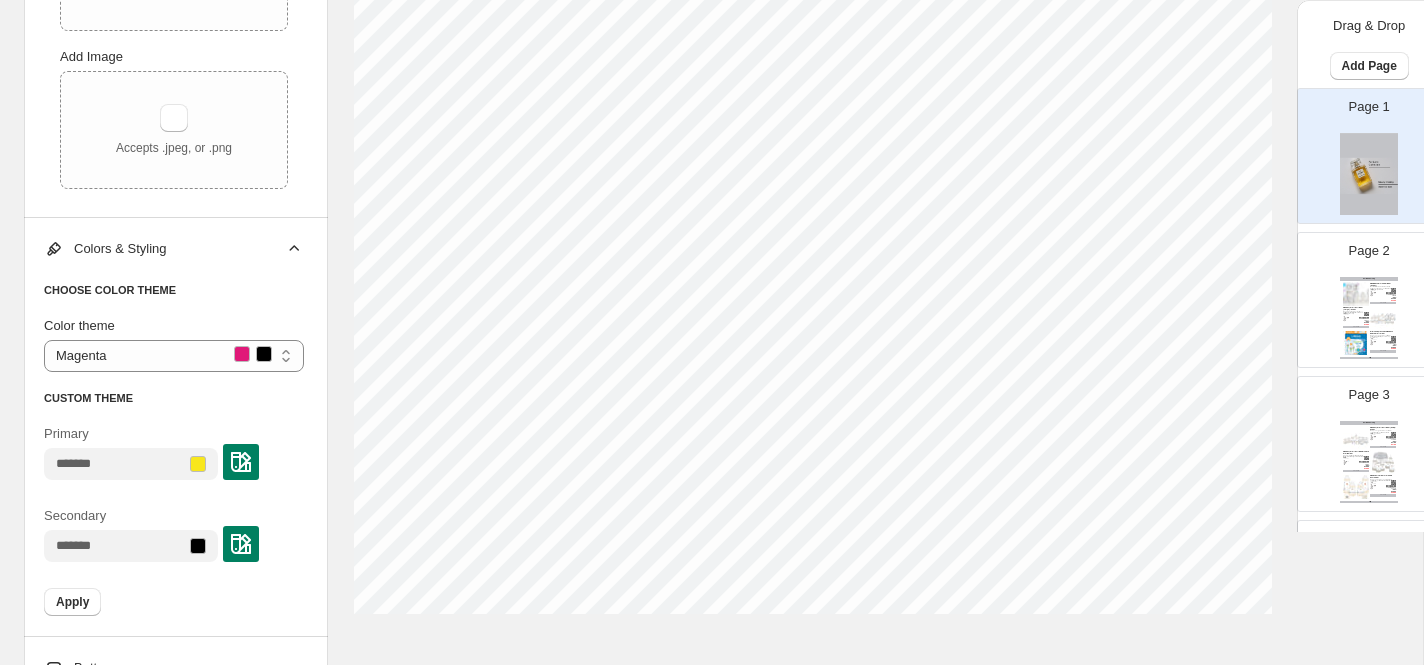 click at bounding box center [241, 462] 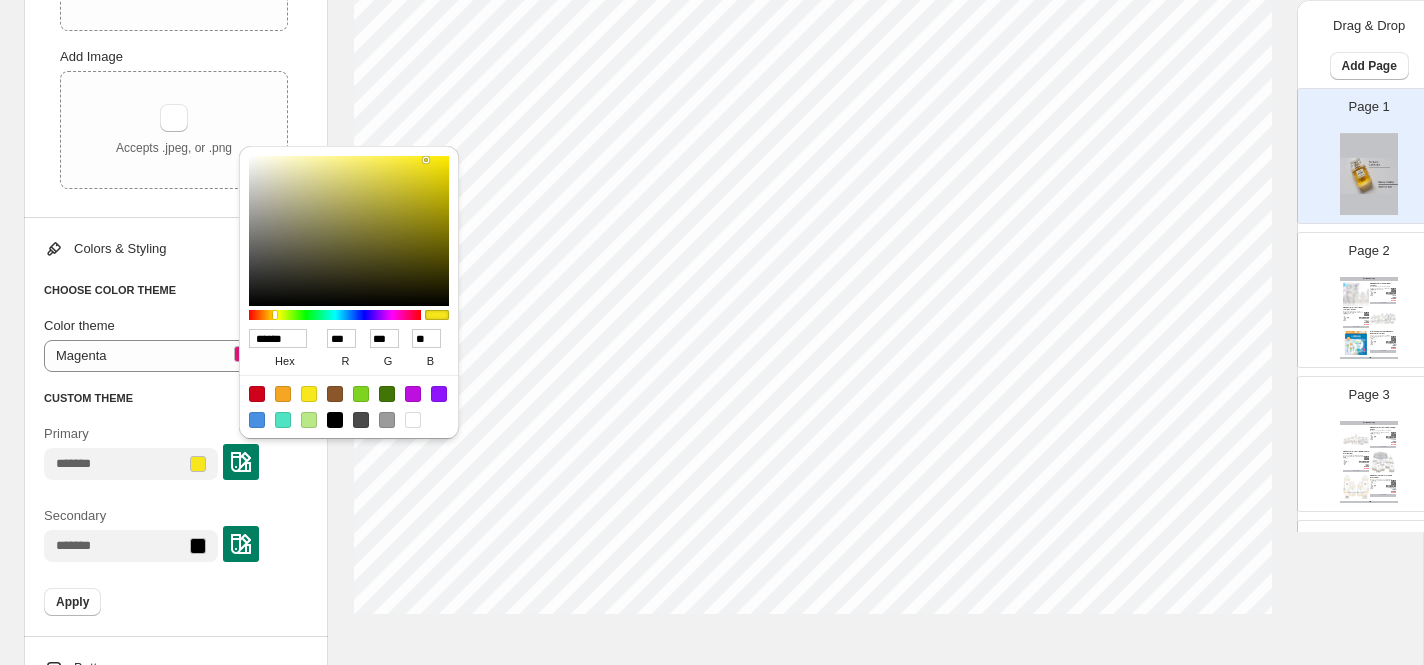 drag, startPoint x: 296, startPoint y: 335, endPoint x: 257, endPoint y: 336, distance: 39.012817 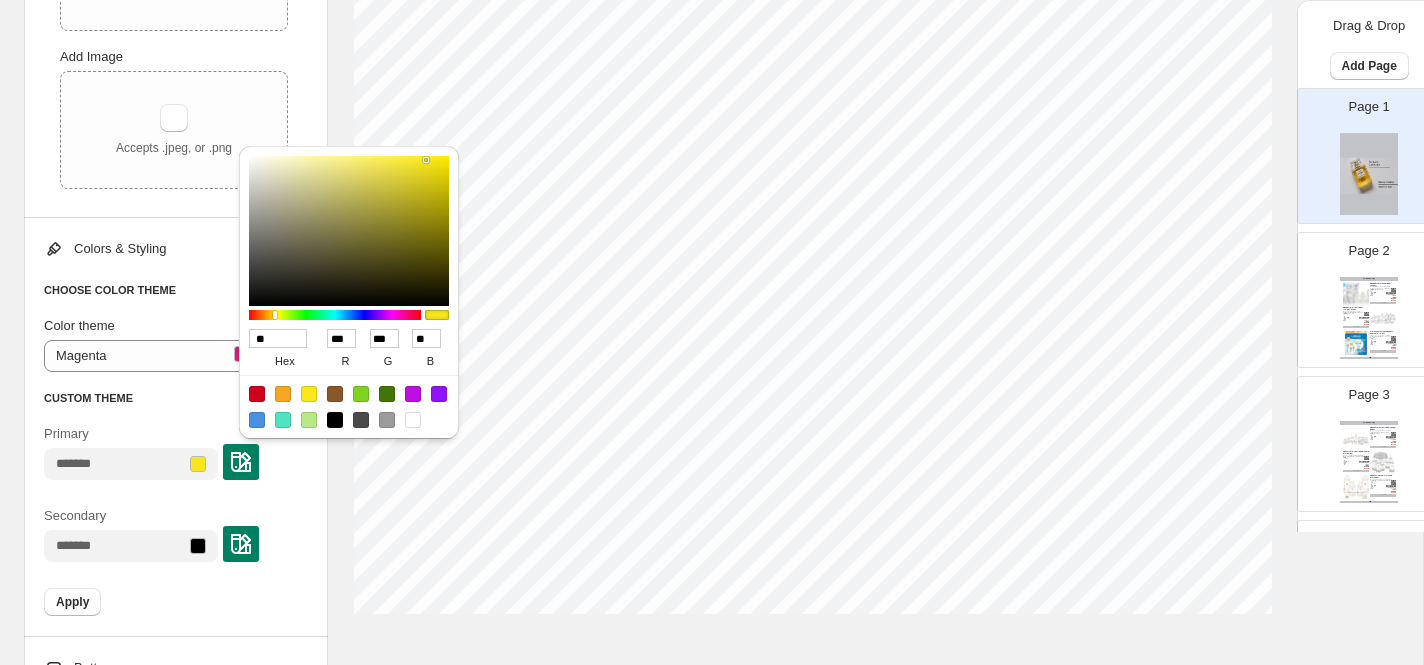 type on "***" 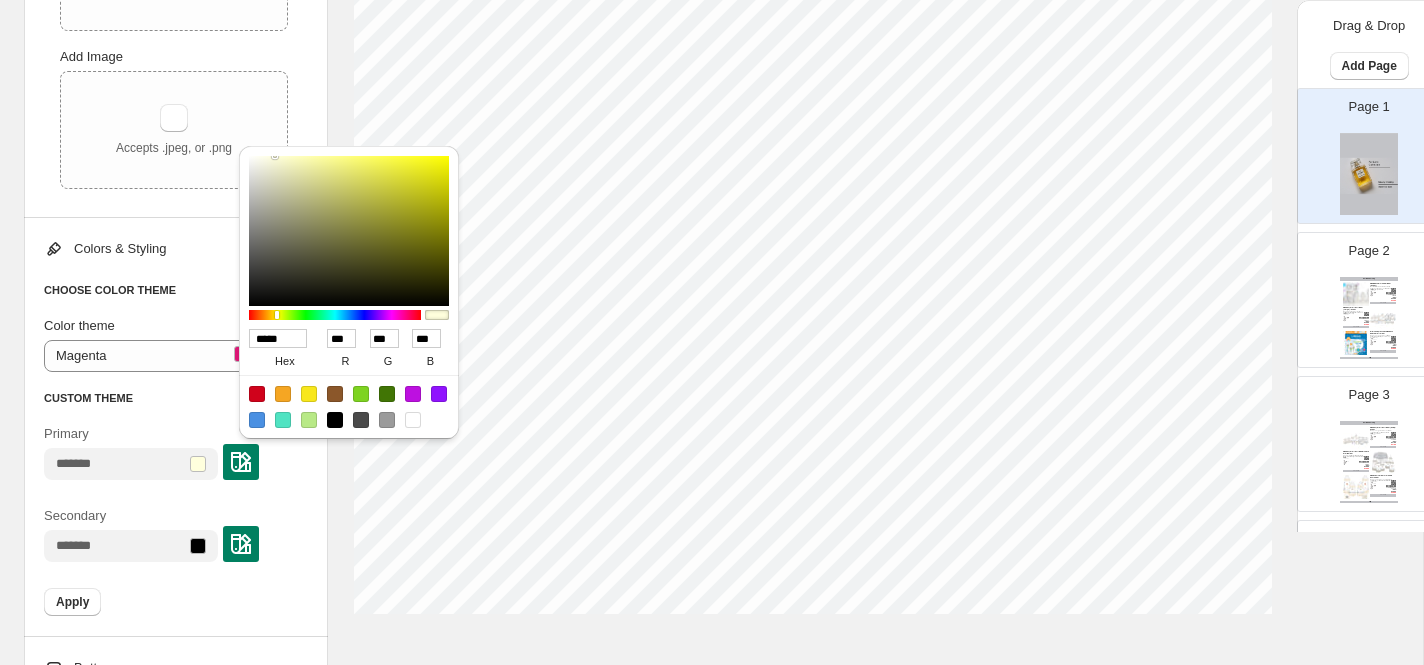 type on "******" 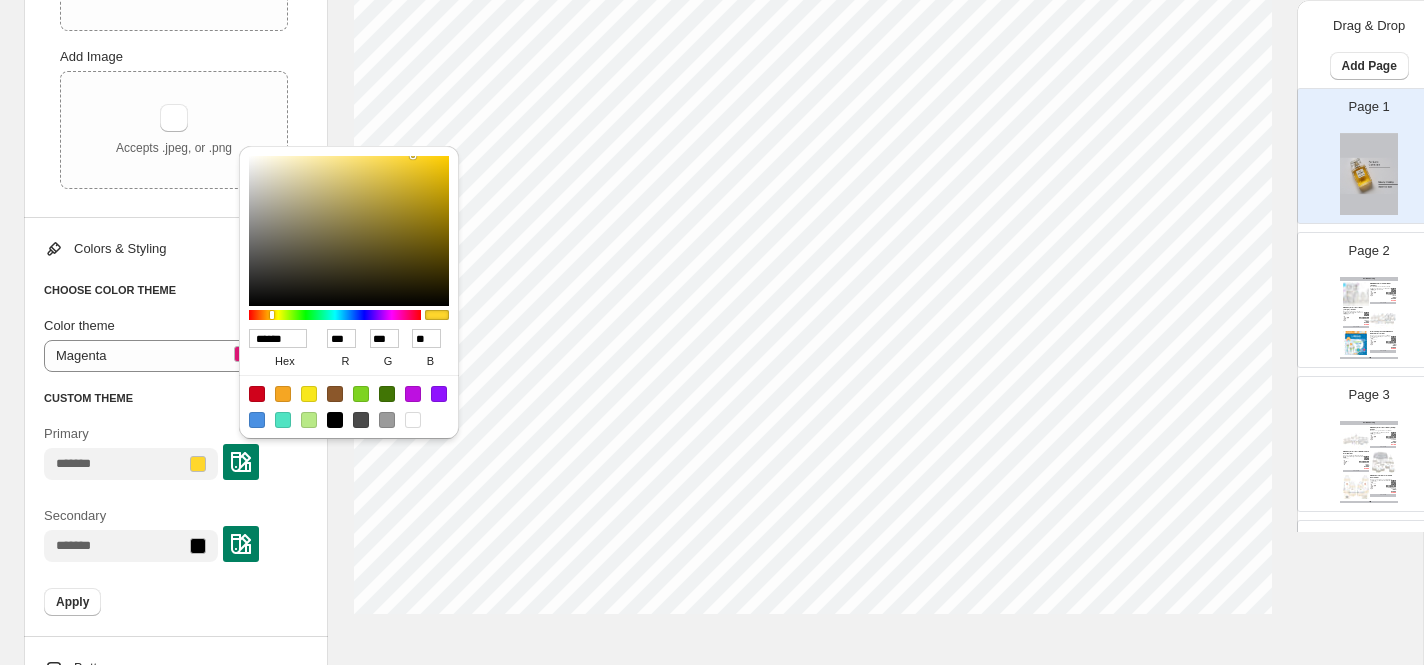 type on "******" 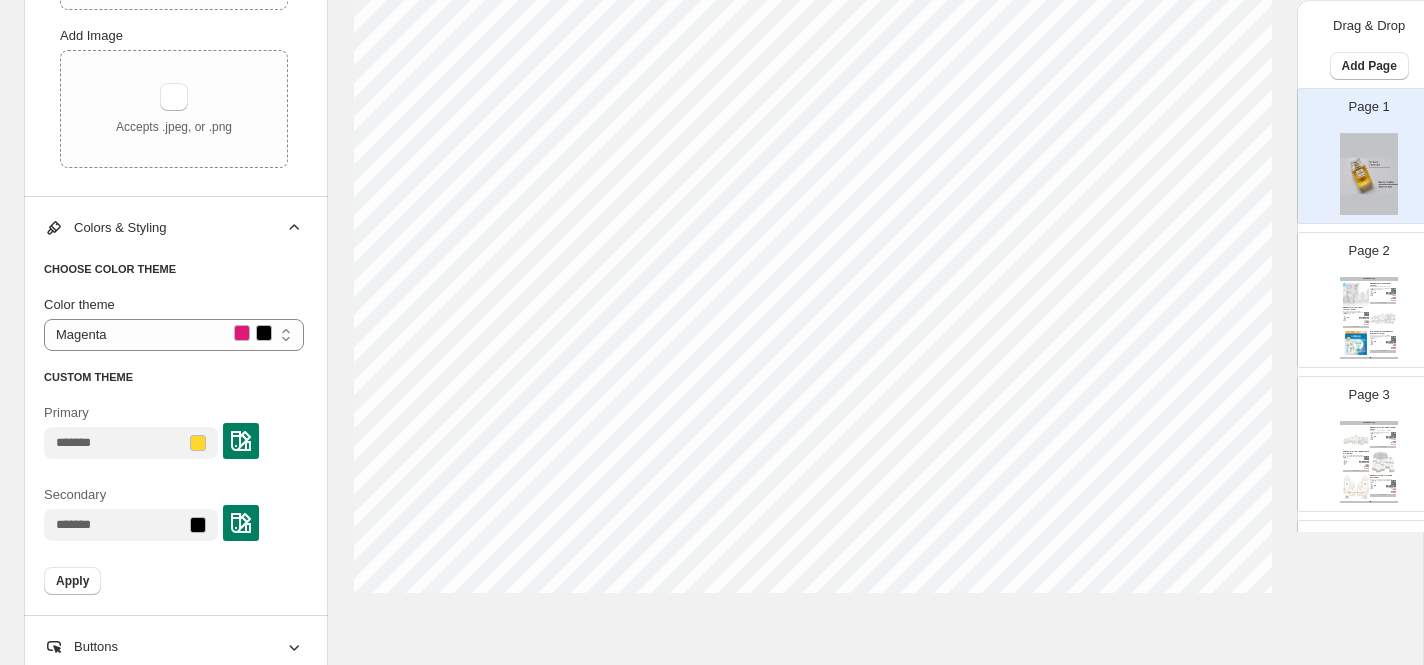 scroll, scrollTop: 776, scrollLeft: 0, axis: vertical 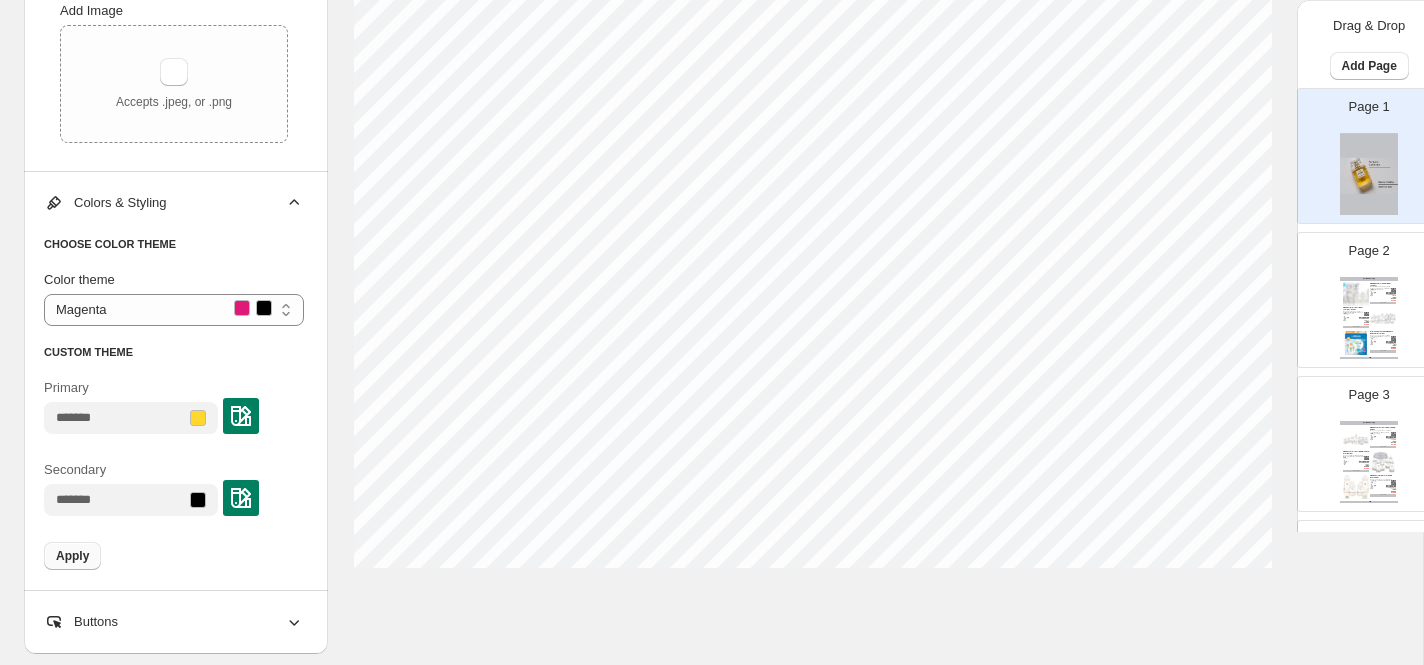 click on "Apply" at bounding box center (72, 556) 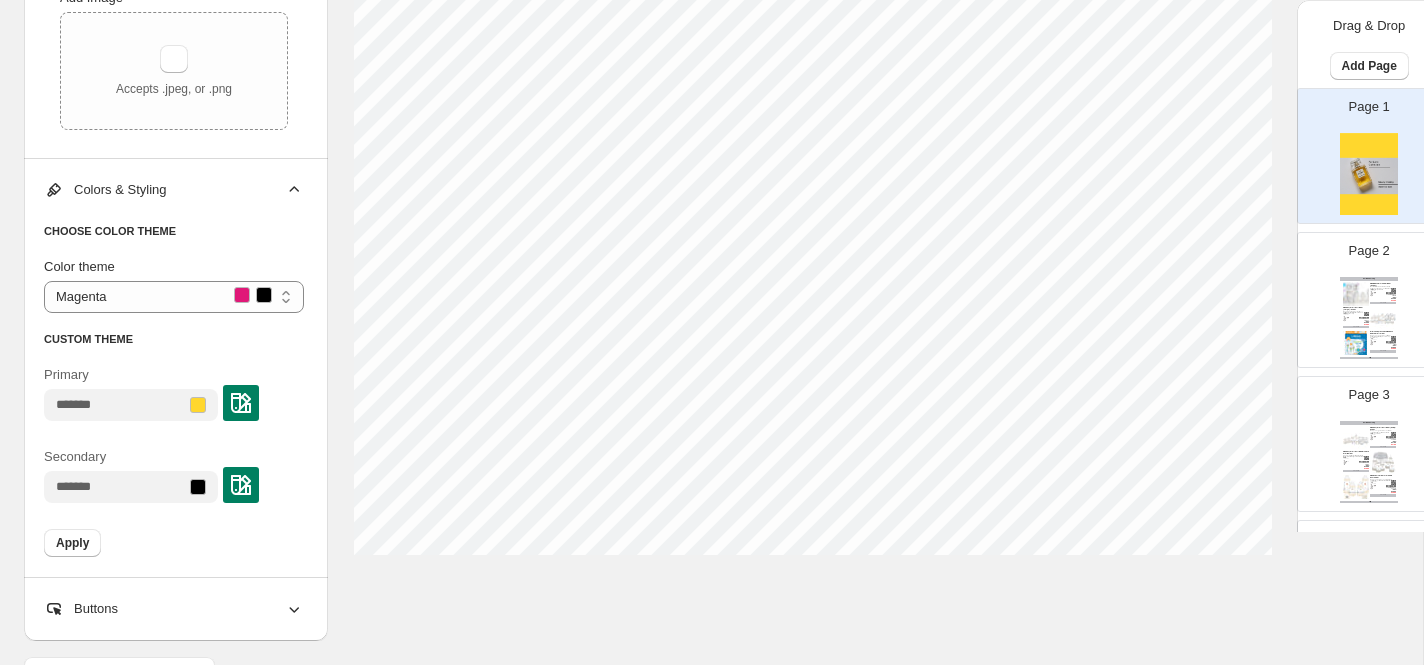 scroll, scrollTop: 813, scrollLeft: 0, axis: vertical 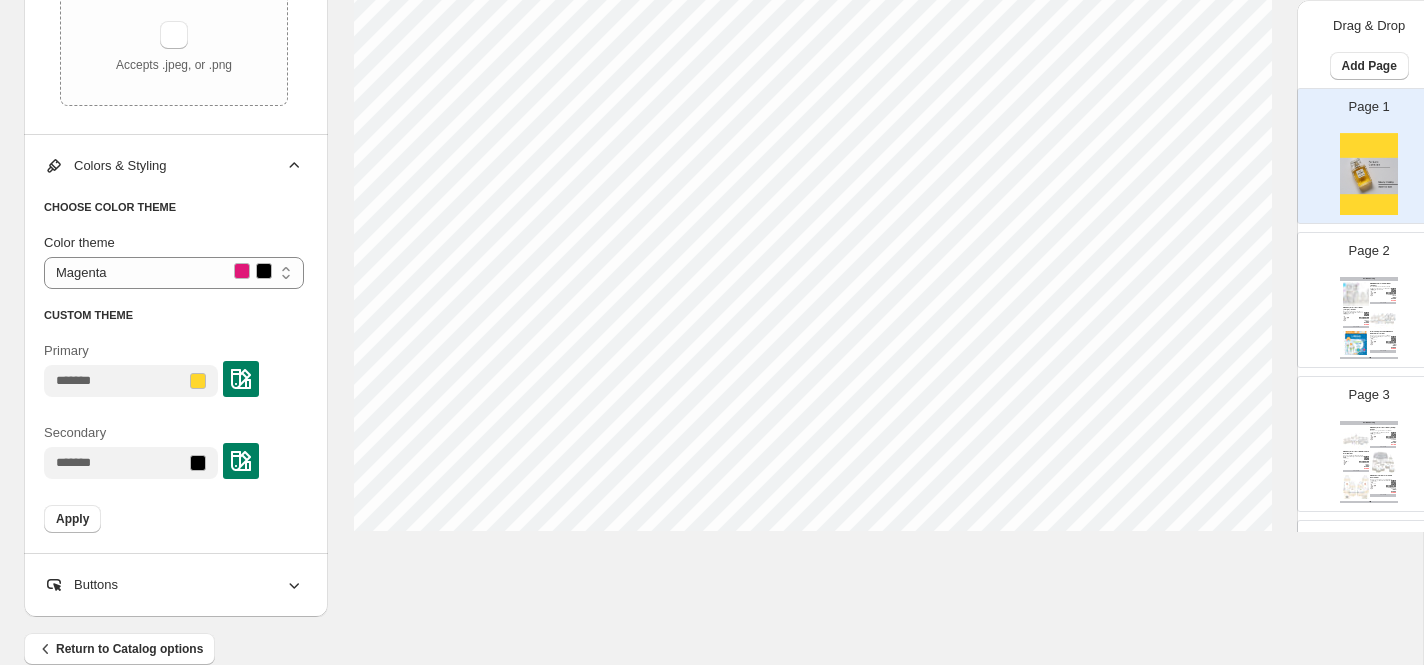 click on "Buttons" at bounding box center [81, 585] 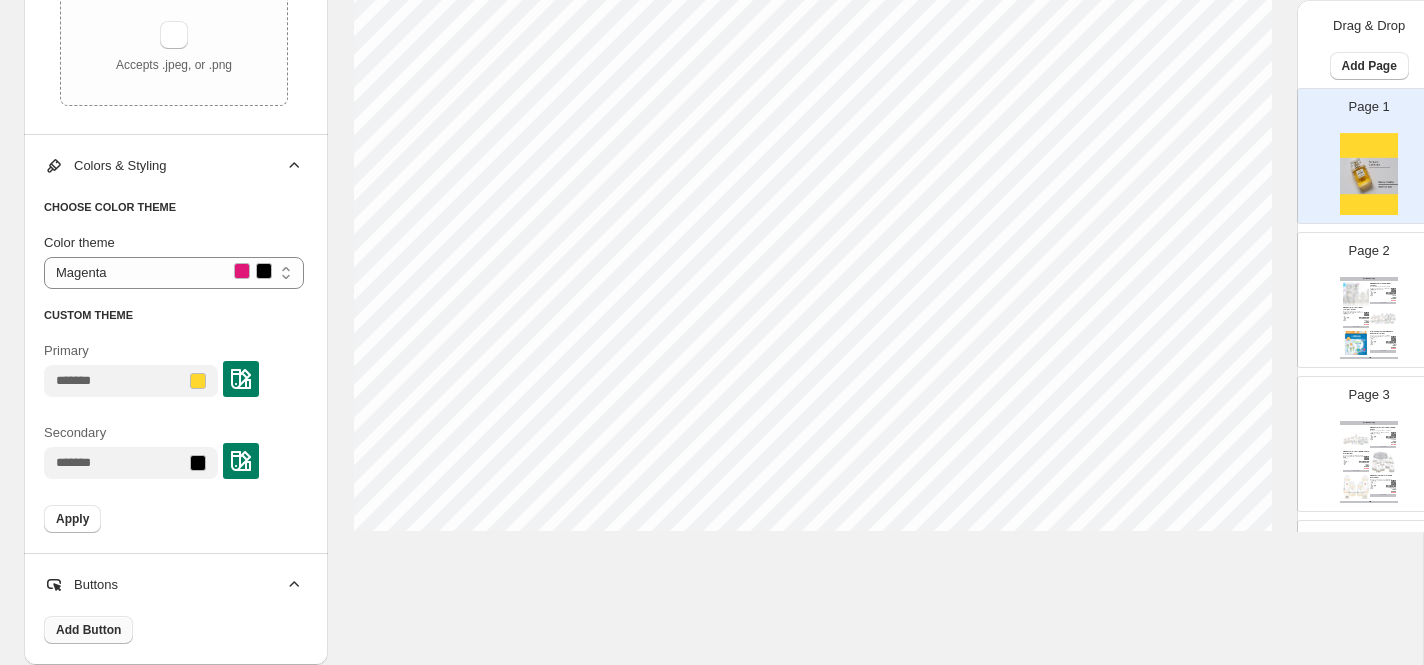 click on "Add Button" at bounding box center [88, 630] 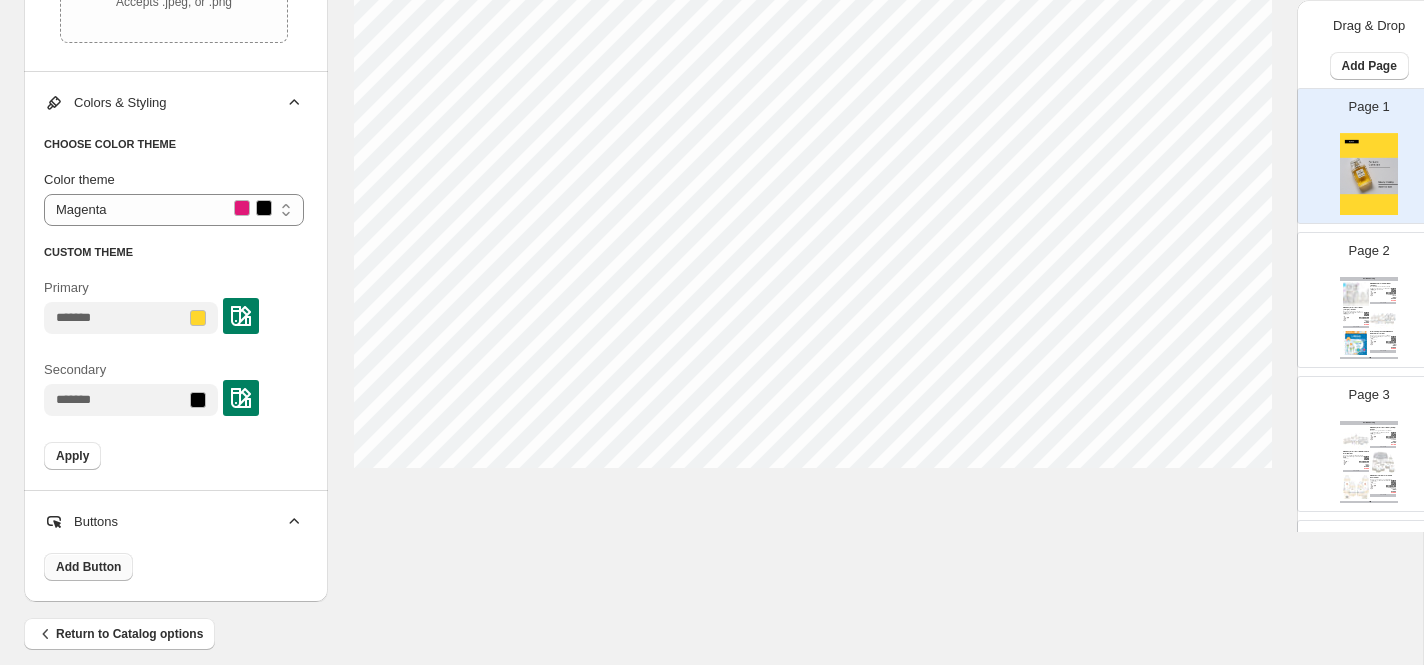 scroll, scrollTop: 894, scrollLeft: 0, axis: vertical 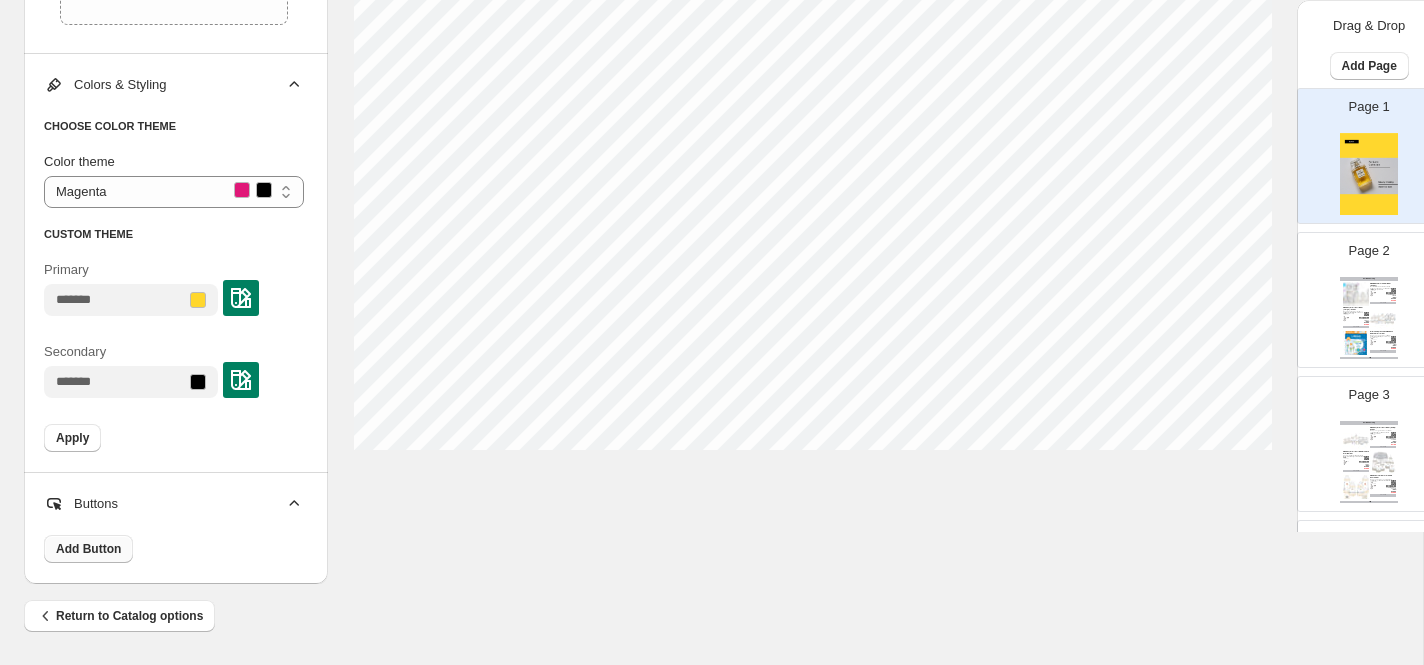 click on "Add Button" at bounding box center (88, 549) 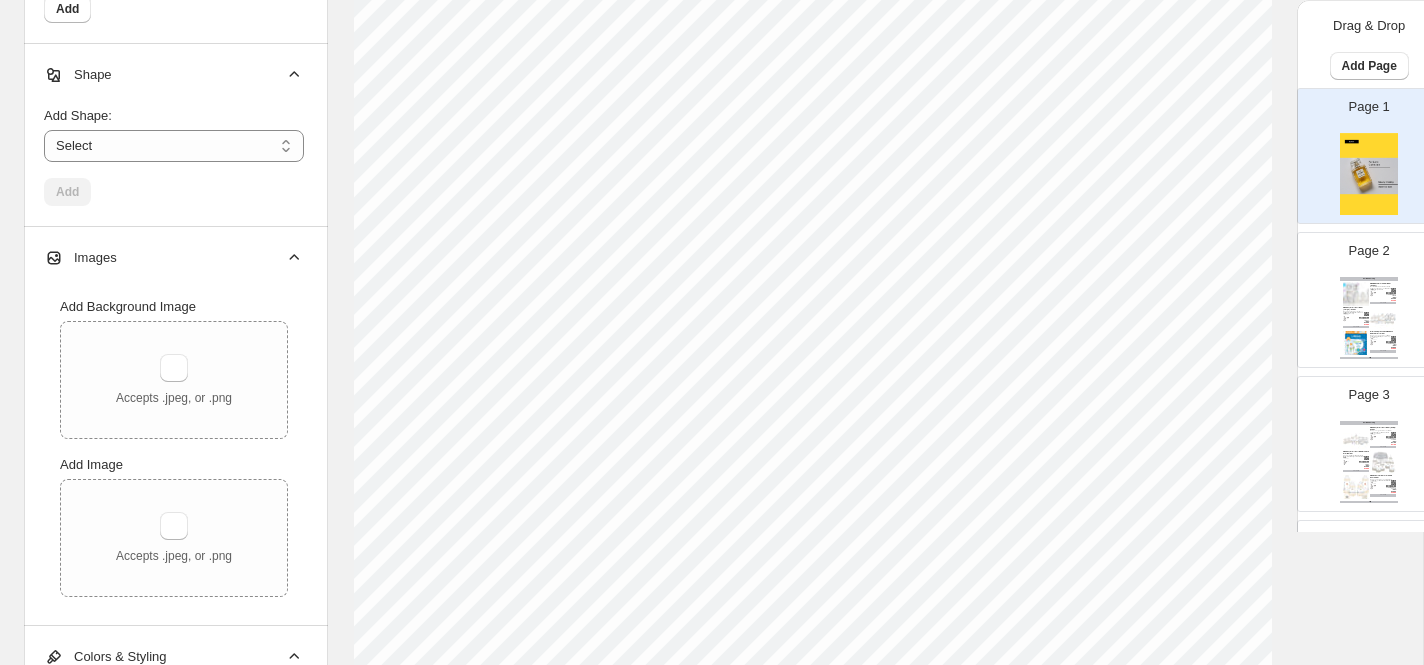 scroll, scrollTop: 367, scrollLeft: 0, axis: vertical 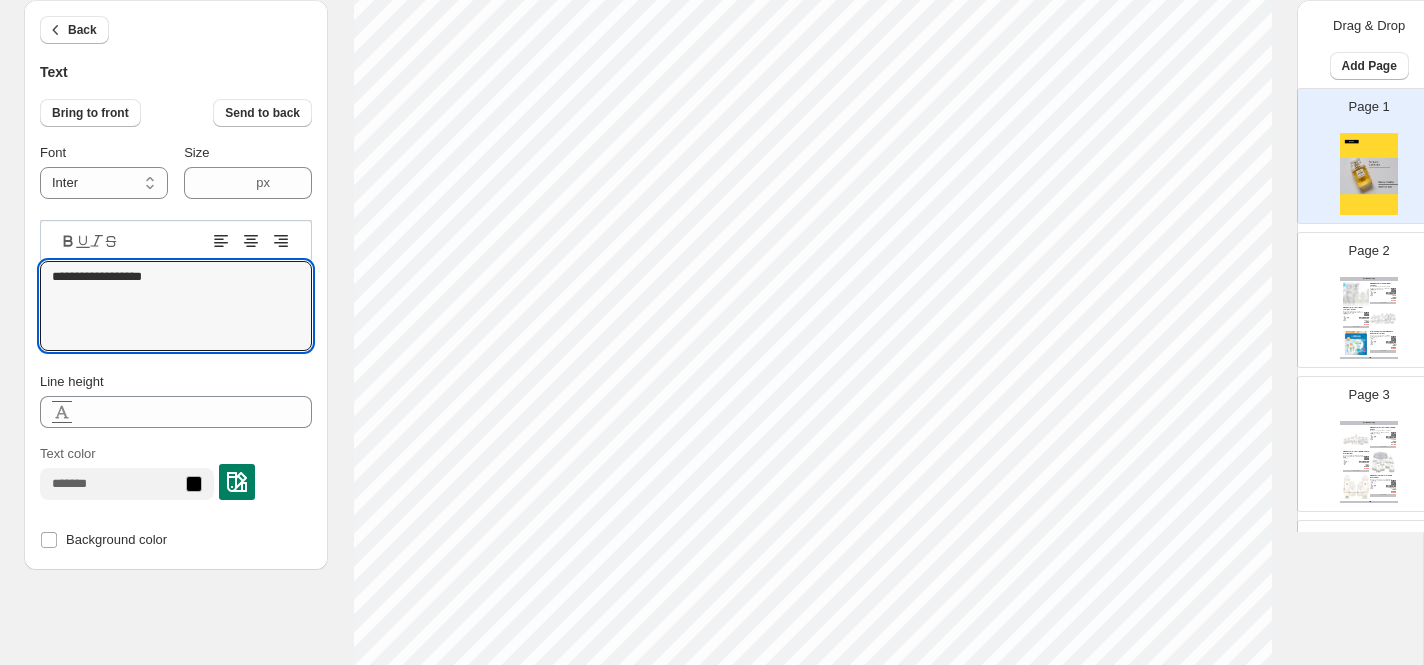 drag, startPoint x: 177, startPoint y: 274, endPoint x: 22, endPoint y: 267, distance: 155.15799 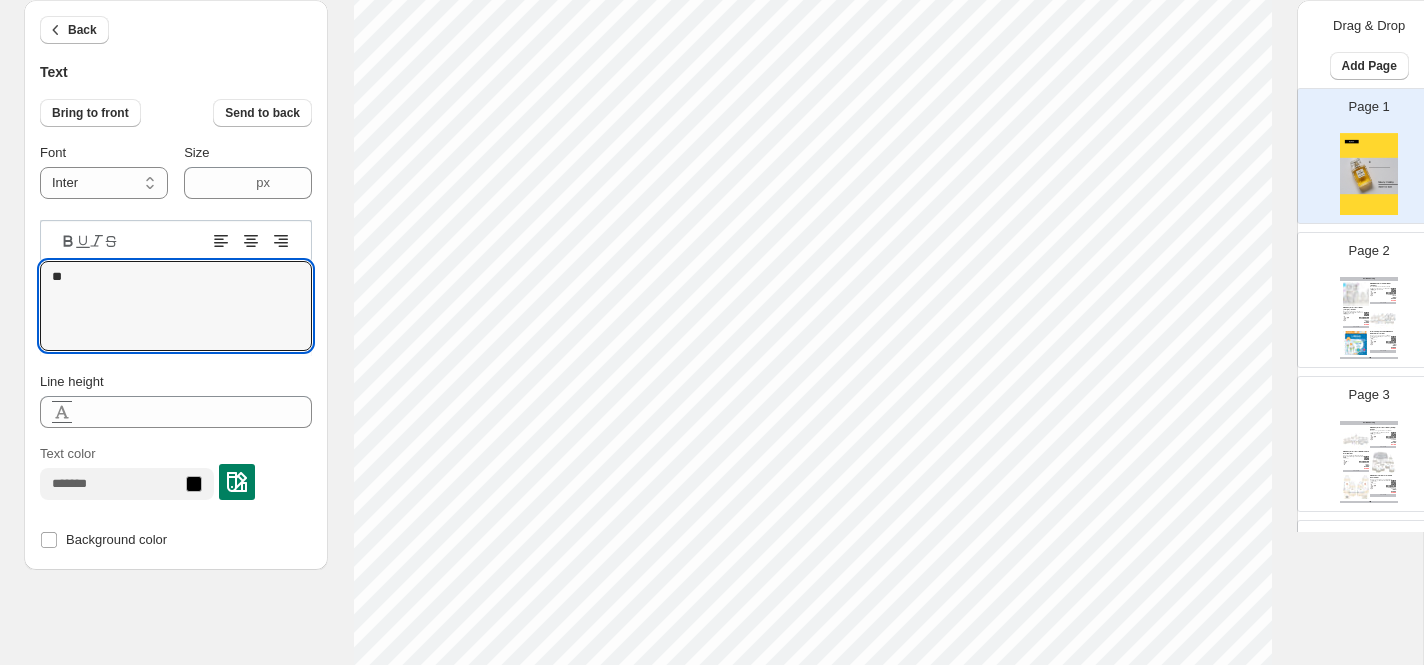 type on "*" 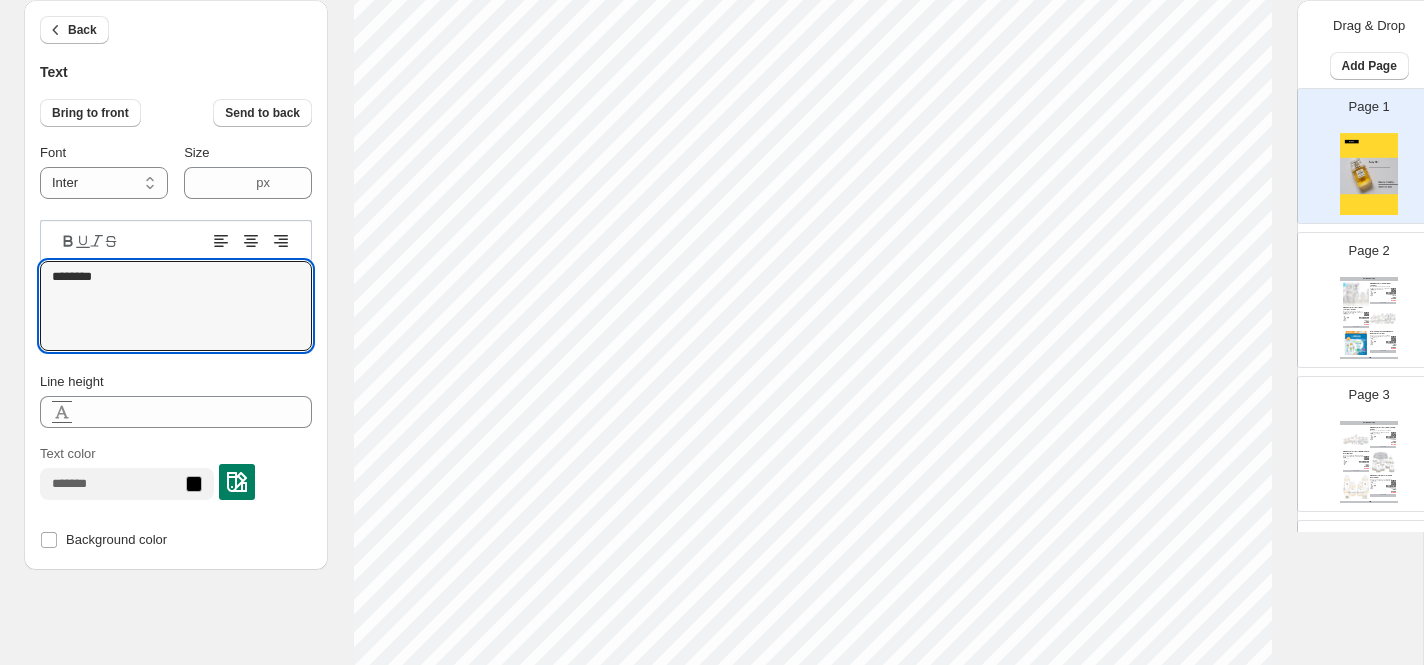 type on "*********" 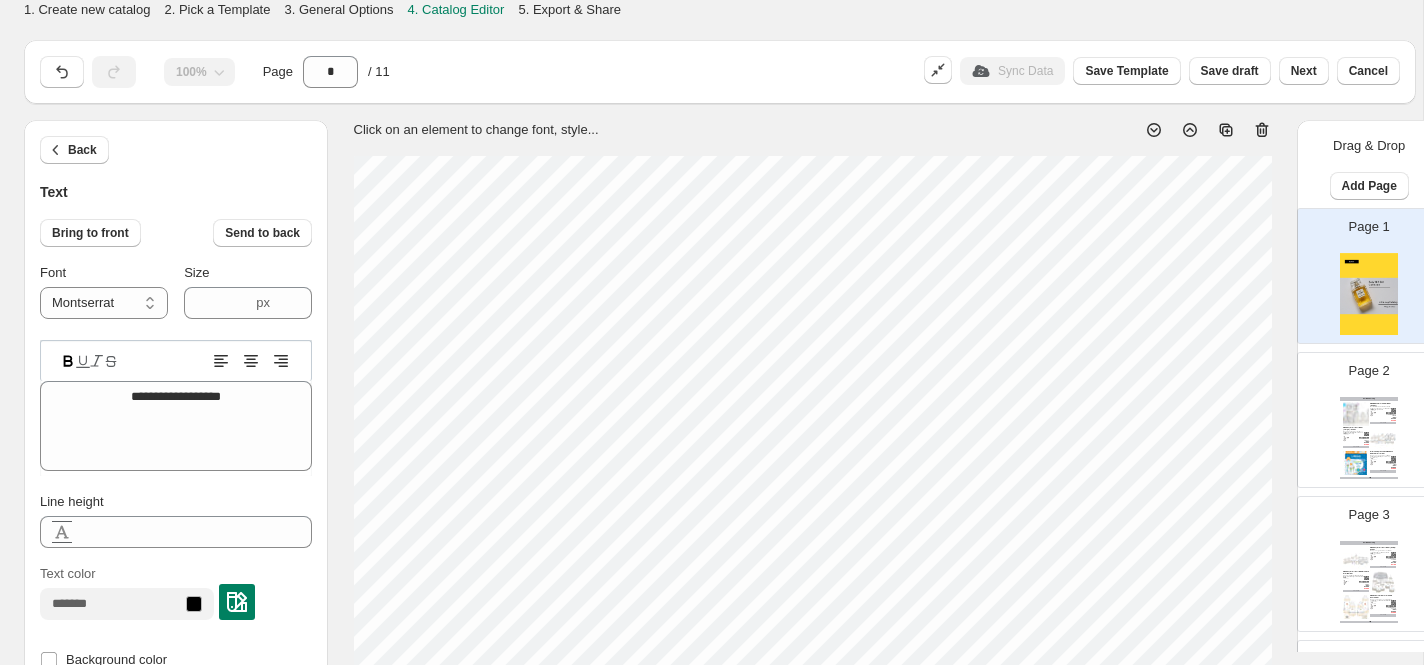 select on "**********" 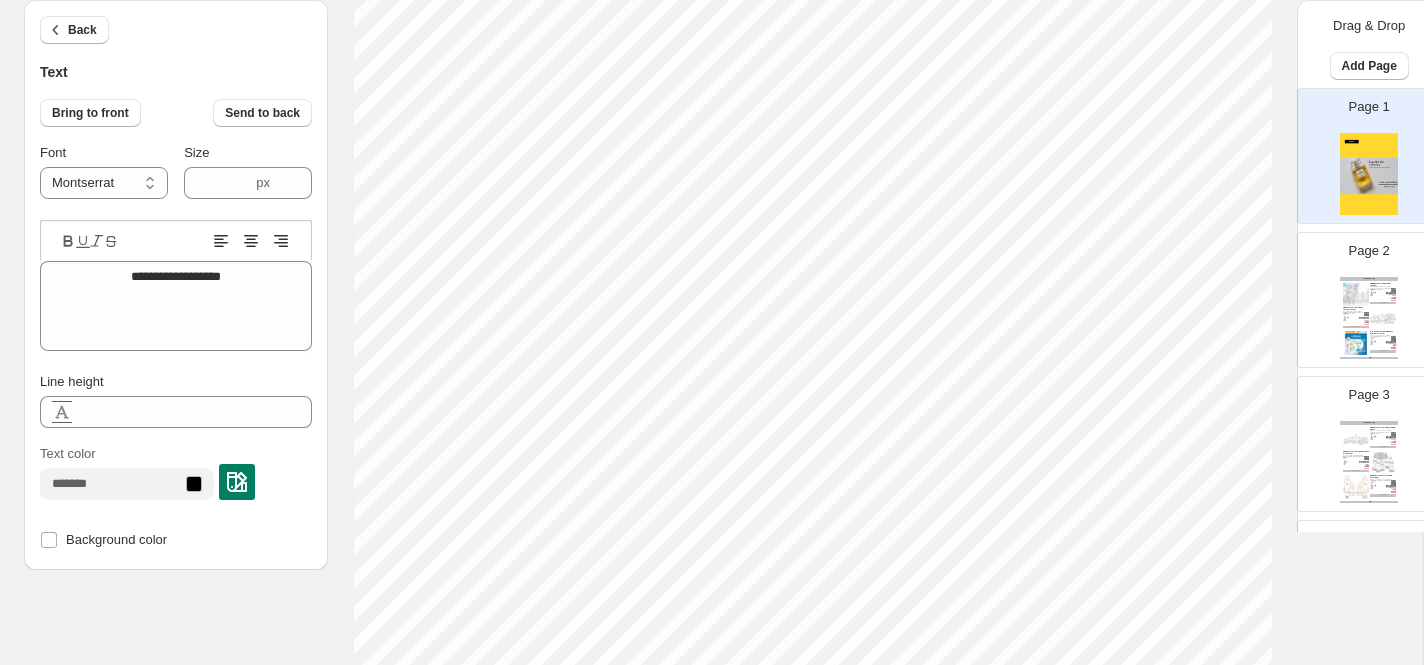 type on "****" 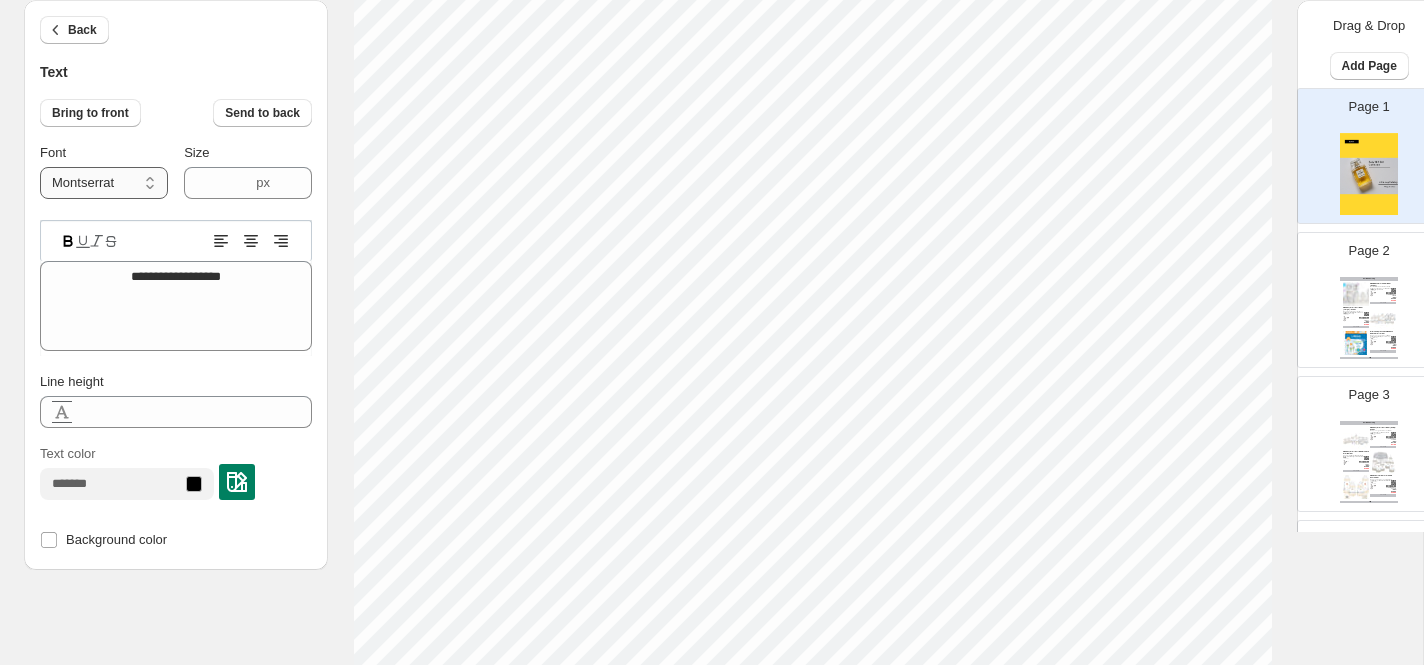 click on "**********" at bounding box center [104, 183] 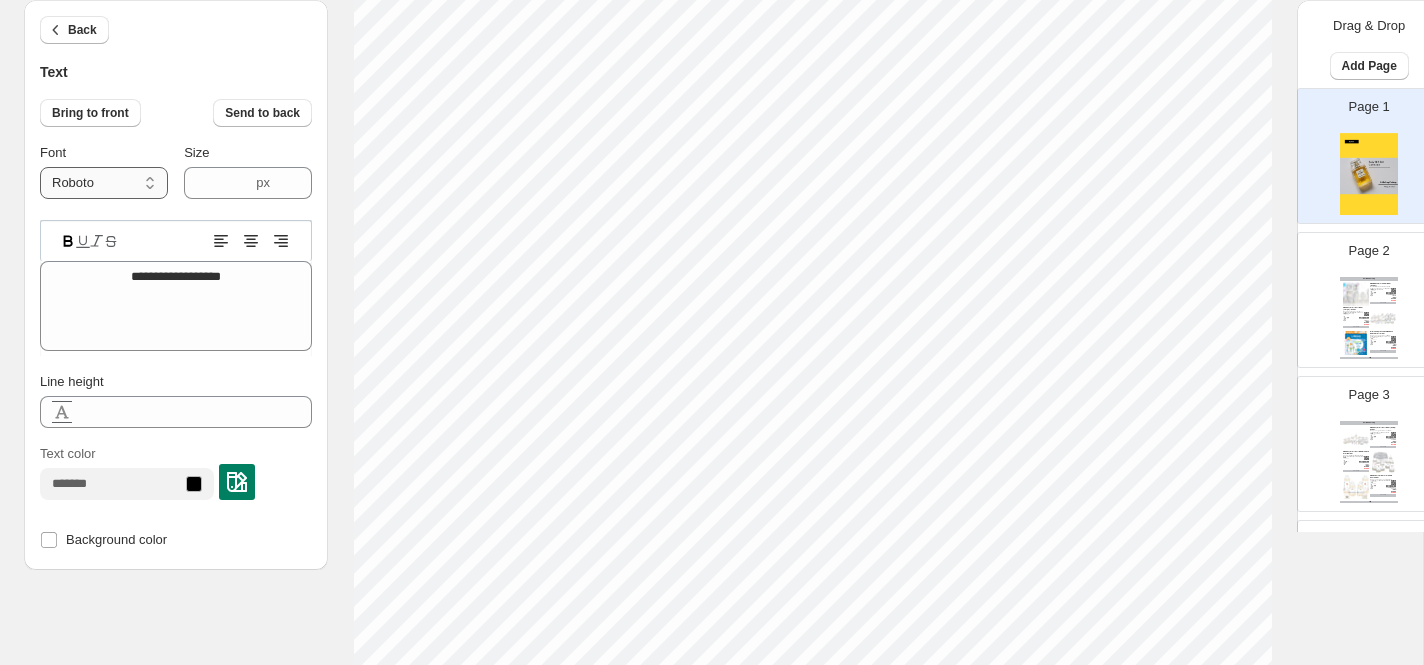 click on "**********" at bounding box center (104, 183) 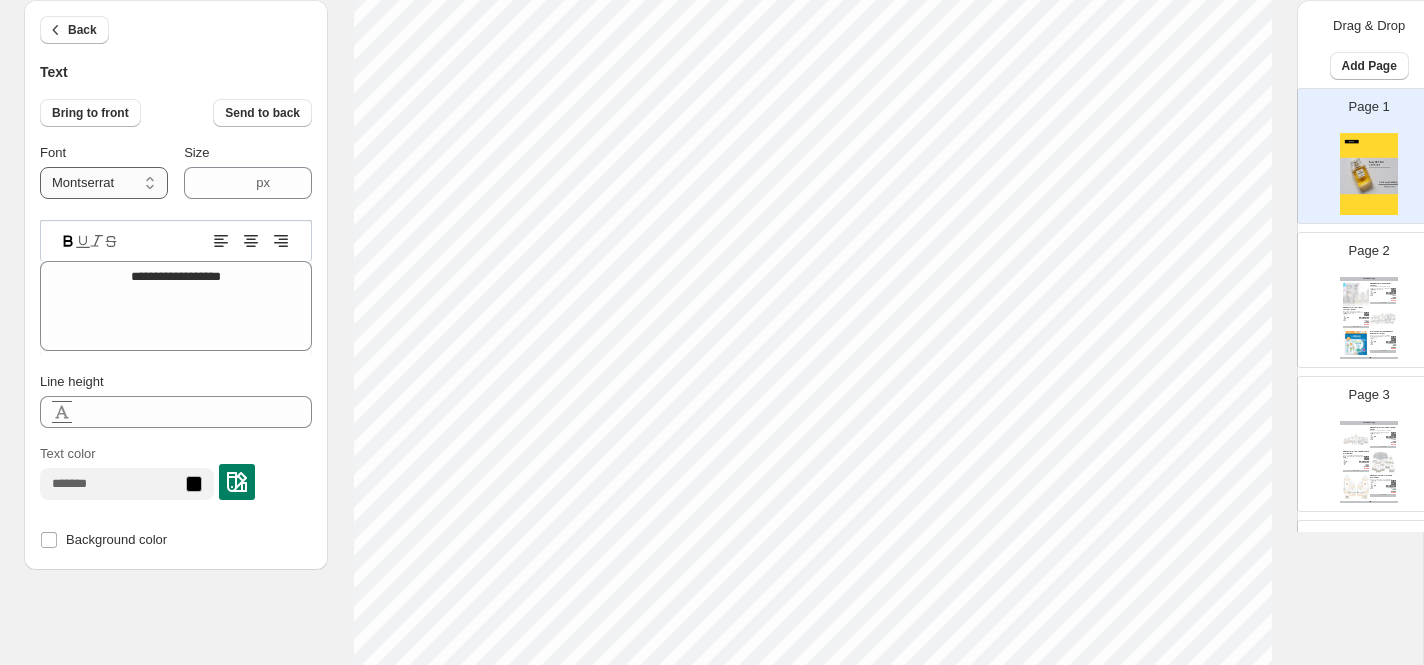 click on "**********" at bounding box center [104, 183] 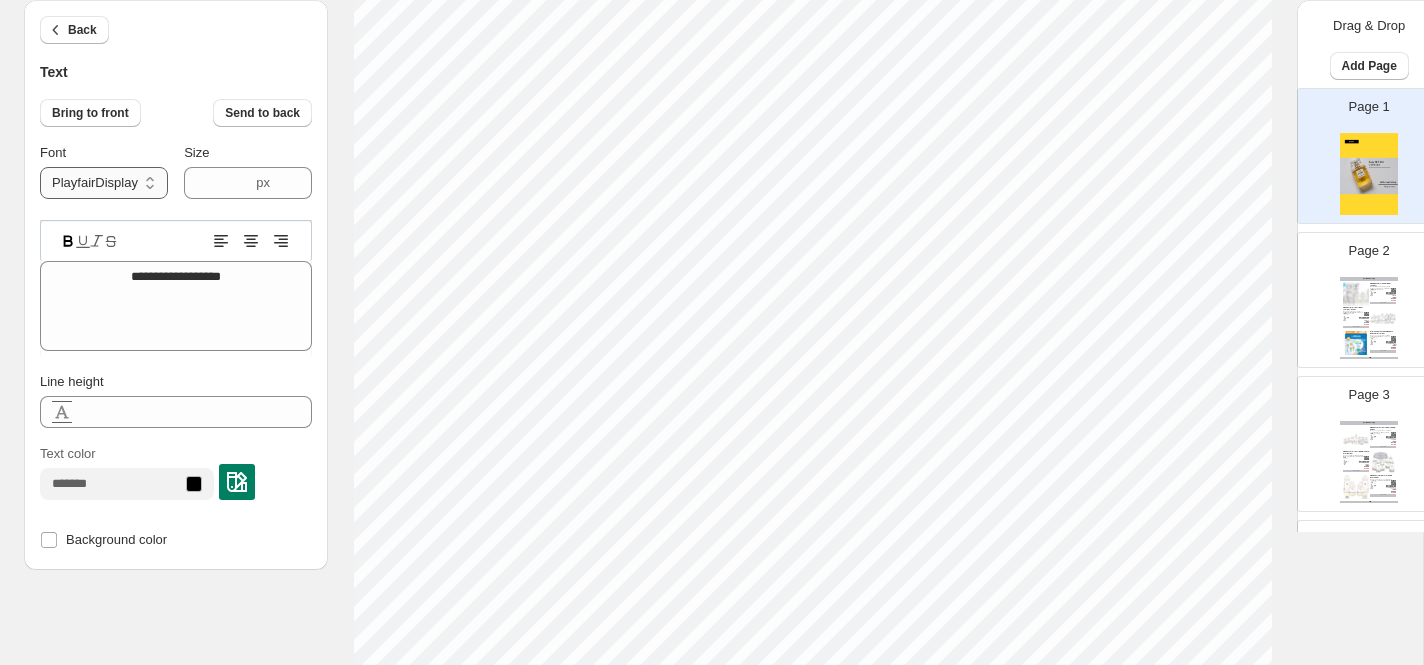 click on "**********" at bounding box center (104, 183) 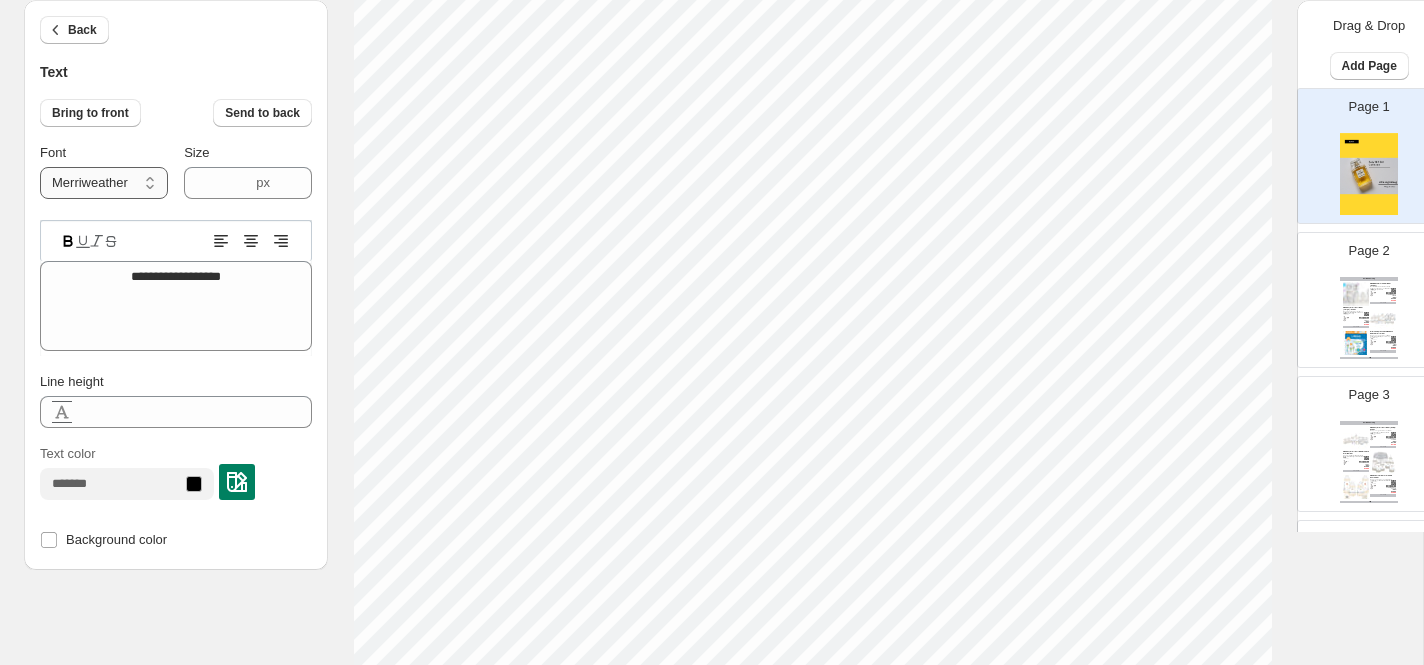 click on "**********" at bounding box center [104, 183] 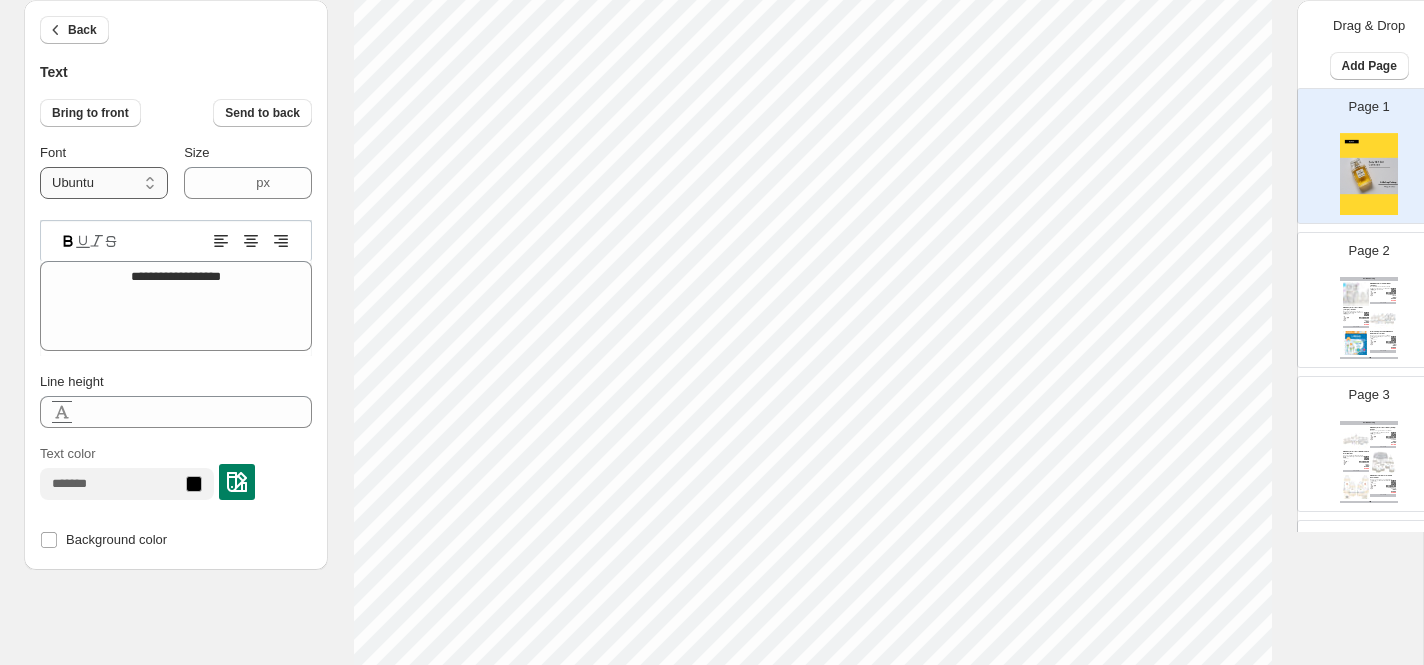 click on "**********" at bounding box center [104, 183] 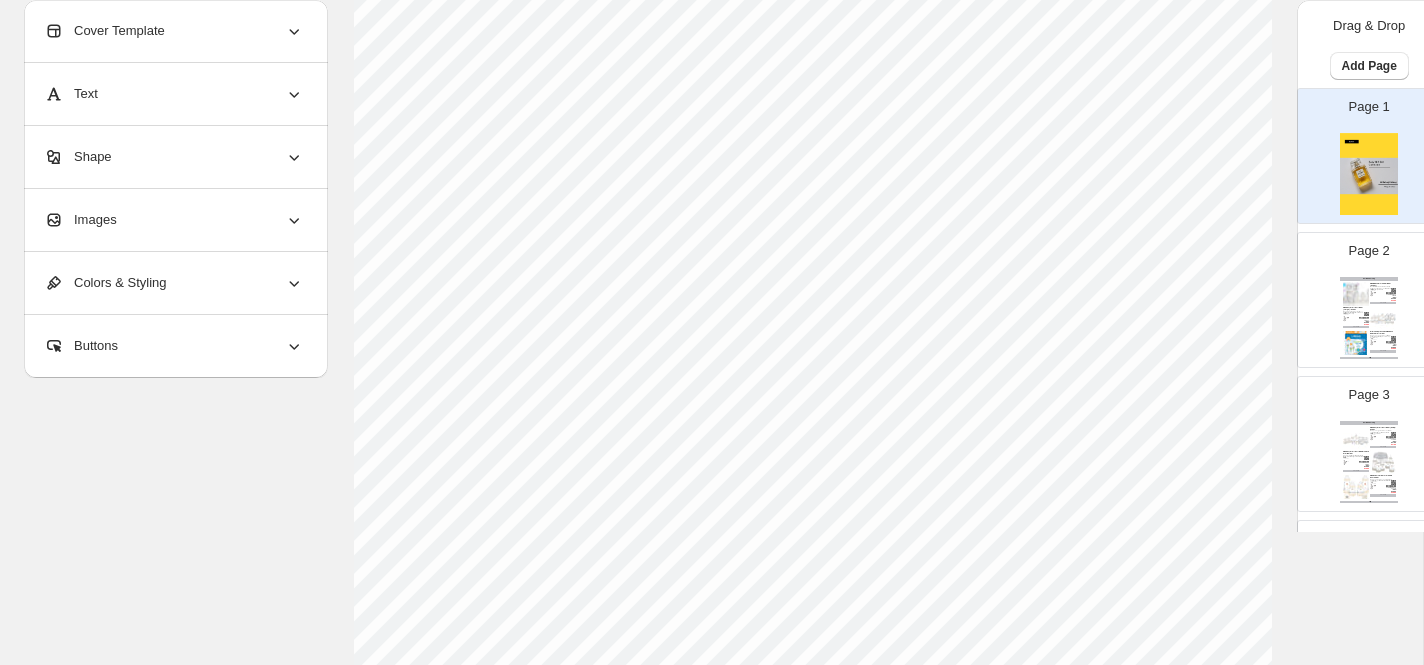 scroll, scrollTop: 0, scrollLeft: 0, axis: both 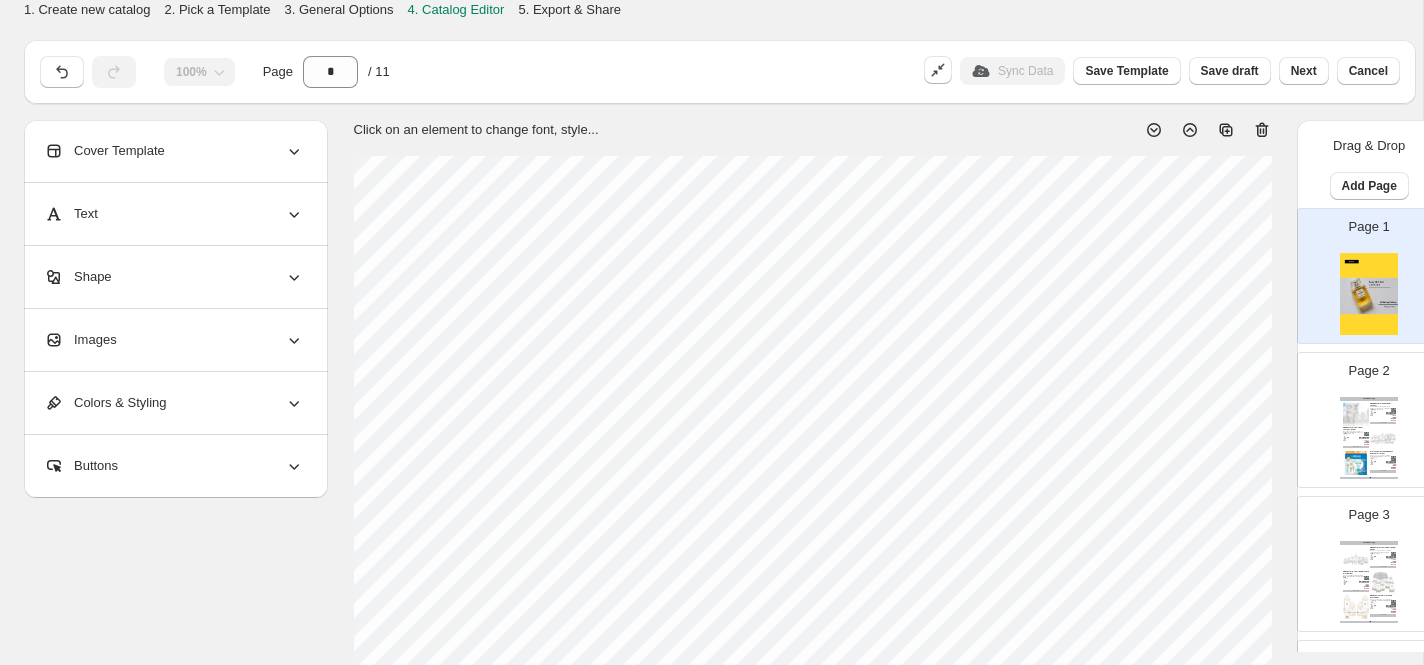 click at bounding box center (1383, 438) 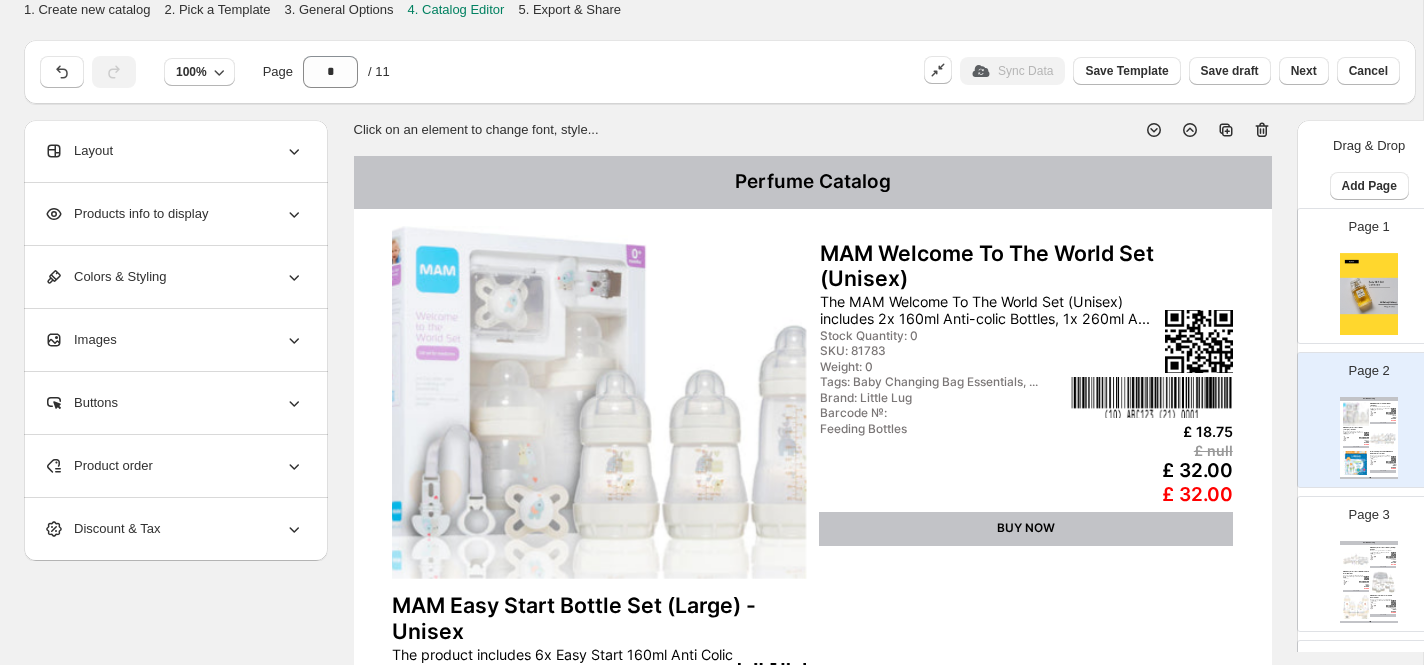 click at bounding box center [599, 402] 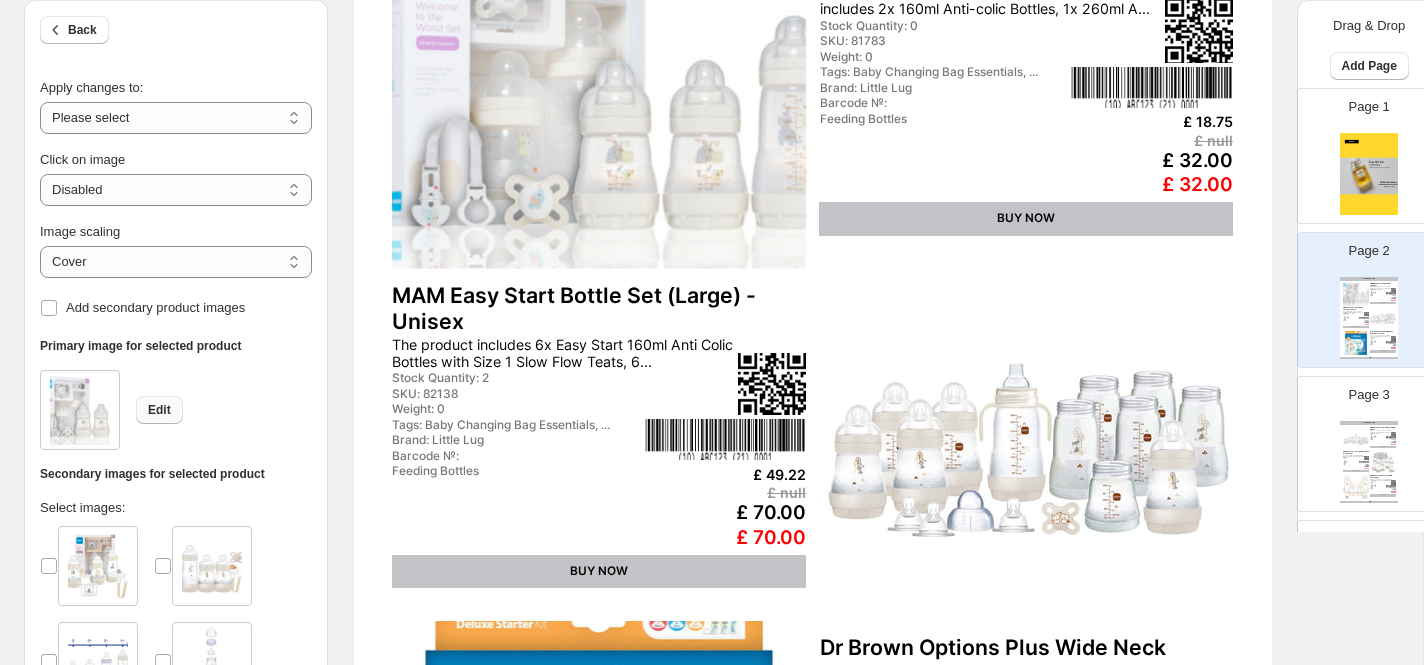 scroll, scrollTop: 304, scrollLeft: 0, axis: vertical 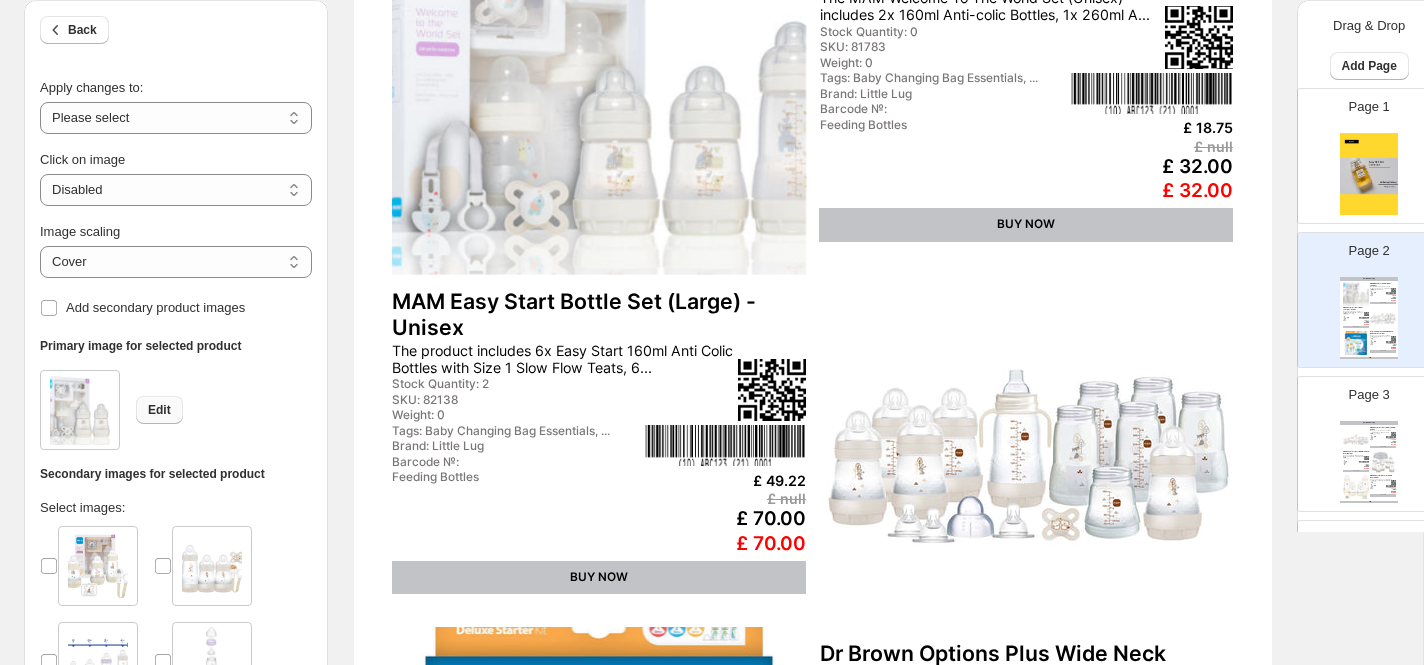 click on "Edit" at bounding box center (159, 410) 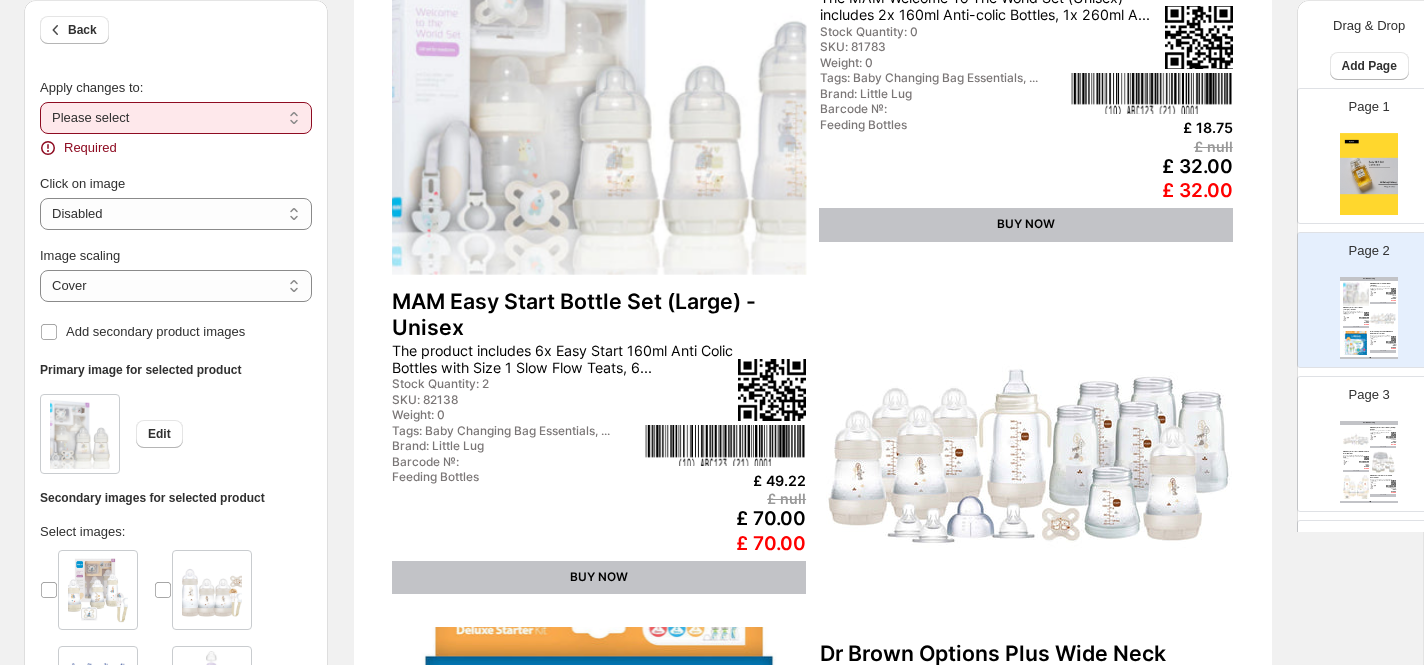click on "**********" at bounding box center (176, 118) 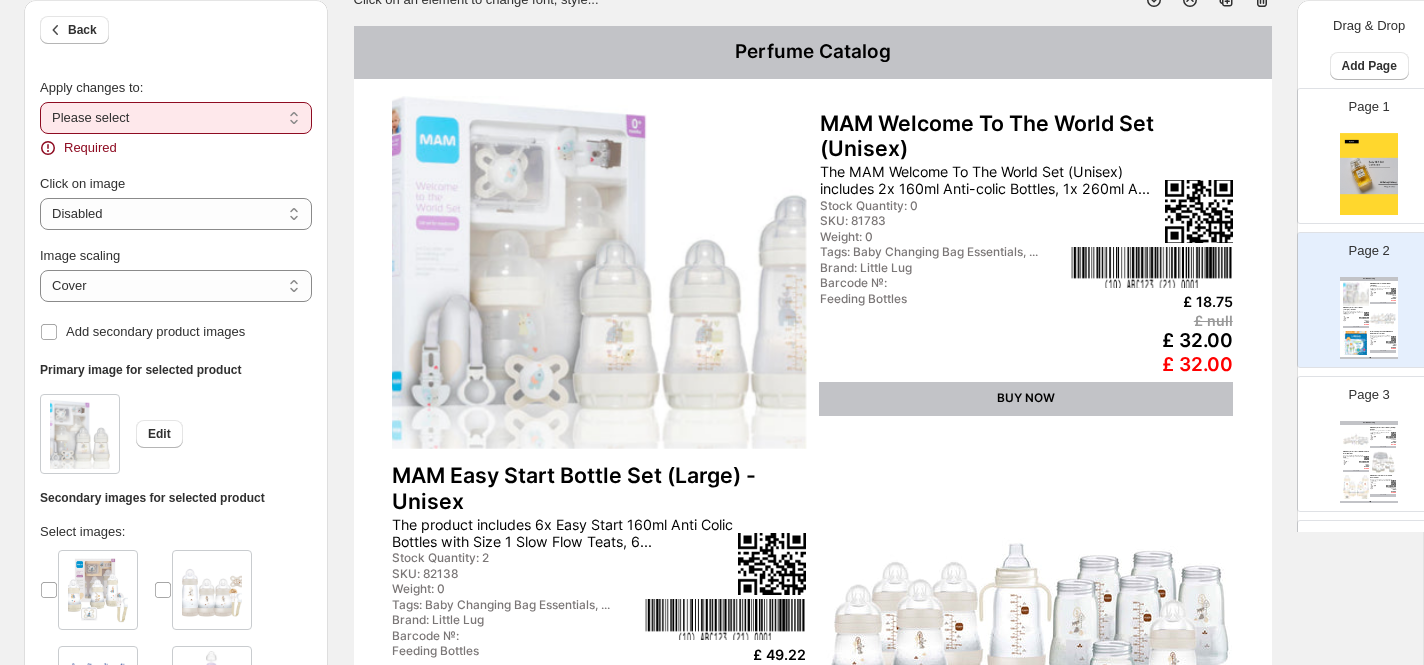 scroll, scrollTop: 128, scrollLeft: 0, axis: vertical 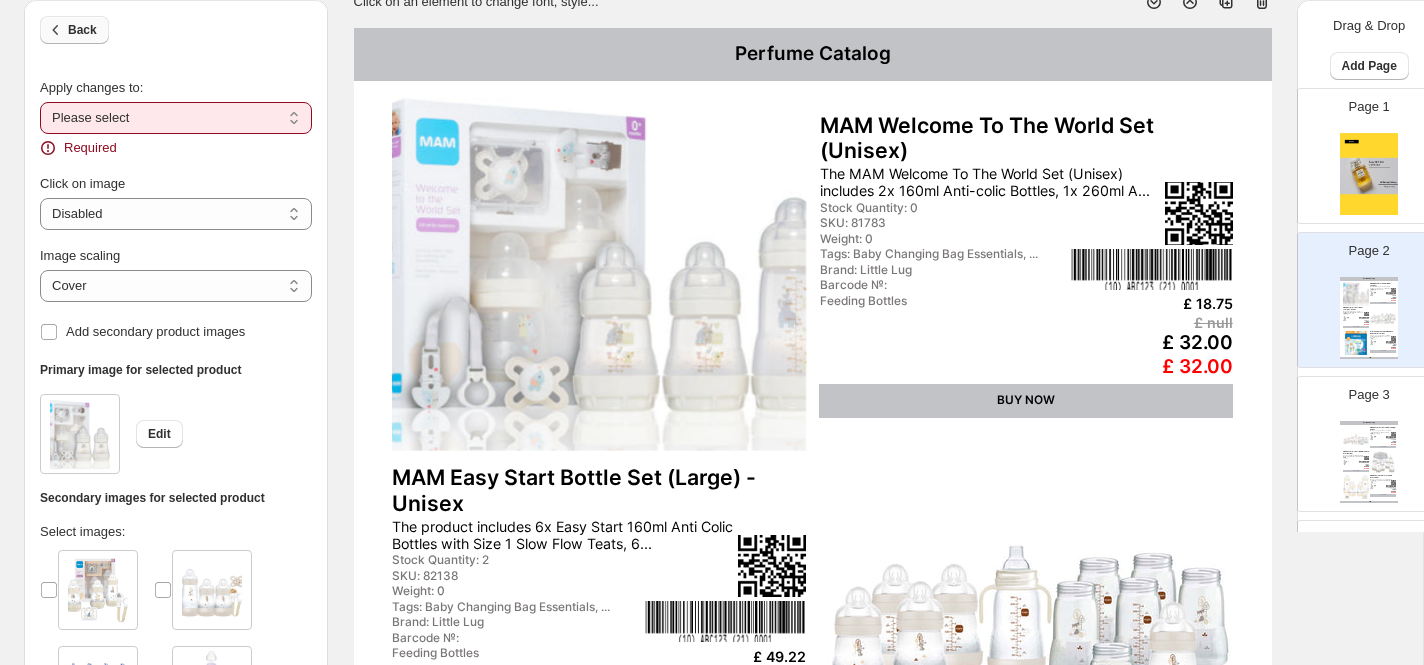 click 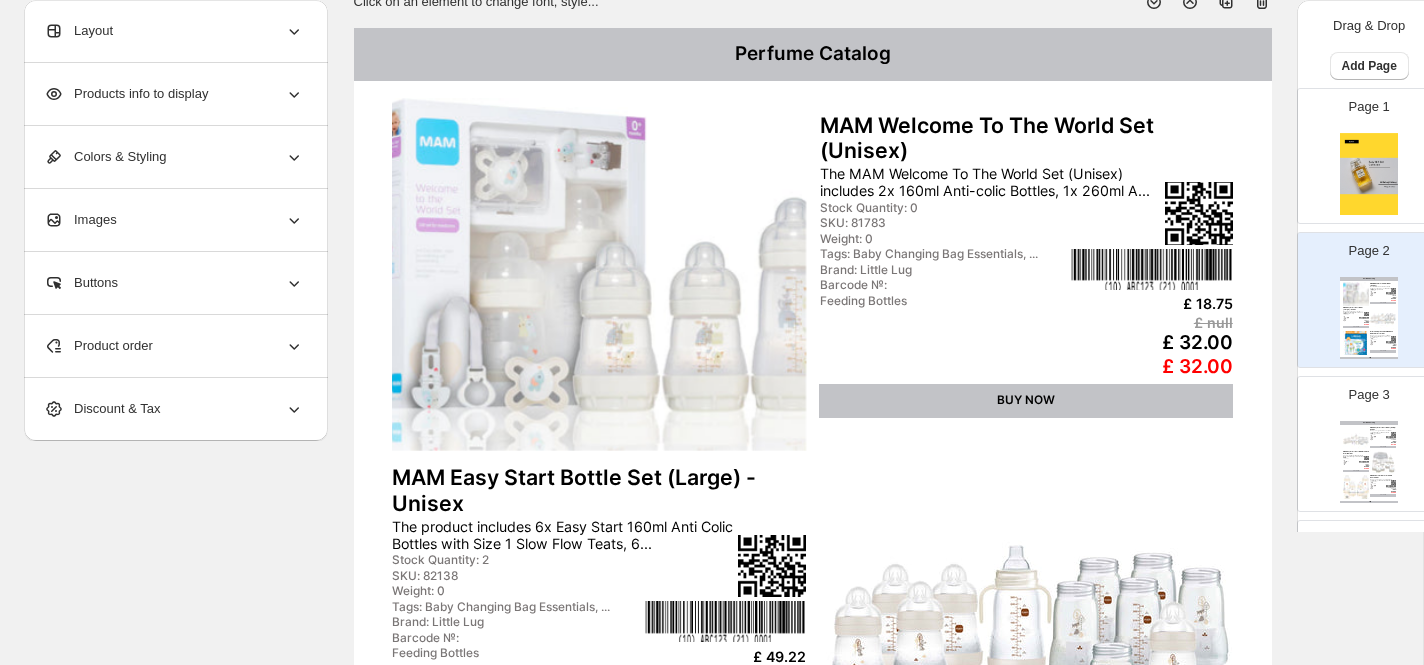 click on "Discount & Tax" at bounding box center [174, 409] 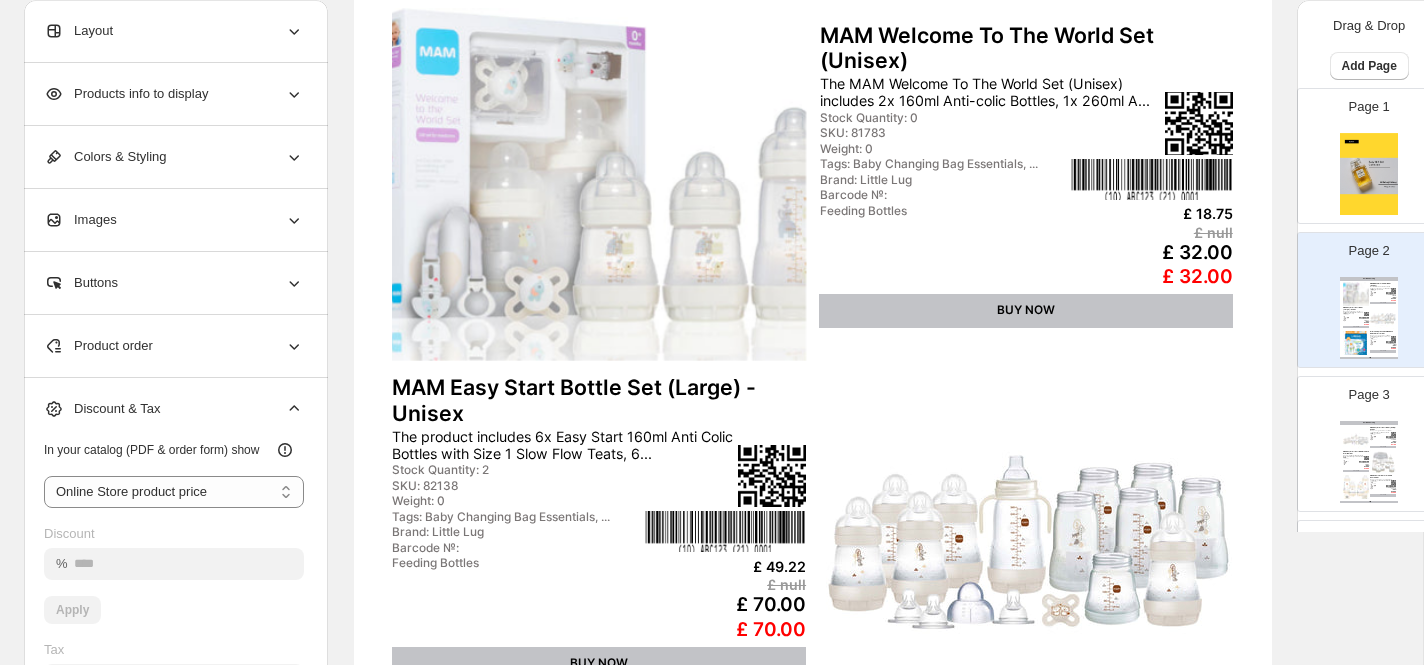 scroll, scrollTop: 176, scrollLeft: 0, axis: vertical 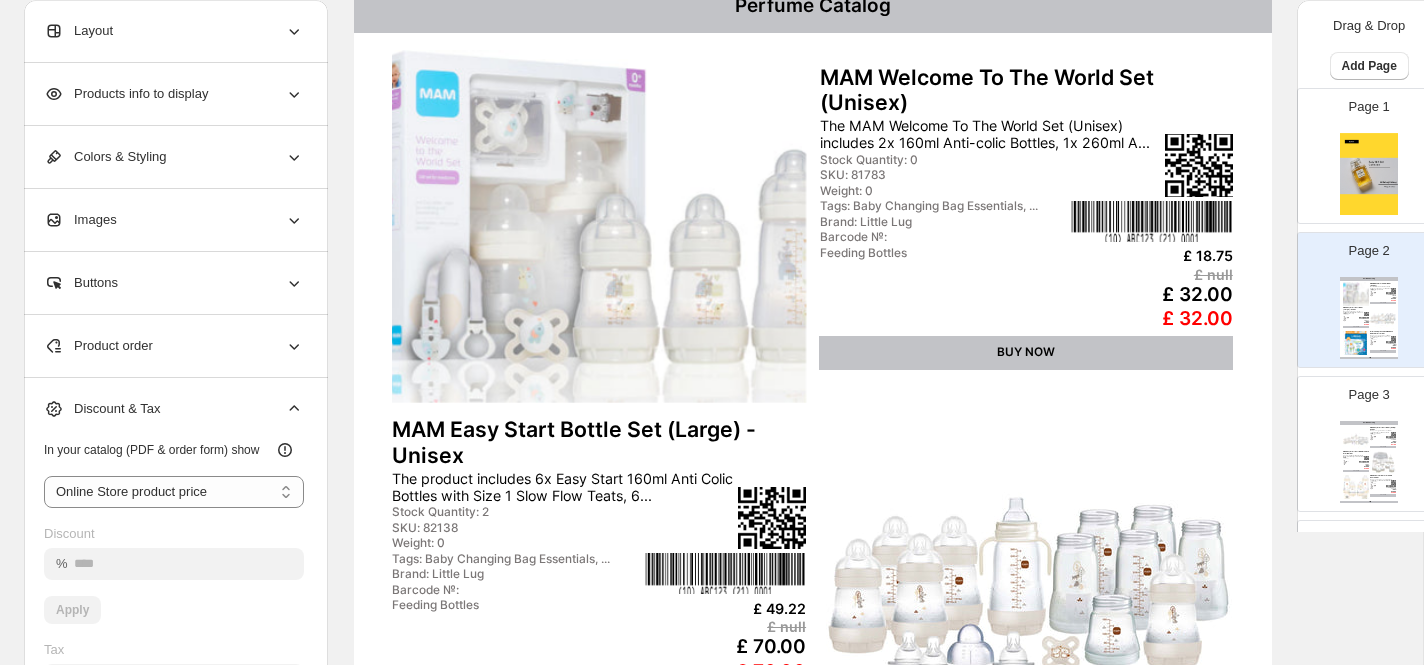 click on "Layout" at bounding box center (174, 31) 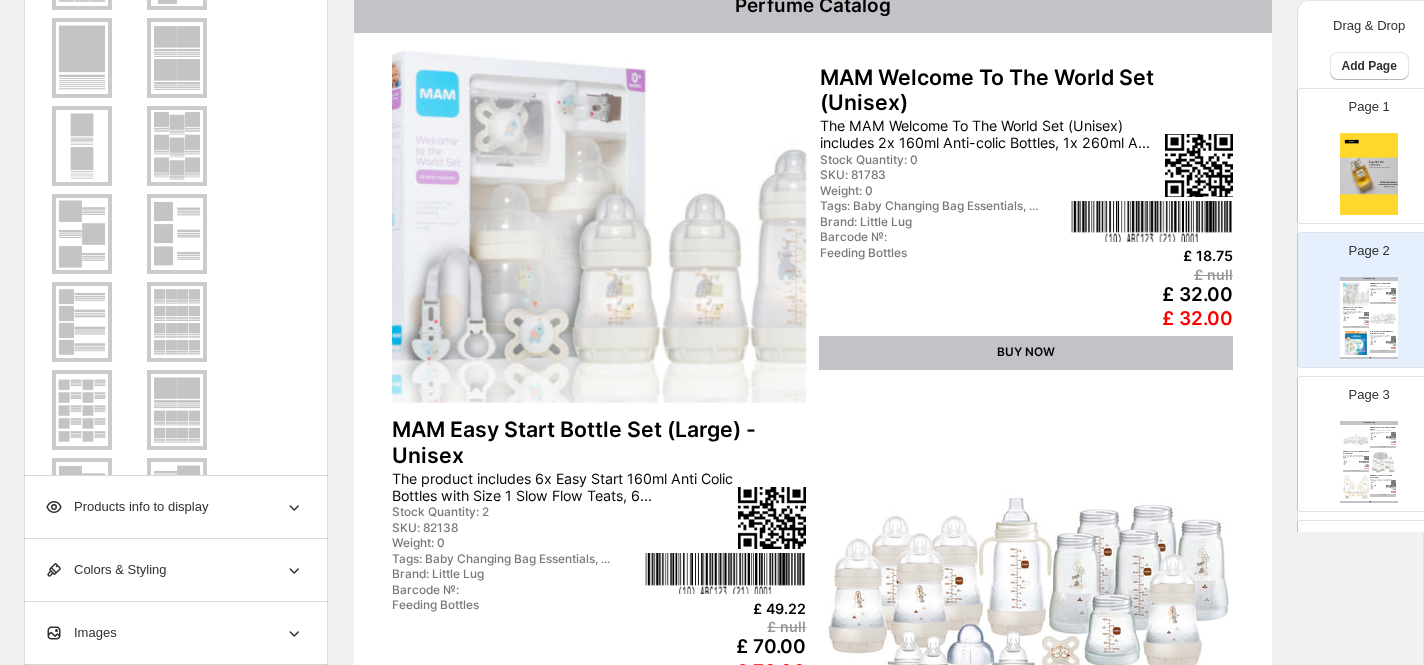 scroll, scrollTop: 158, scrollLeft: 0, axis: vertical 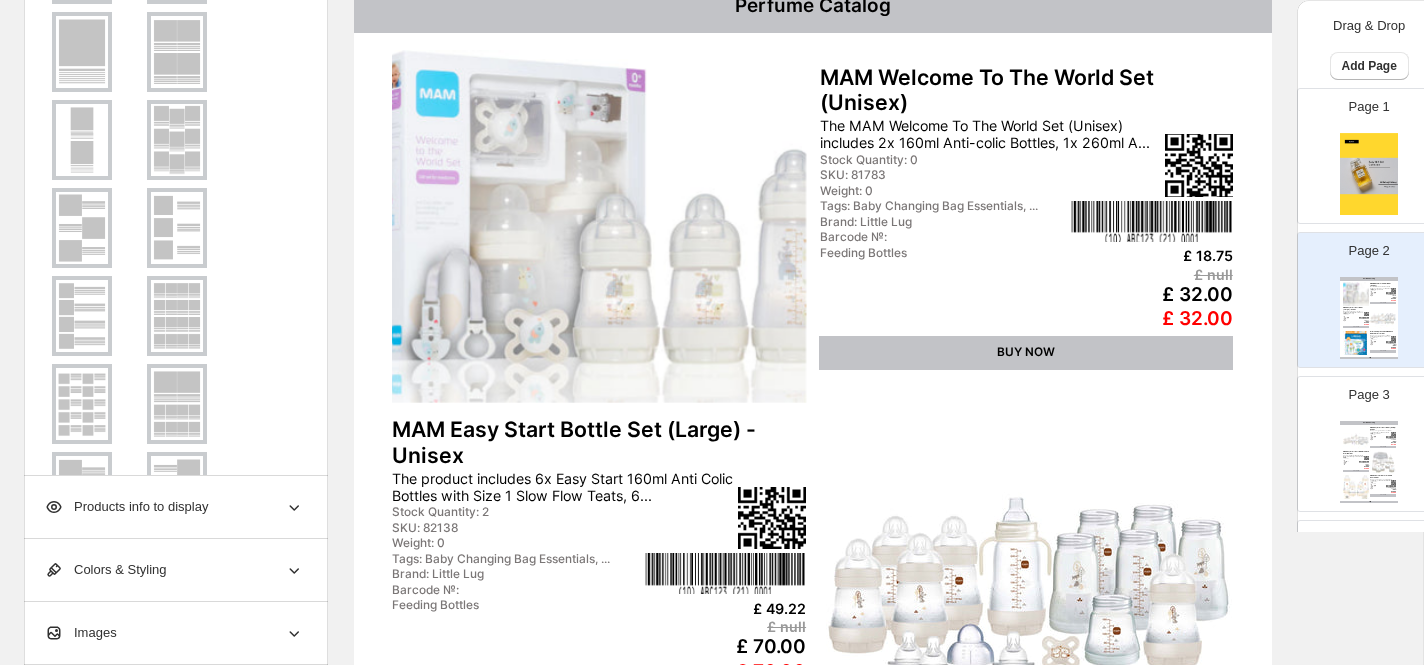 click on "Products info to display" at bounding box center (174, 507) 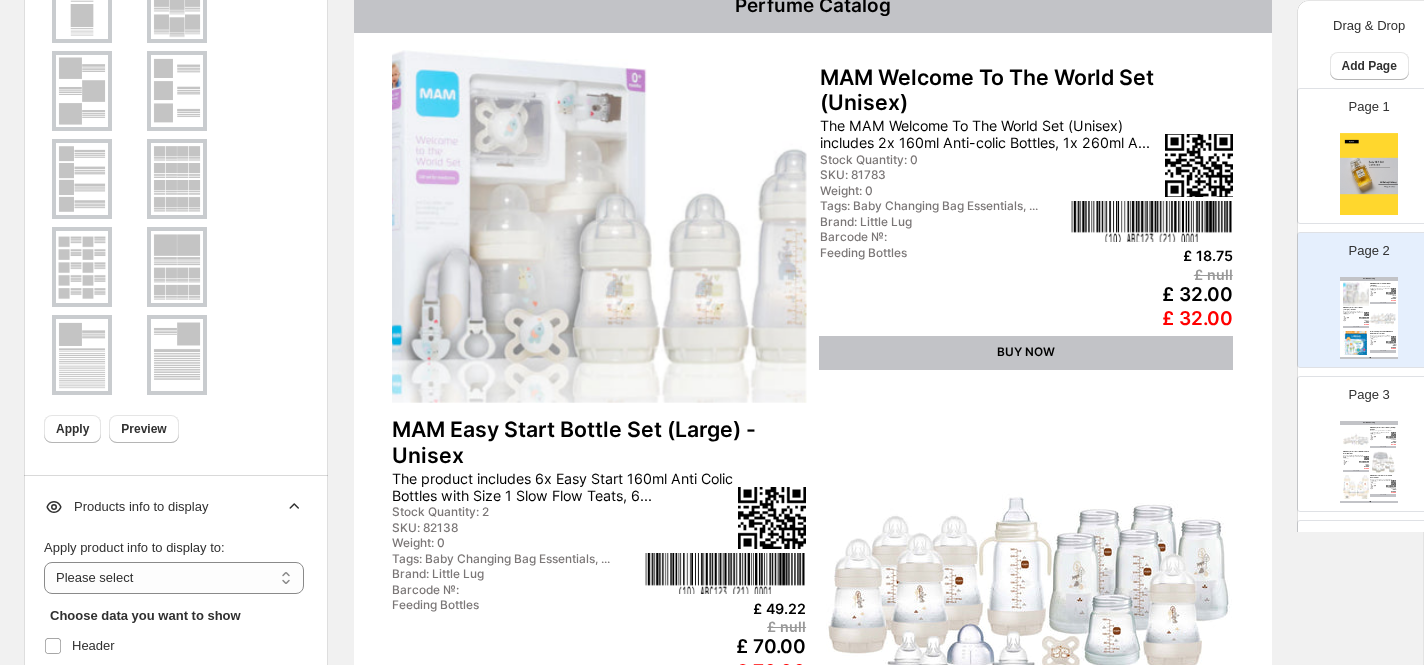 scroll, scrollTop: 299, scrollLeft: 0, axis: vertical 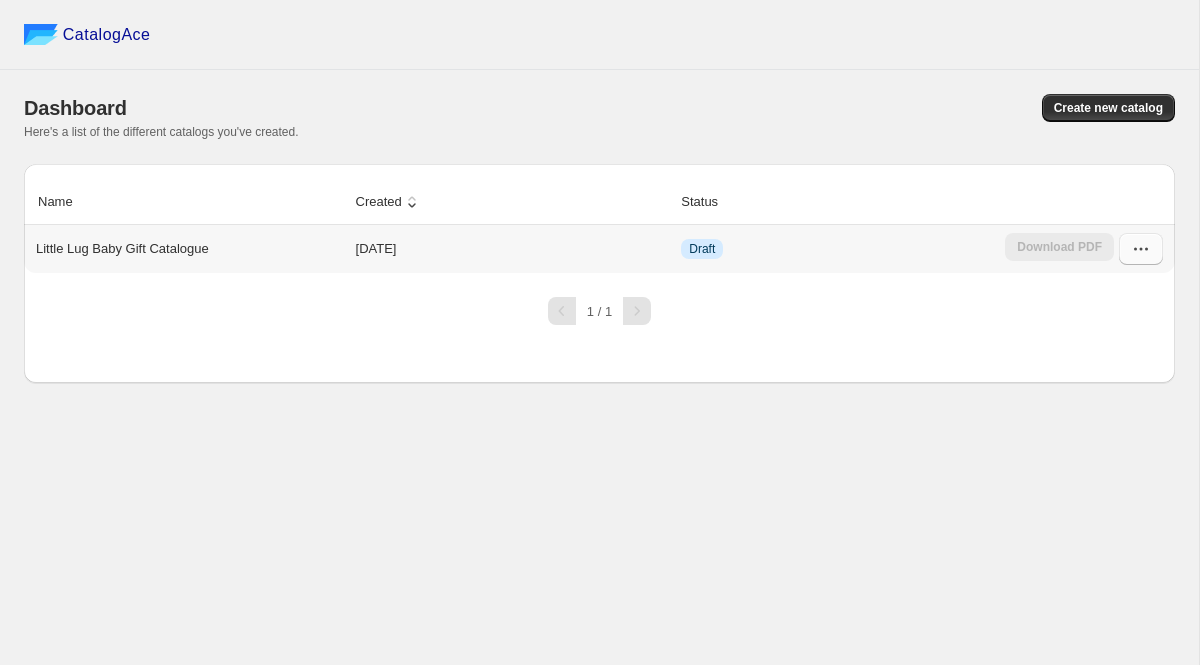 click 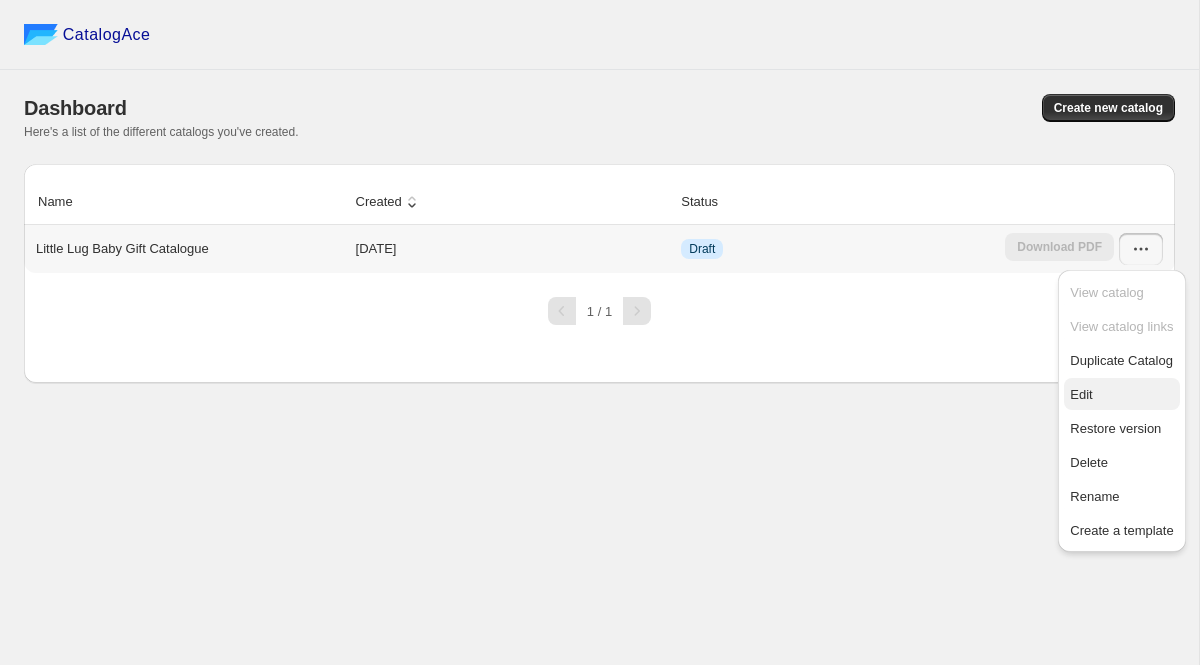 click on "Edit" at bounding box center [1121, 394] 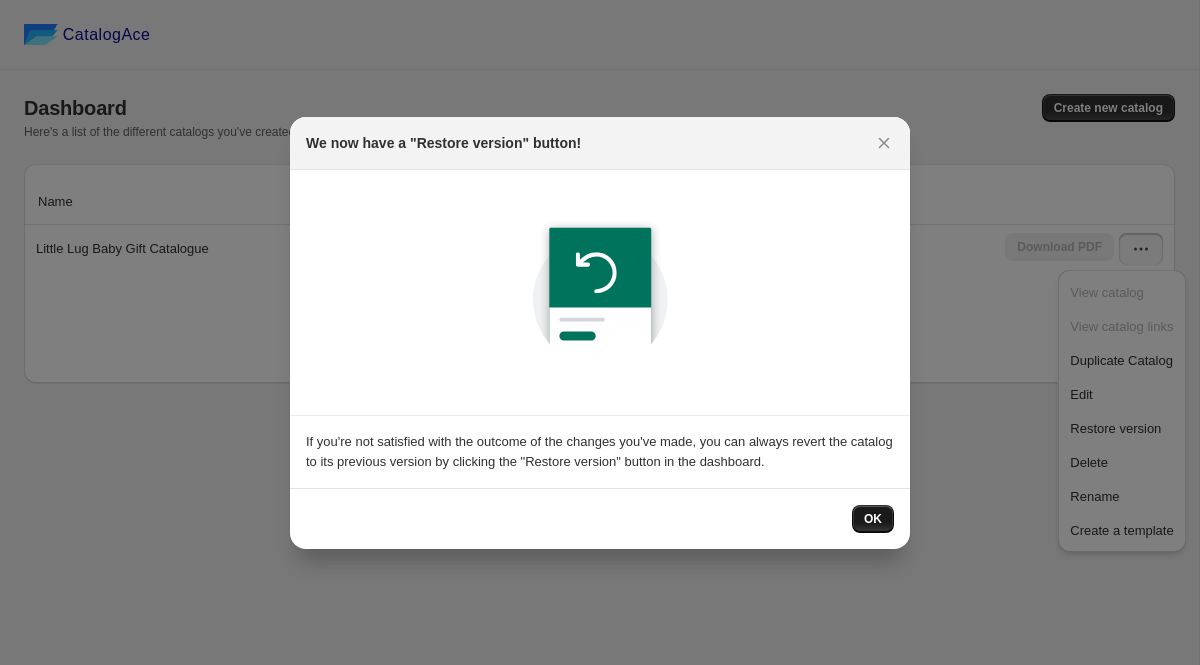 click on "OK" at bounding box center (873, 519) 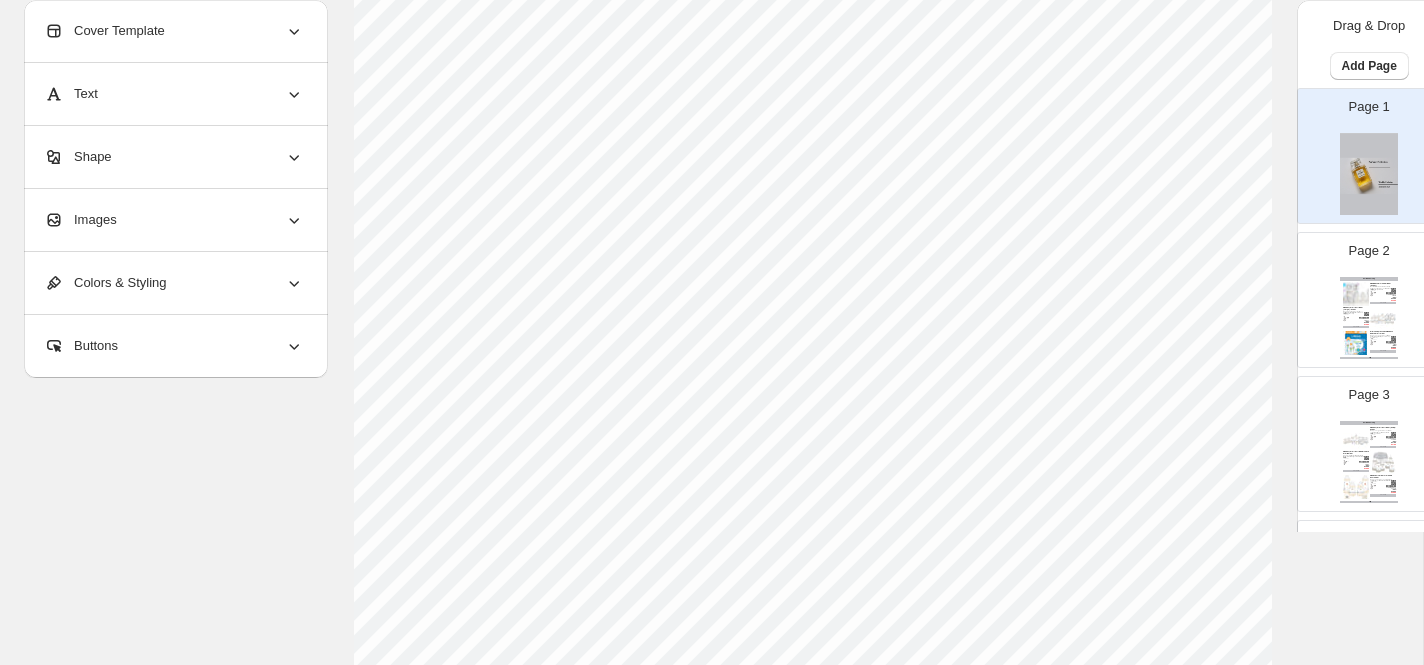 scroll, scrollTop: 573, scrollLeft: 0, axis: vertical 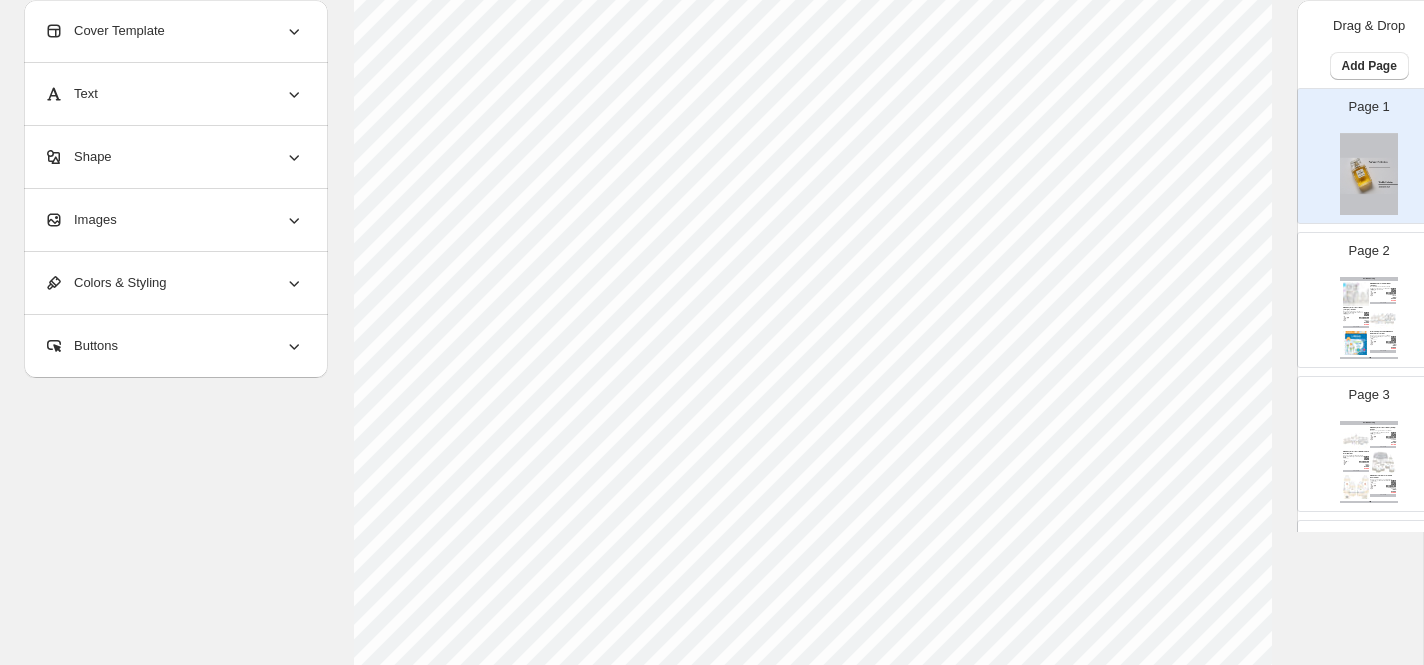 click on "The product includes 6x Easy Start 160ml Anti Colic Bottles with Size 1 Slow Flow Teats, 6..." at bounding box center [1354, 313] 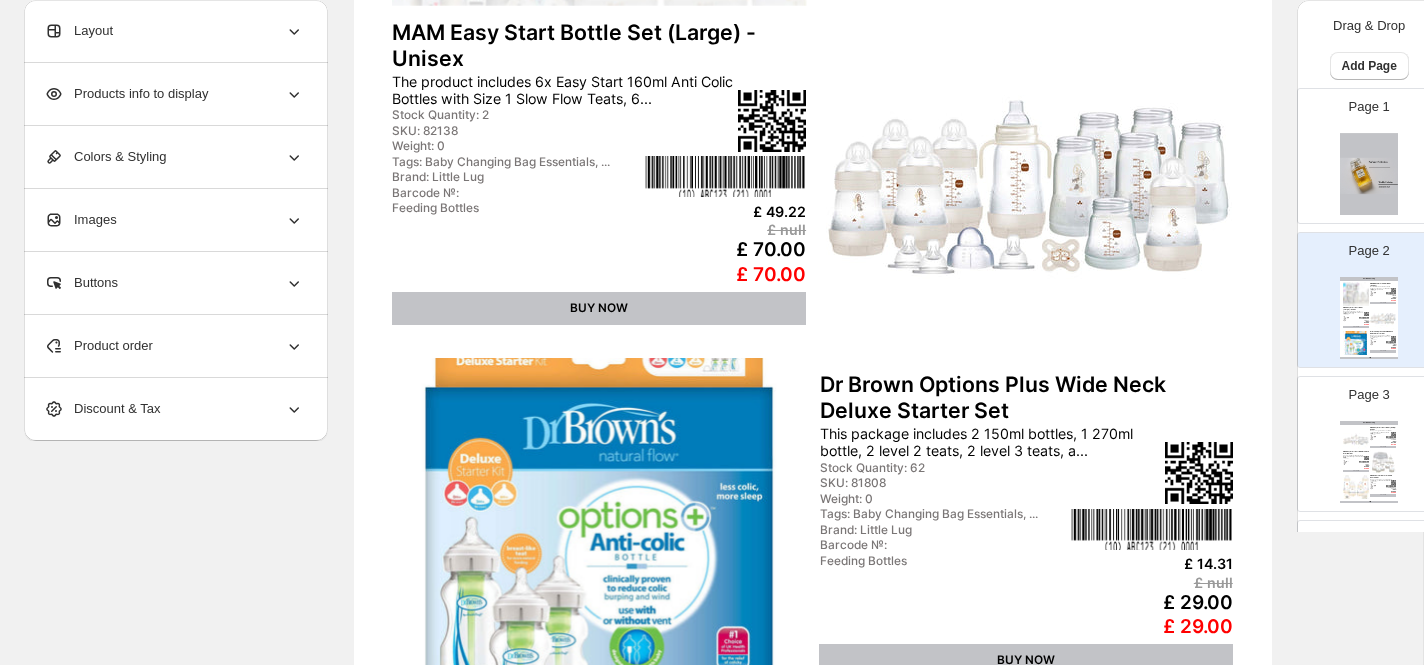 click on "Buttons" at bounding box center [174, 283] 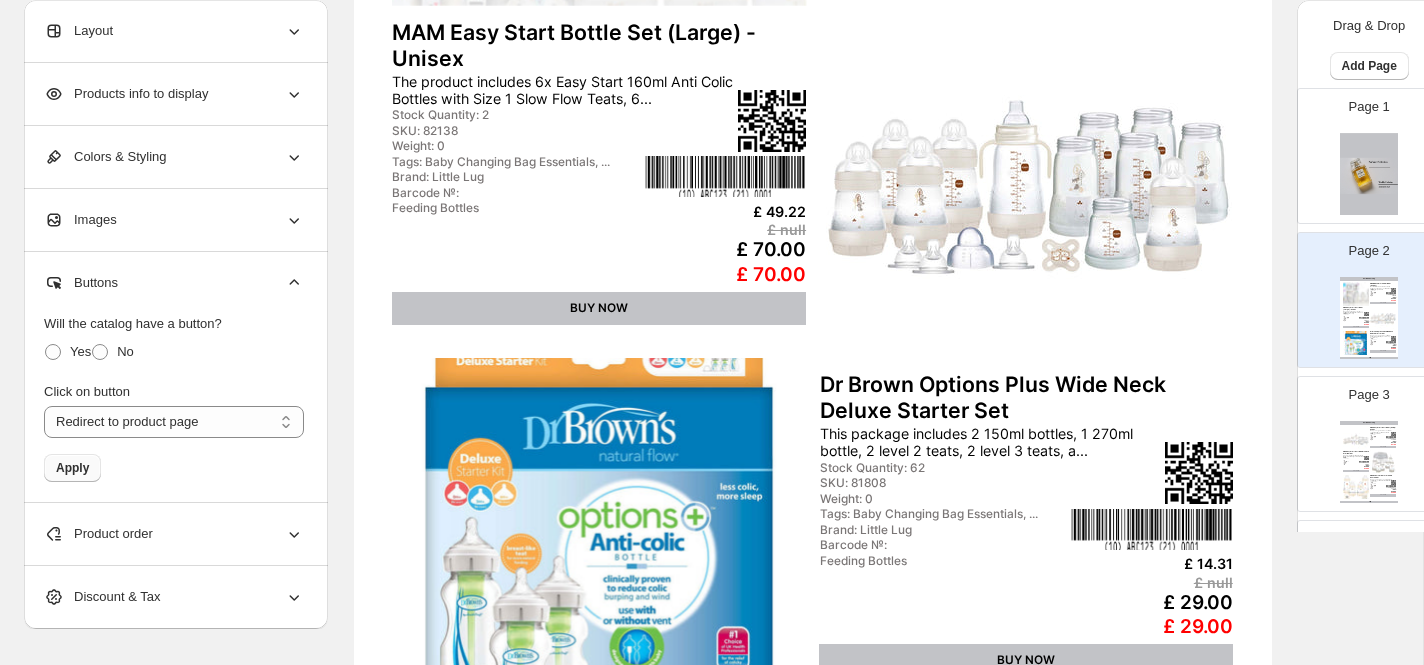 click on "Apply" at bounding box center (72, 468) 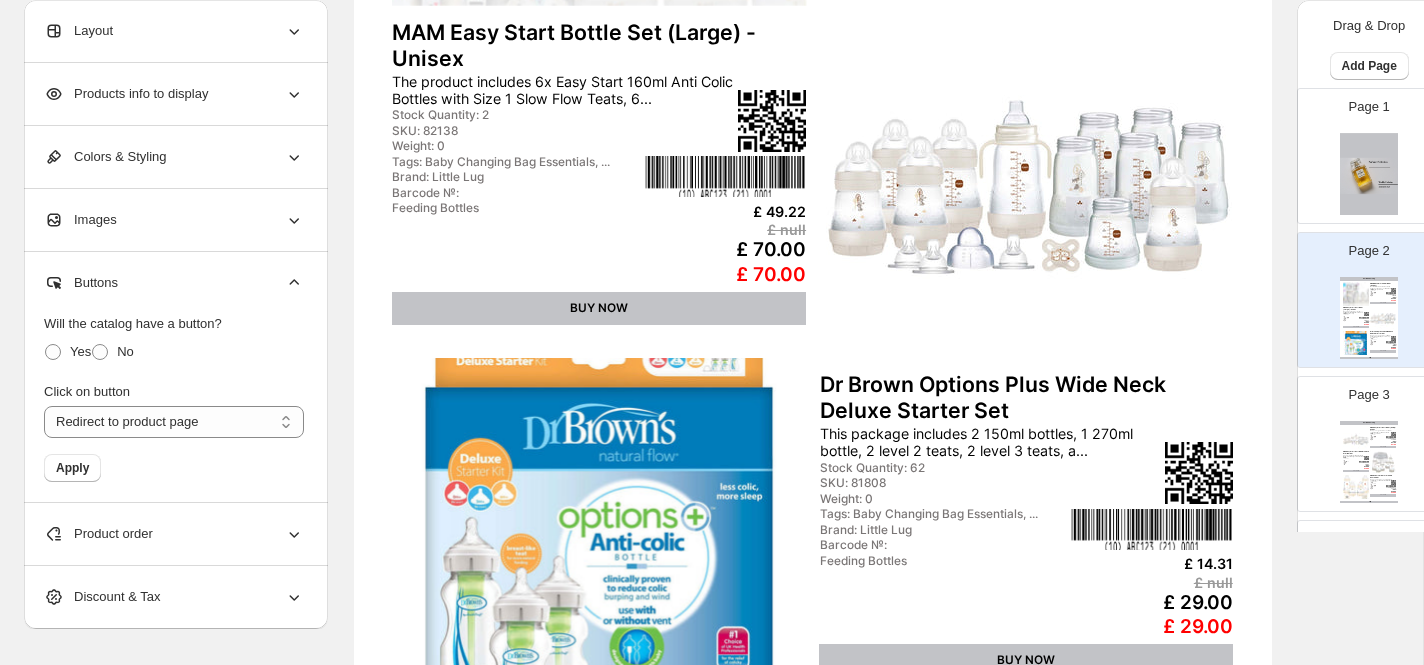 click 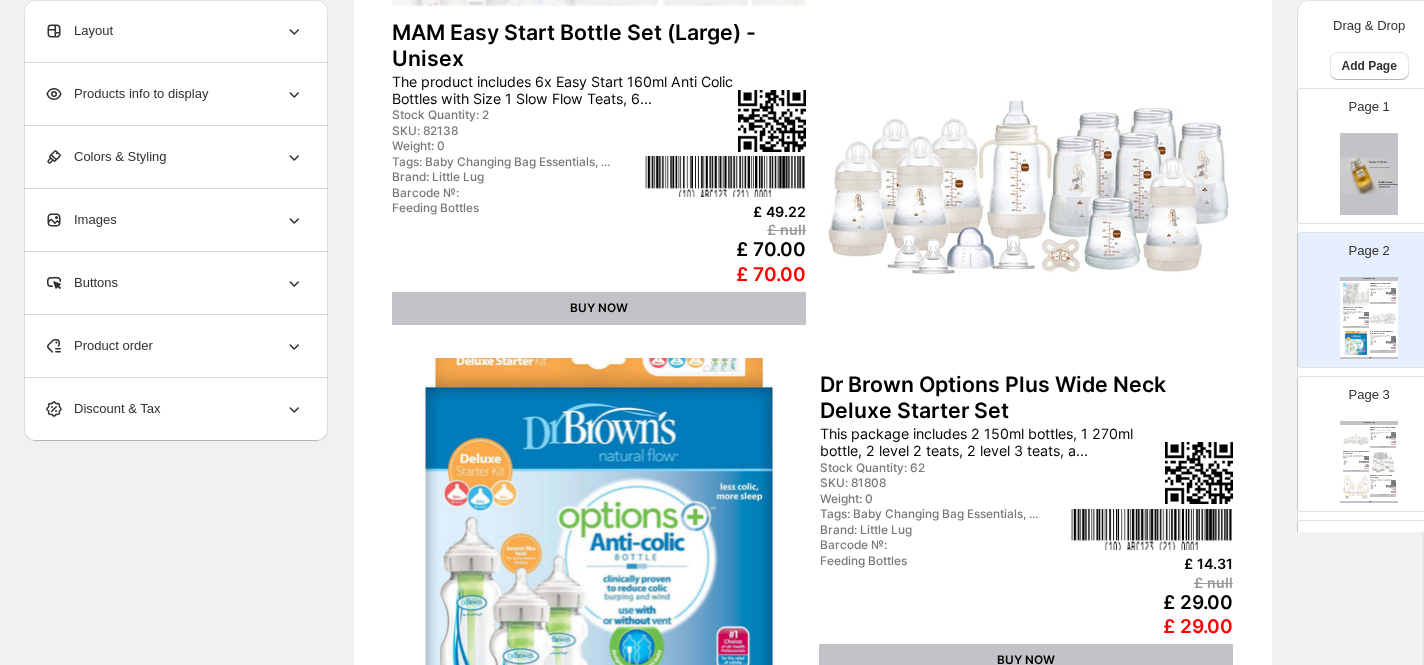 click on "Product order" at bounding box center [174, 346] 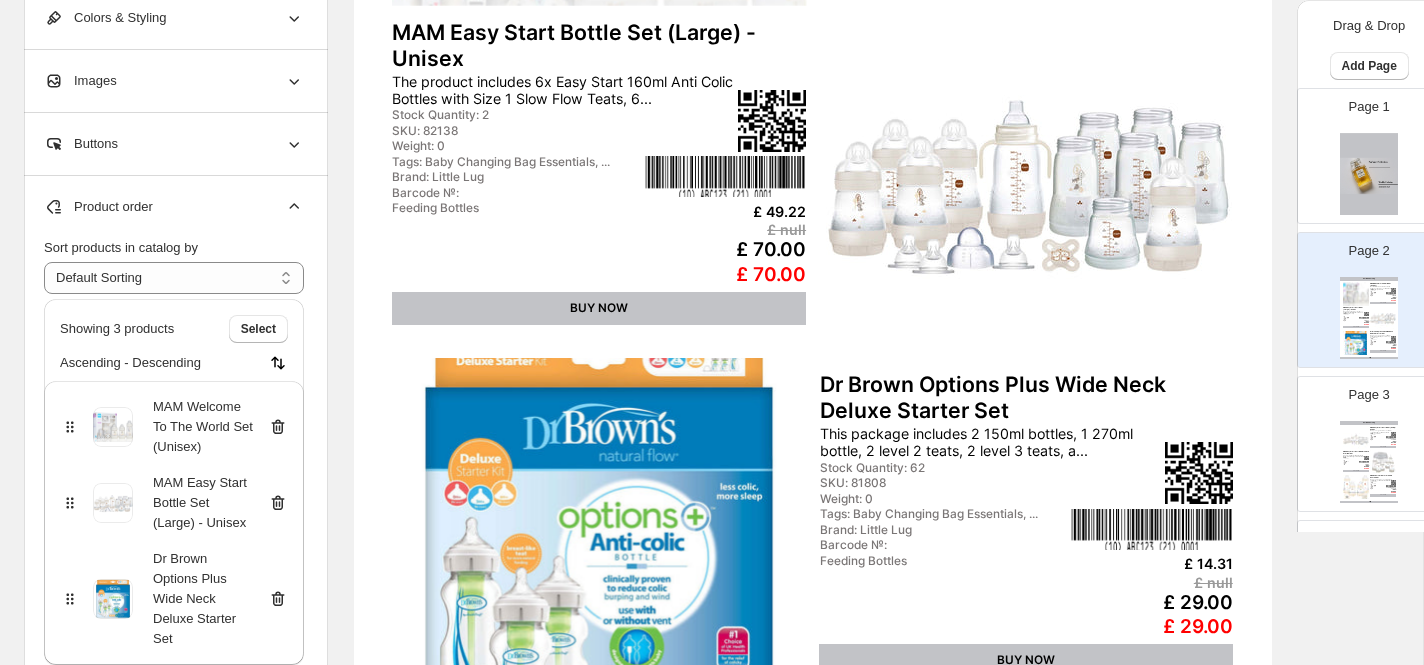 click 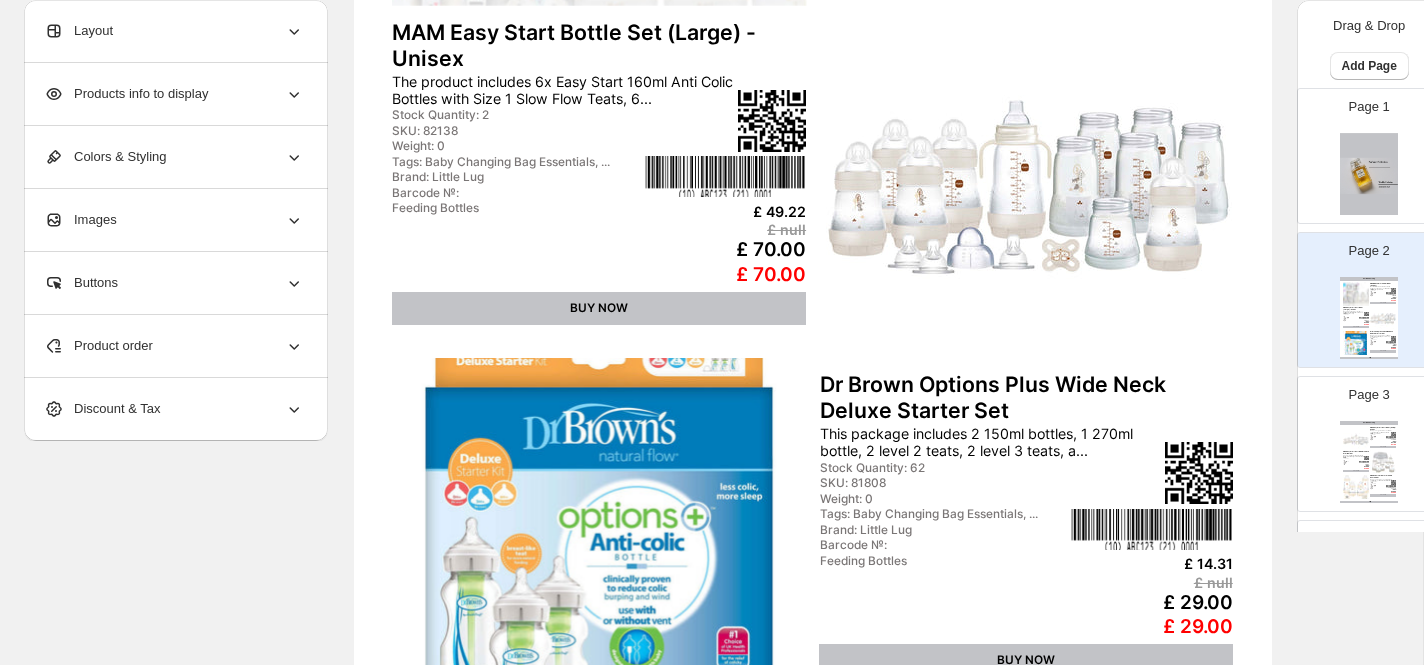 click on "Discount & Tax" at bounding box center [174, 409] 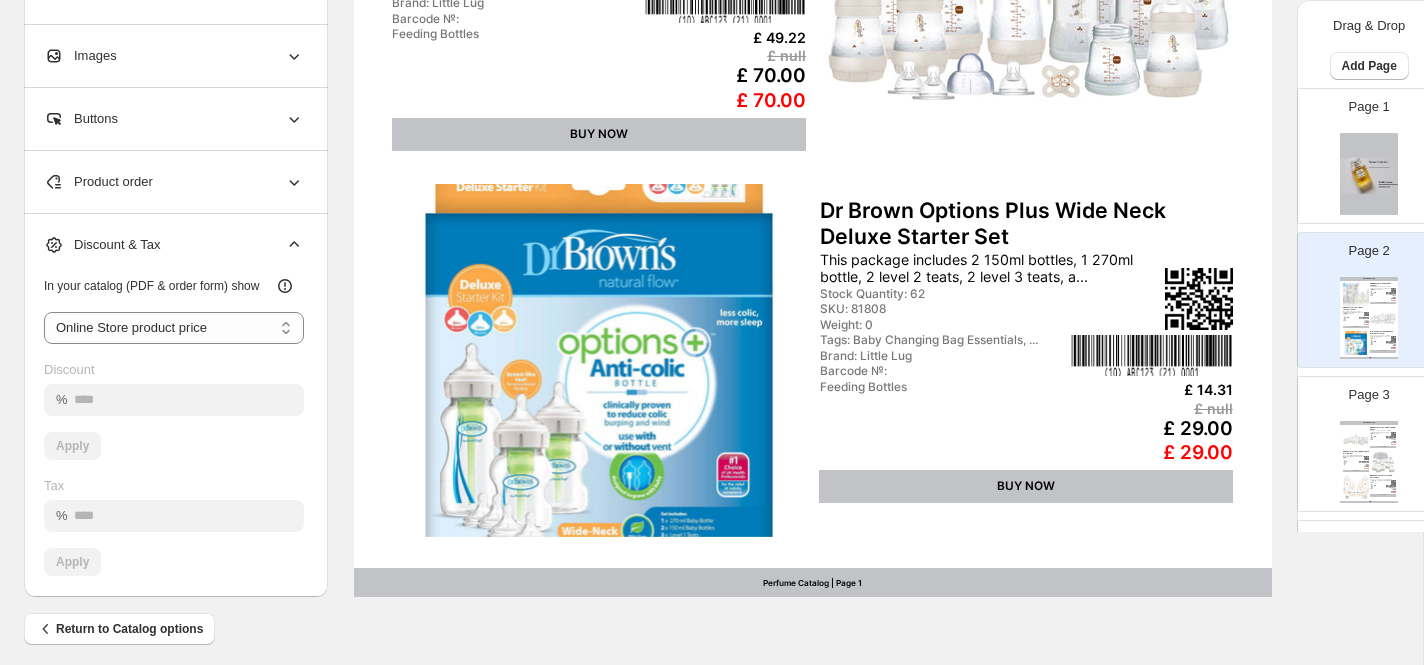 scroll, scrollTop: 760, scrollLeft: 0, axis: vertical 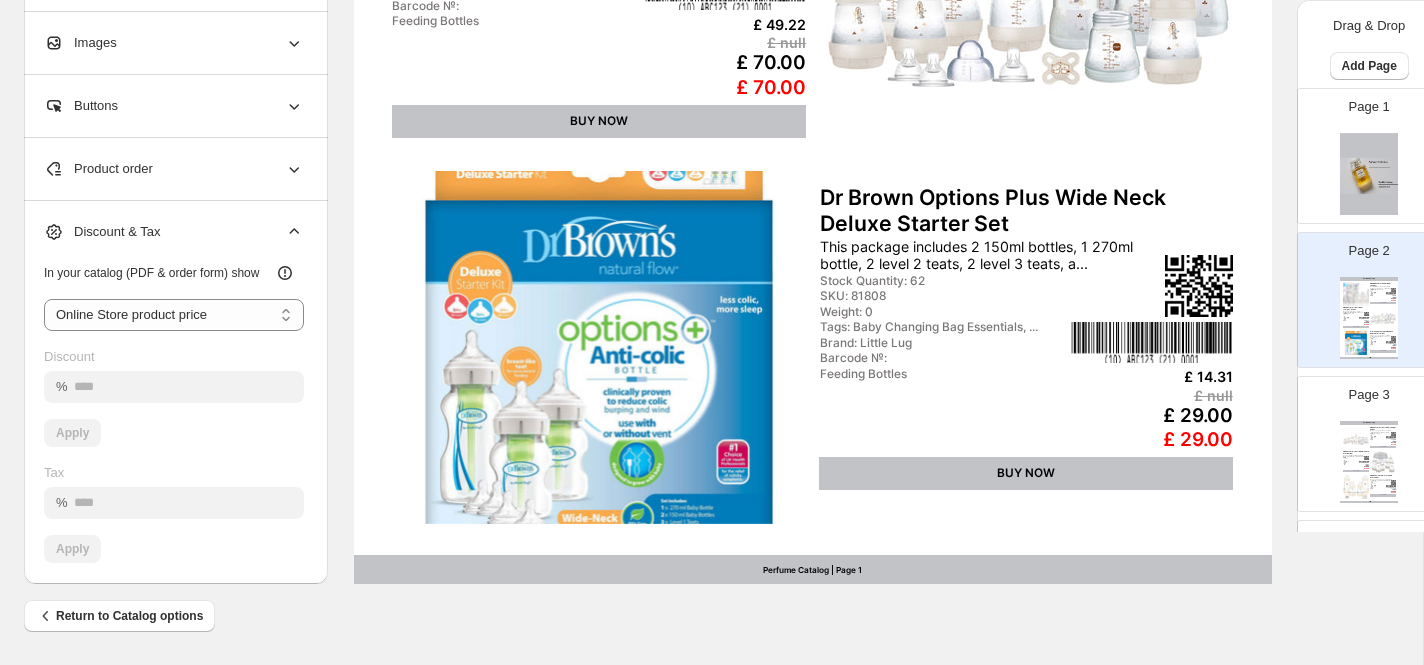 click 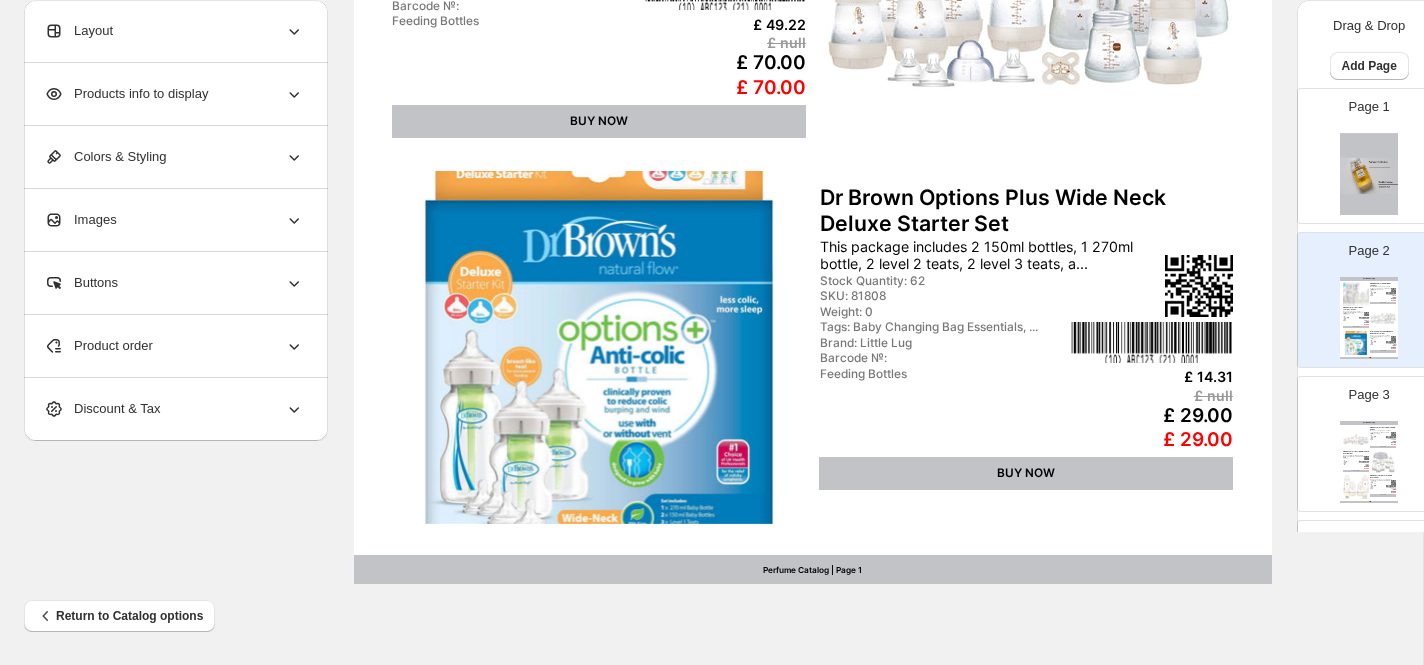 click 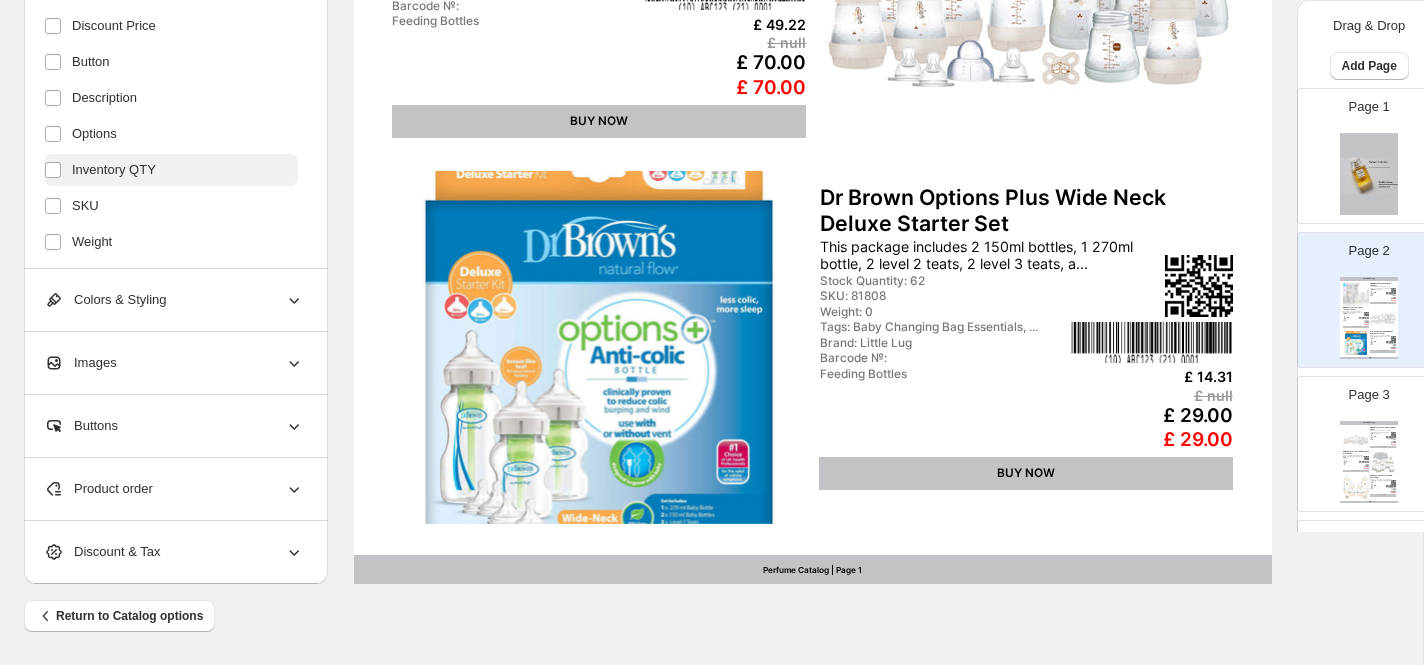 scroll, scrollTop: 97, scrollLeft: 0, axis: vertical 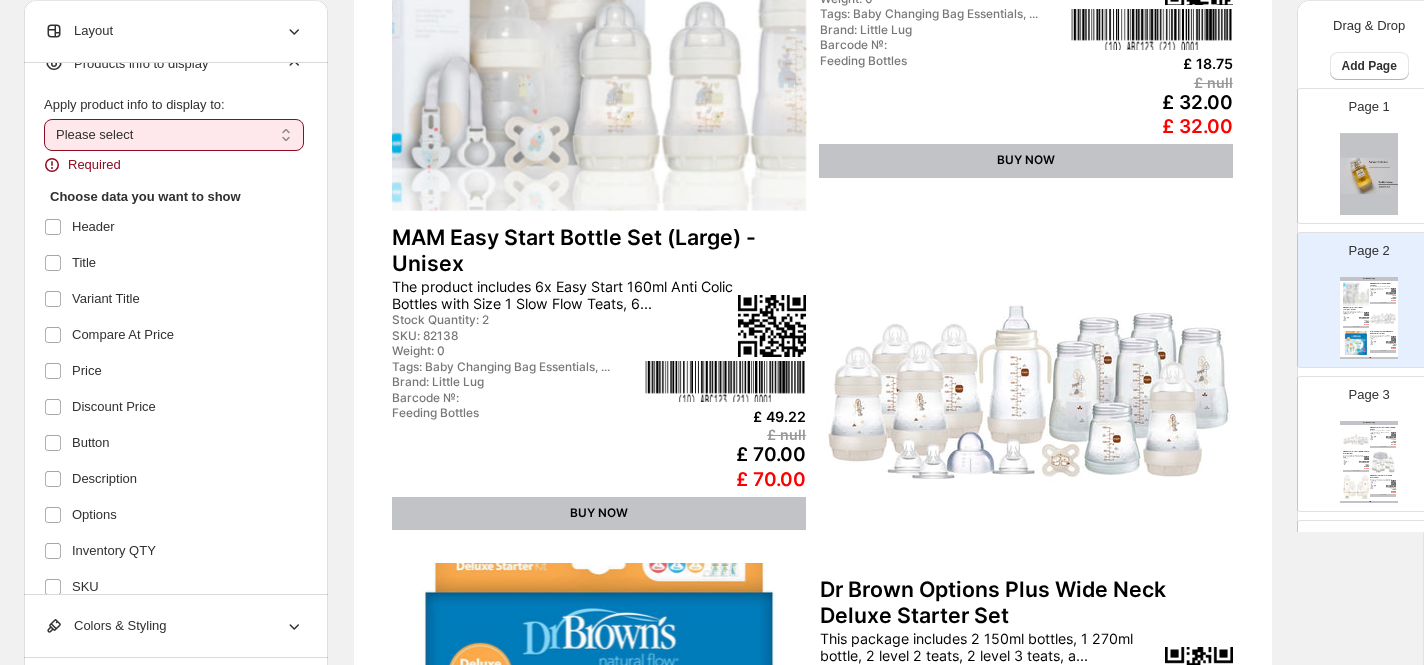 click on "**********" at bounding box center (174, 135) 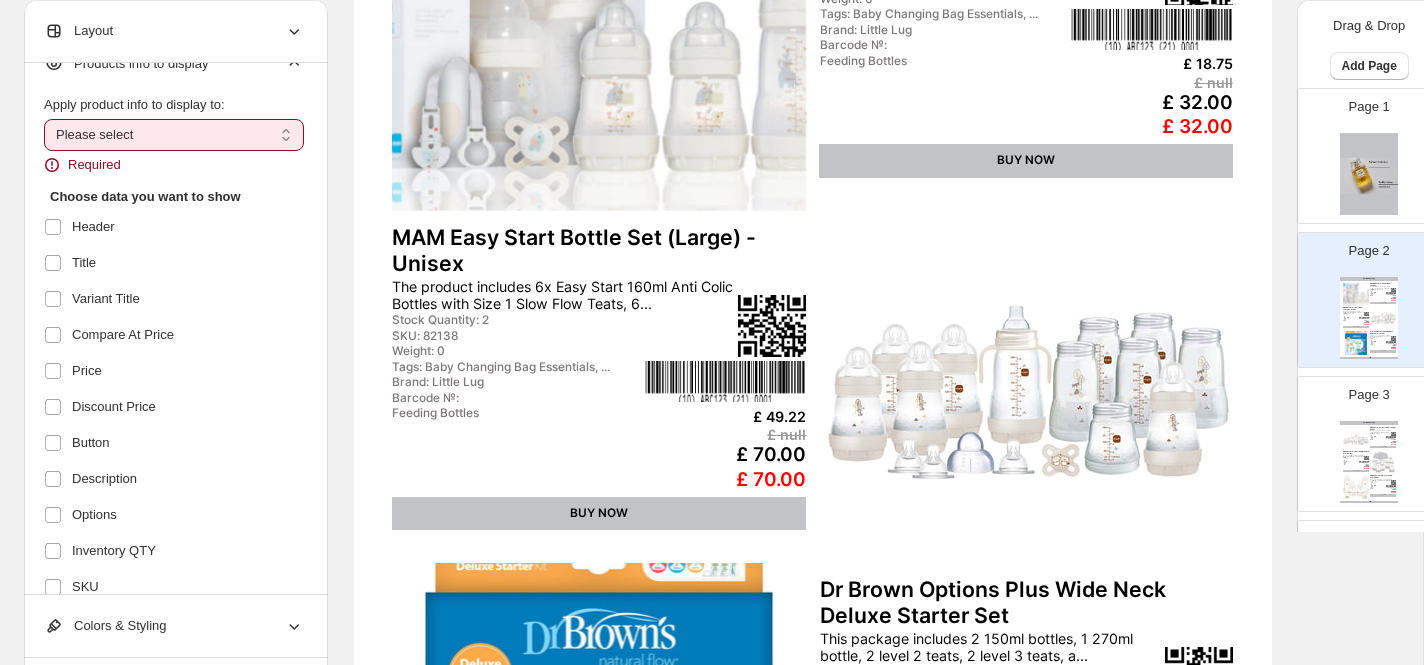 select on "*********" 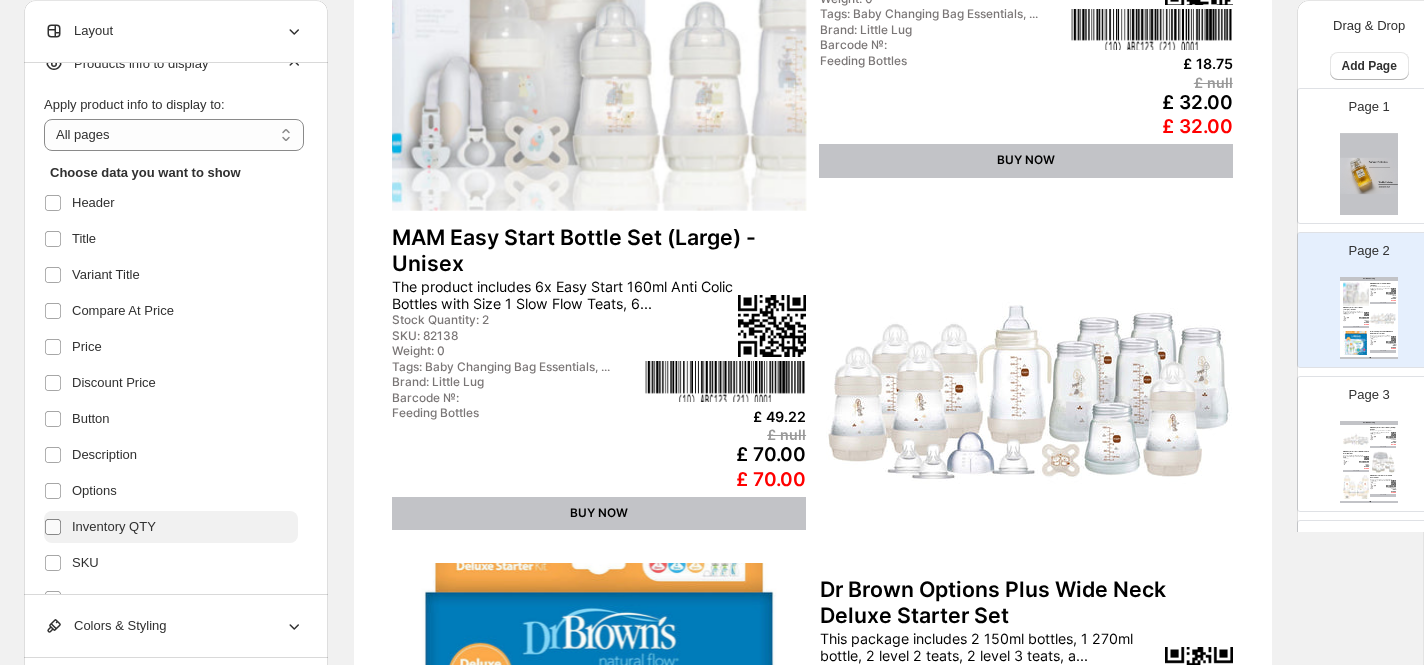 click at bounding box center (57, 527) 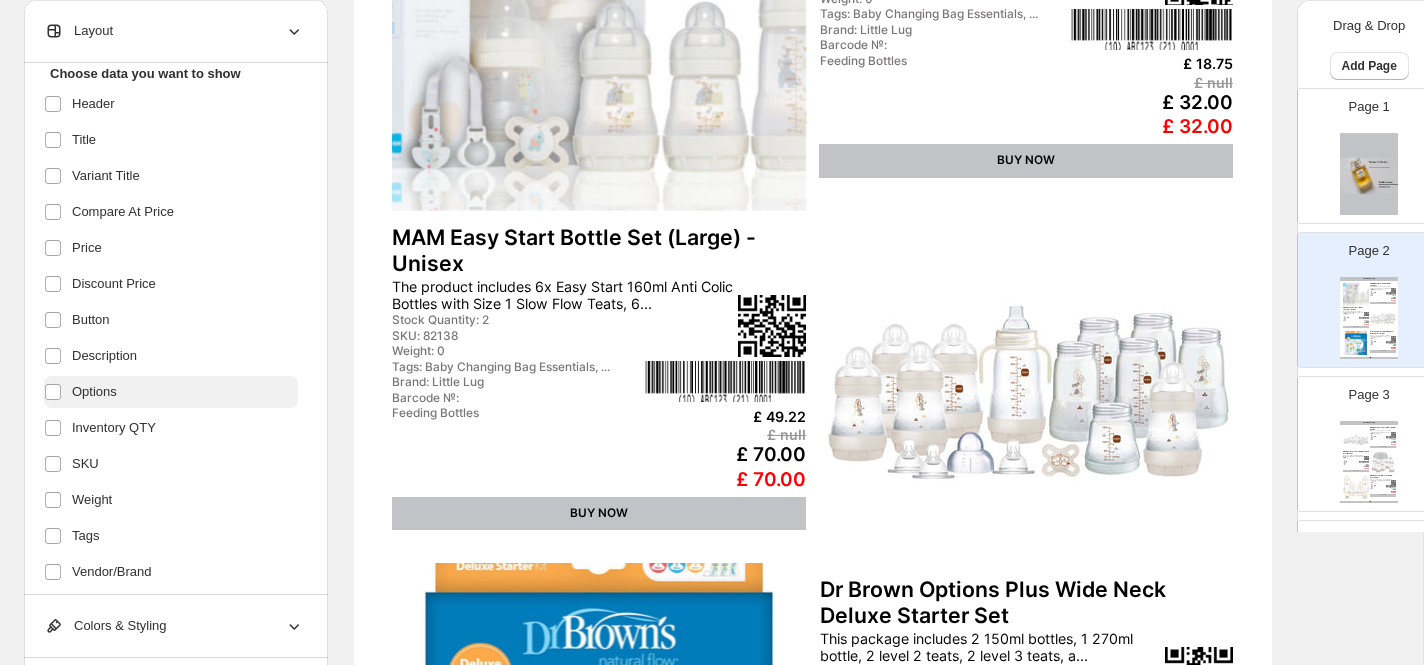 scroll, scrollTop: 137, scrollLeft: 0, axis: vertical 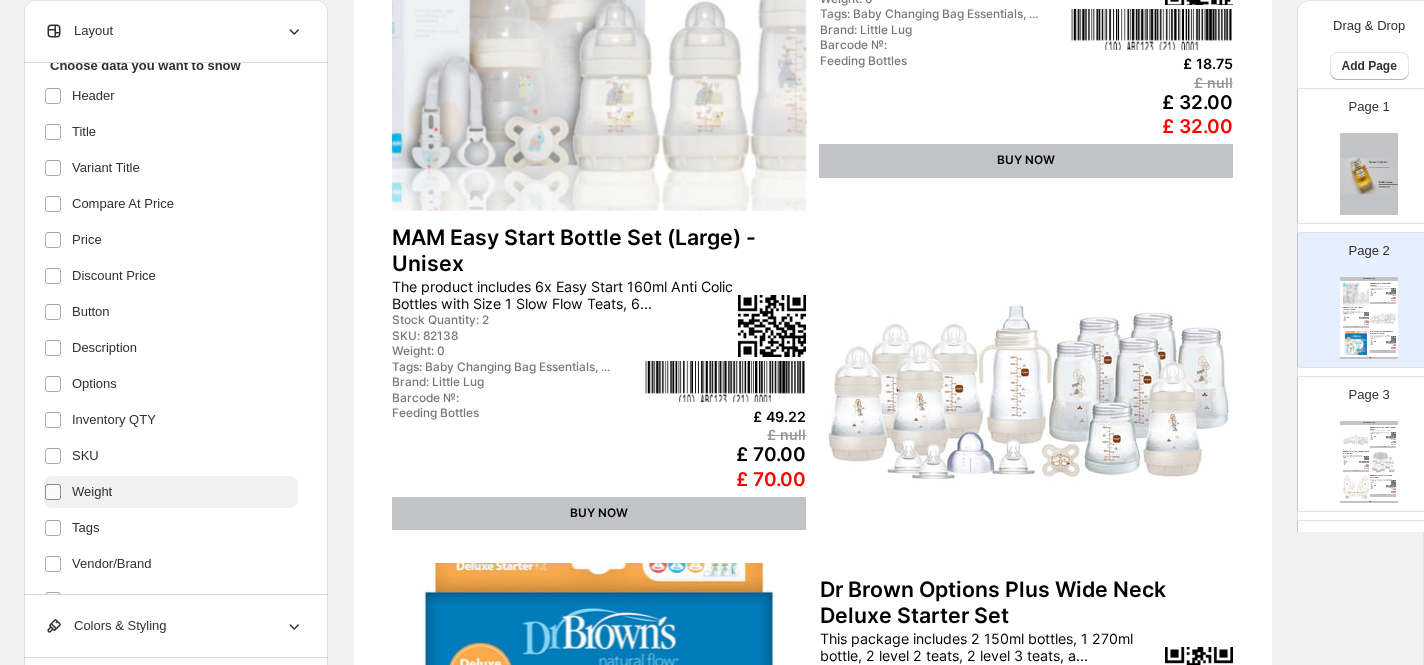 click at bounding box center (57, 492) 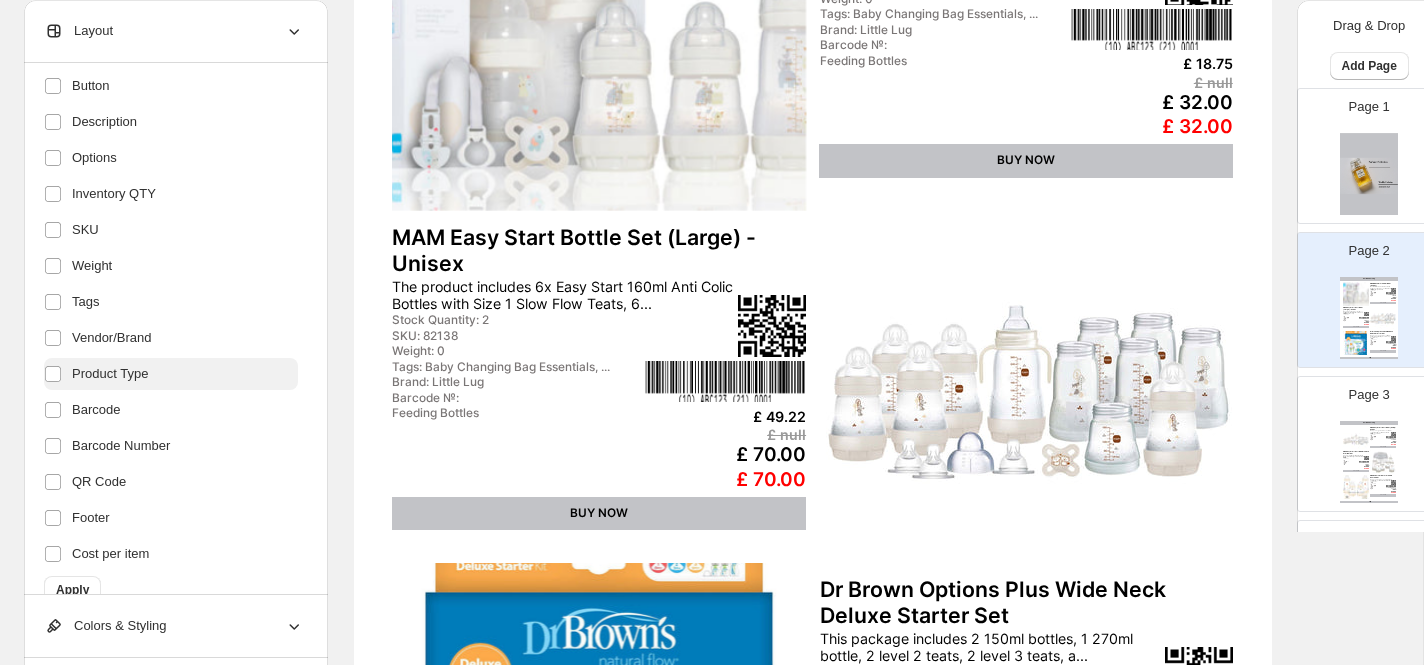 scroll, scrollTop: 393, scrollLeft: 0, axis: vertical 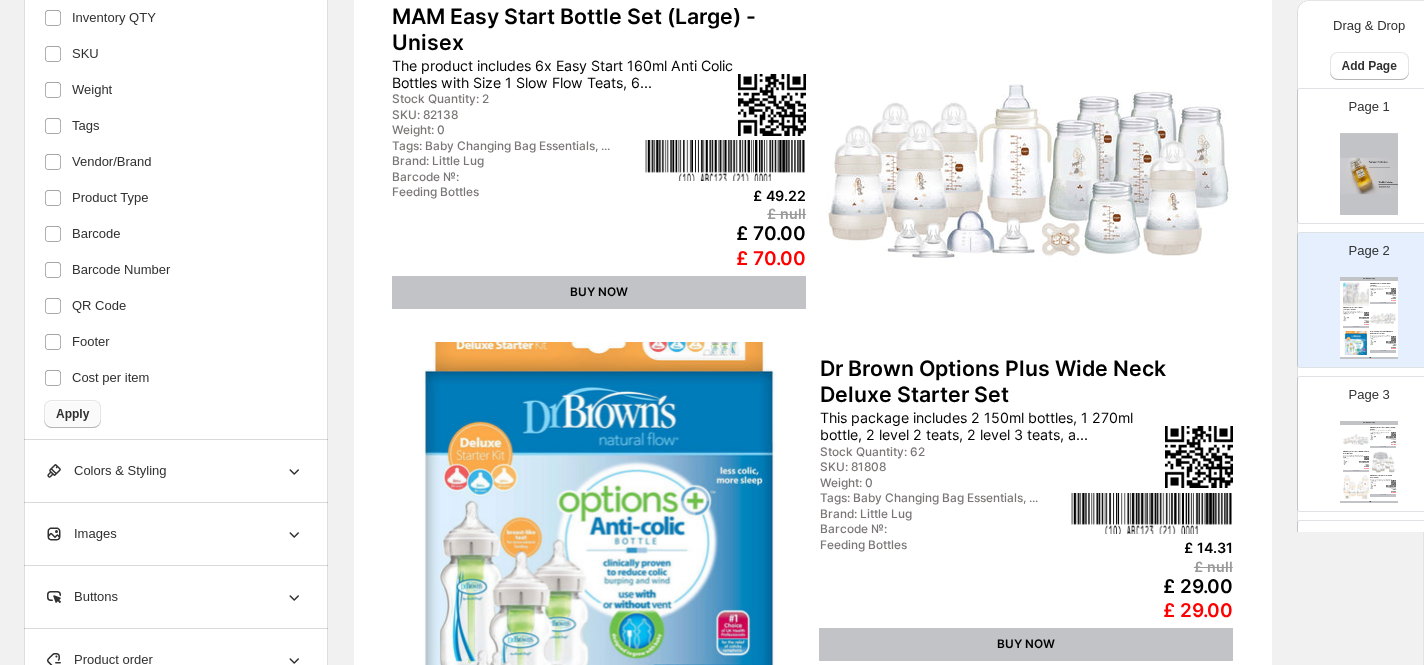 click on "Apply" at bounding box center [72, 414] 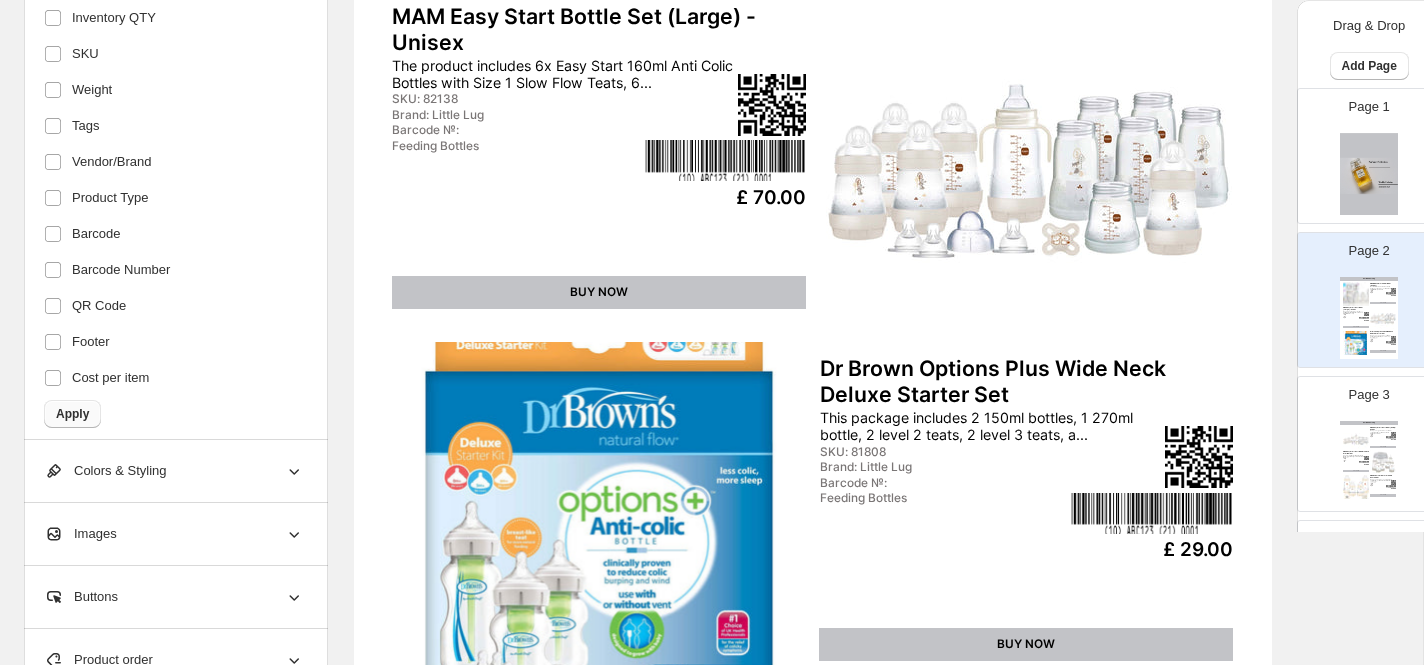 click on "Apply" at bounding box center [72, 414] 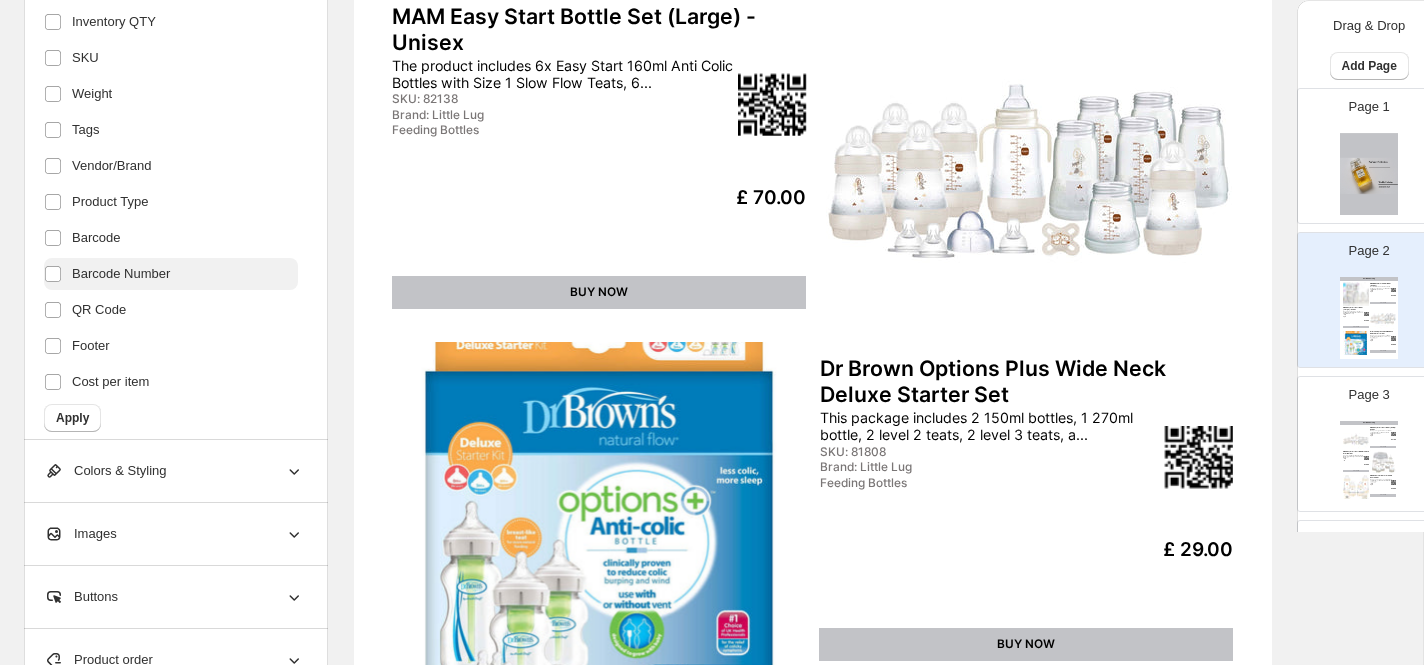scroll, scrollTop: 393, scrollLeft: 0, axis: vertical 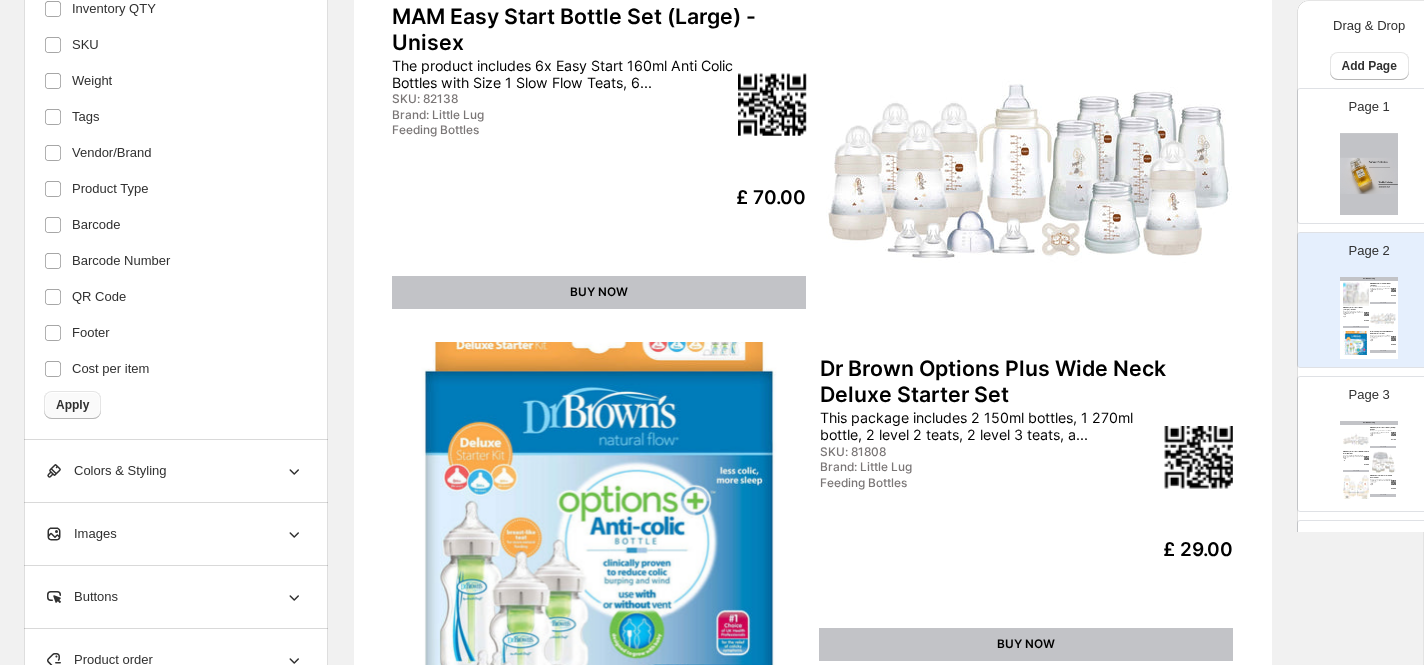 click on "Apply" at bounding box center (72, 405) 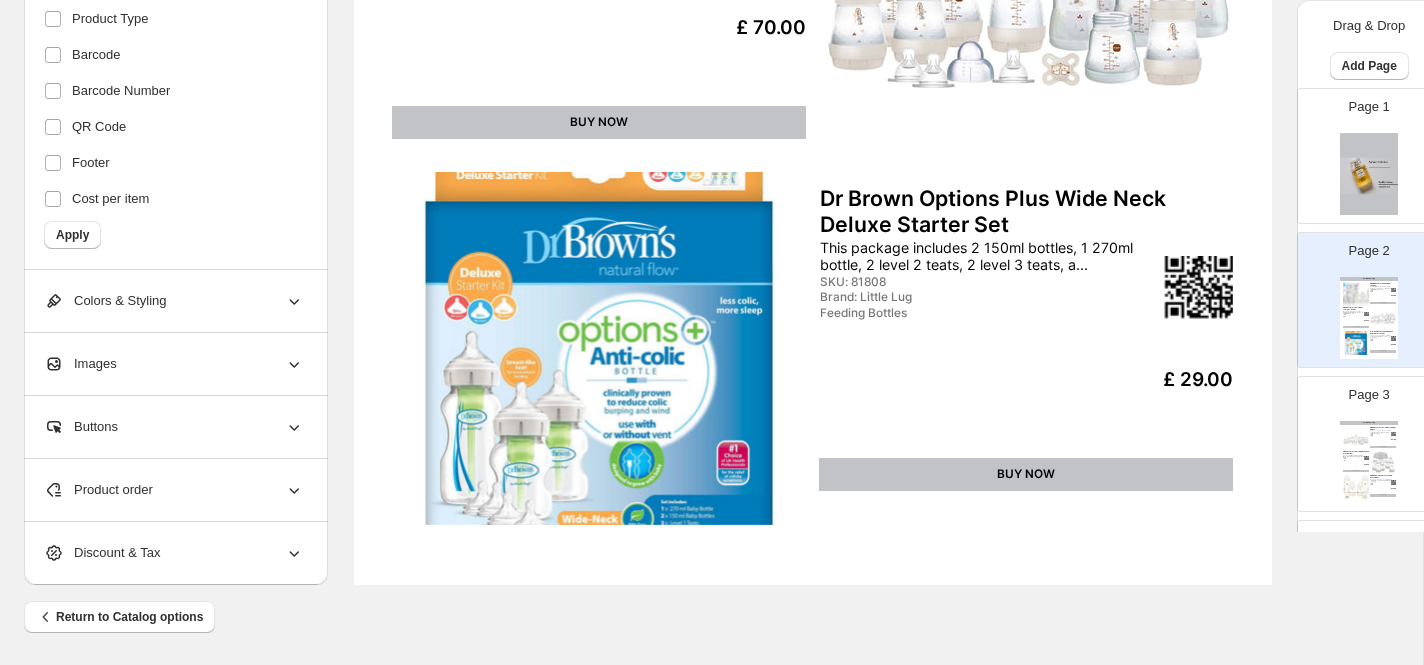 scroll, scrollTop: 760, scrollLeft: 0, axis: vertical 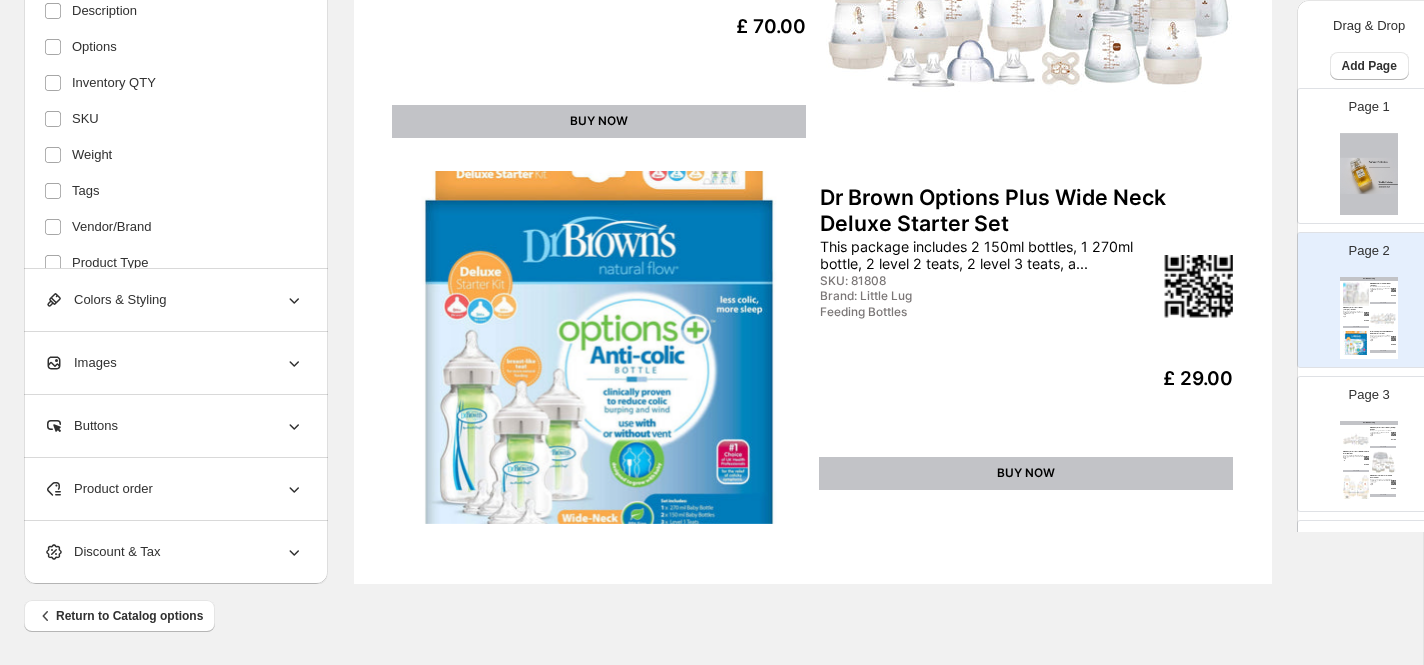 click at bounding box center [599, 347] 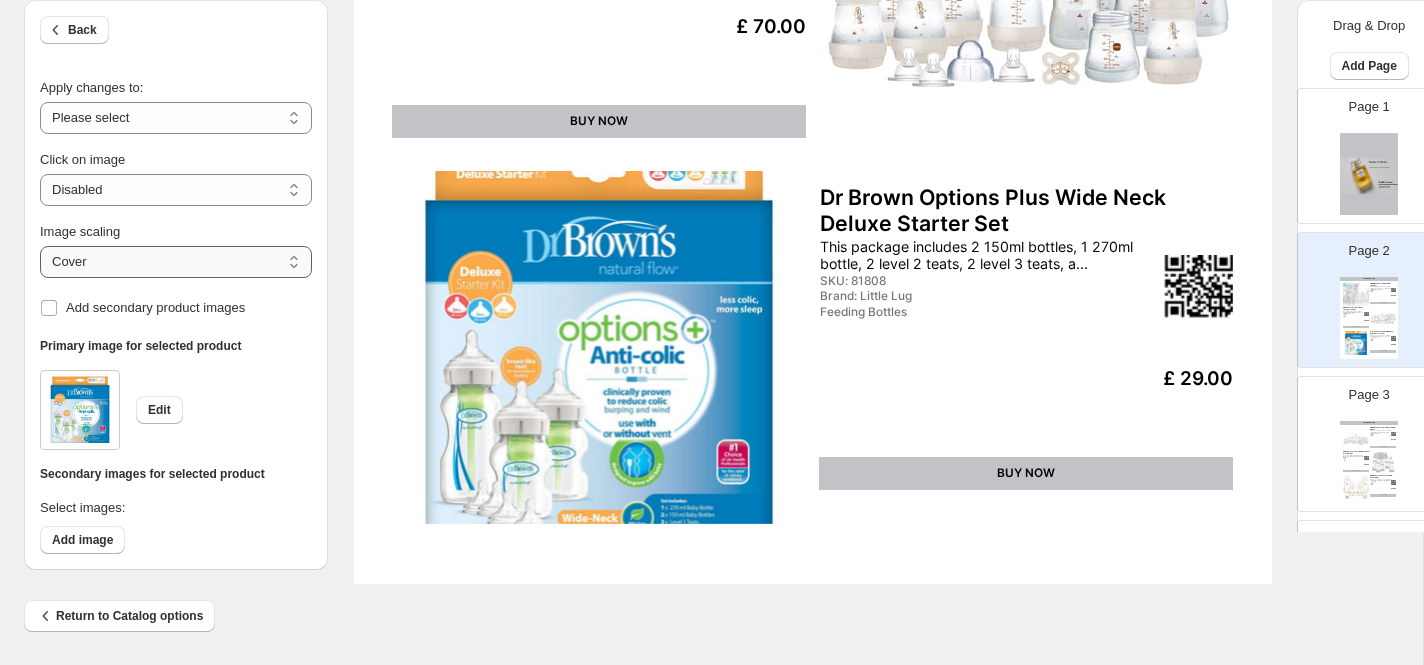 click on "***** *******" at bounding box center [176, 262] 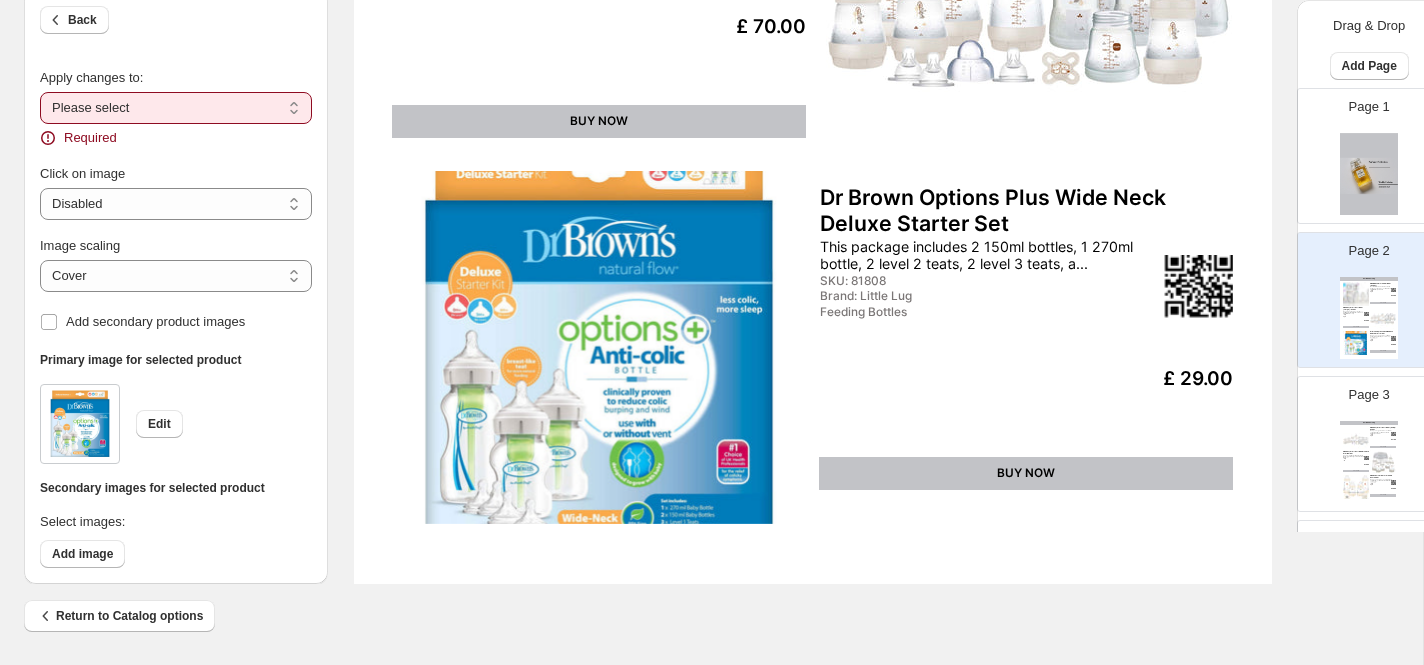 click on "**********" at bounding box center (176, 108) 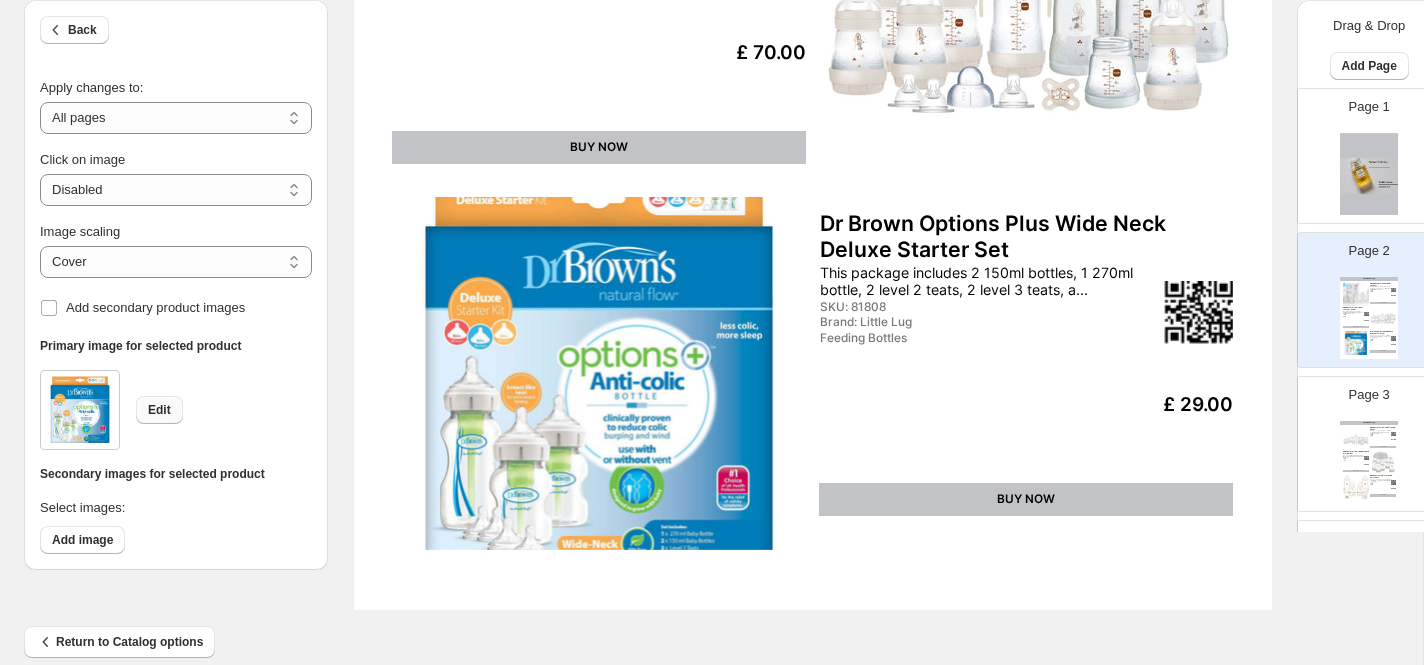 scroll, scrollTop: 760, scrollLeft: 0, axis: vertical 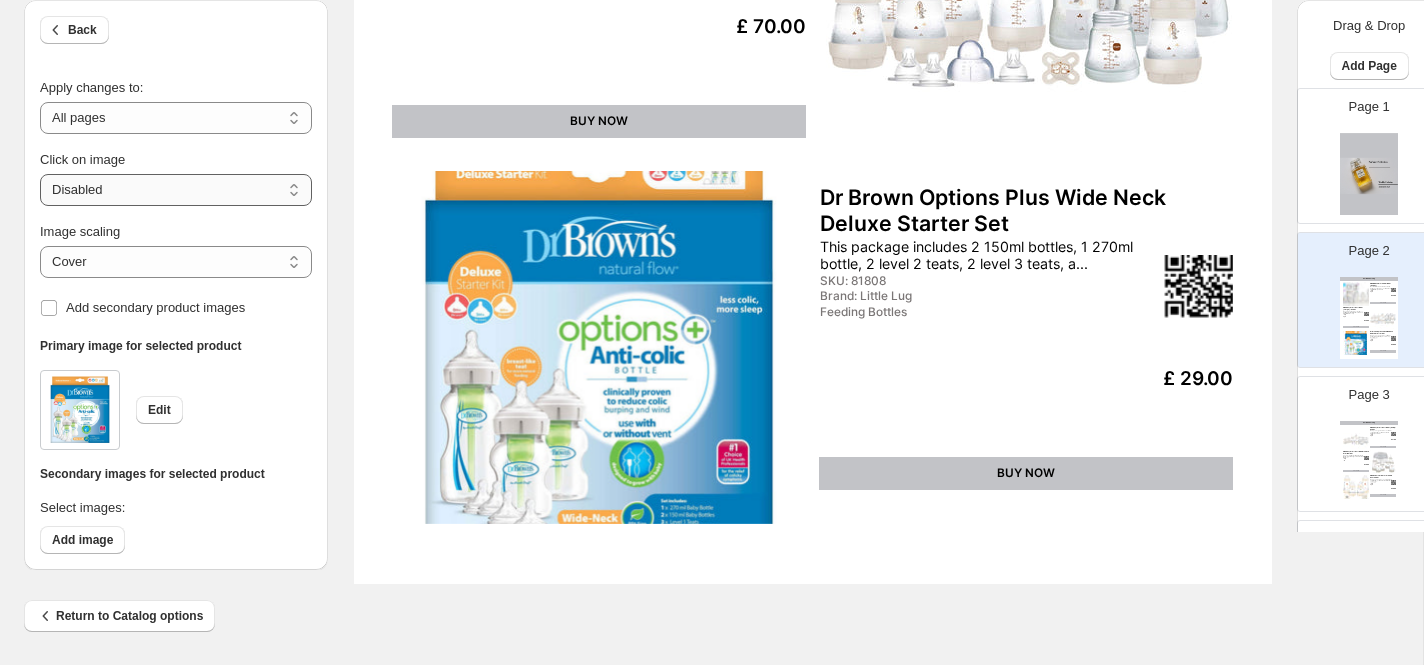 click on "**********" at bounding box center [176, 190] 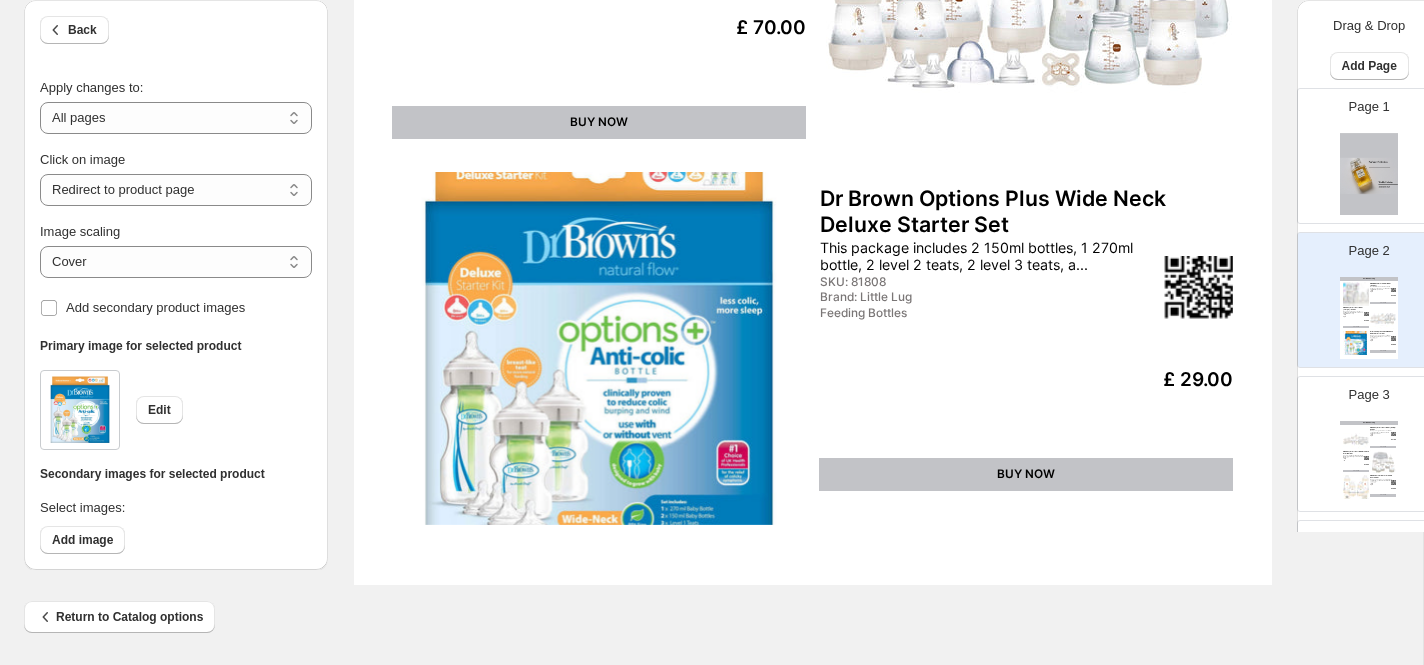 scroll, scrollTop: 760, scrollLeft: 0, axis: vertical 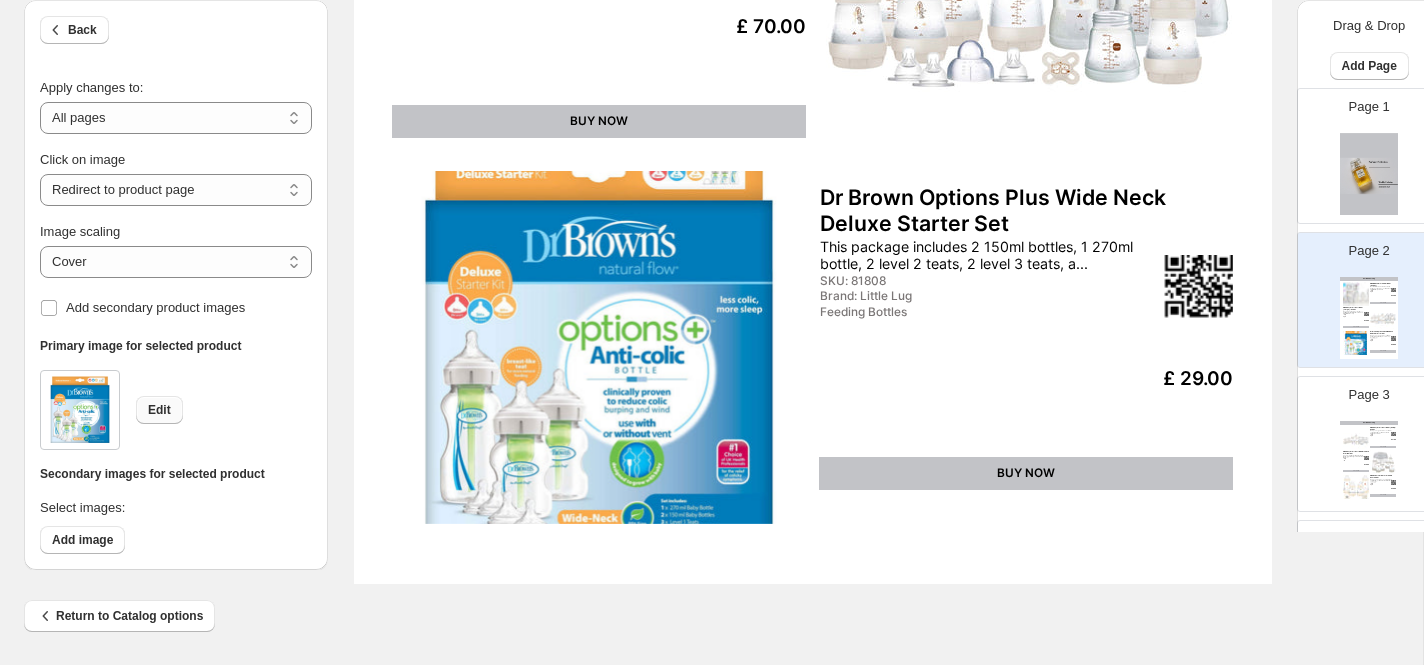click on "Edit" at bounding box center (159, 410) 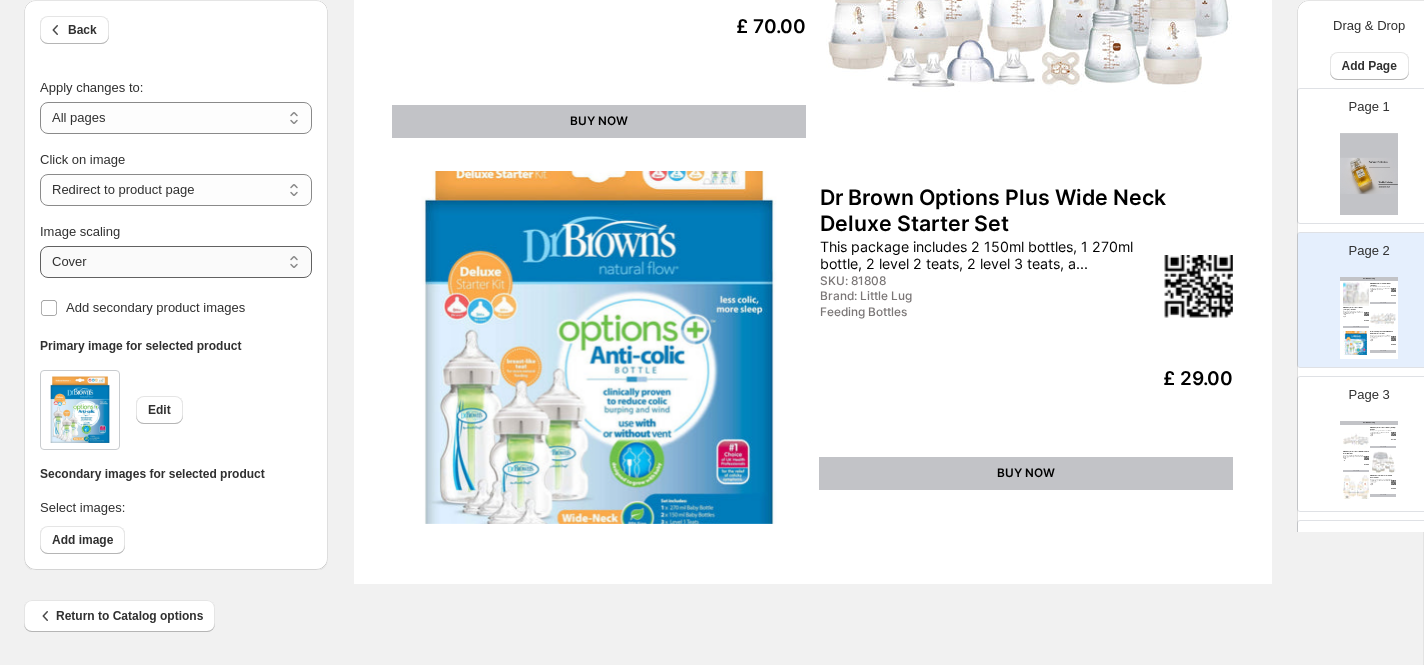 click on "***** *******" at bounding box center [176, 262] 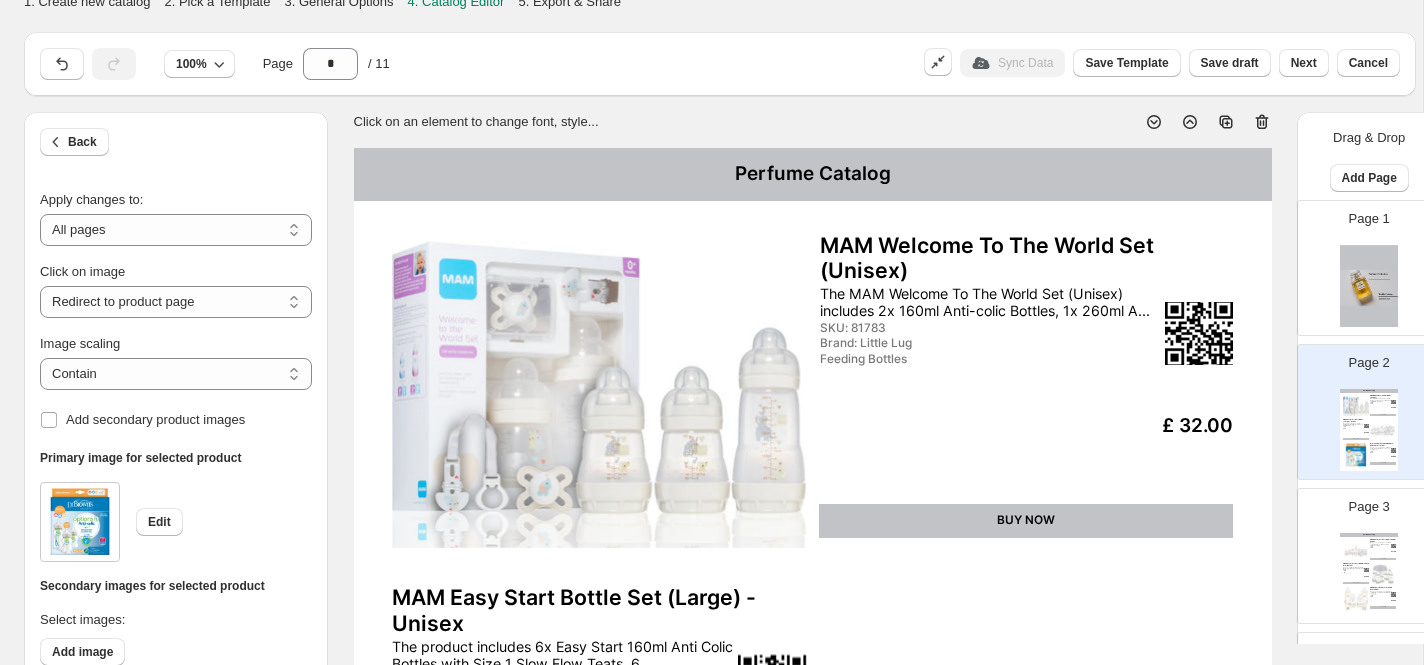 scroll, scrollTop: 0, scrollLeft: 0, axis: both 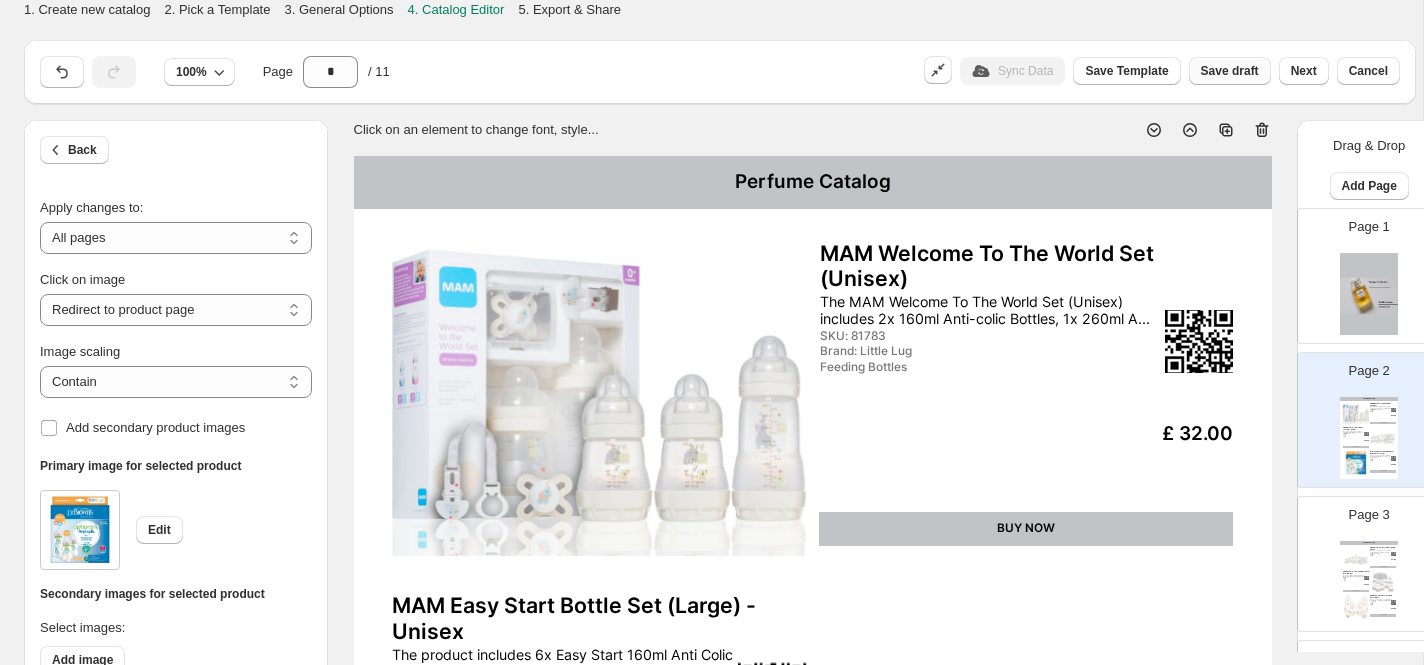 click on "Save draft" at bounding box center [1230, 71] 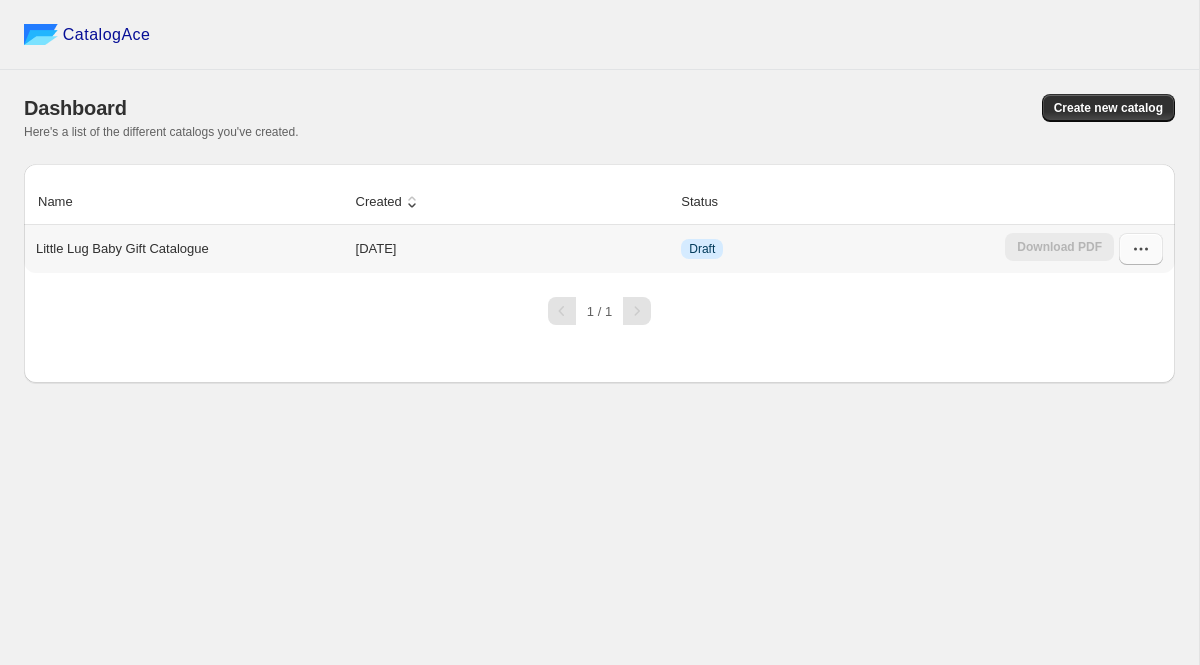 click at bounding box center [1141, 249] 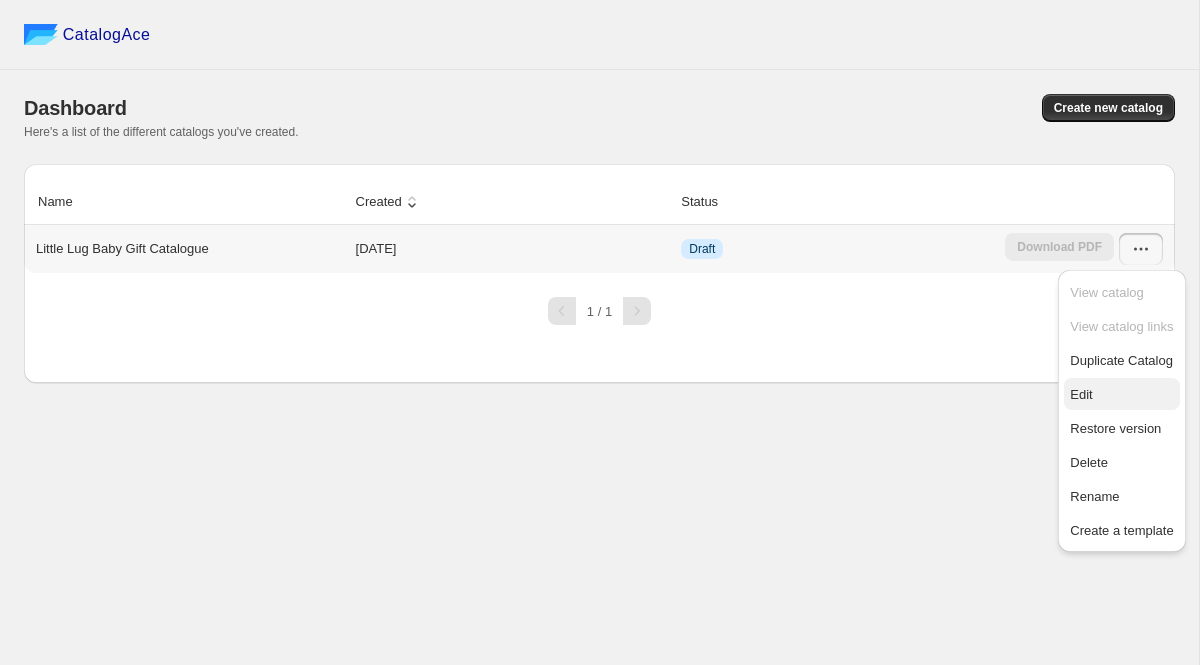 click on "Edit" at bounding box center [1121, 395] 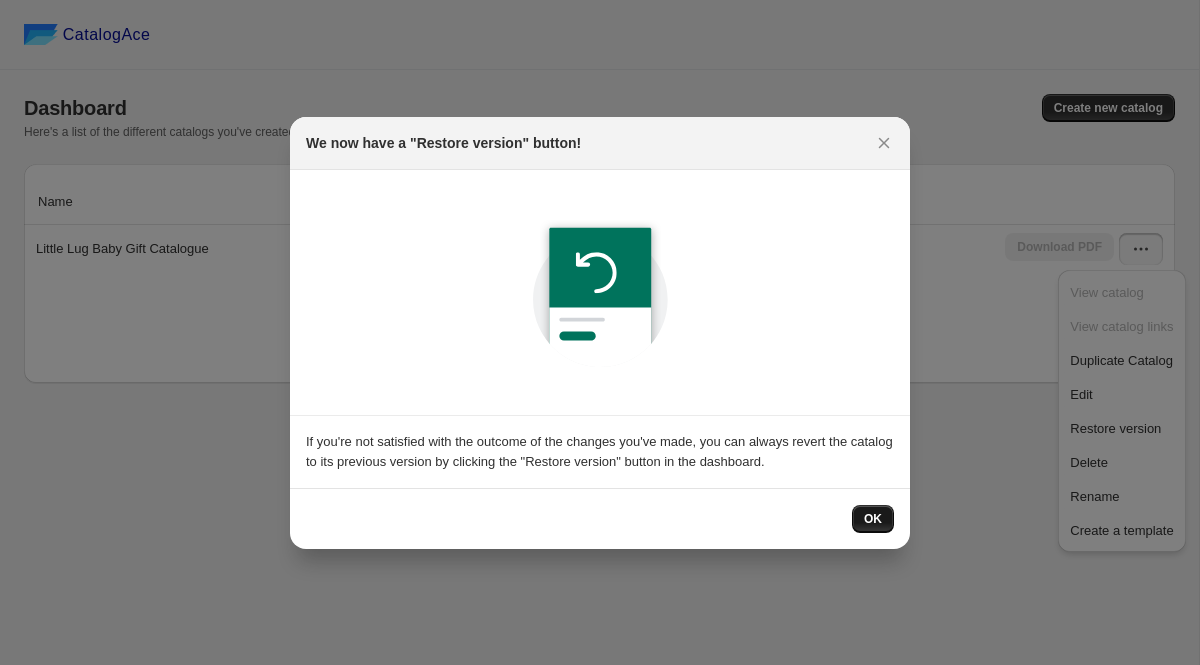 click on "OK" at bounding box center [873, 519] 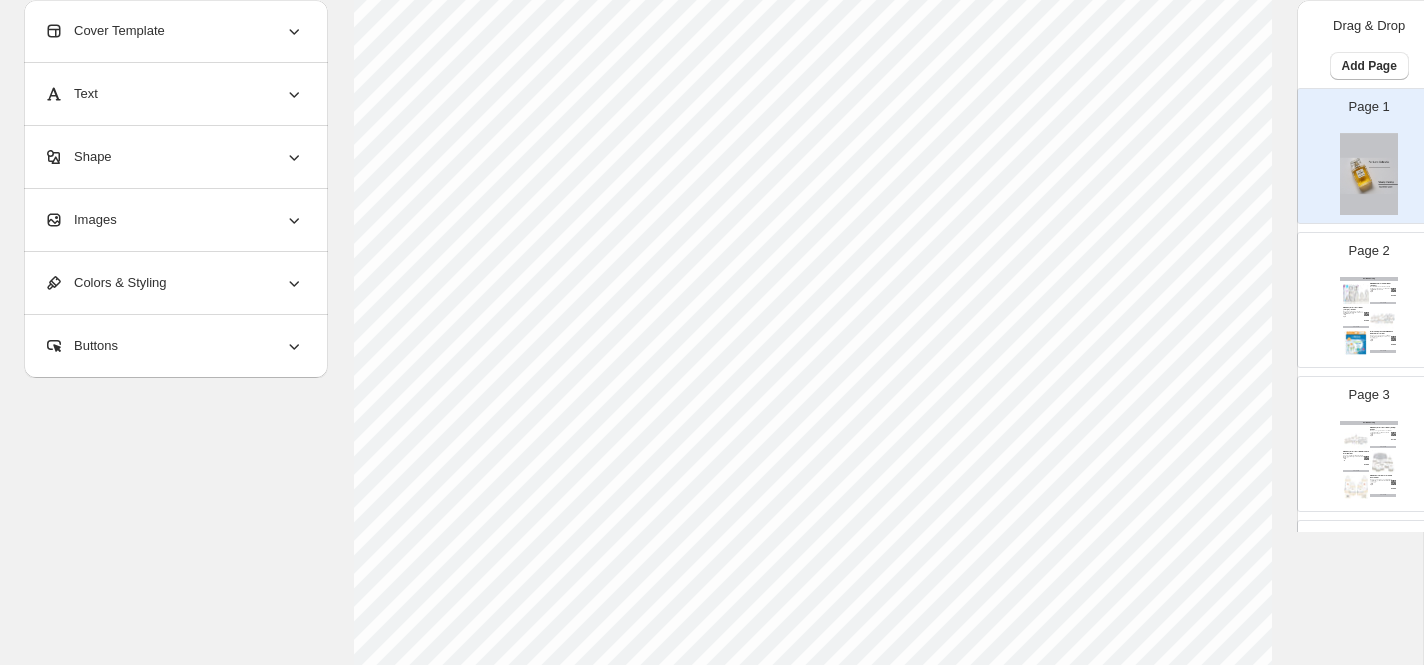 scroll, scrollTop: 181, scrollLeft: 0, axis: vertical 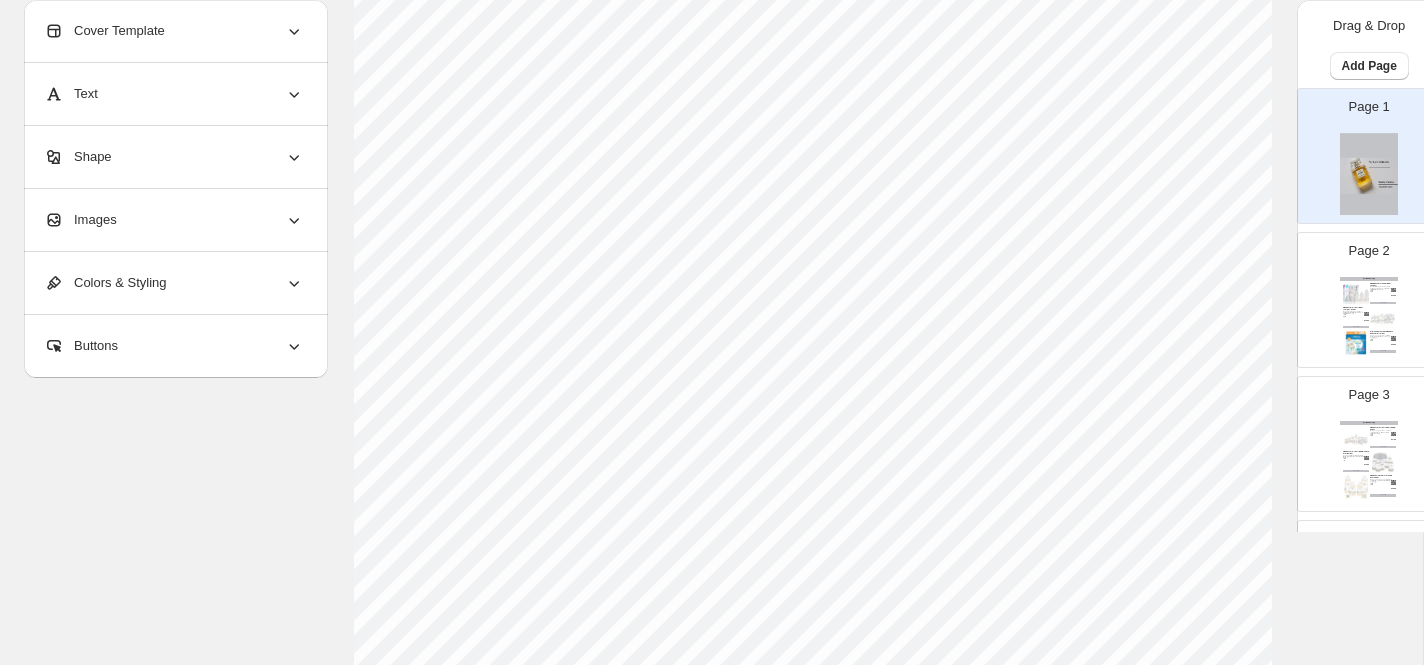click on "MAM Easy Start Bottle Set (Large) - Unisex" at bounding box center [1356, 309] 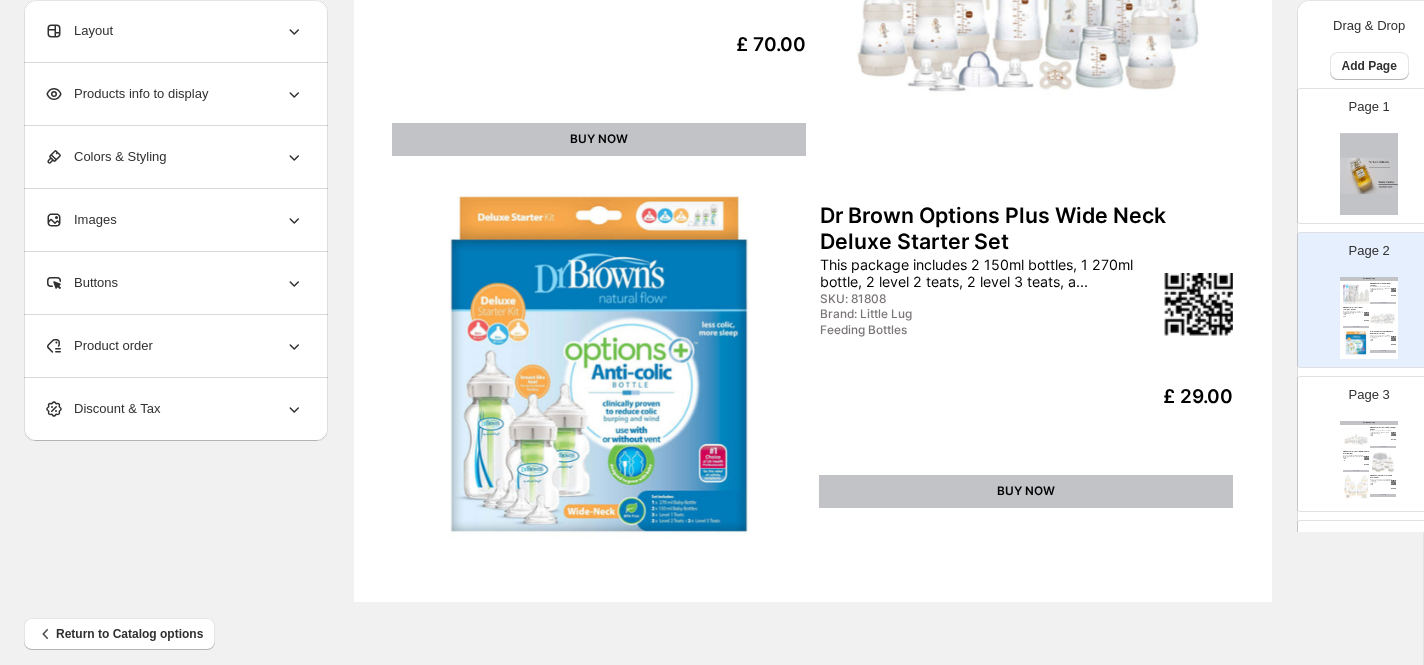 scroll, scrollTop: 760, scrollLeft: 0, axis: vertical 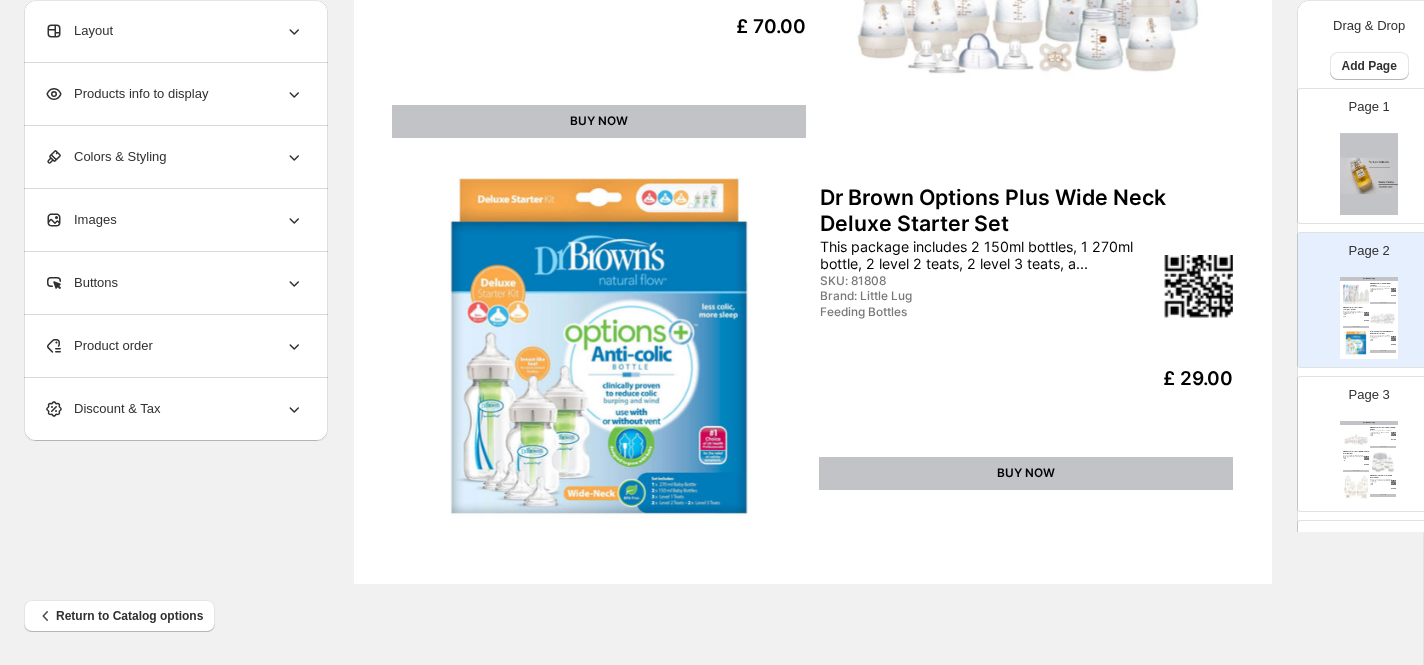 click on "Product order" at bounding box center (174, 346) 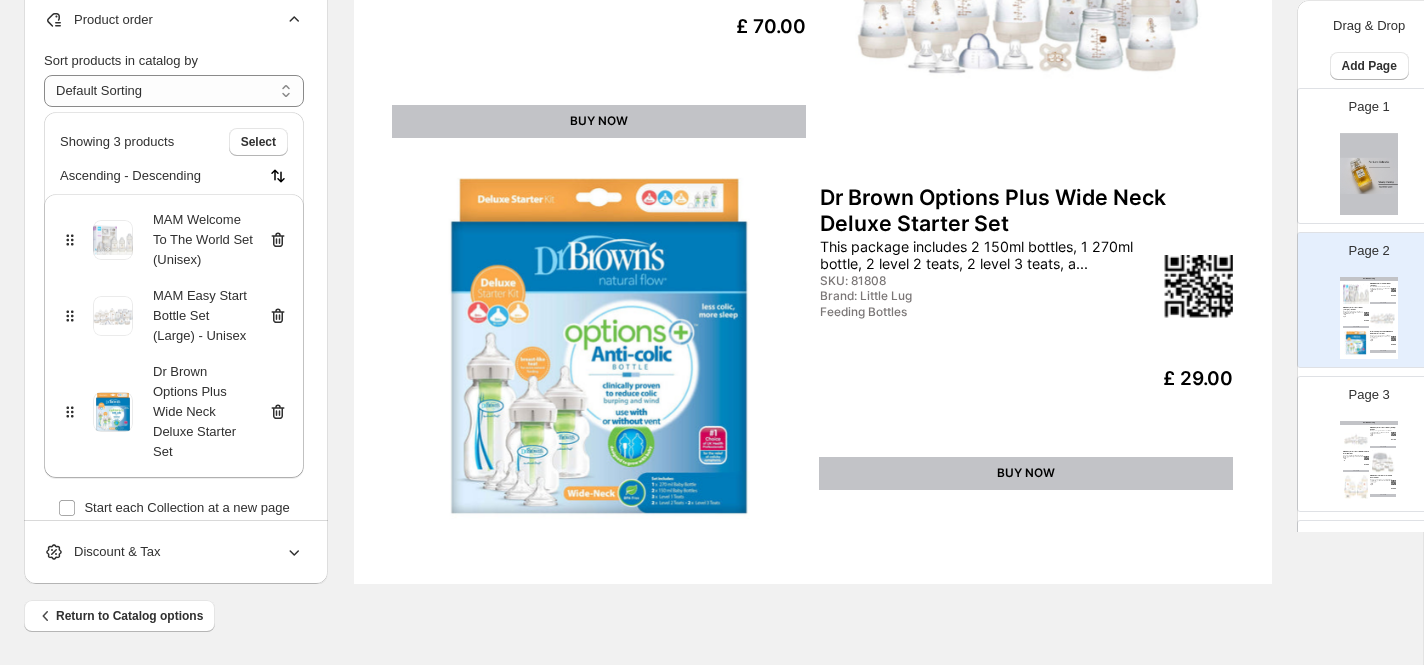 click 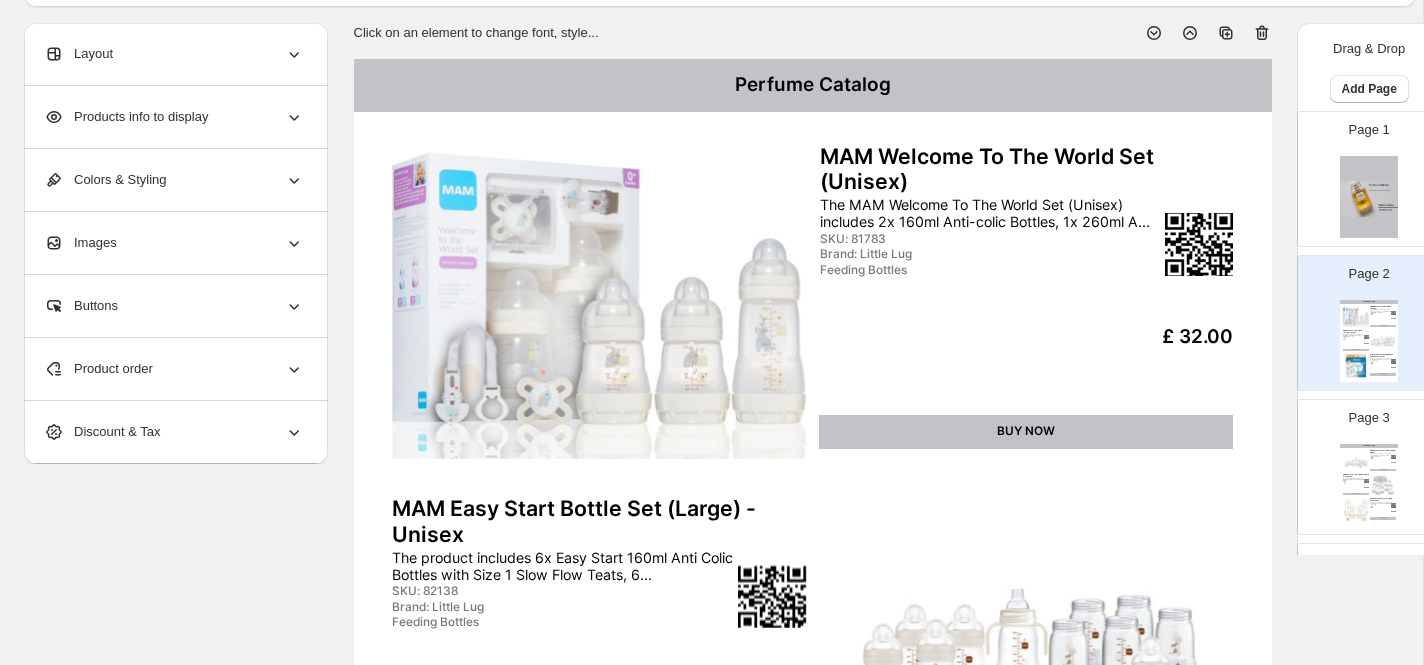 scroll, scrollTop: 89, scrollLeft: 0, axis: vertical 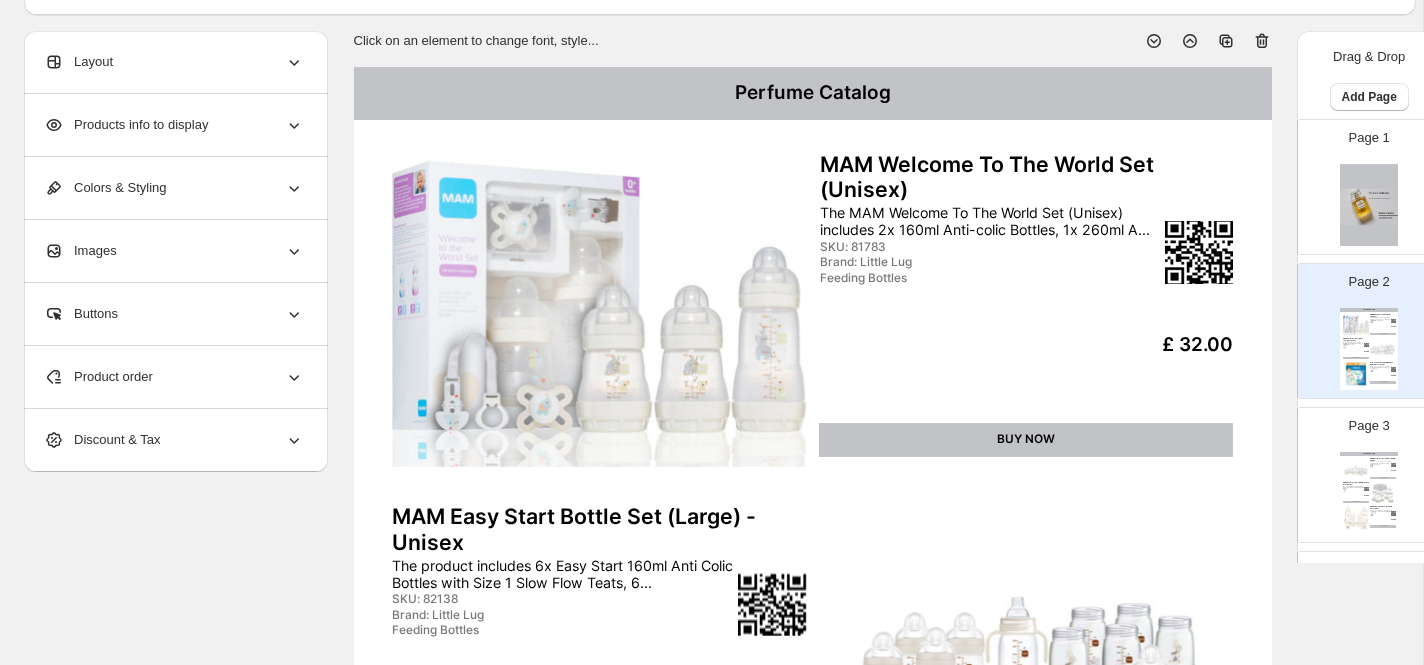 click 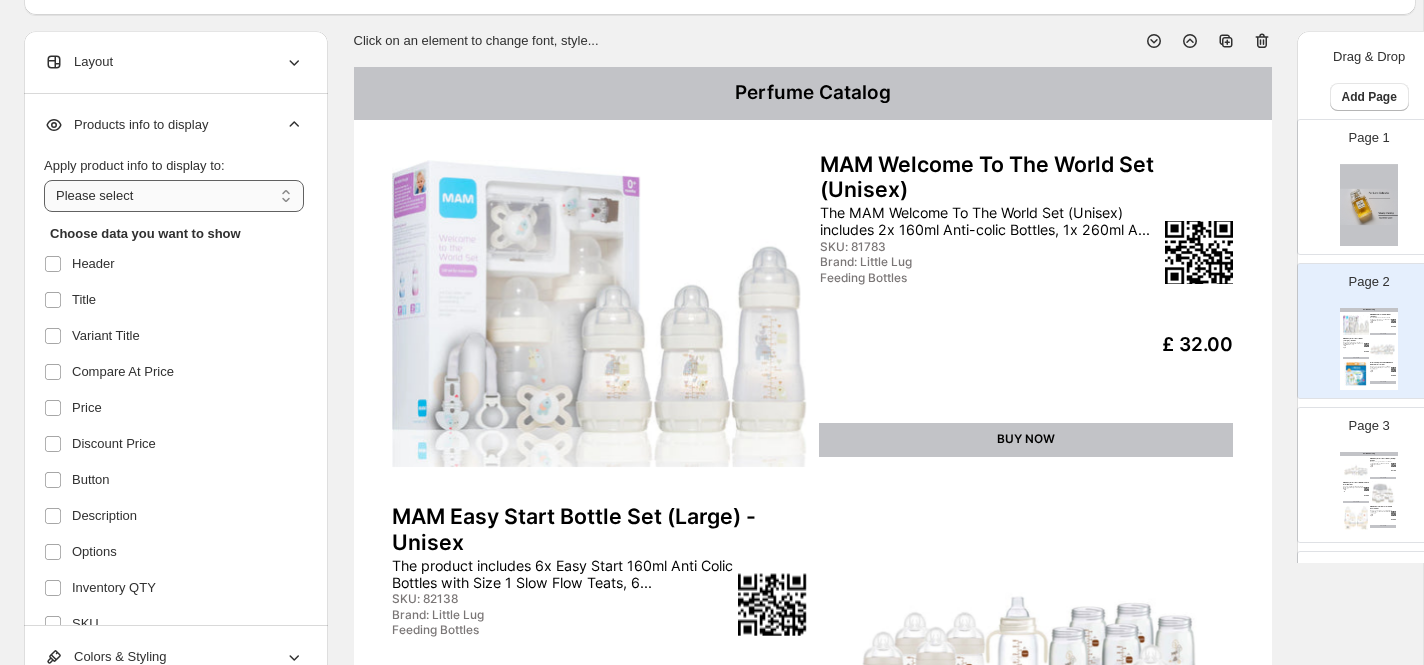 click on "**********" at bounding box center [174, 196] 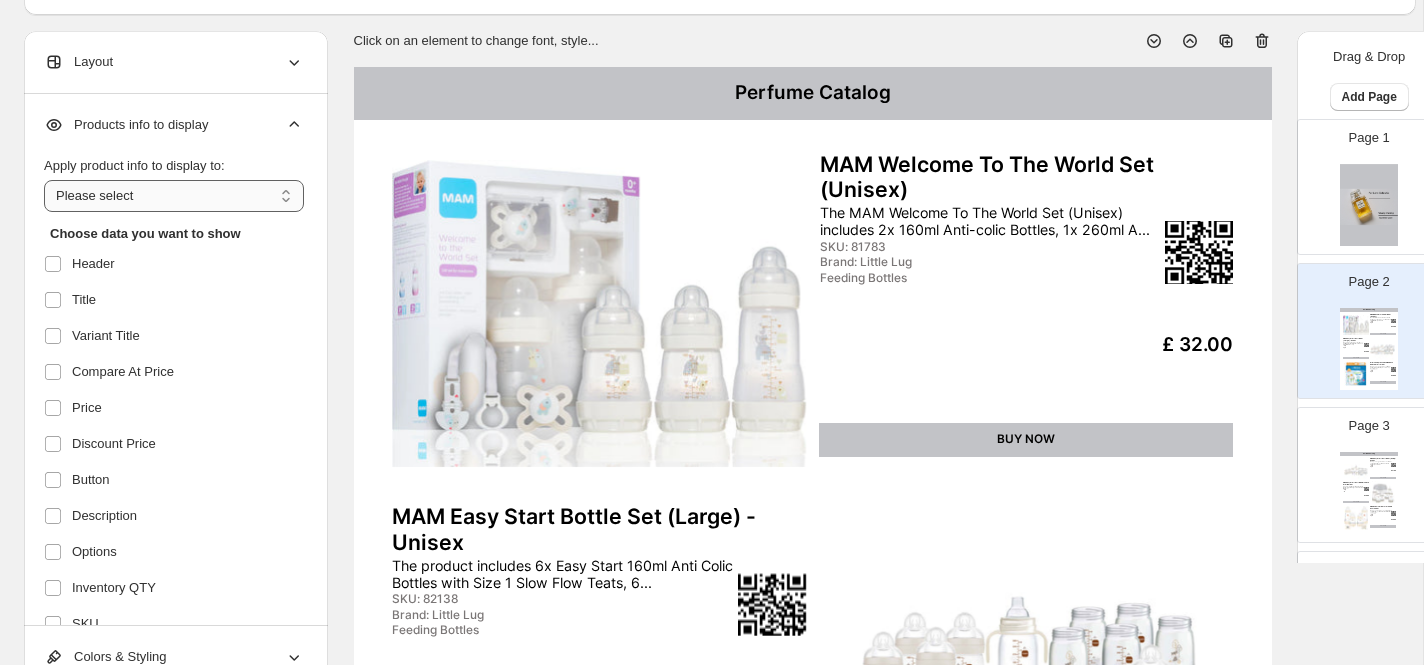 select on "*********" 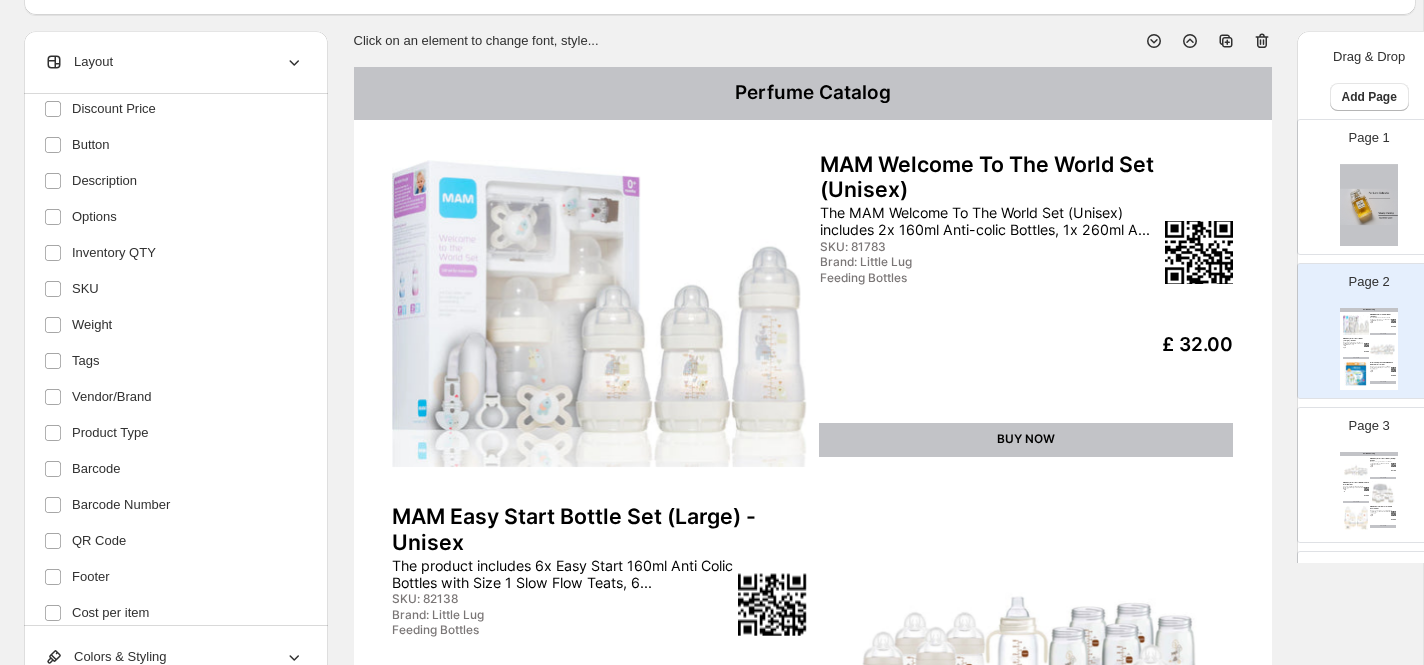 scroll, scrollTop: 393, scrollLeft: 0, axis: vertical 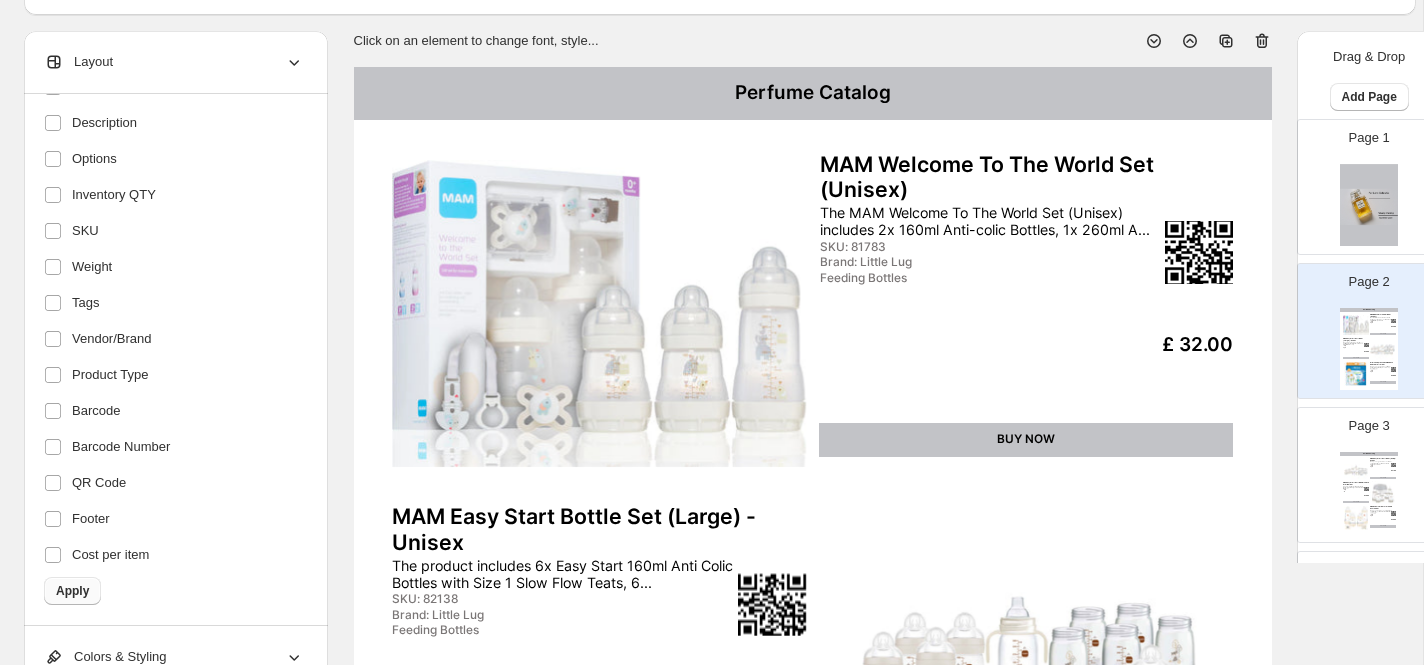 click on "Apply" at bounding box center (72, 591) 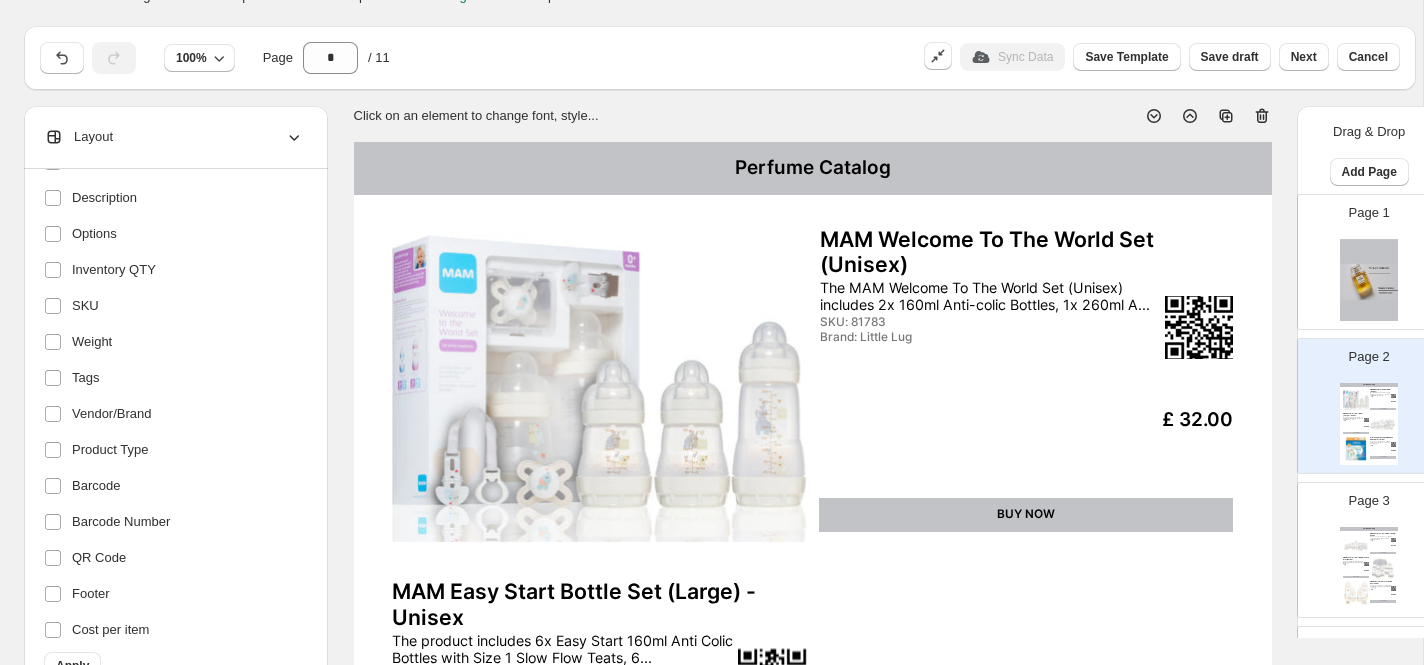 scroll, scrollTop: 0, scrollLeft: 0, axis: both 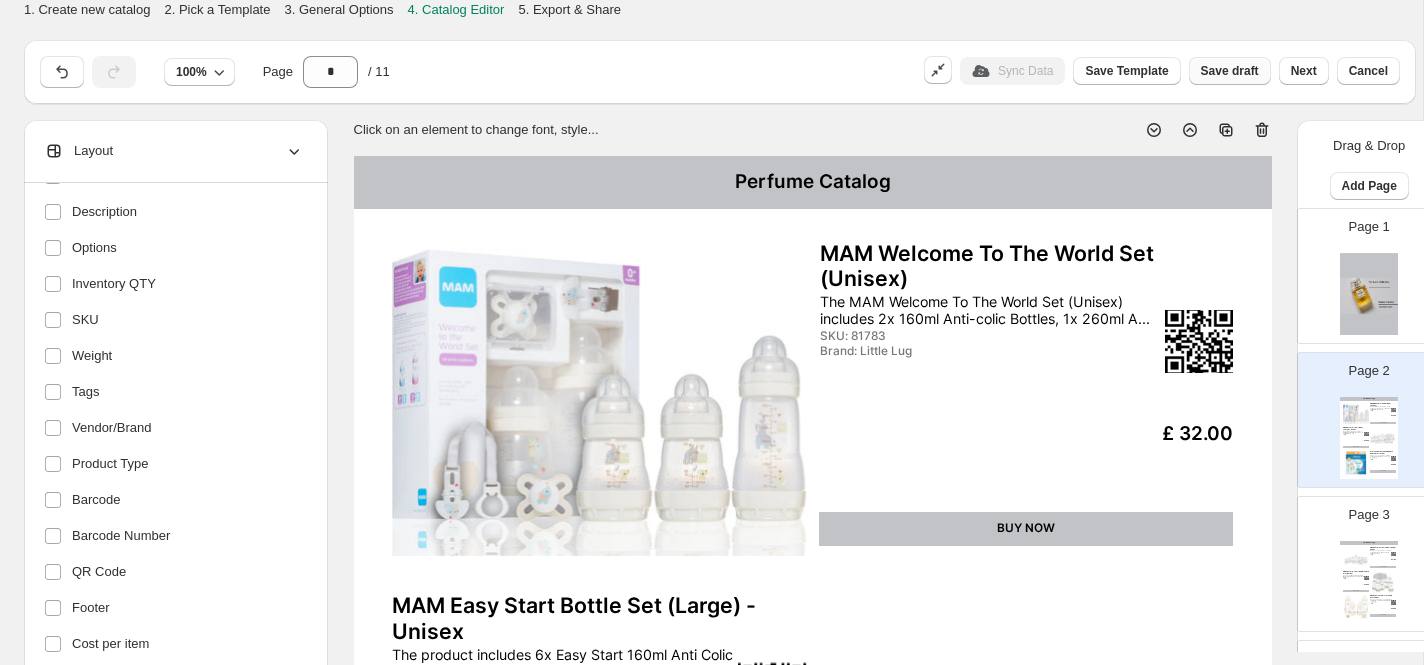 click on "Save draft" at bounding box center [1230, 71] 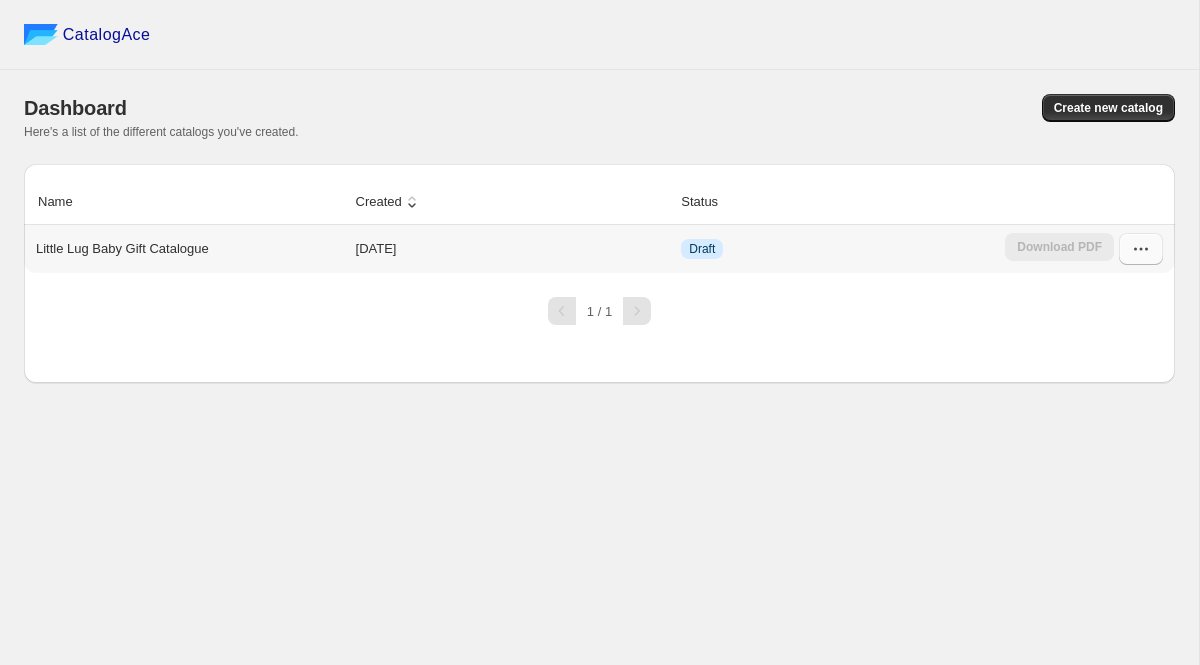 click 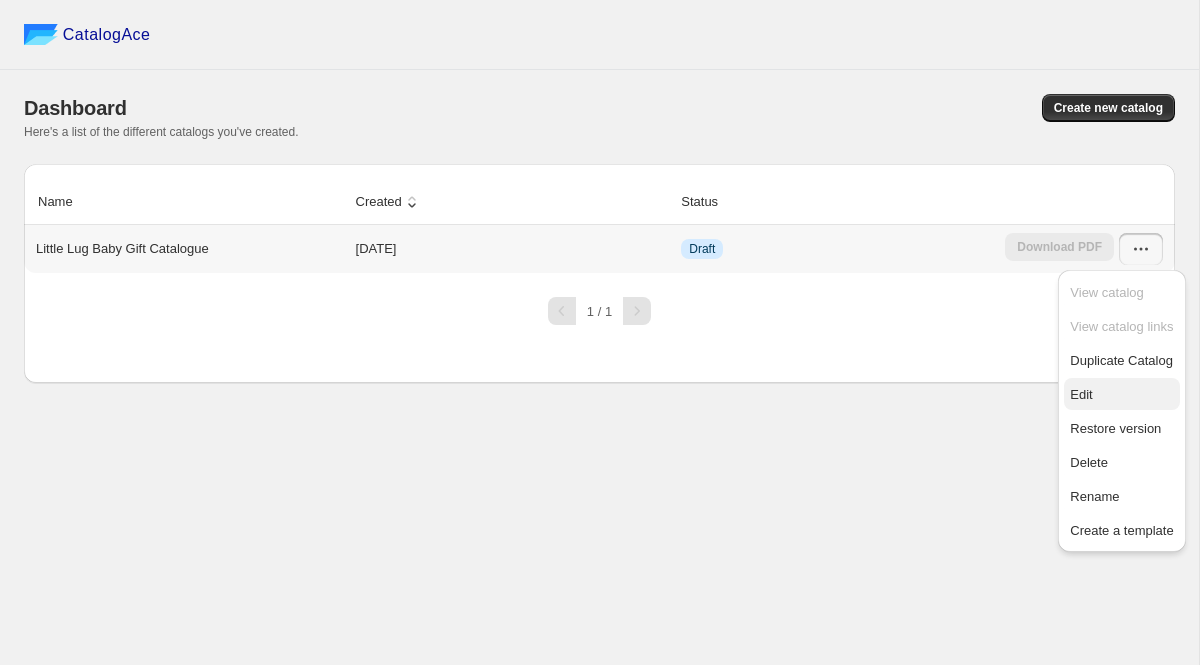 click on "Edit" at bounding box center [1081, 394] 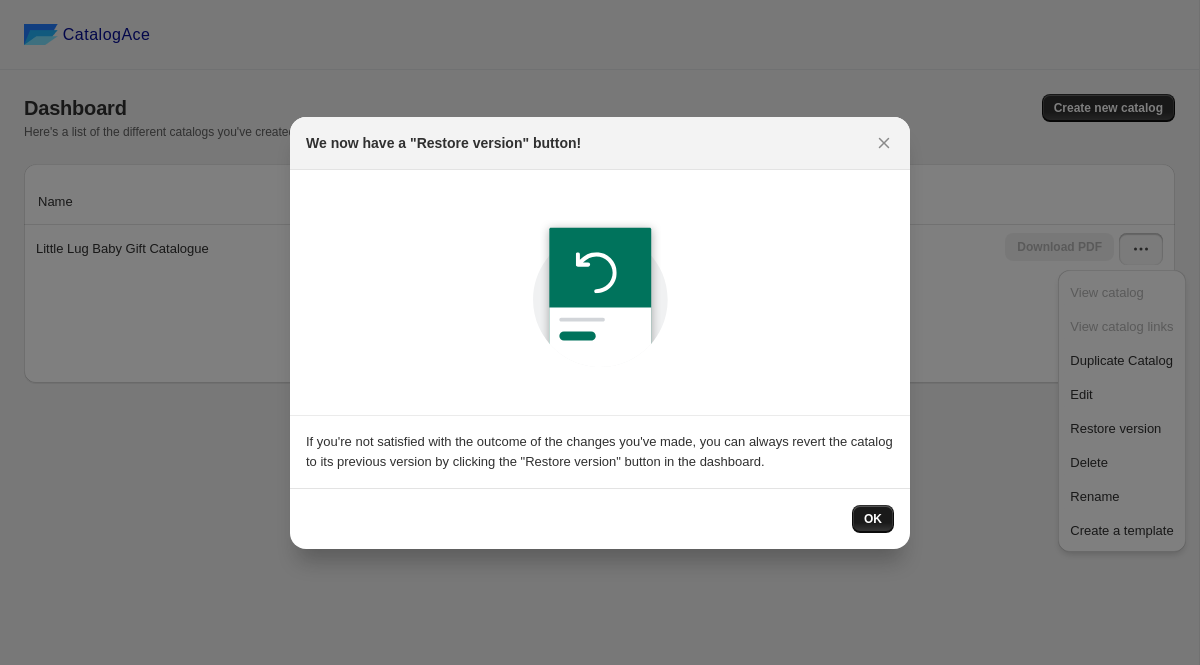 click on "OK" at bounding box center [873, 519] 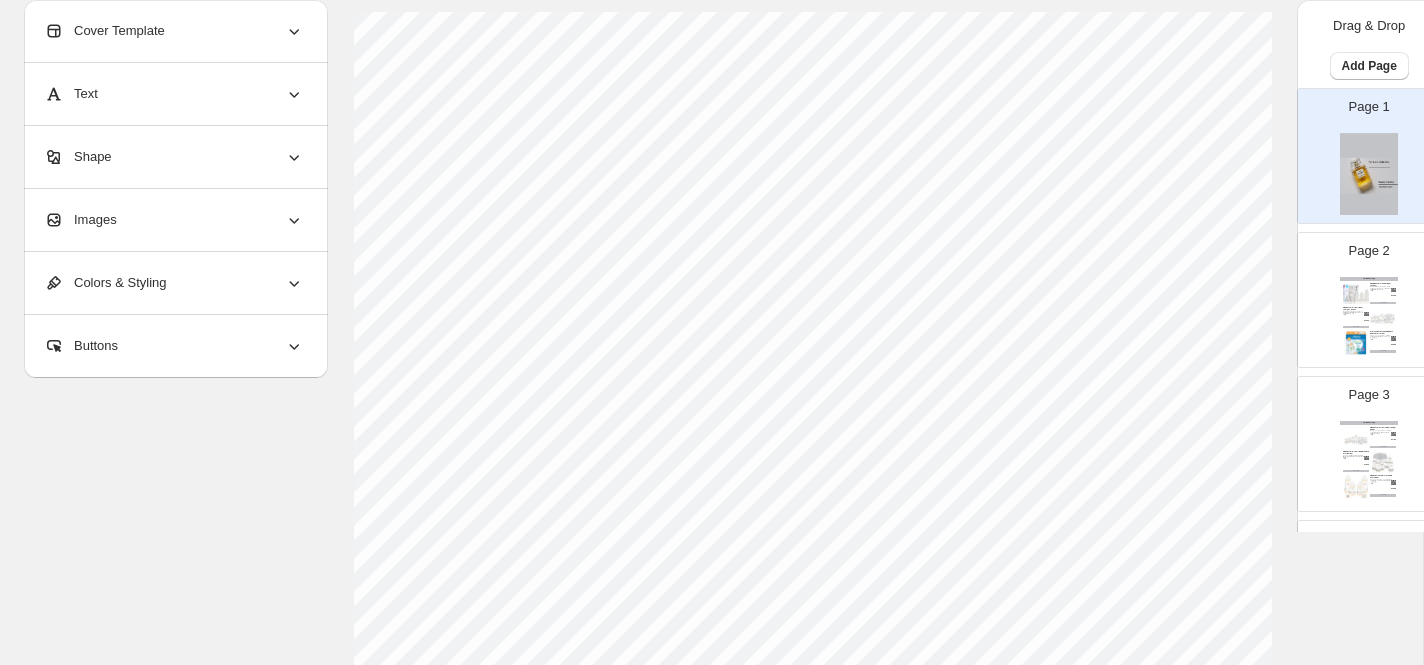 scroll, scrollTop: 170, scrollLeft: 0, axis: vertical 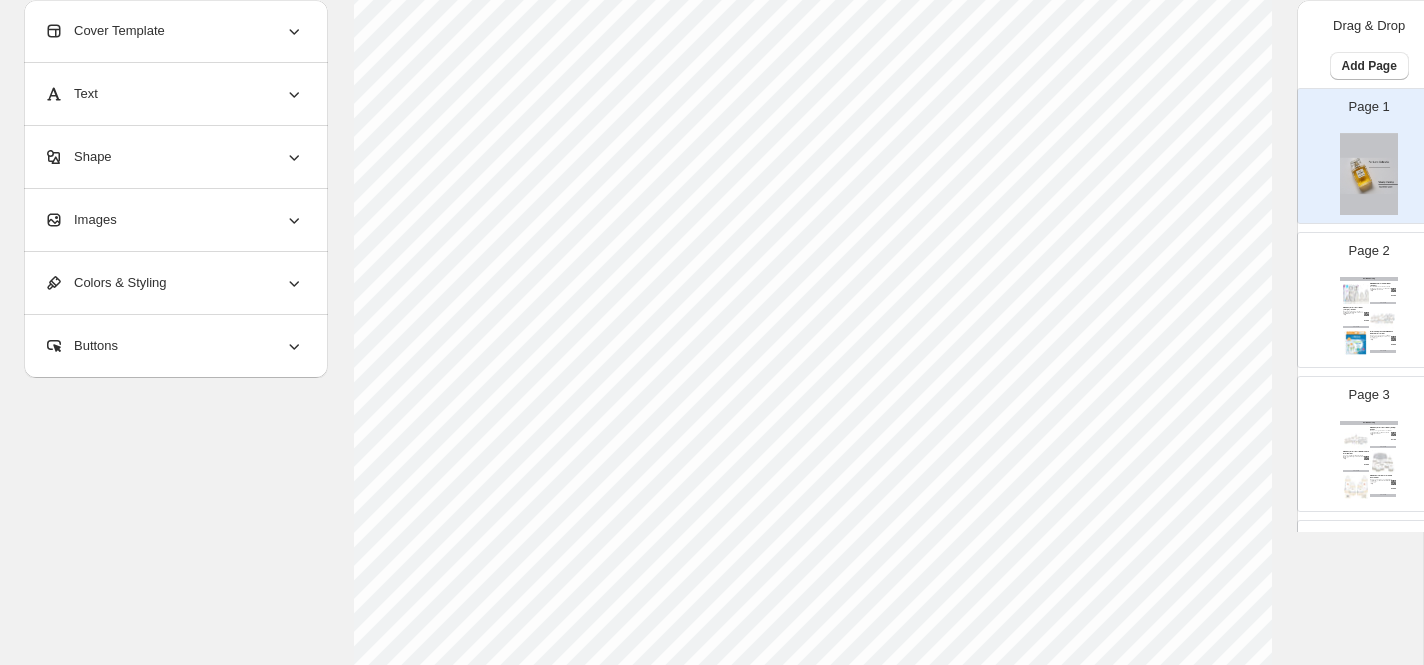 click on "MAM Welcome To The World Set (Unisex)" at bounding box center (1383, 285) 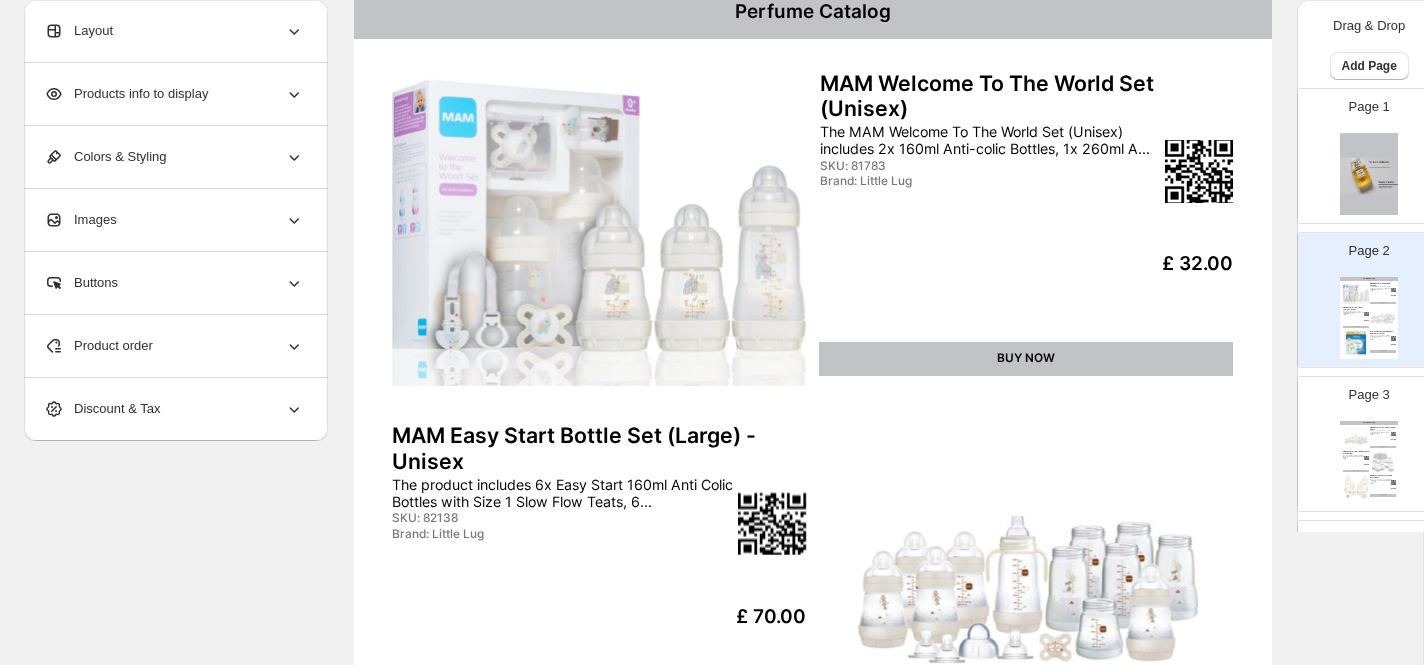 click 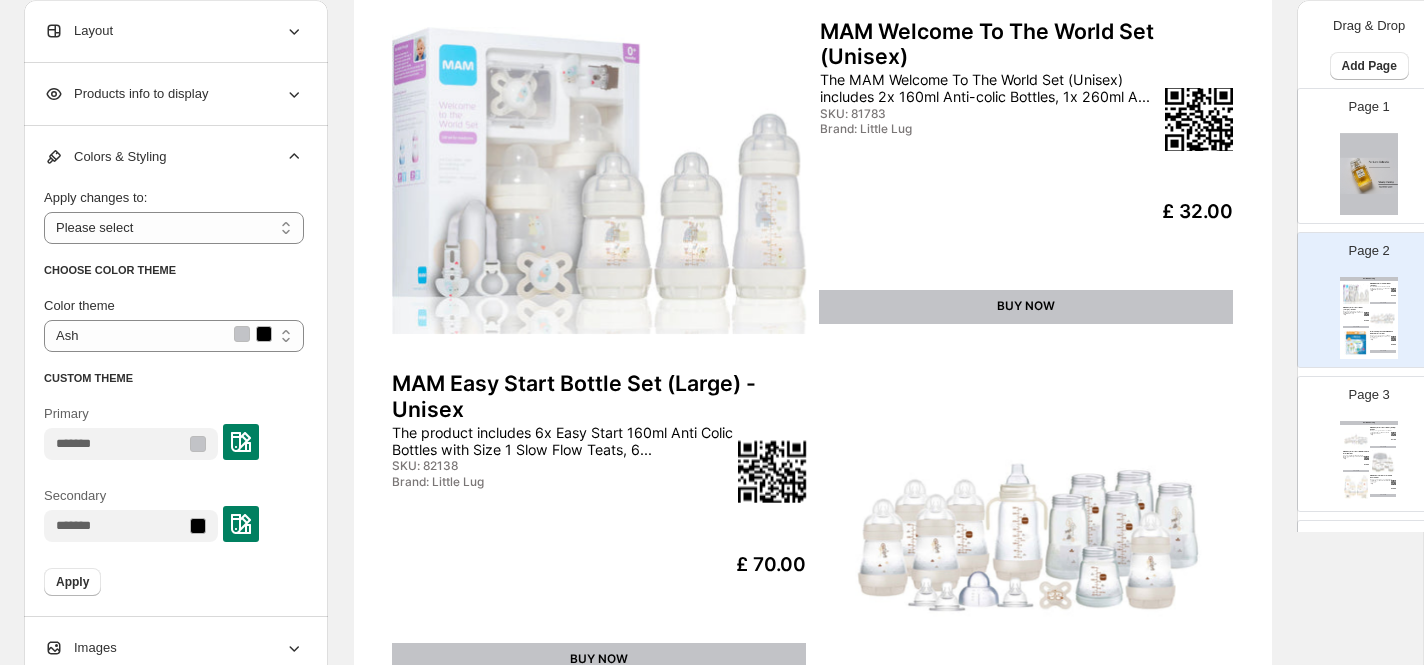 scroll, scrollTop: 233, scrollLeft: 0, axis: vertical 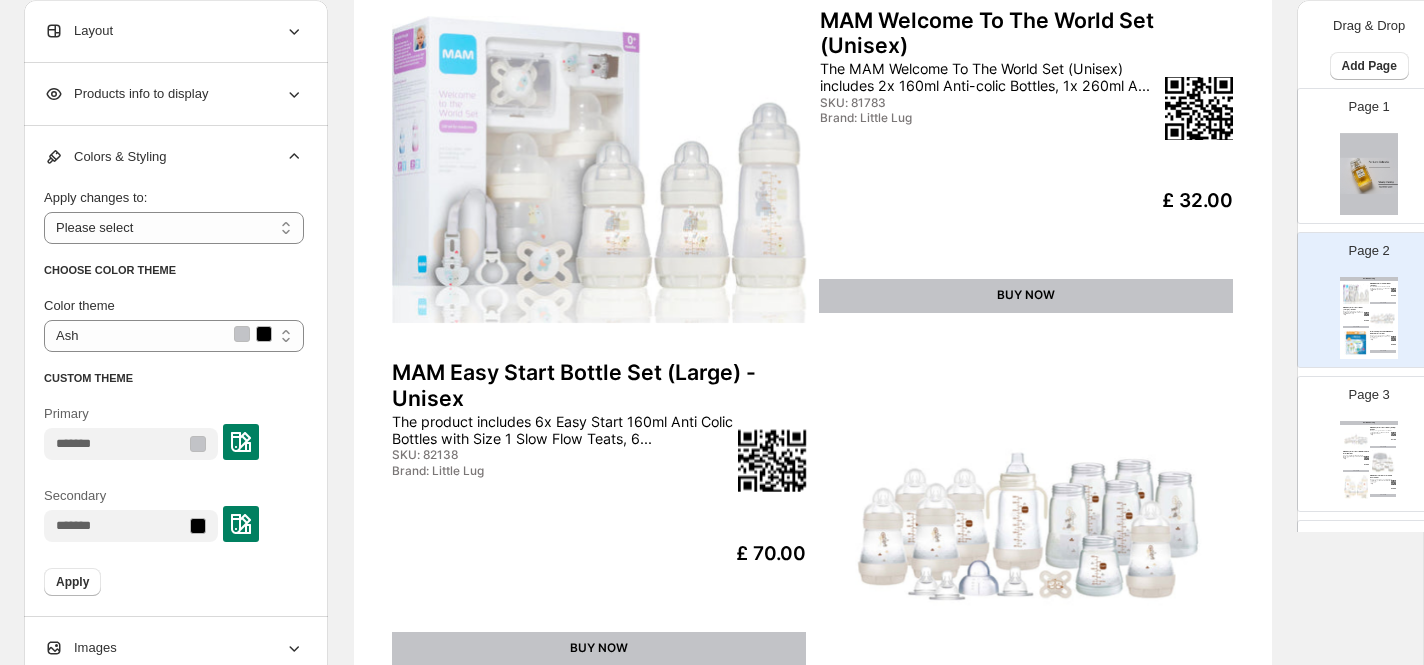 click at bounding box center (241, 442) 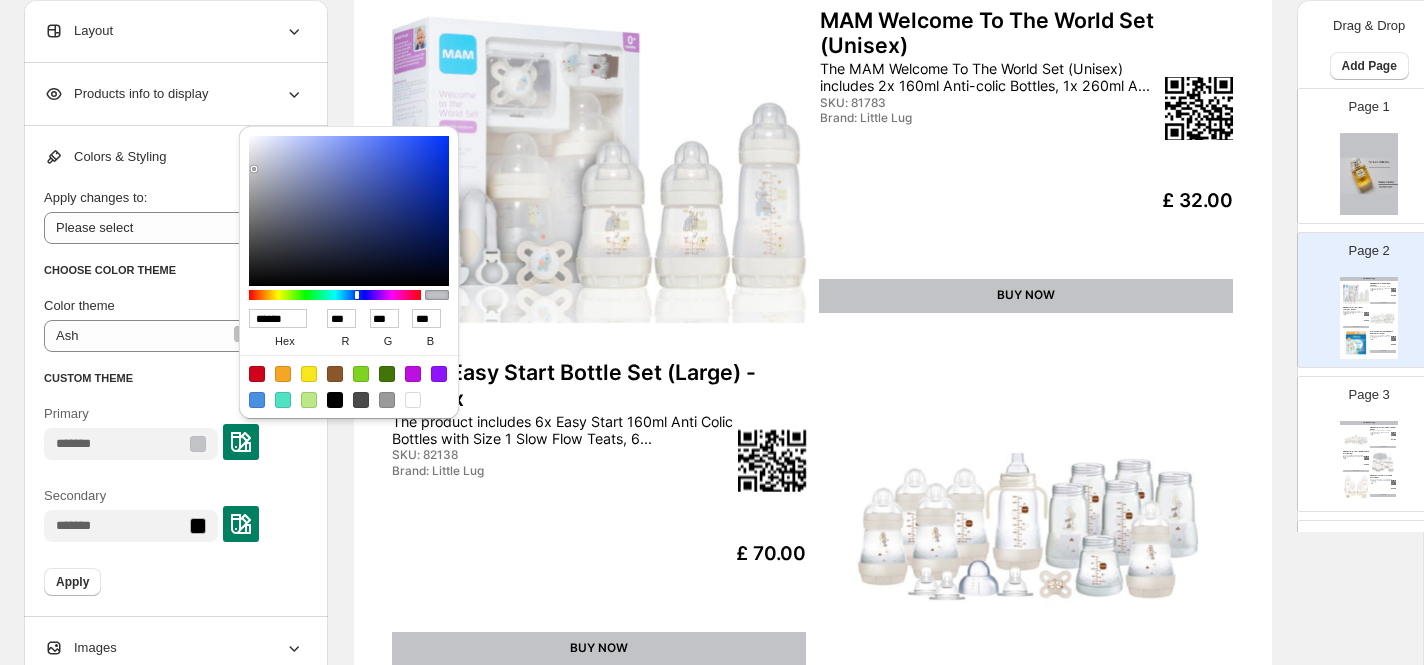 drag, startPoint x: 299, startPoint y: 322, endPoint x: 254, endPoint y: 317, distance: 45.276924 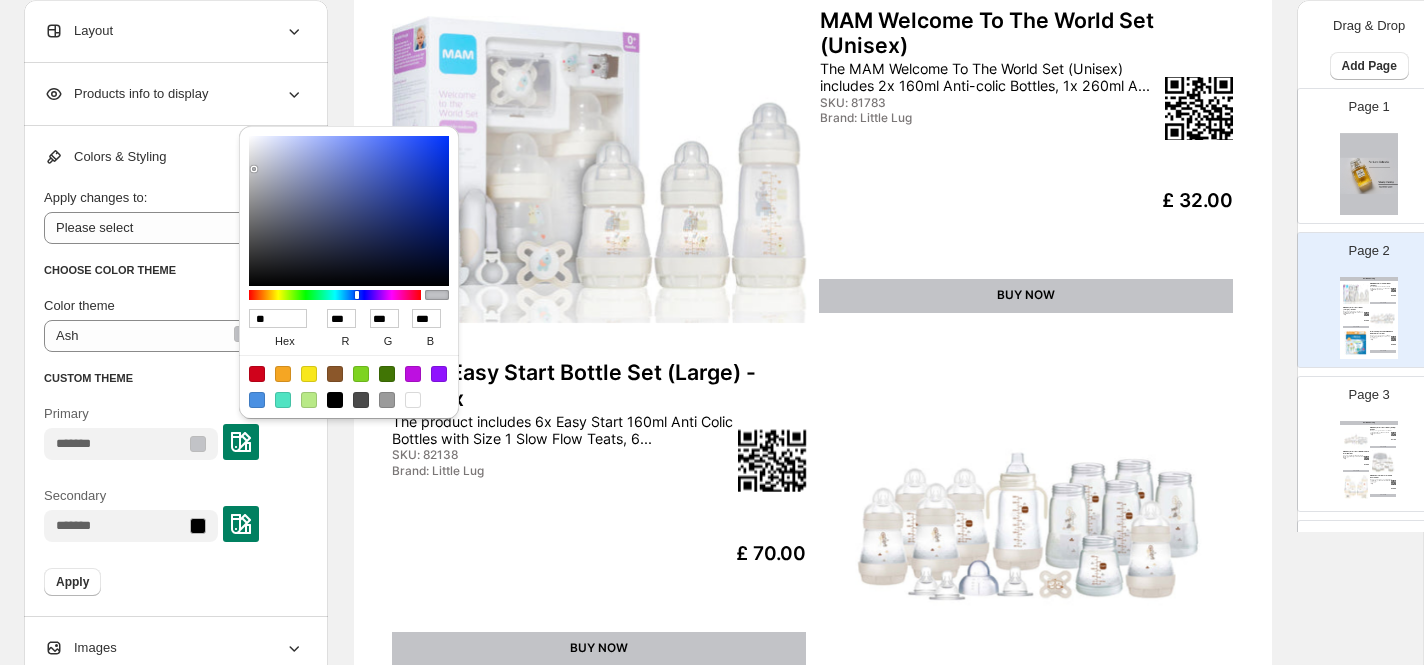 type on "***" 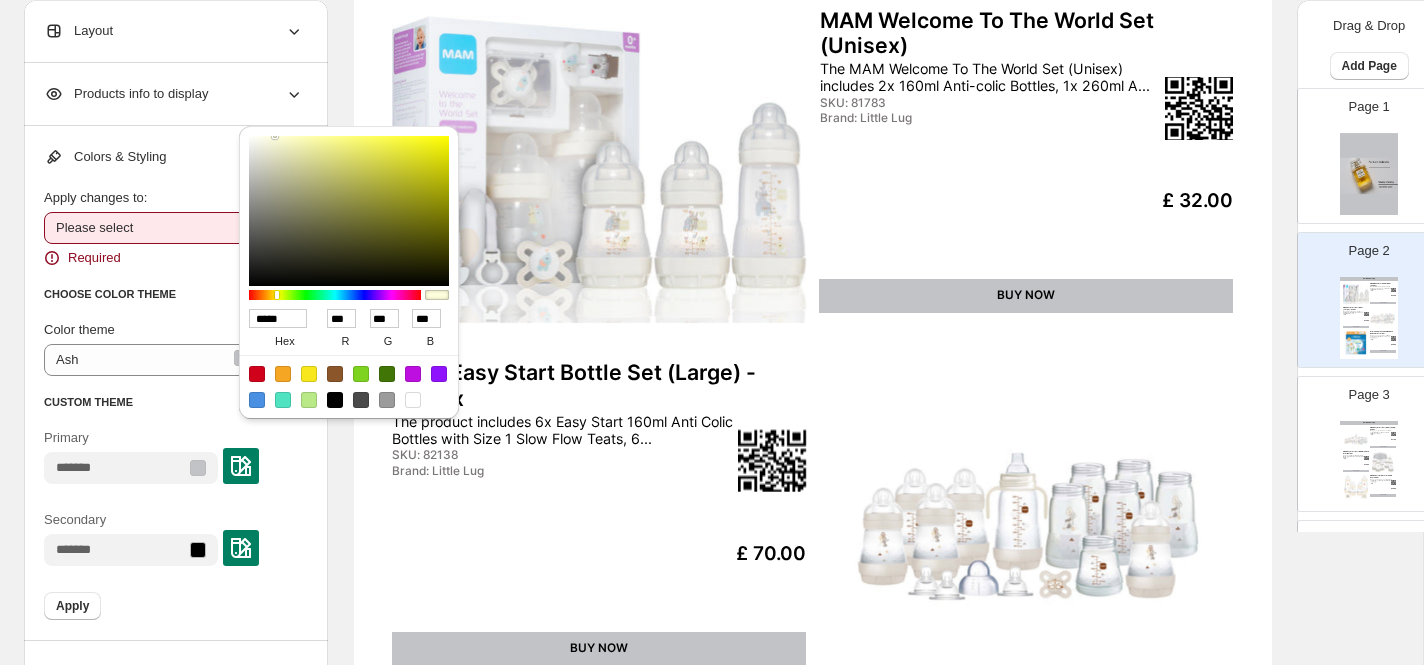 type on "******" 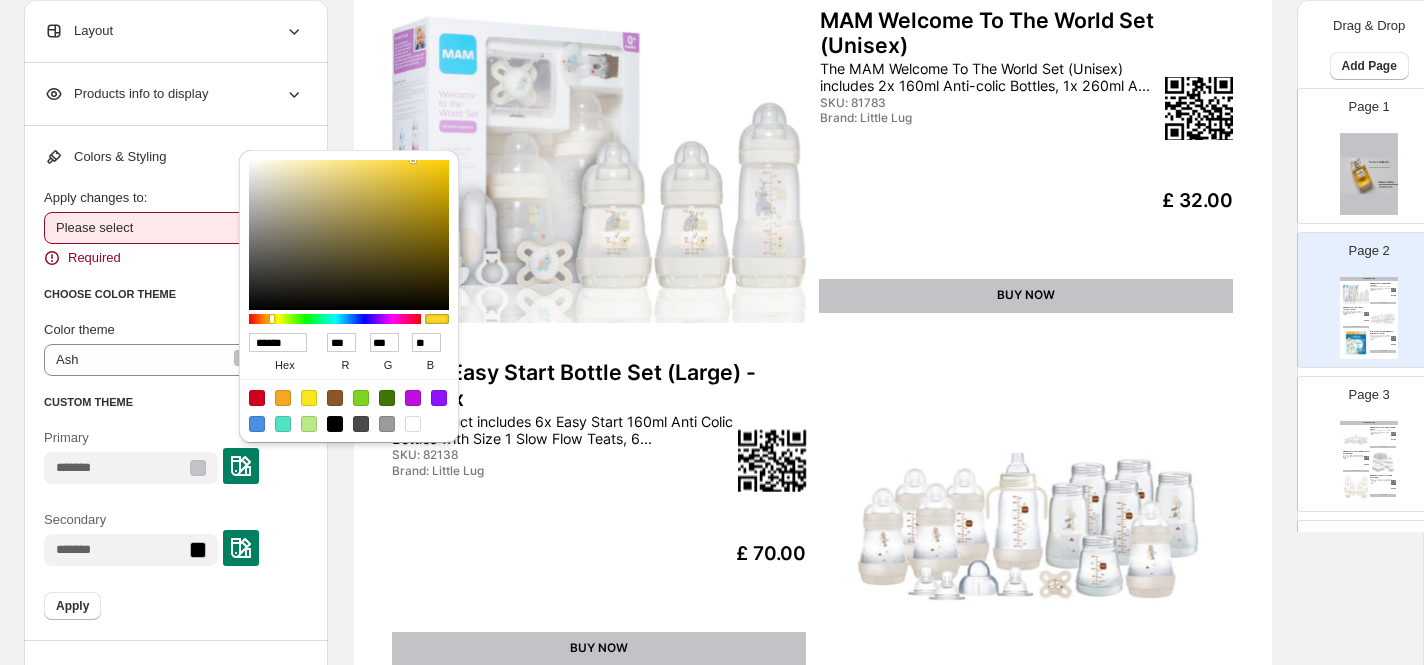 type on "******" 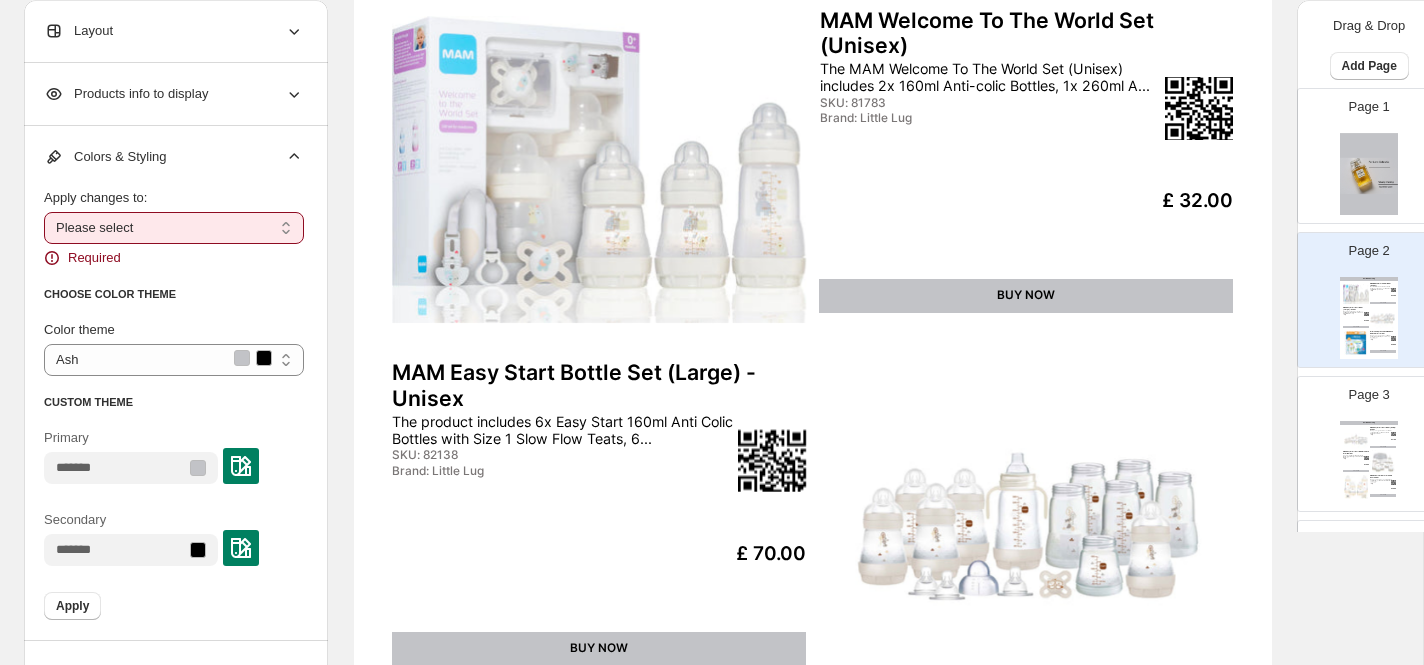 click on "**********" at bounding box center (174, 228) 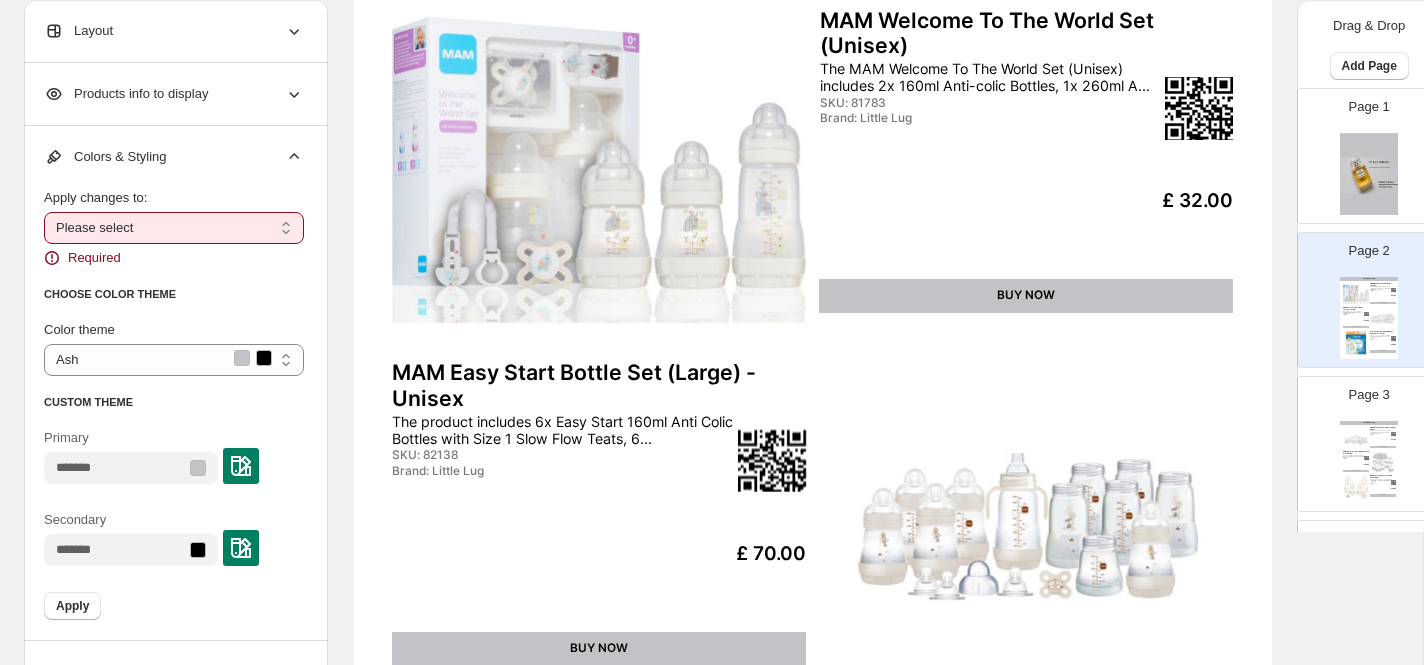select on "**********" 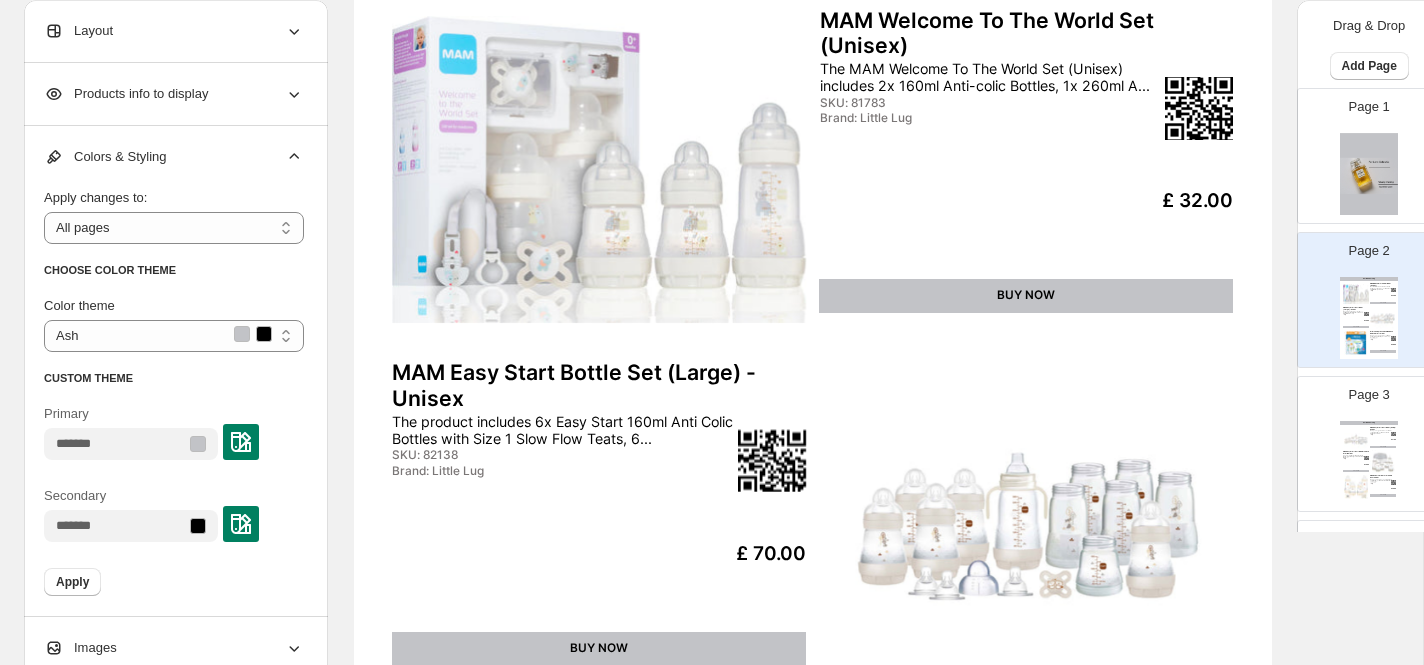 click at bounding box center (241, 442) 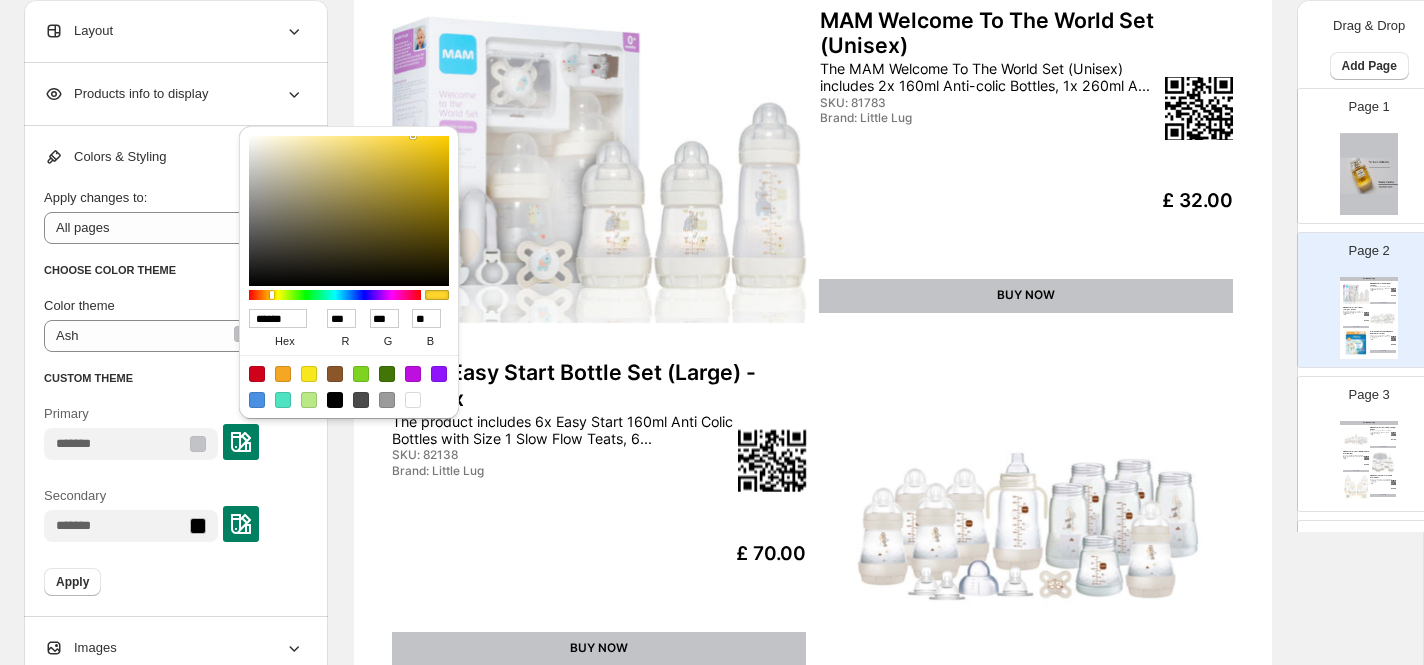 drag, startPoint x: 301, startPoint y: 322, endPoint x: 240, endPoint y: 312, distance: 61.81424 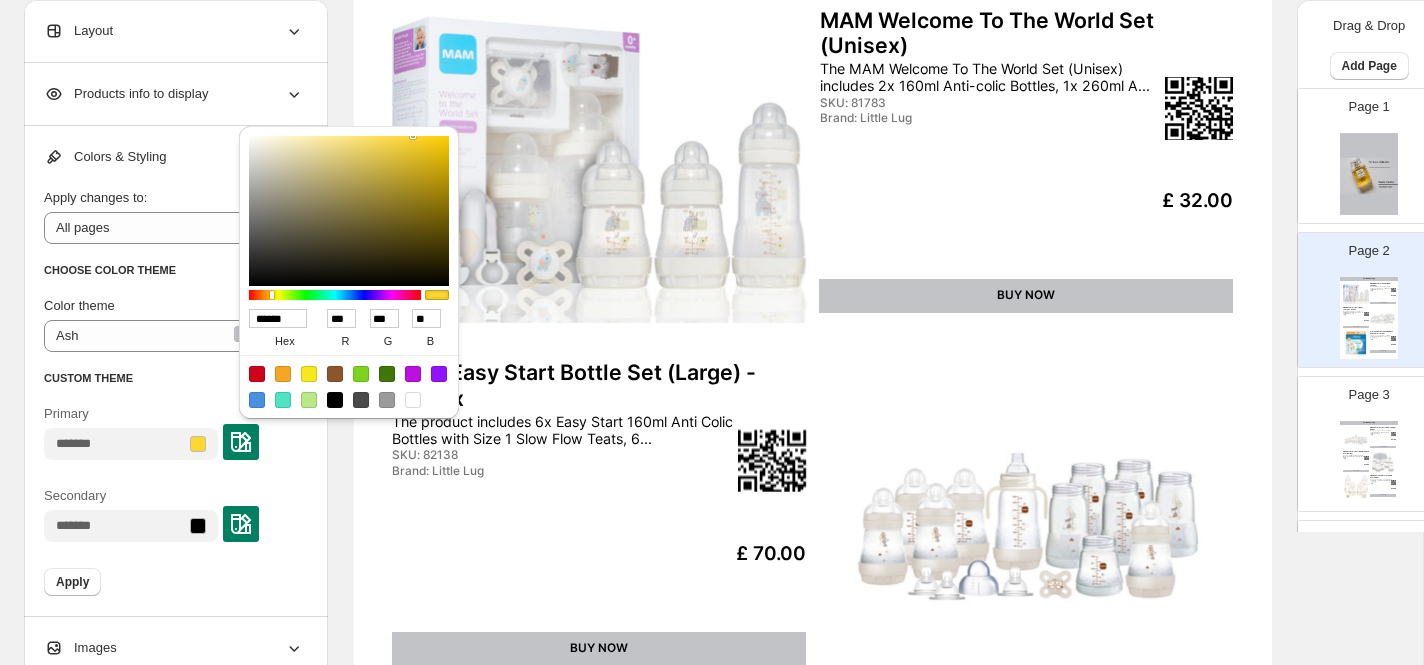 type on "******" 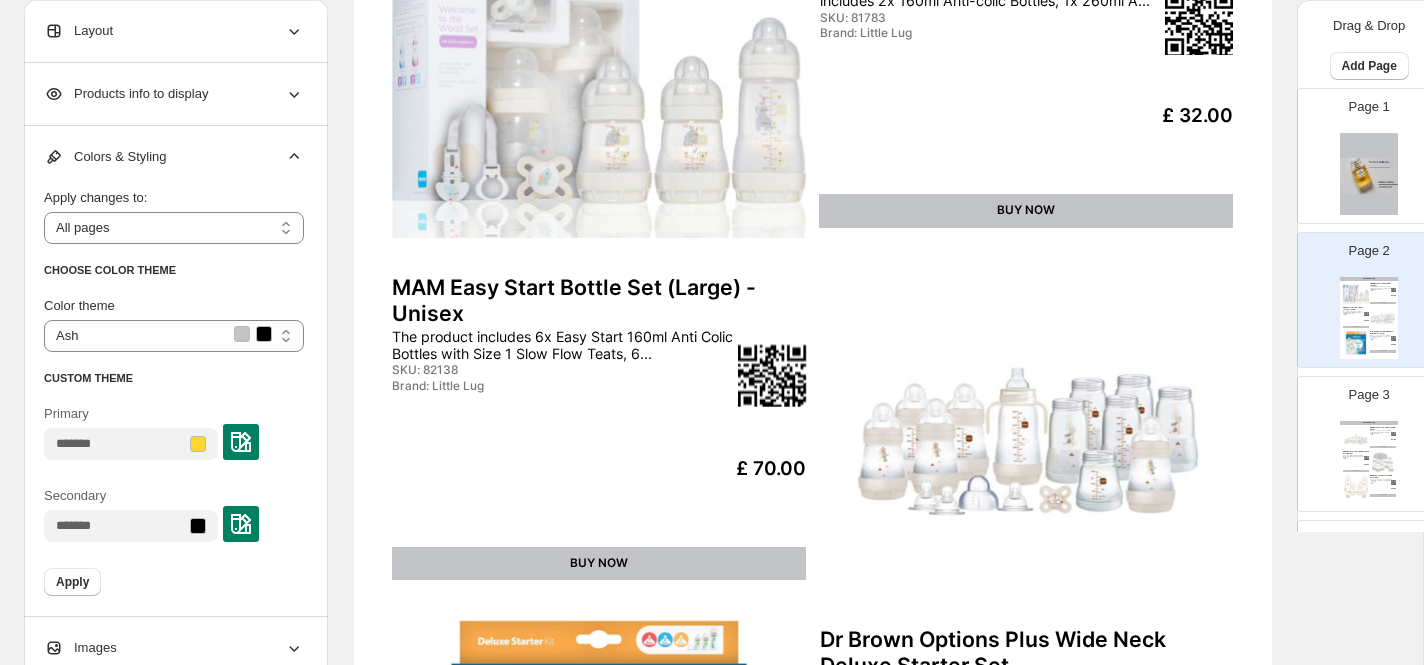 scroll, scrollTop: 350, scrollLeft: 0, axis: vertical 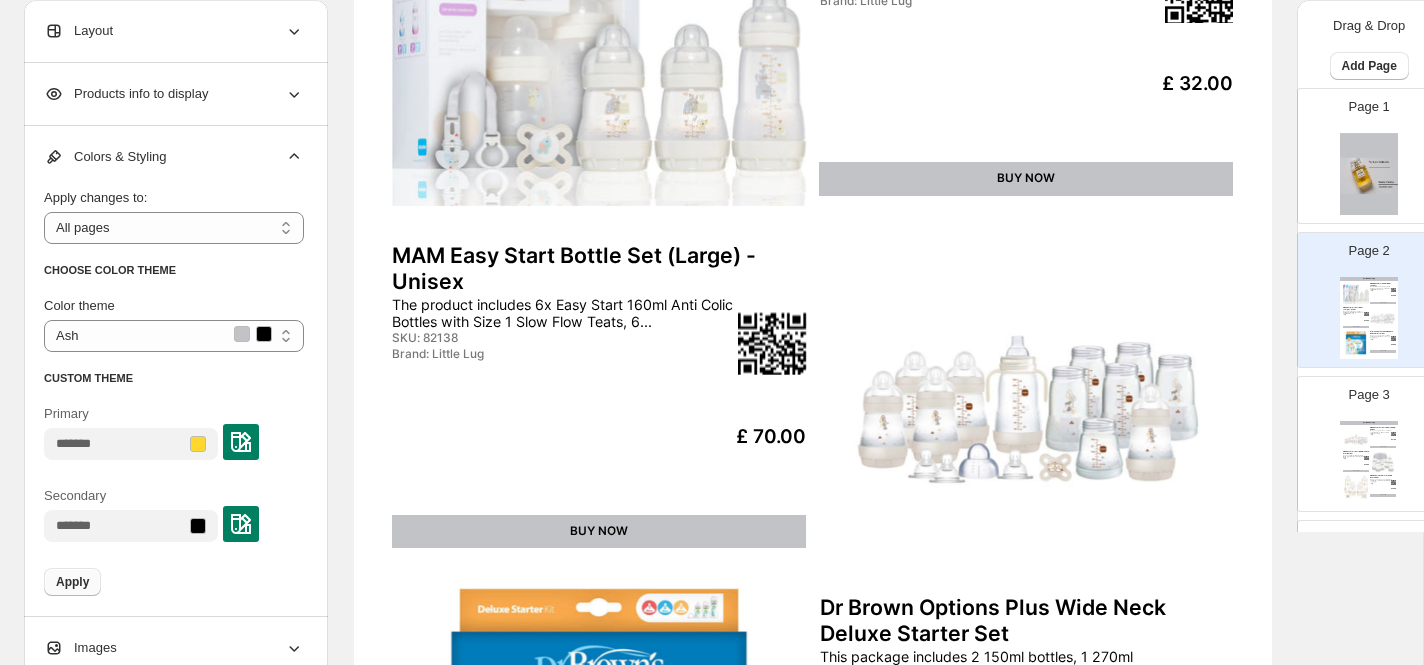 click on "Apply" at bounding box center (72, 582) 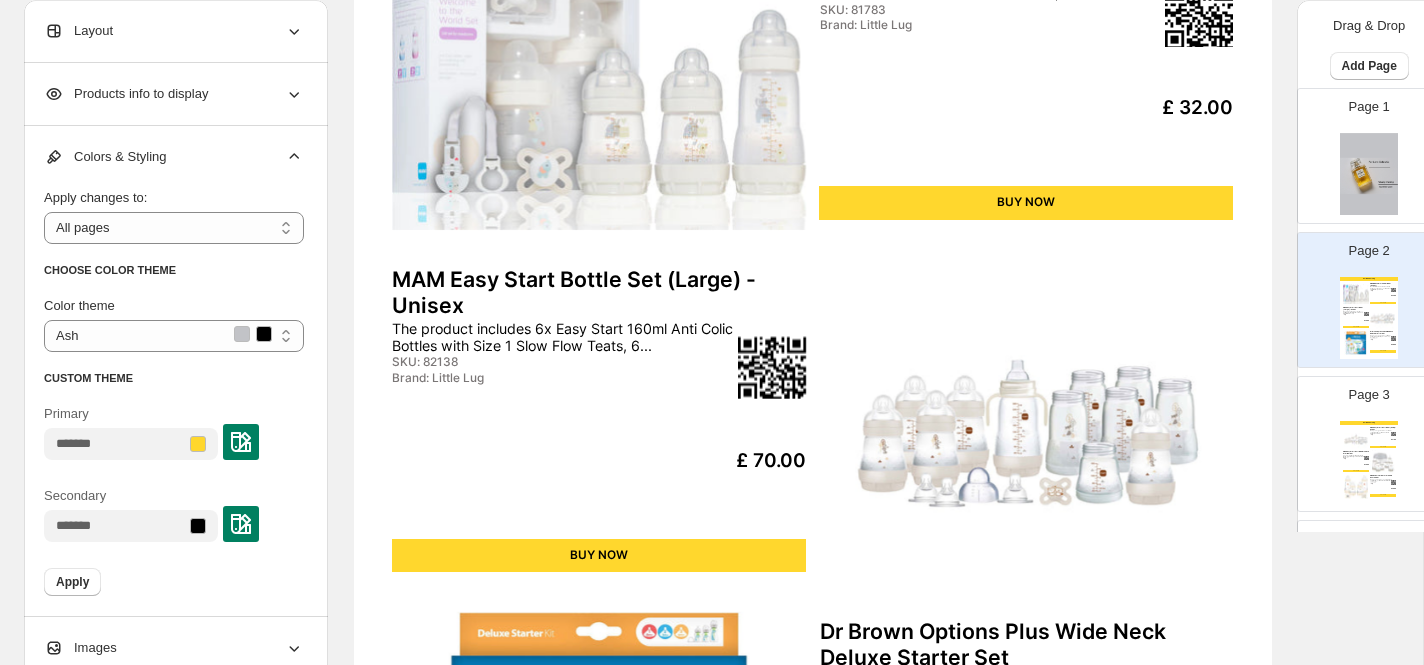 scroll, scrollTop: 0, scrollLeft: 0, axis: both 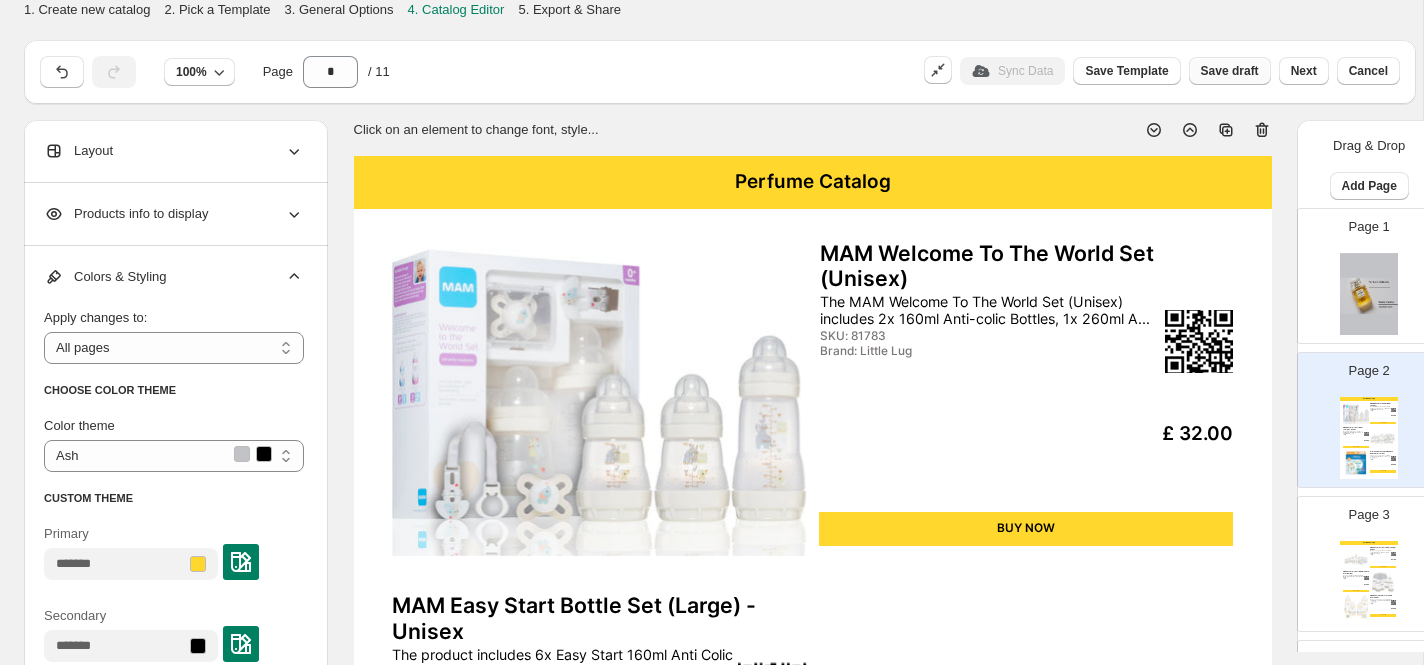 click on "Save draft" at bounding box center (1230, 71) 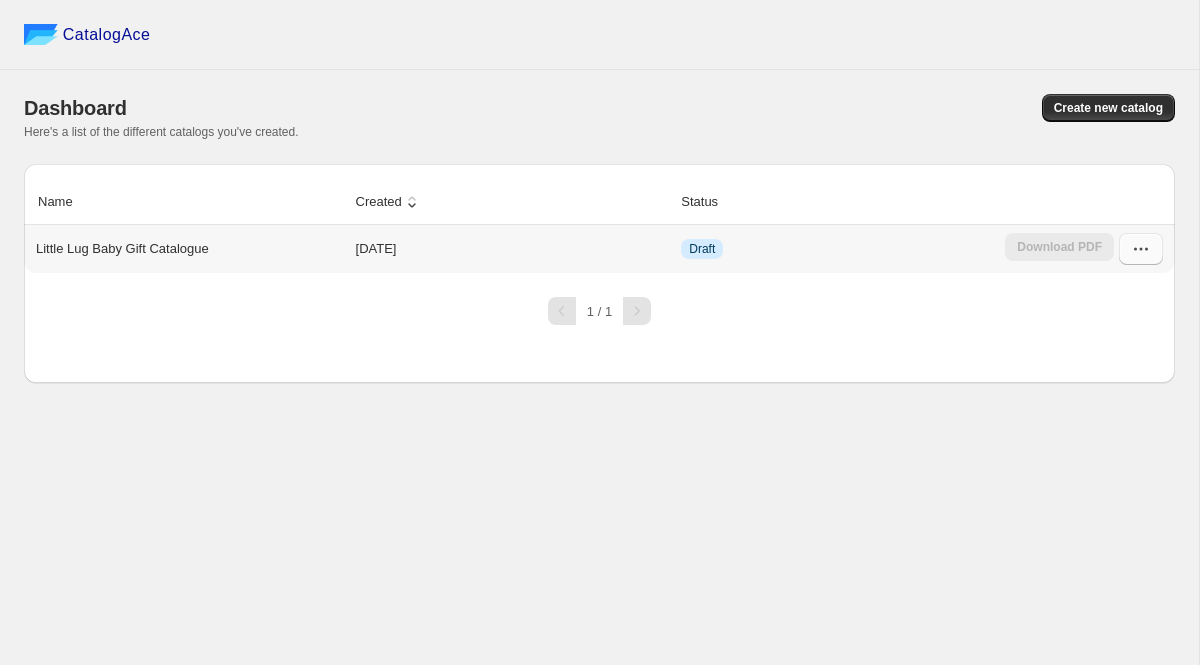 click 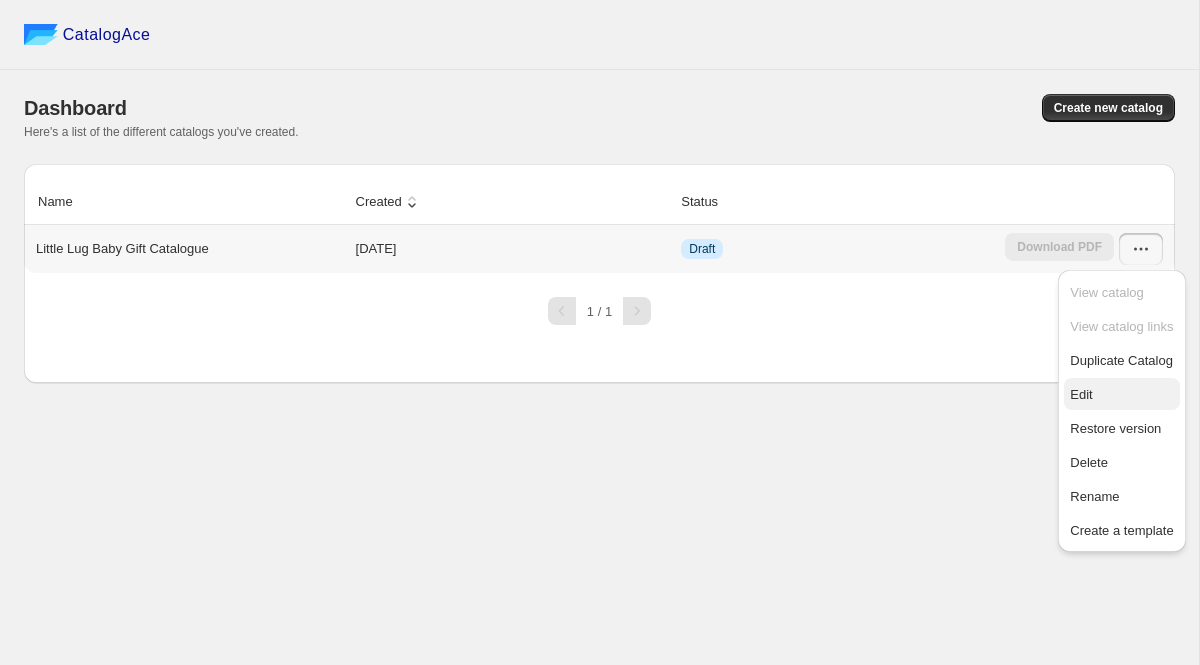 click on "Edit" at bounding box center (1121, 395) 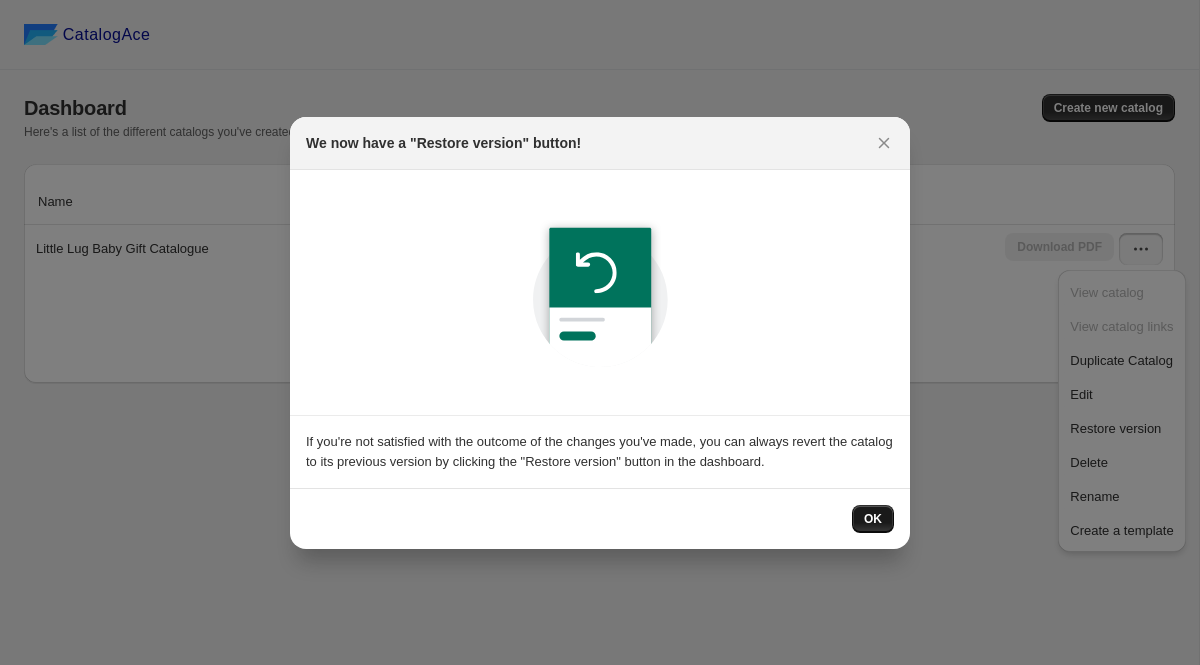 click on "OK" at bounding box center [873, 519] 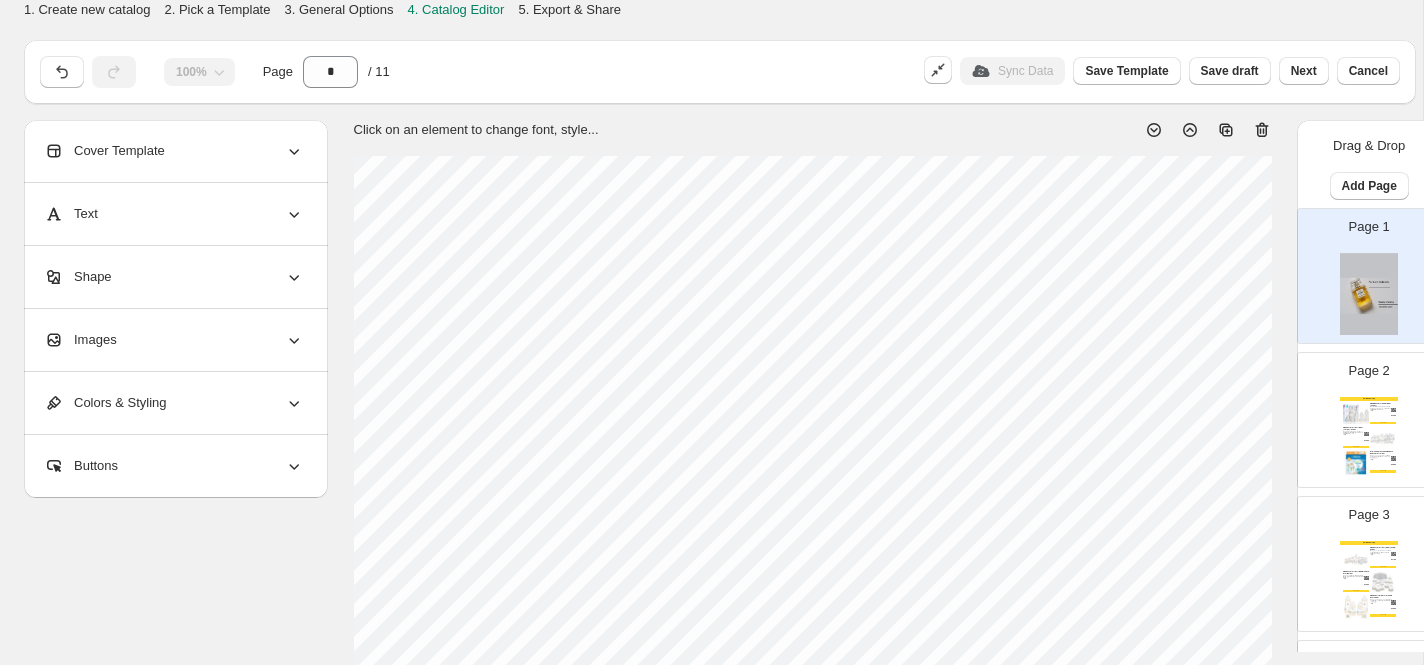 click on "Perfume Catalog MAM Easy Start Bottle Set (Small) - Unisex This package includes: 2x 130ml anti-colic bottles, 2x 160ml anti-colic bottles, 4x 260ml ... SKU:  82151 Brand:  Little Lug £ 51.00 BUY NOW MAM Easy Start Bottle & Microwave Steriliser Set Contains: Steriliser; 3 x 160ml Anti-colic Bottles (Slow Flow); 3 x 260ml Anti-colic Bottl... SKU:  82150 Brand:  Little Lug £ 78.00 BUY NOW MAM Colours Of Nature Feed & Soothe Set This pack includes: 2 x 260ml Anti-colic Bottles, 2 x 160ml Anti-colic Bottles, and 2 x St... SKU:  81784 Brand:  Little Lug £ 38.00 BUY NOW" at bounding box center [1369, 582] 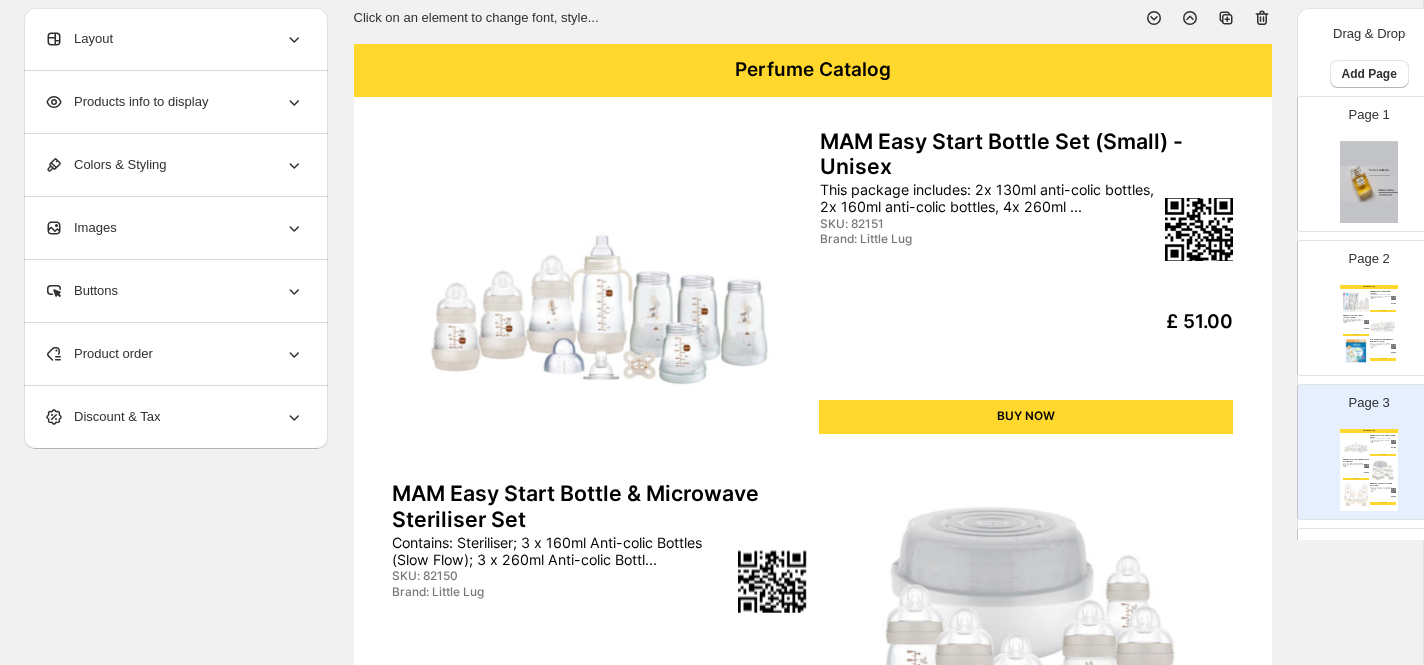 scroll, scrollTop: 115, scrollLeft: 0, axis: vertical 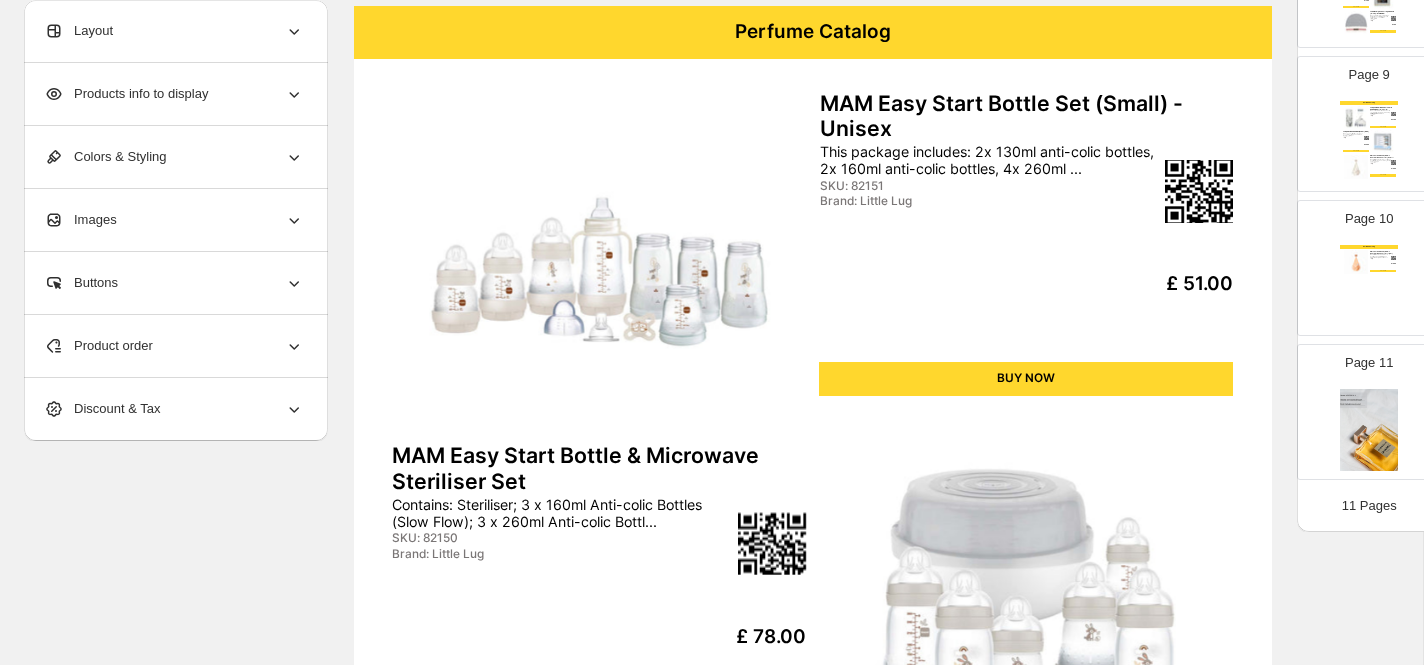 click at bounding box center (1369, 430) 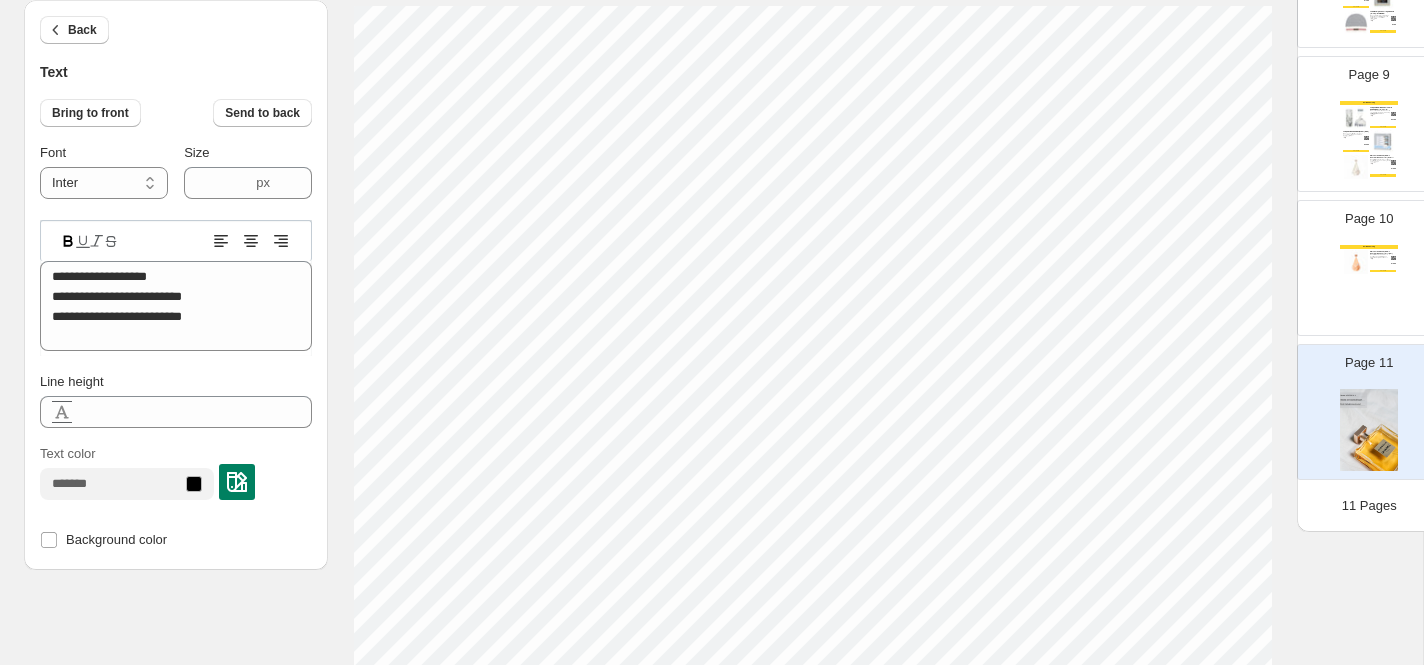 scroll, scrollTop: 0, scrollLeft: 13, axis: horizontal 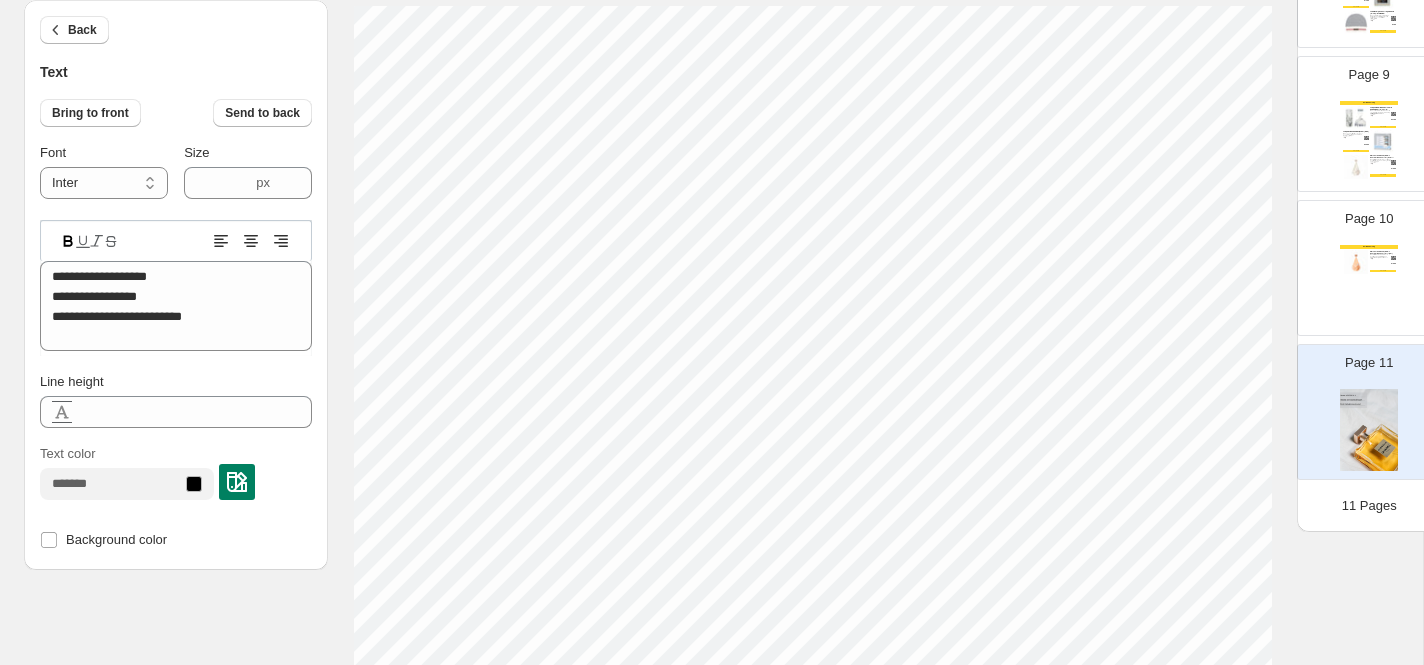 type on "**********" 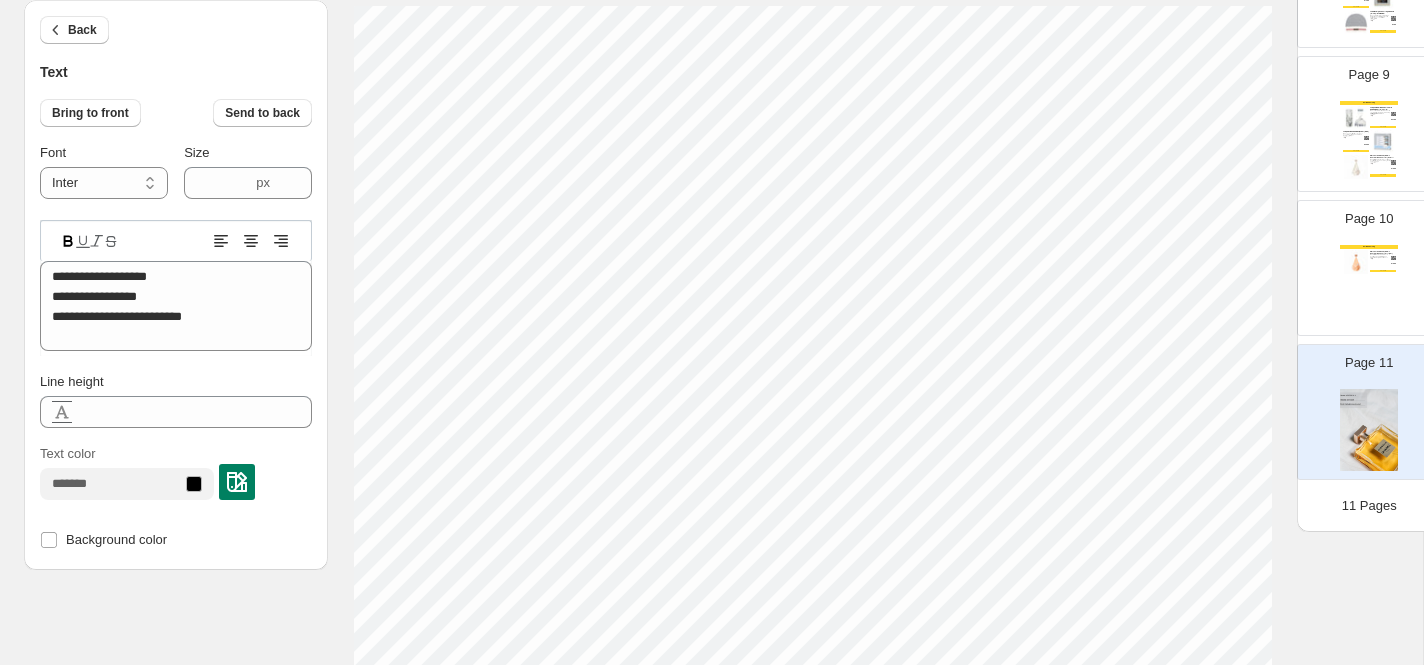 scroll, scrollTop: 0, scrollLeft: 10, axis: horizontal 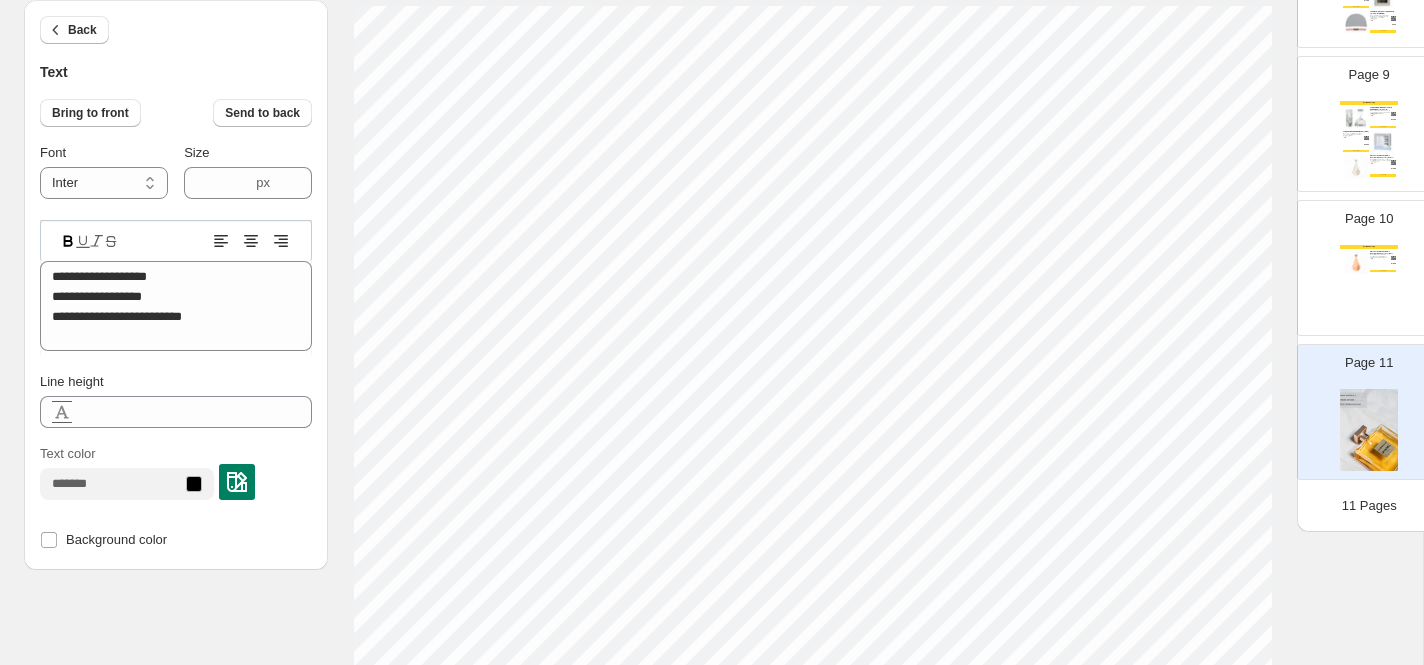 type on "**********" 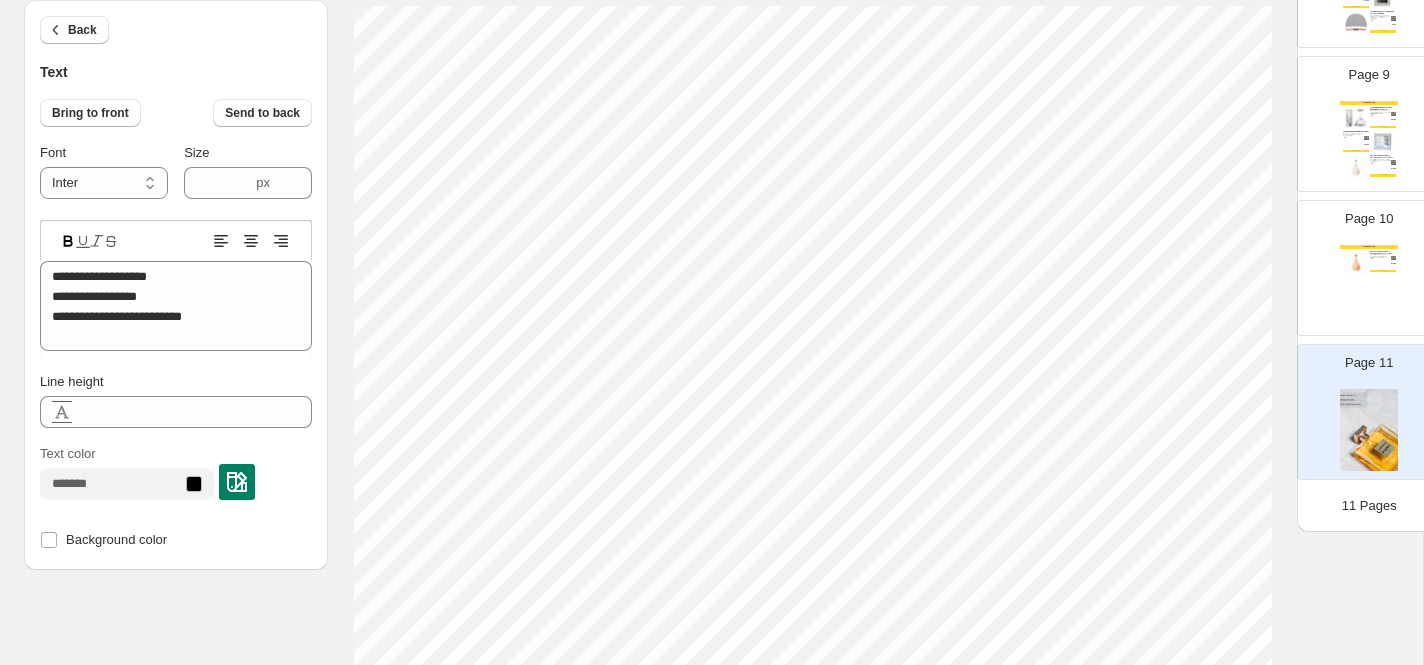 type on "**********" 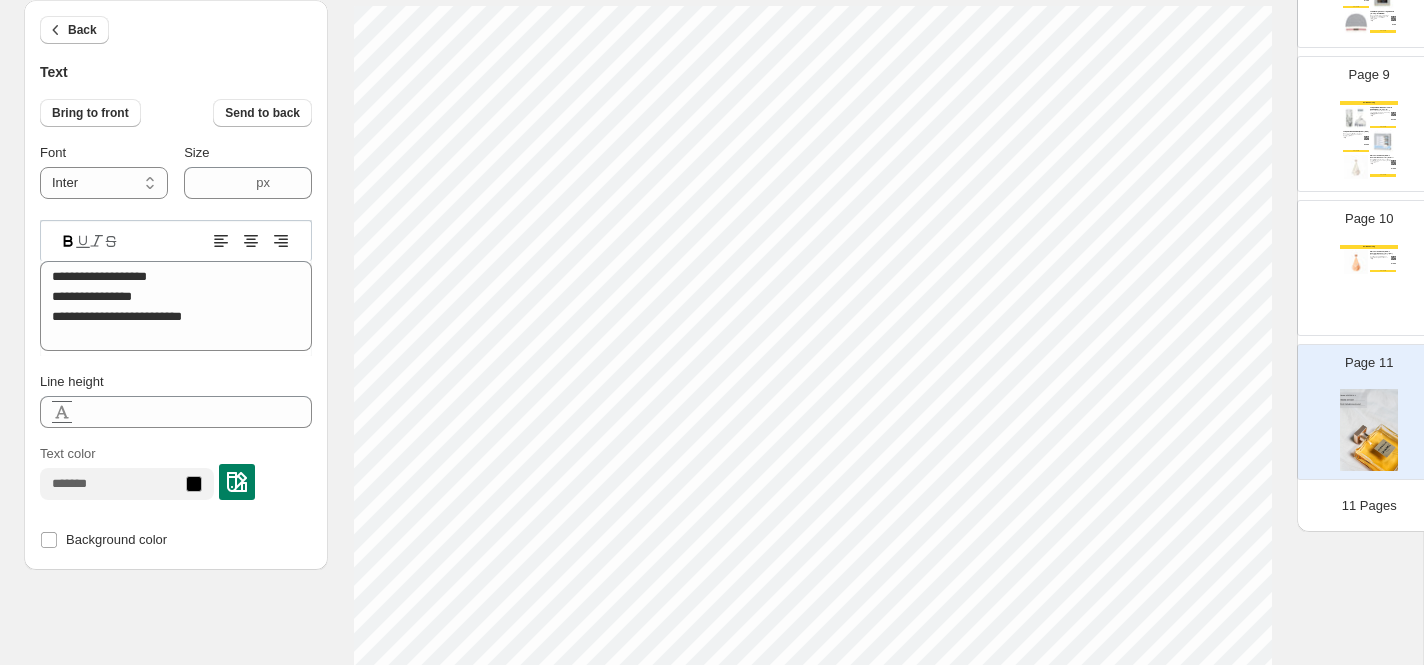 scroll, scrollTop: 0, scrollLeft: 10, axis: horizontal 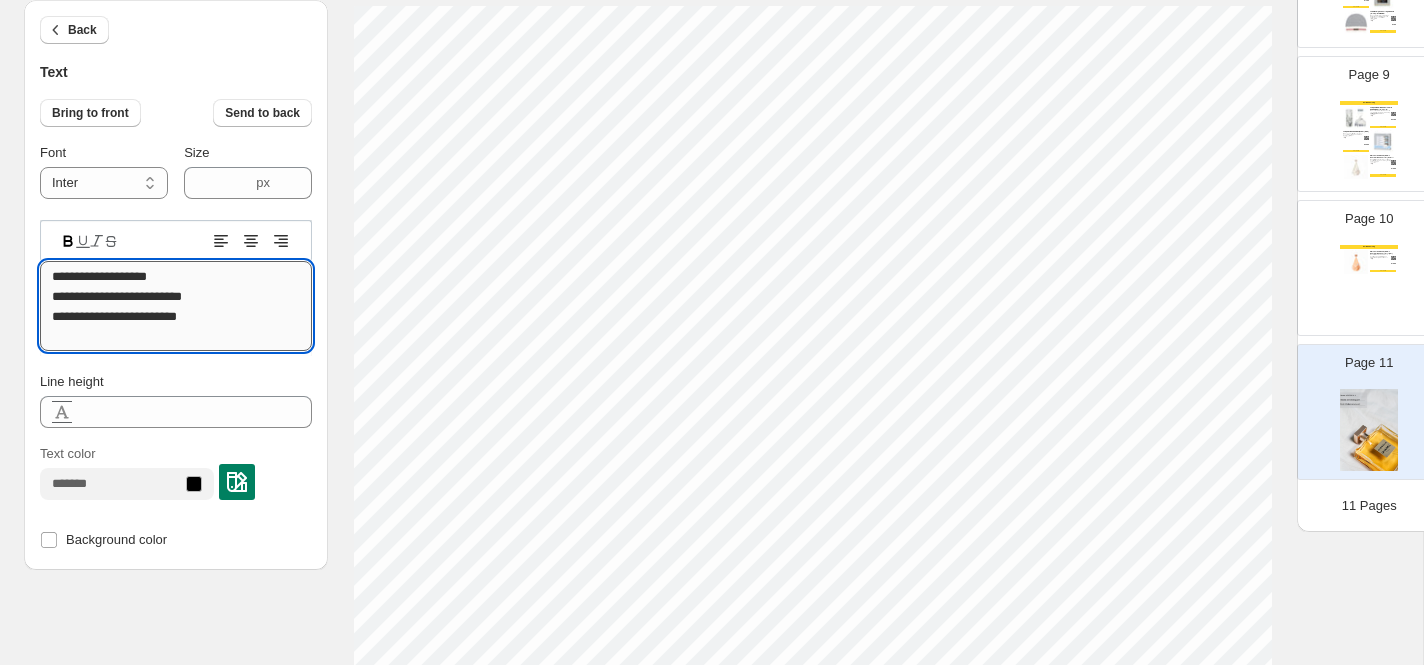 drag, startPoint x: 191, startPoint y: 313, endPoint x: 127, endPoint y: 316, distance: 64.070274 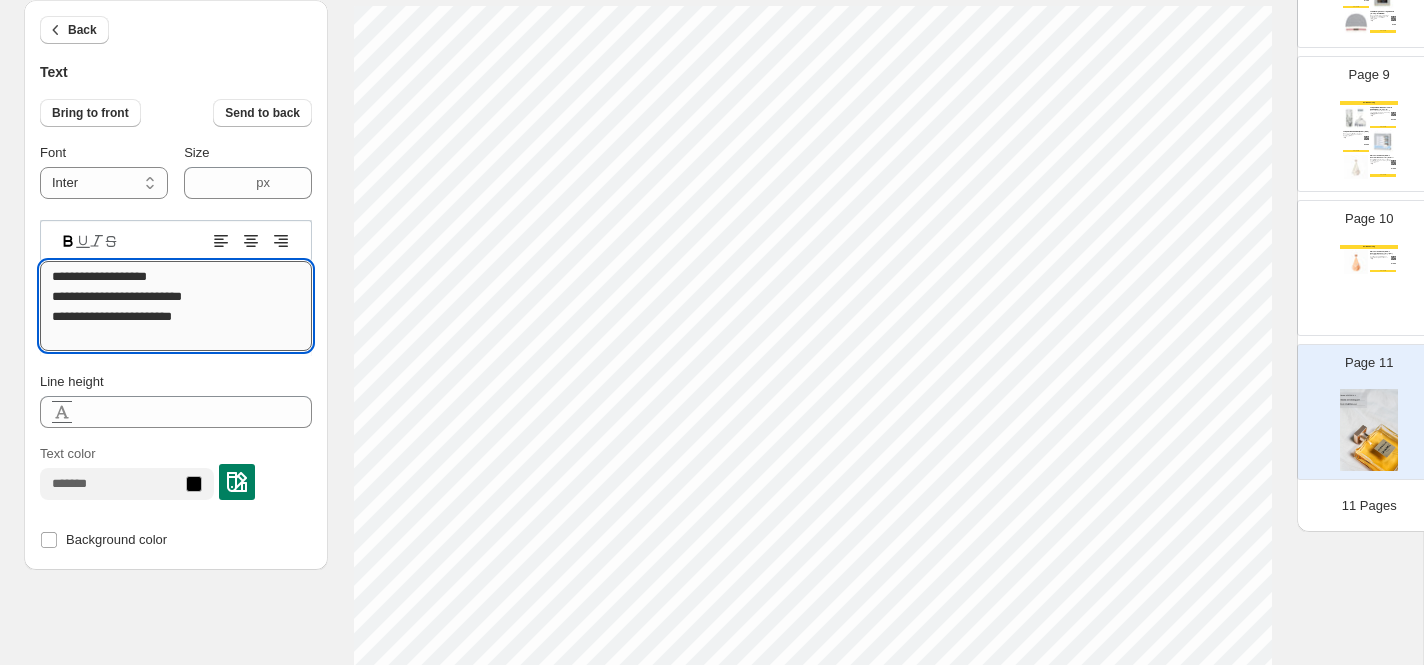 type on "**********" 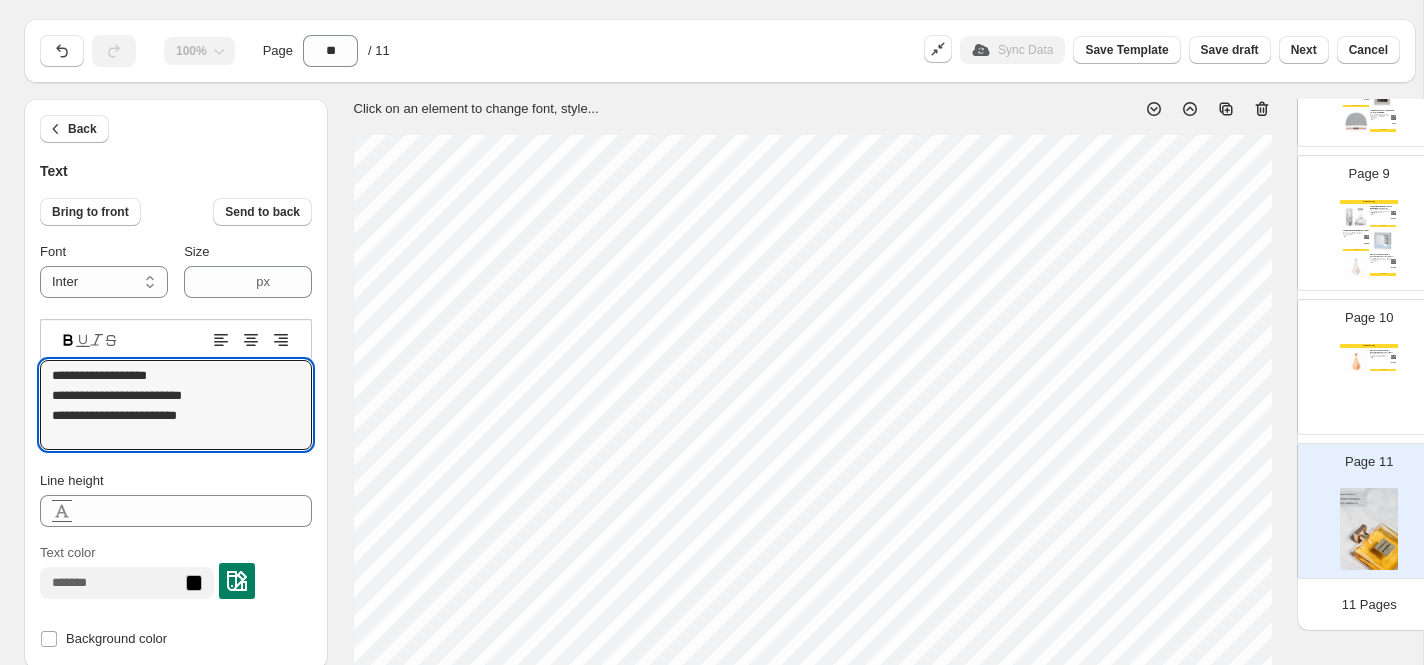 scroll, scrollTop: 0, scrollLeft: 0, axis: both 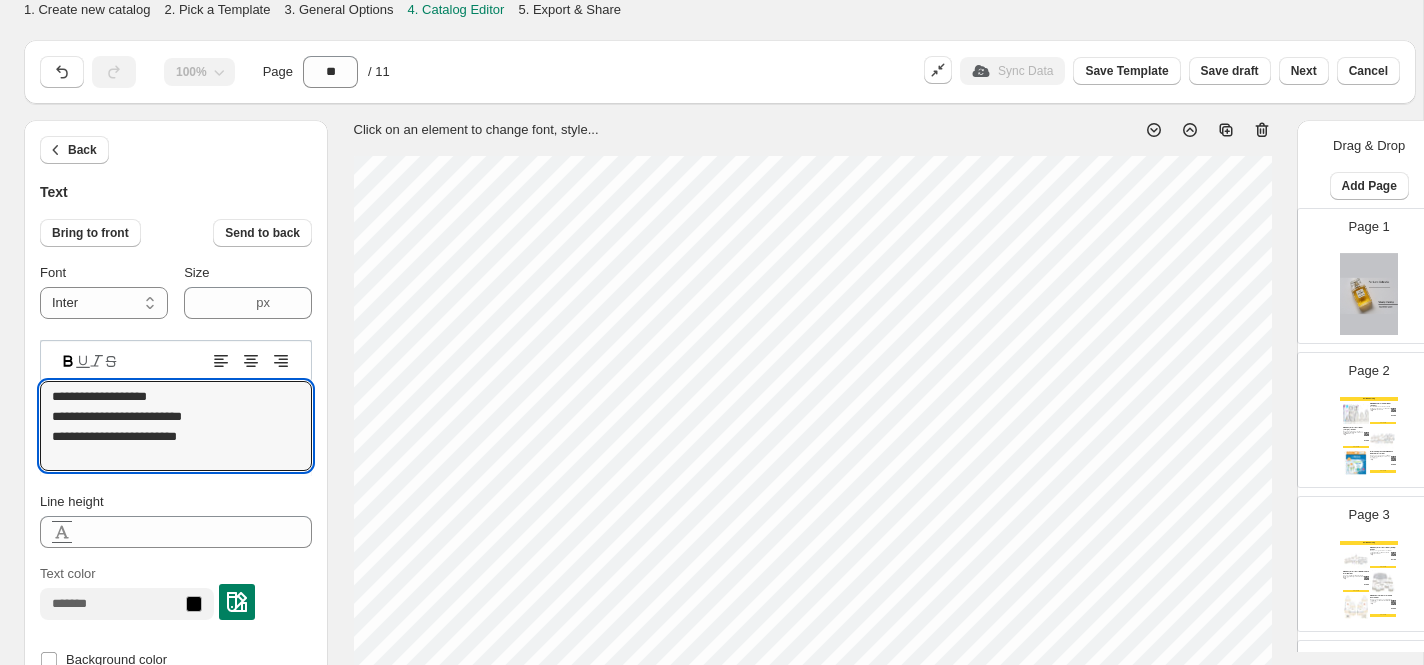 click at bounding box center [1369, 294] 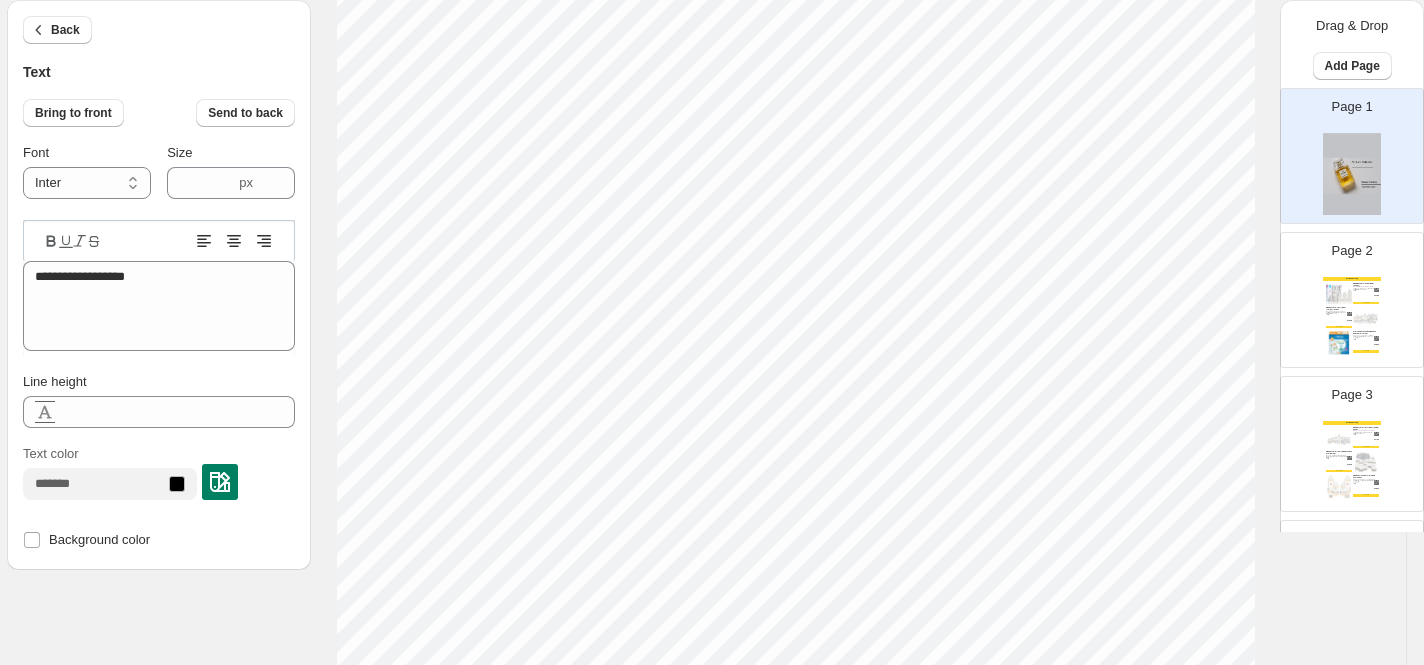 scroll, scrollTop: 314, scrollLeft: 0, axis: vertical 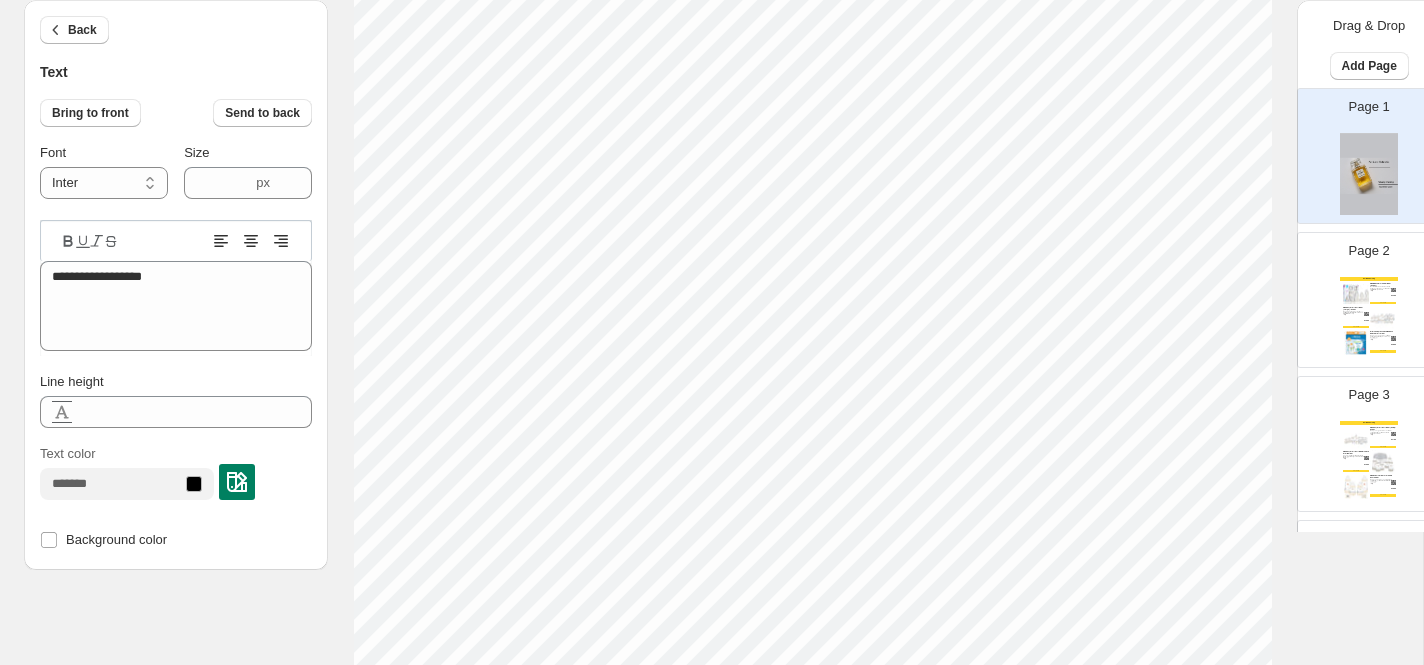 type on "****" 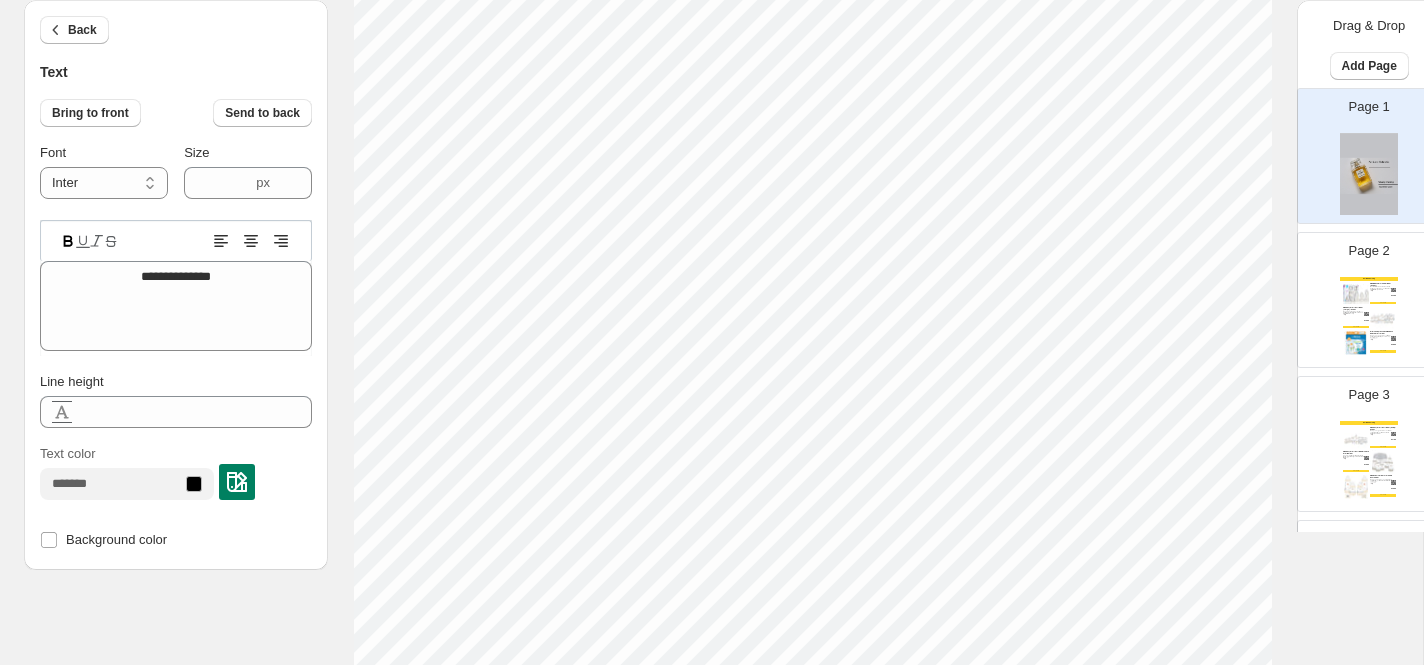 type on "****" 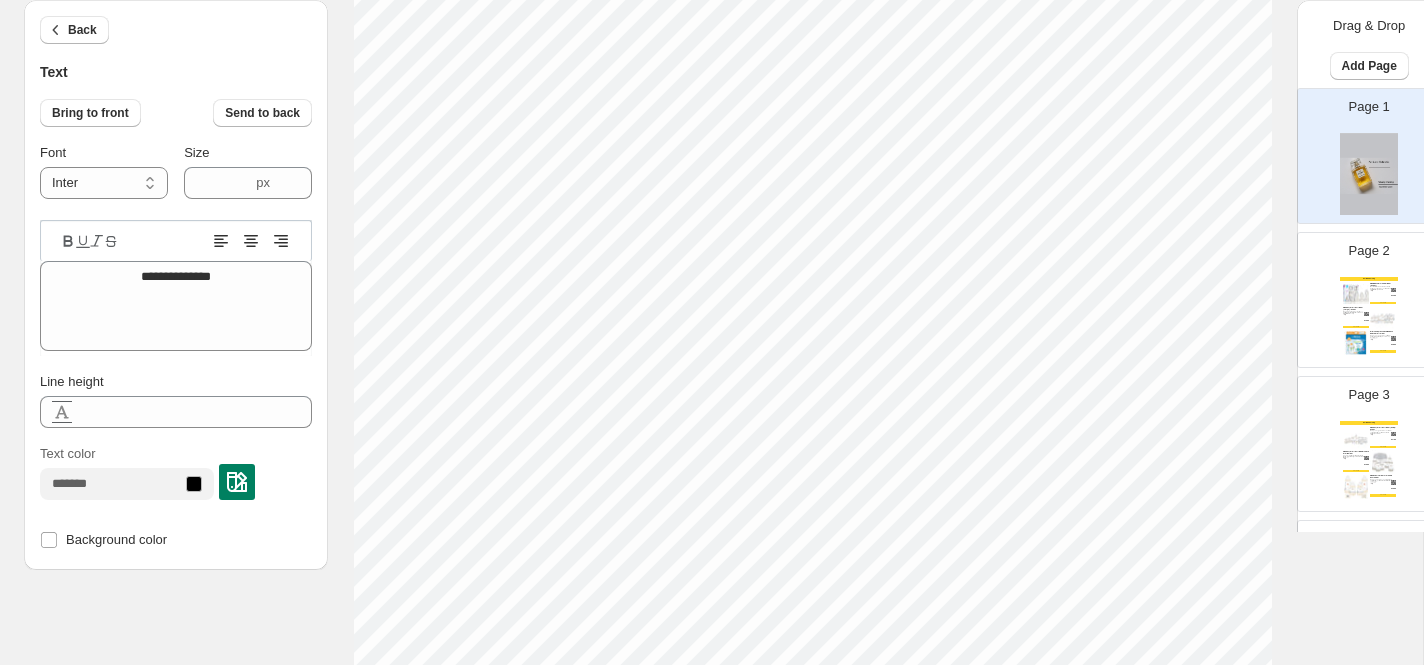 click at bounding box center (1383, 318) 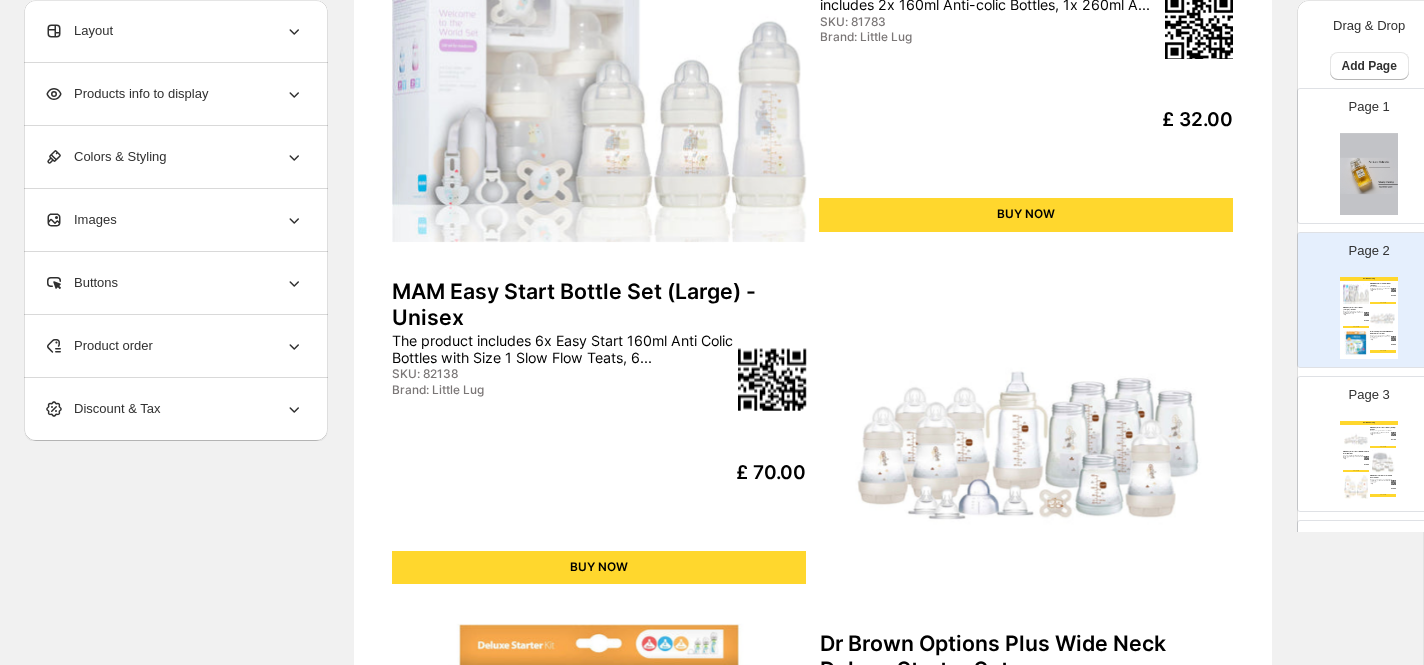 click on "Colors & Styling" at bounding box center (174, 157) 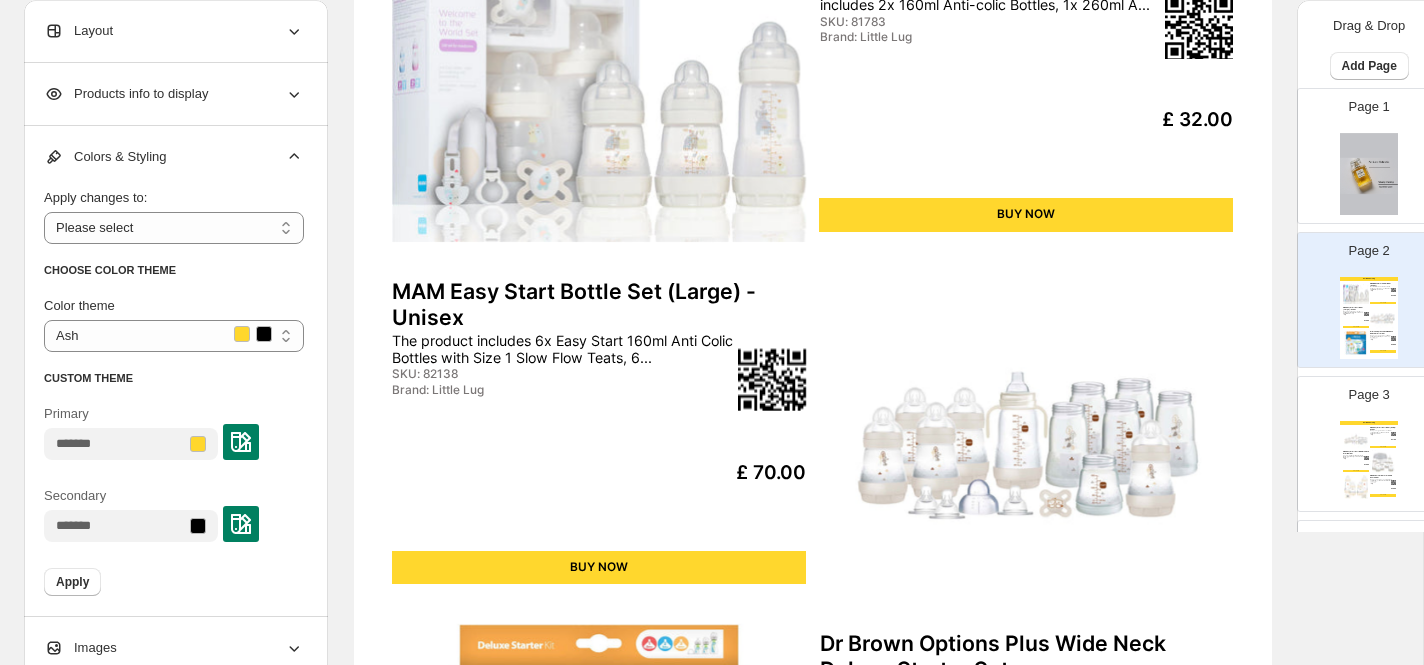 click on "Colors & Styling" at bounding box center [174, 157] 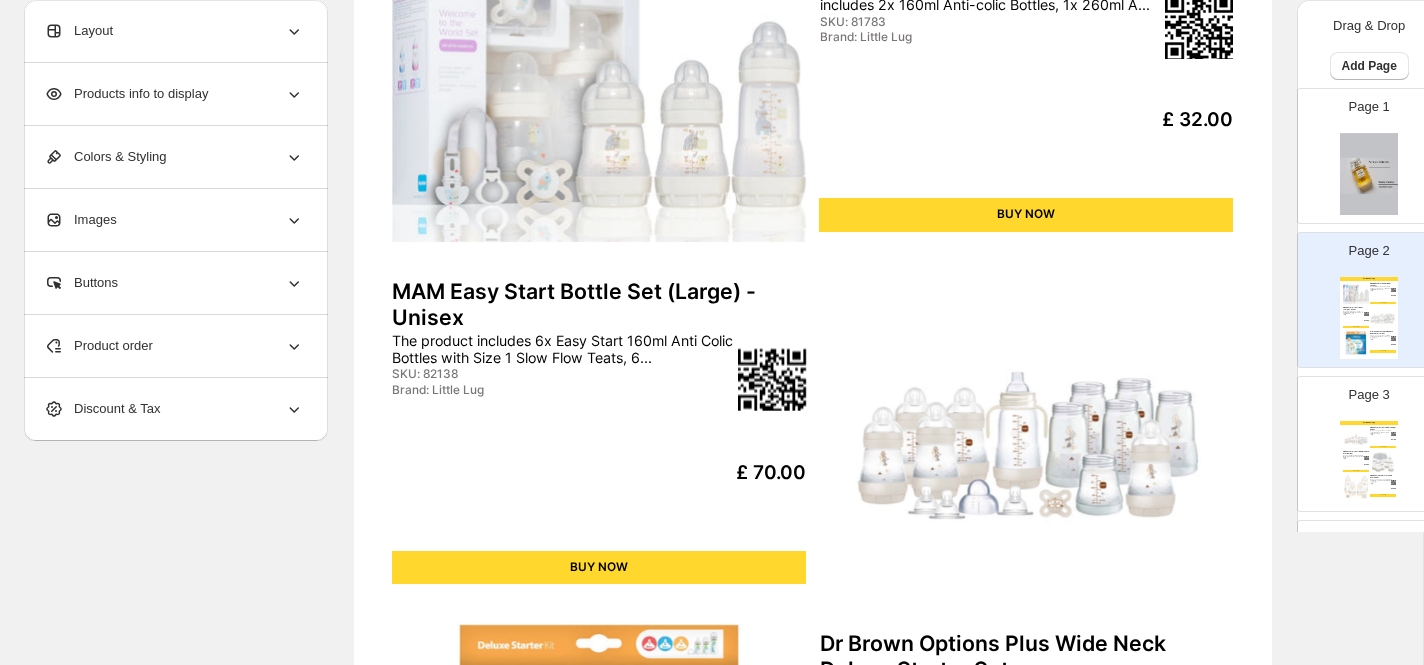 click on "Layout" at bounding box center [174, 31] 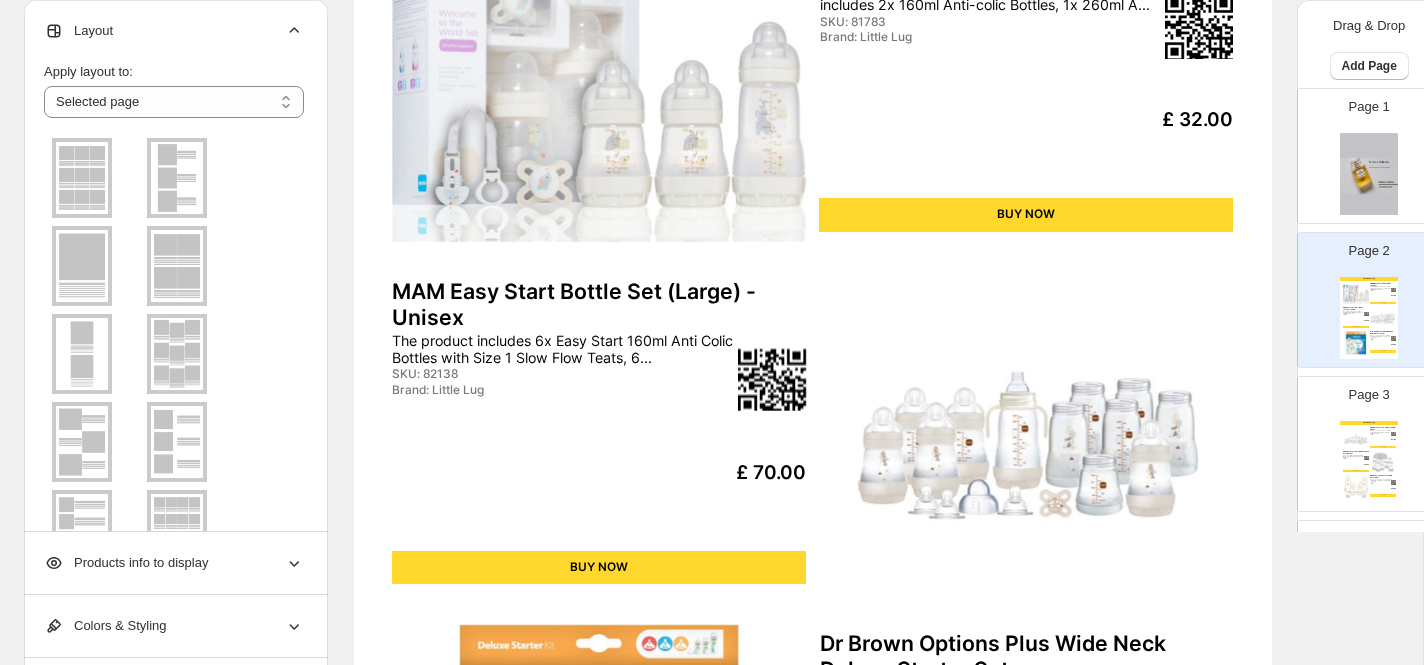 click on "Layout" at bounding box center (174, 31) 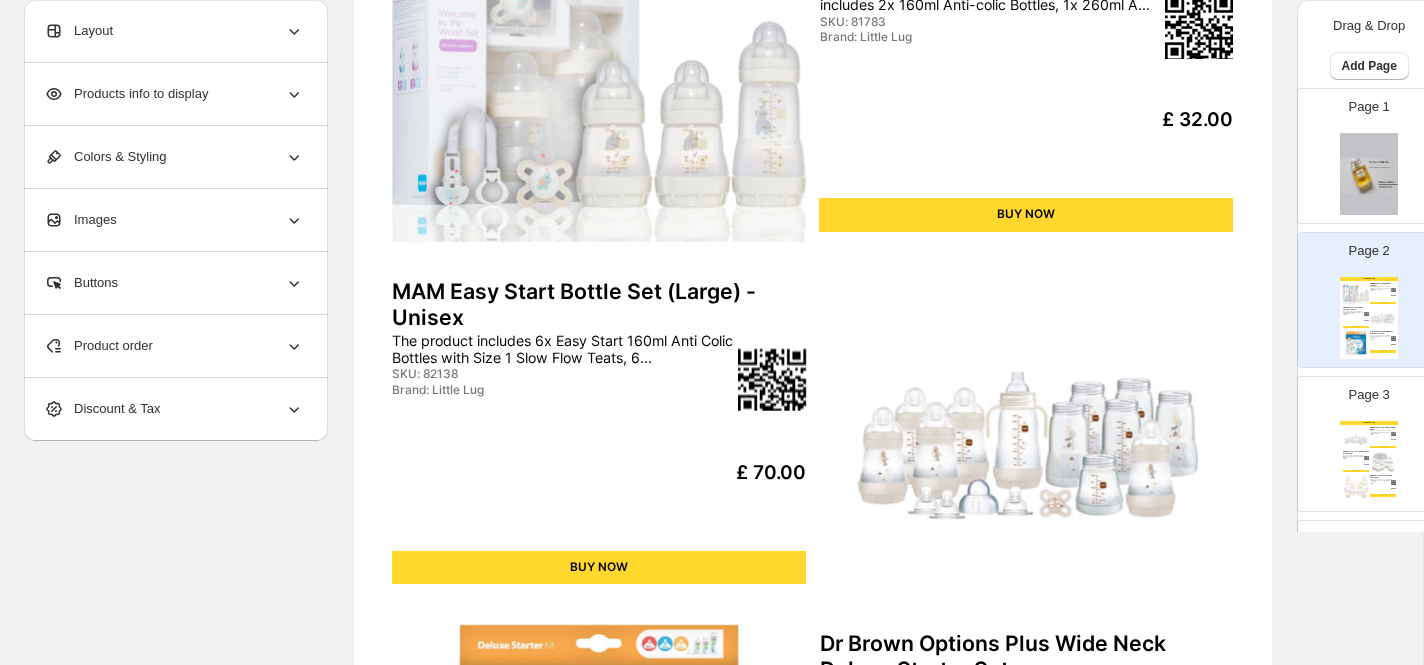 click on "Discount & Tax" at bounding box center [174, 409] 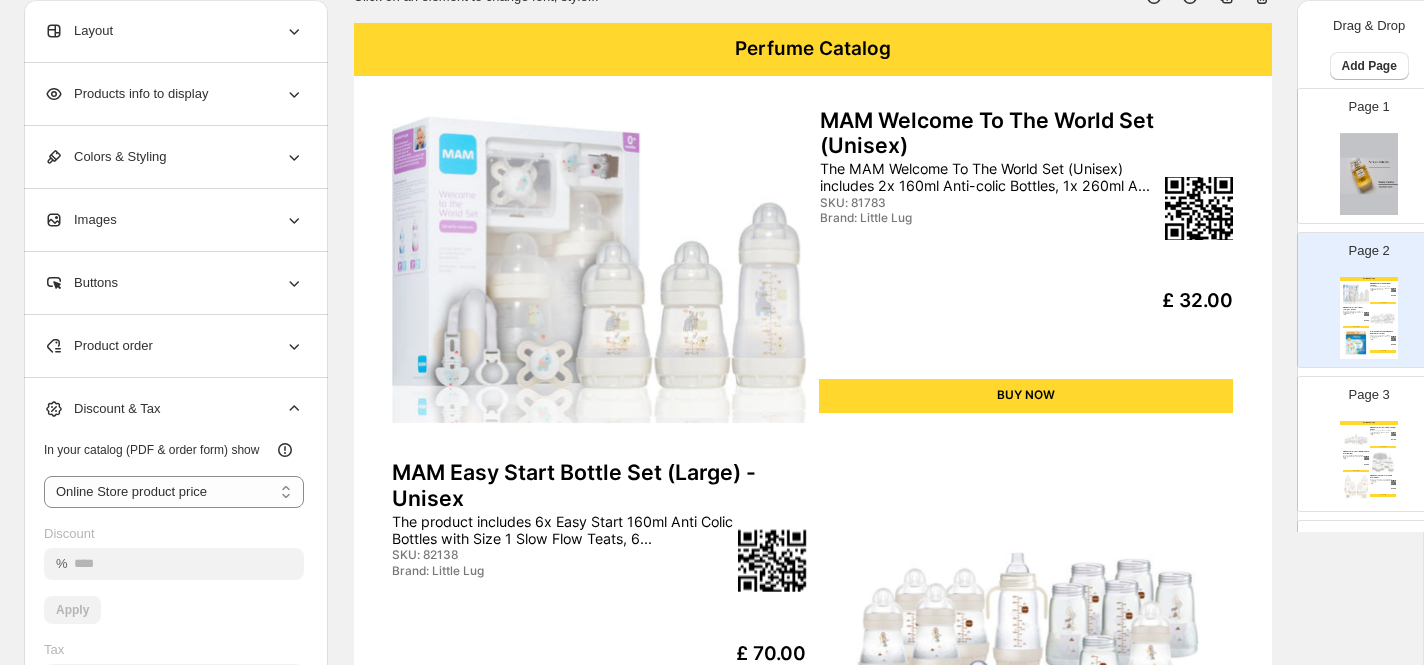 scroll, scrollTop: 77, scrollLeft: 0, axis: vertical 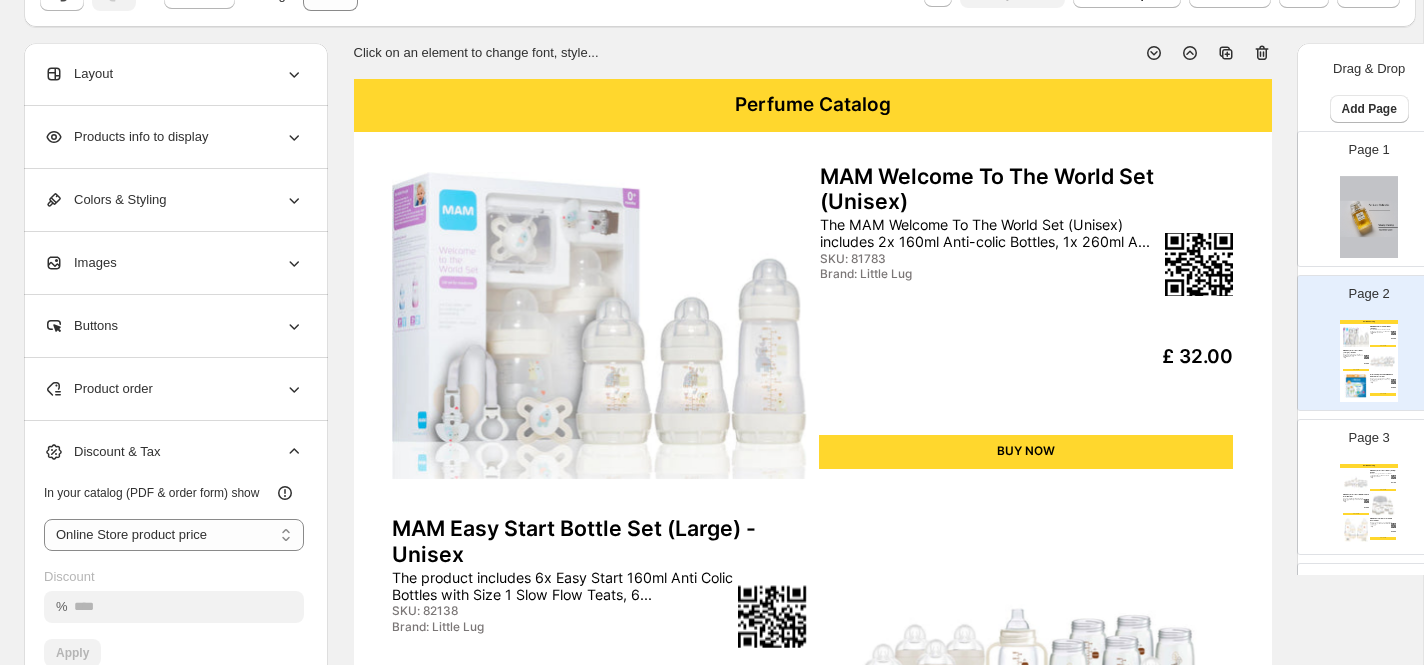 click on "Buttons" at bounding box center [174, 326] 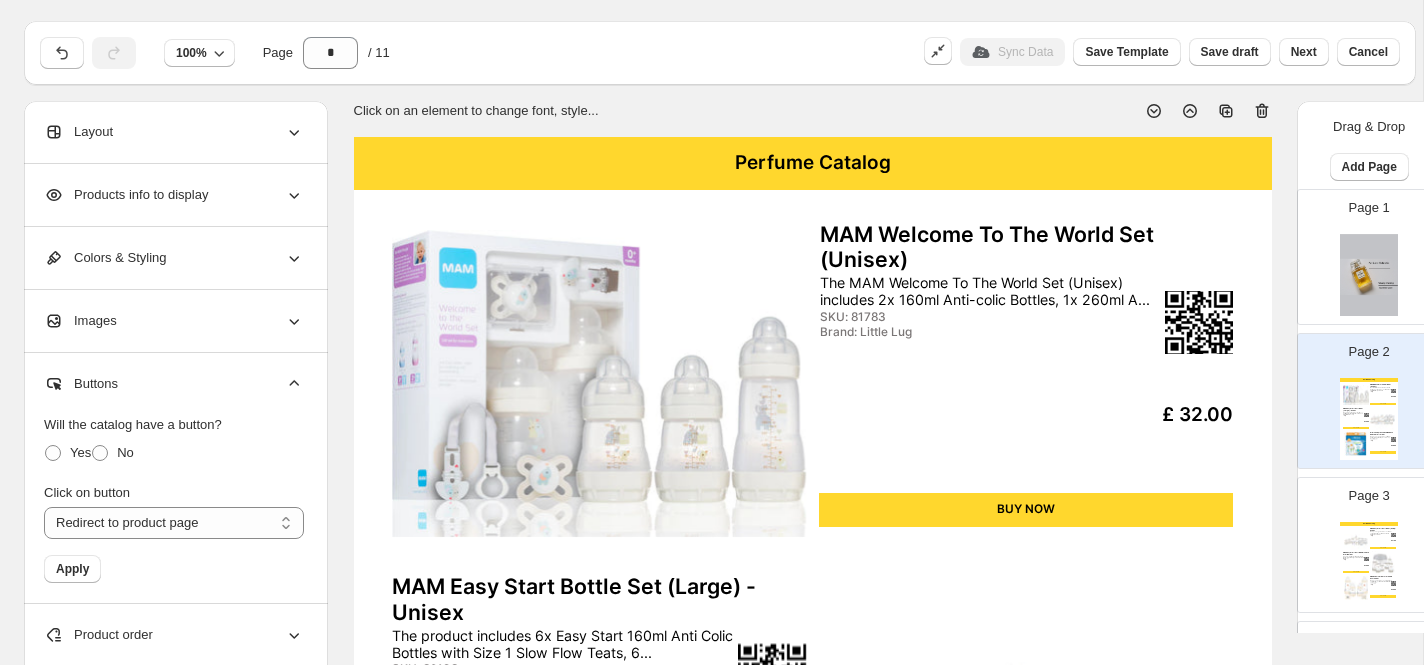 scroll, scrollTop: 0, scrollLeft: 0, axis: both 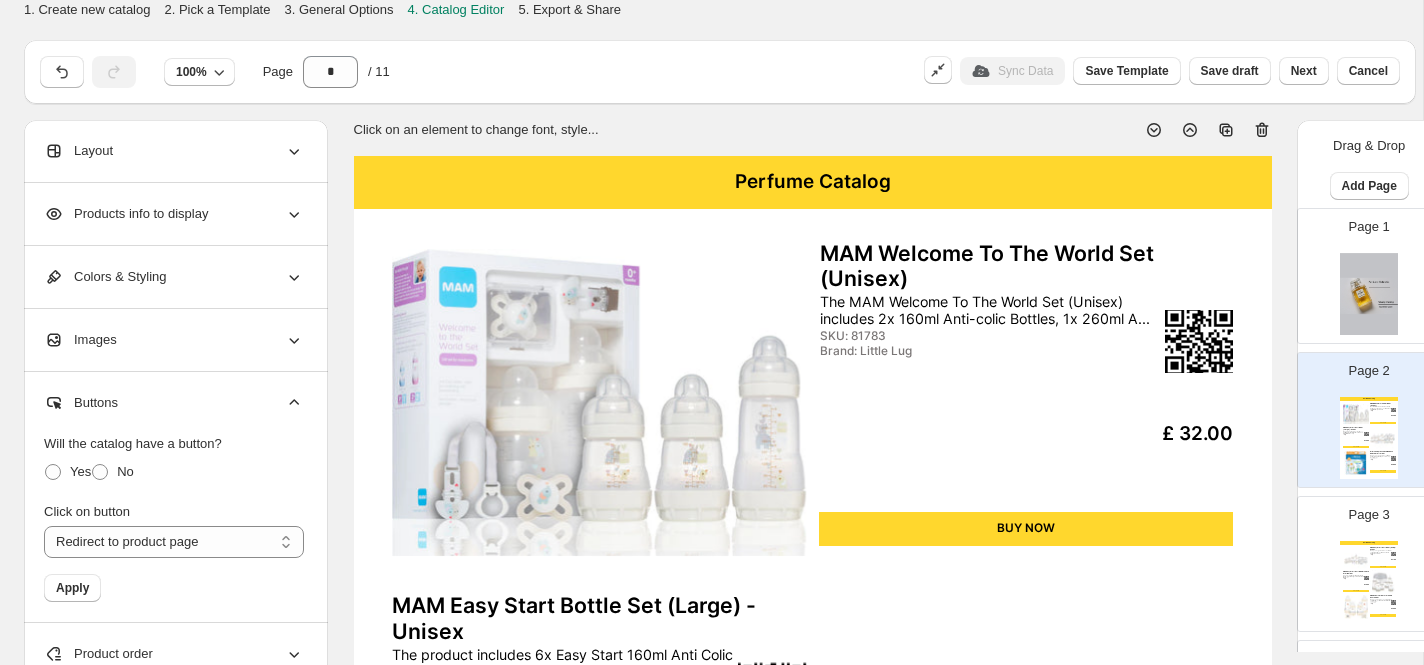click at bounding box center (1369, 294) 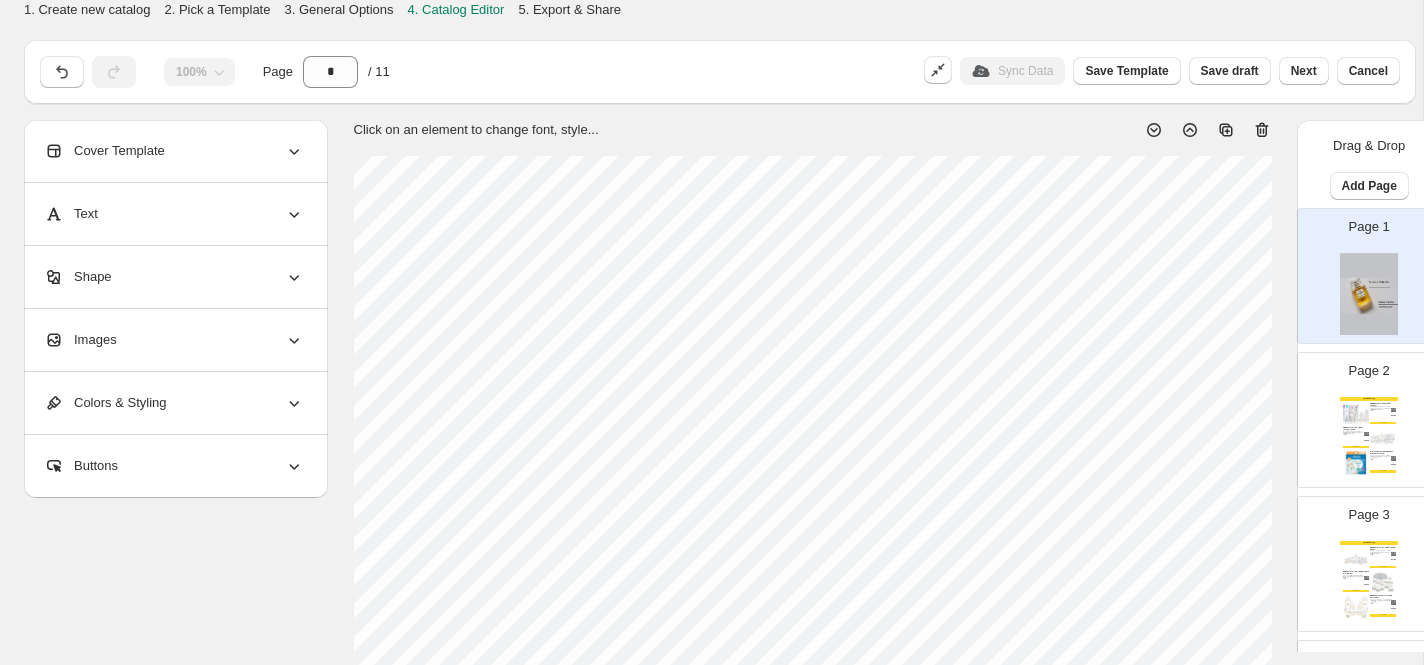 click on "Cover Template" at bounding box center [174, 151] 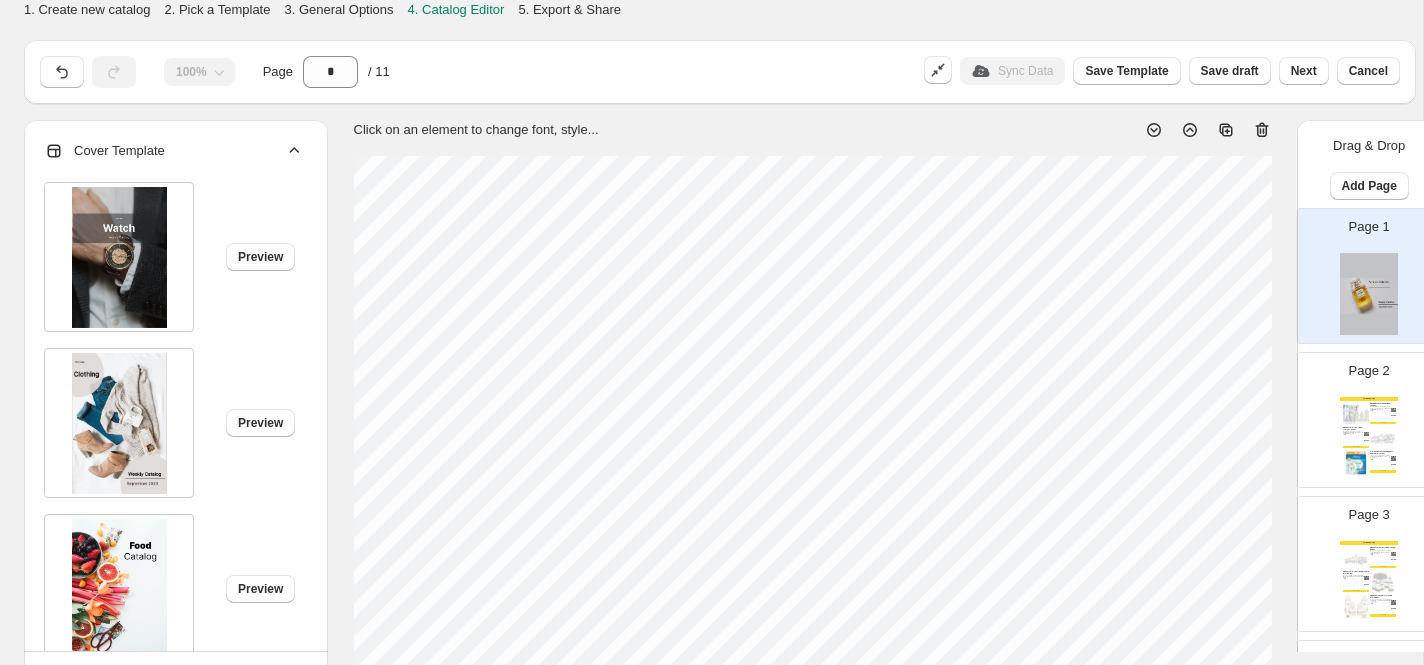 click on "Cover Template" at bounding box center [174, 151] 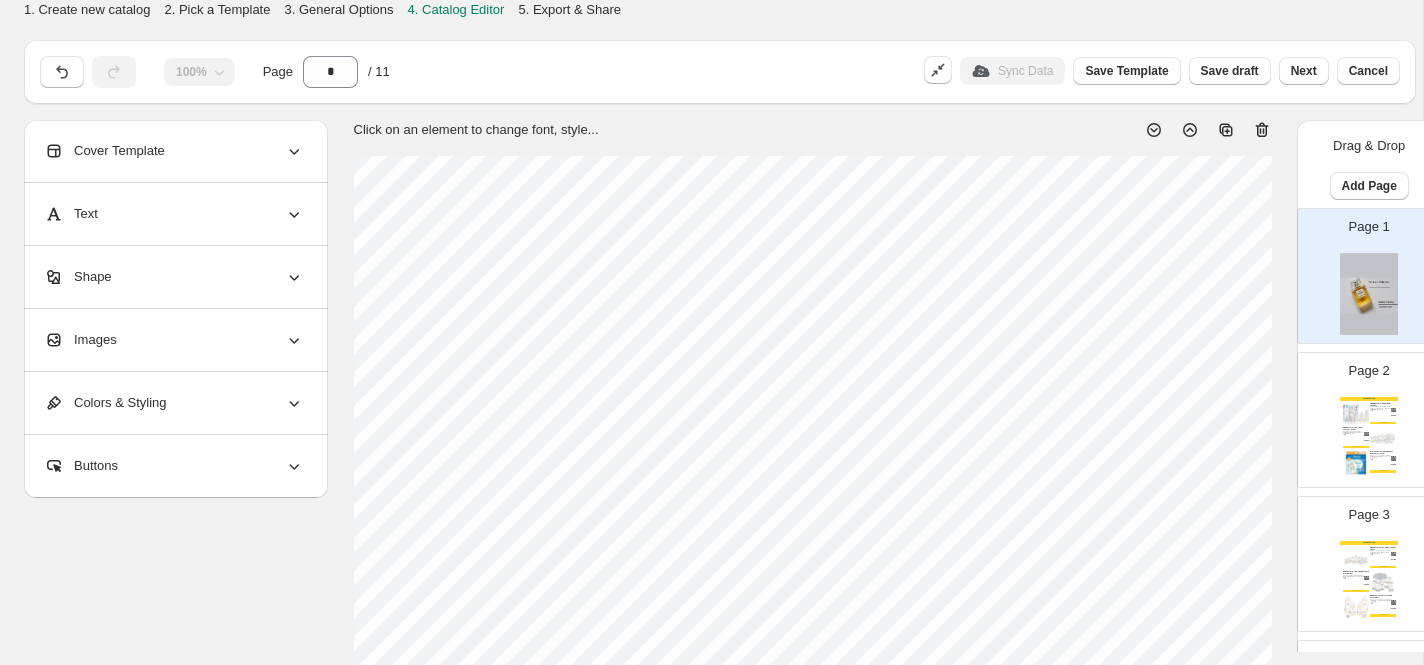 scroll, scrollTop: 146, scrollLeft: 0, axis: vertical 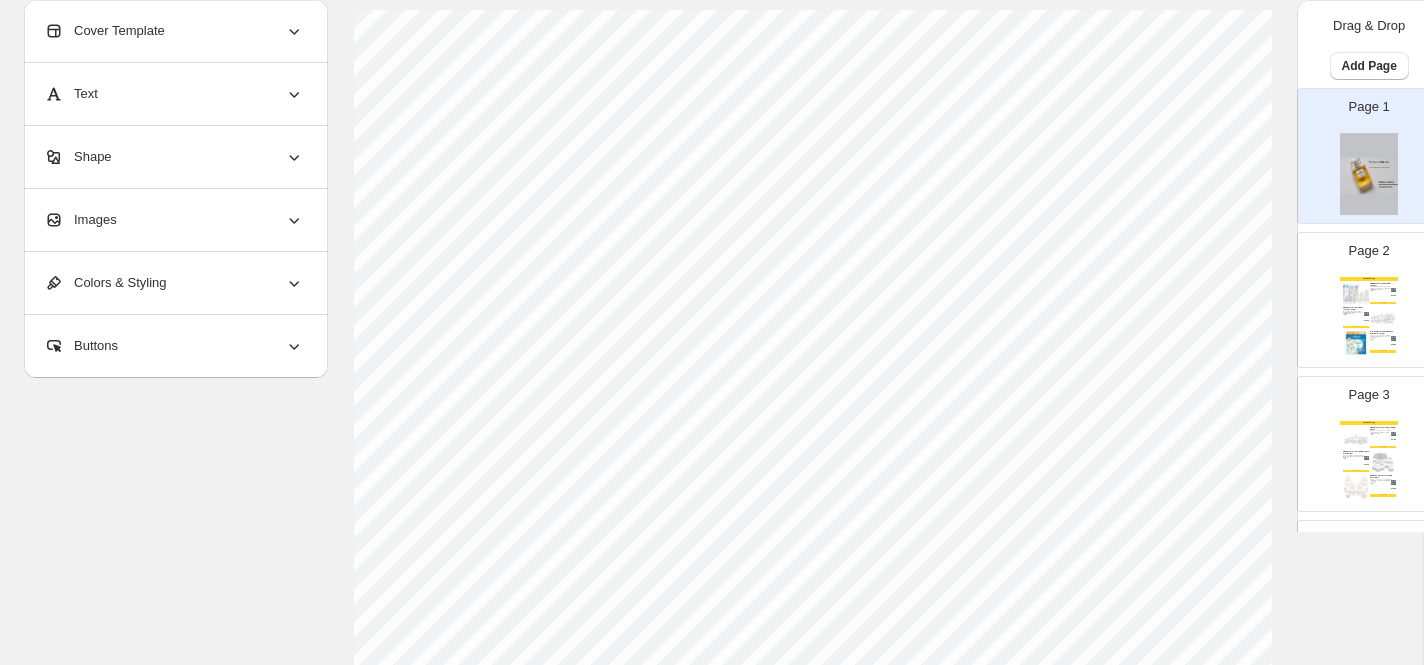 click on "Colors & Styling" at bounding box center [174, 283] 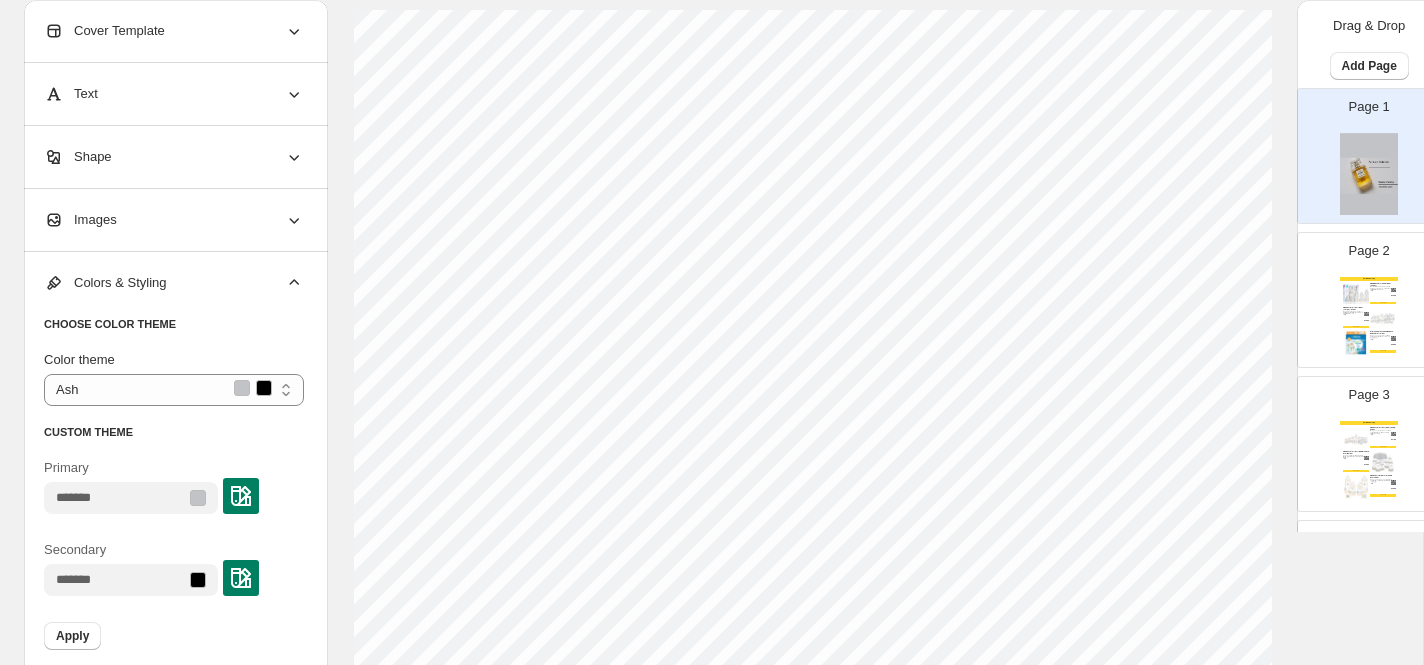 click at bounding box center [241, 496] 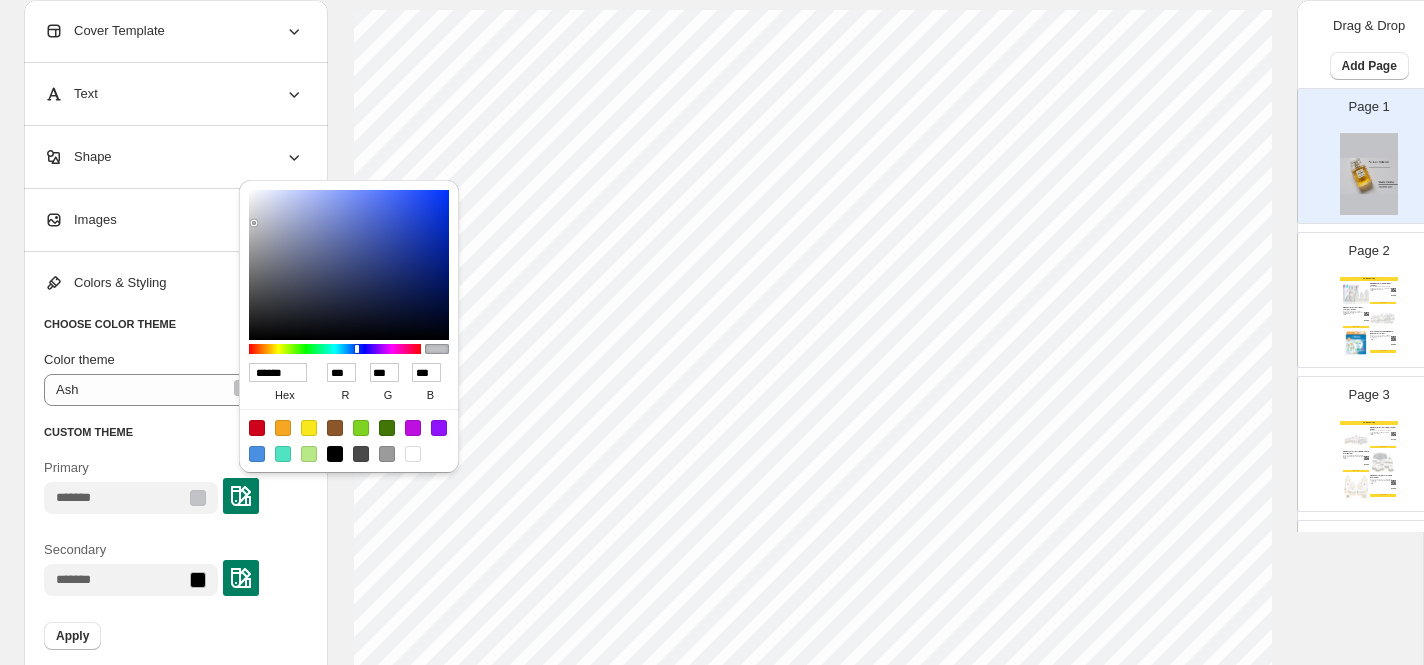 drag, startPoint x: 299, startPoint y: 374, endPoint x: 239, endPoint y: 366, distance: 60.530983 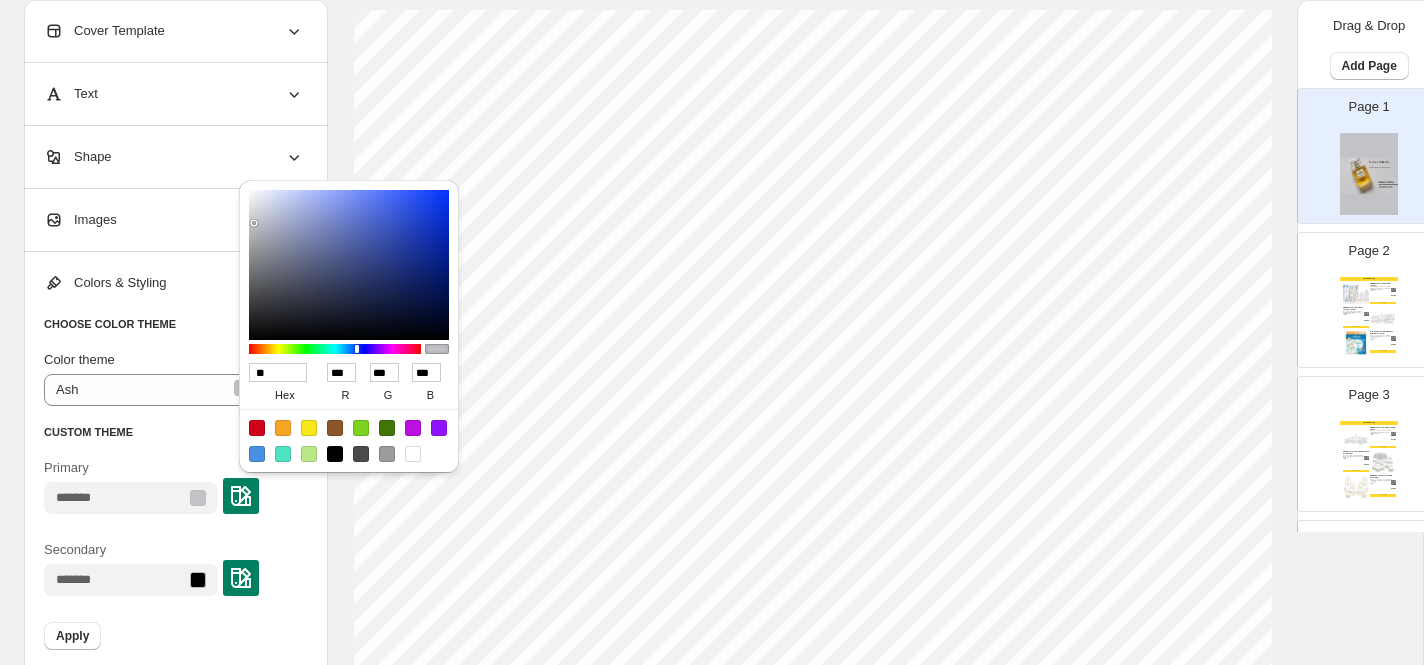 type on "***" 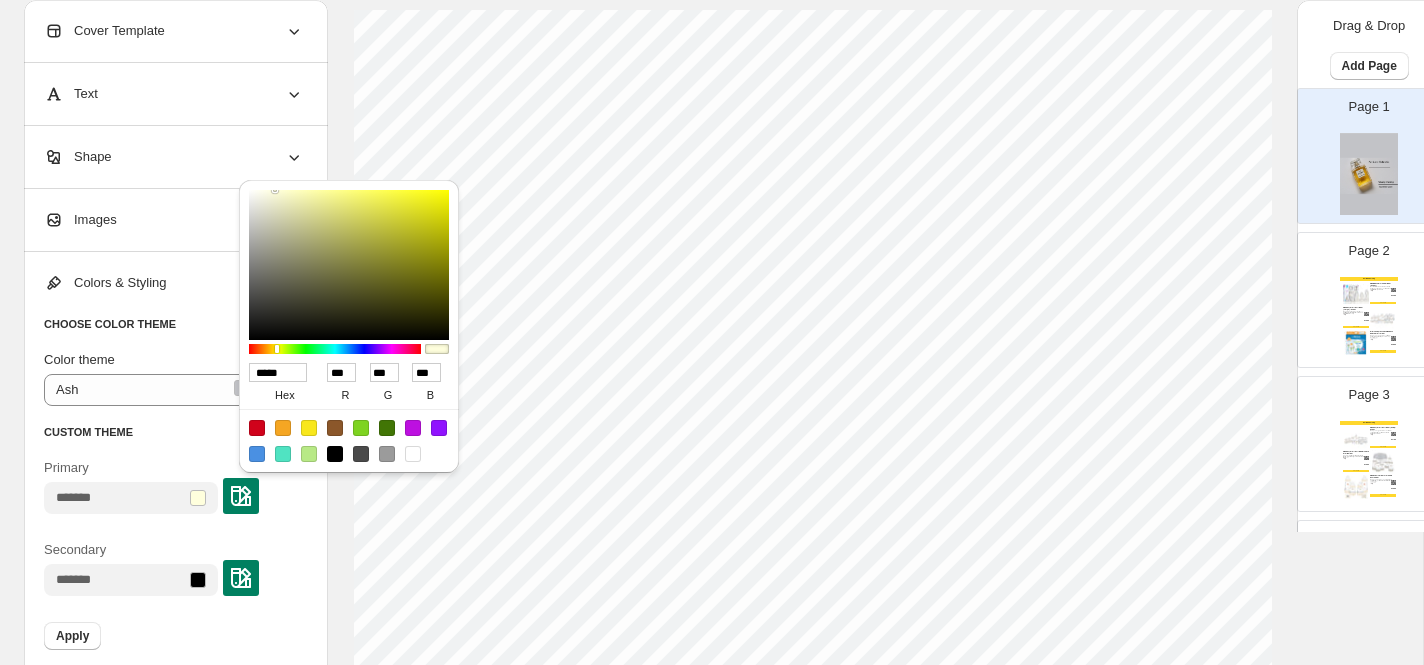 type on "******" 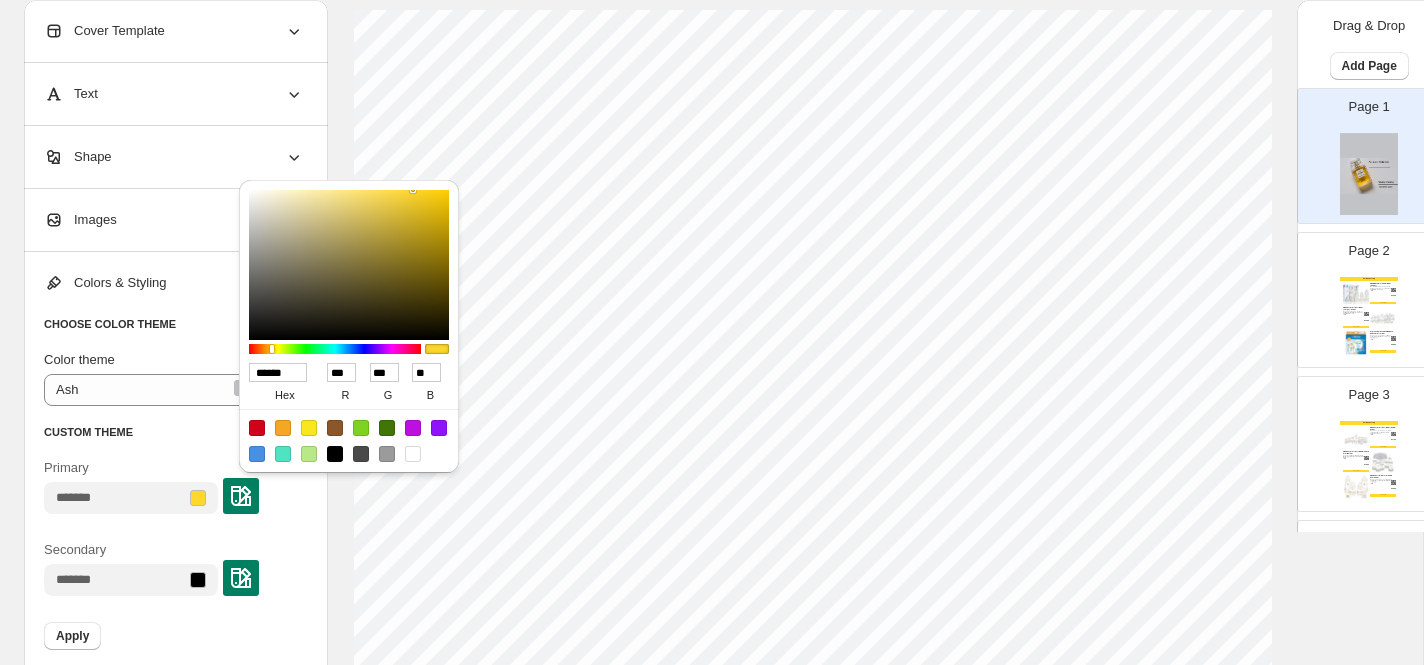 type on "******" 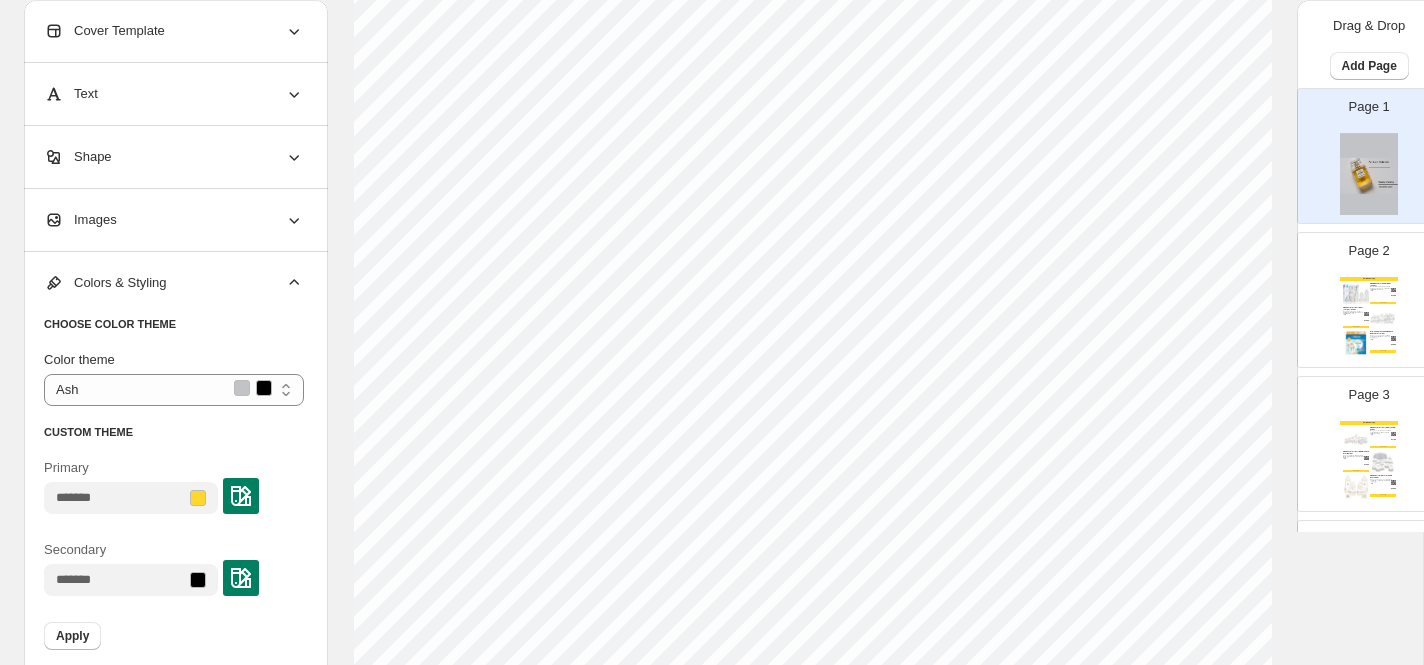 scroll, scrollTop: 255, scrollLeft: 0, axis: vertical 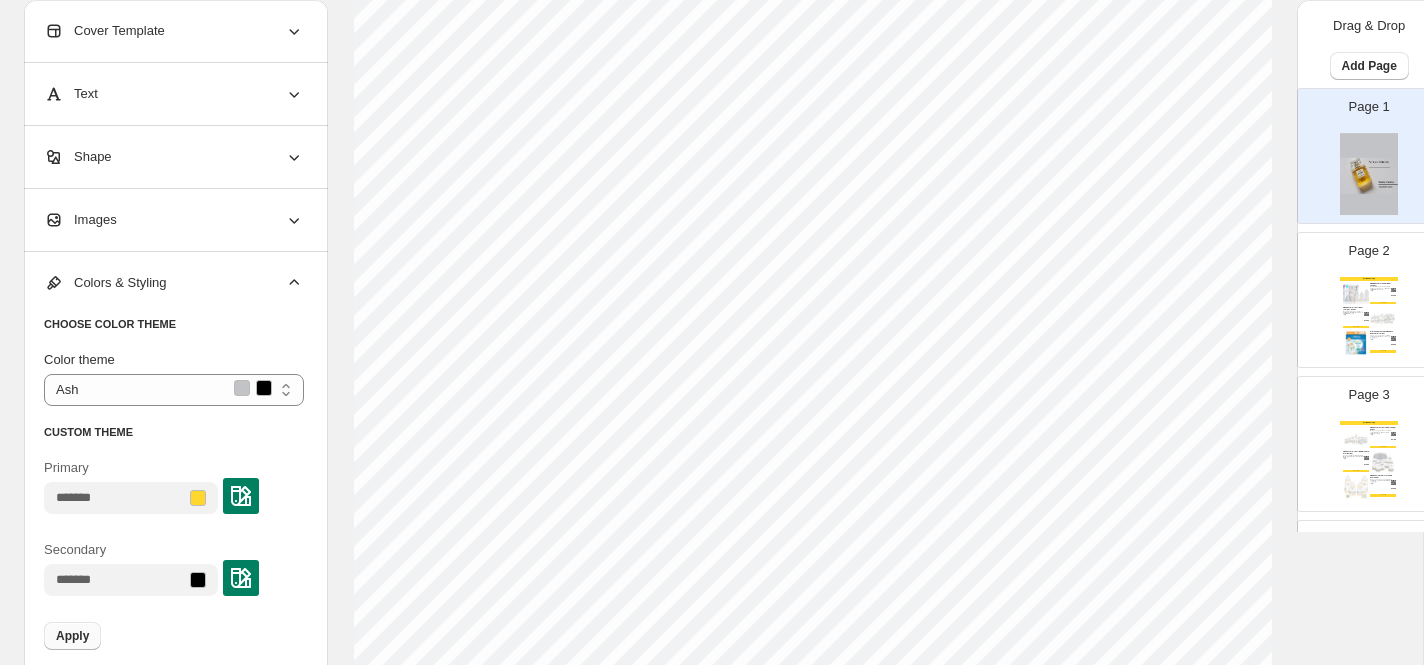 click on "Apply" at bounding box center (72, 636) 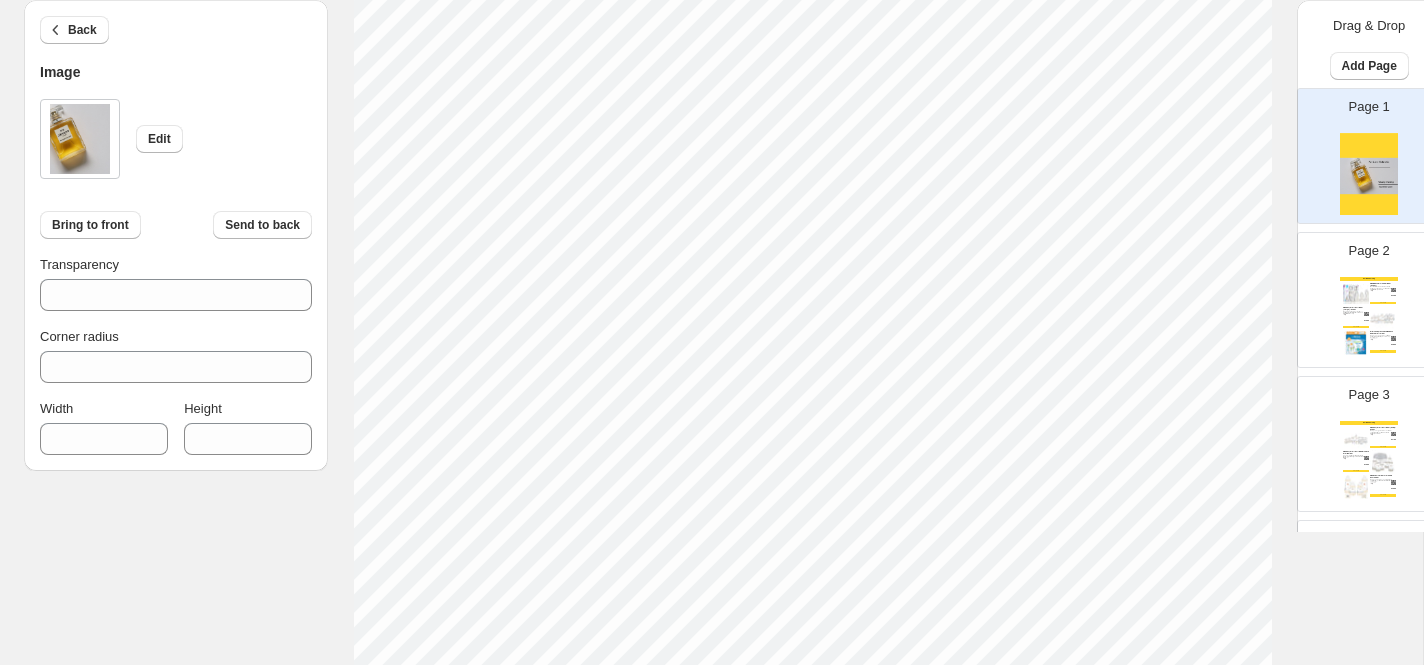 scroll, scrollTop: 255, scrollLeft: 17, axis: both 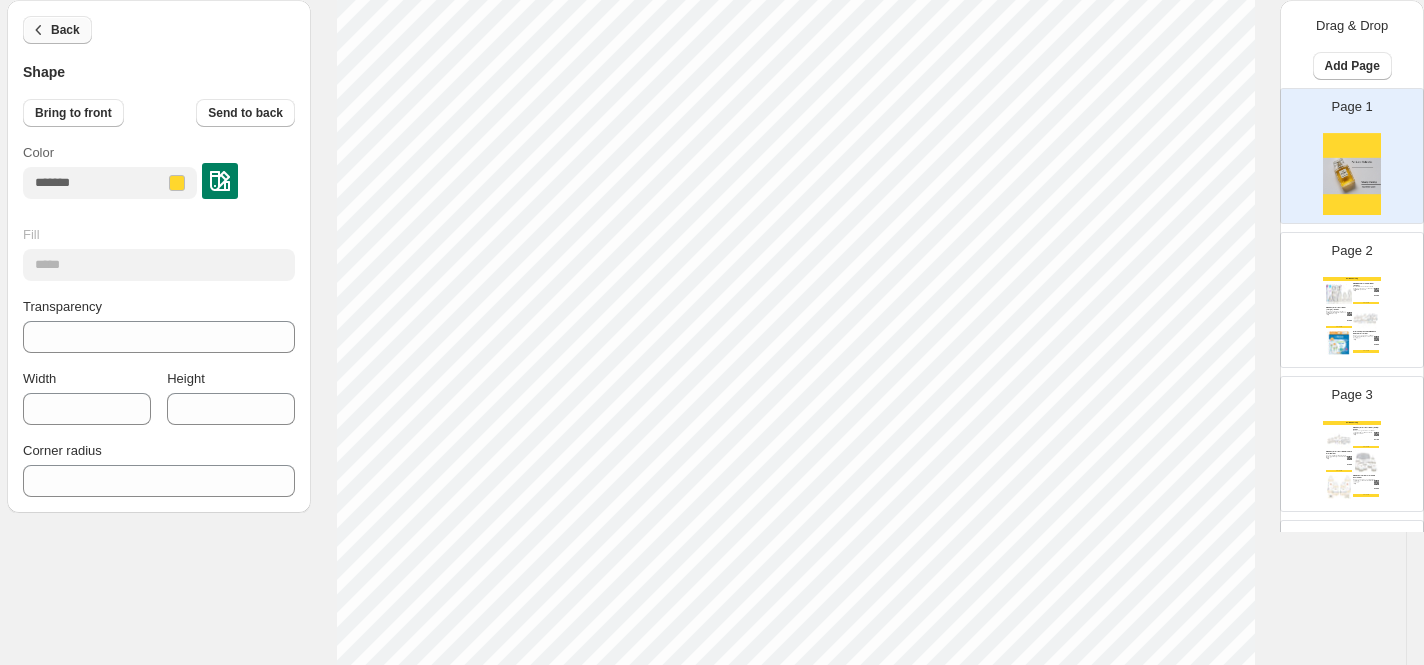 click on "Back" at bounding box center [65, 30] 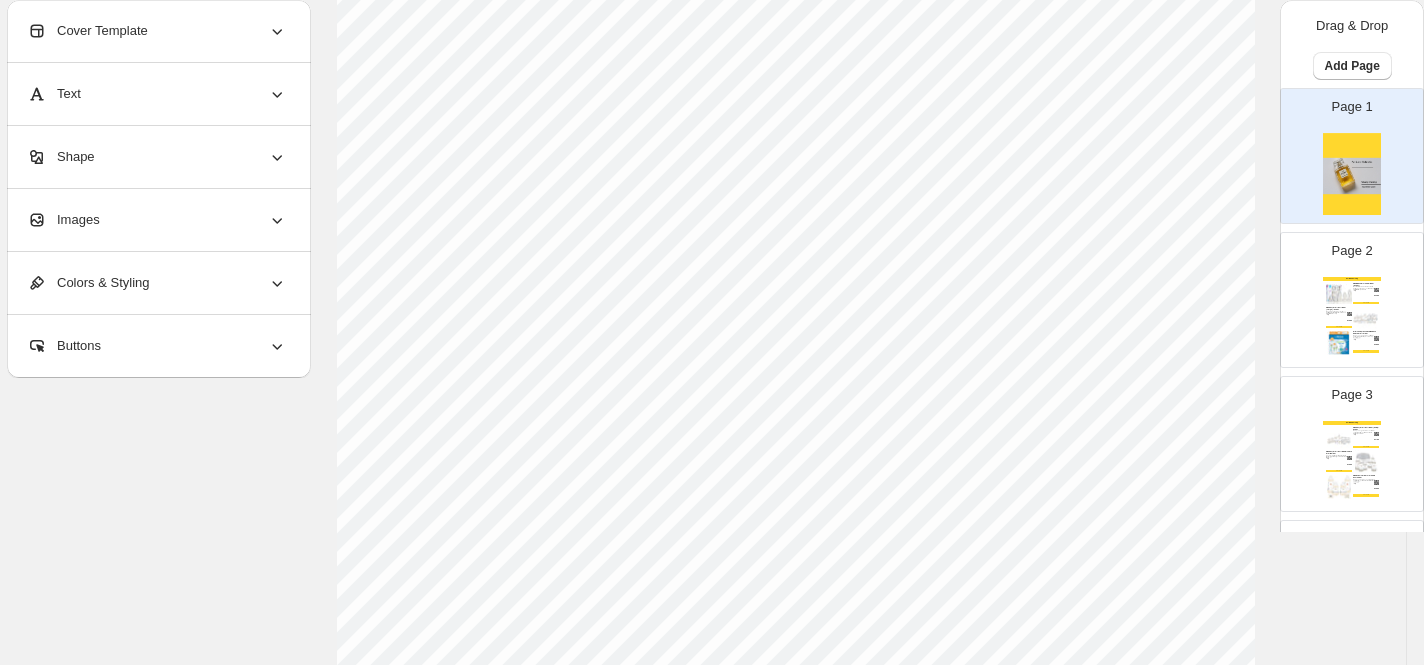 scroll, scrollTop: 633, scrollLeft: 17, axis: both 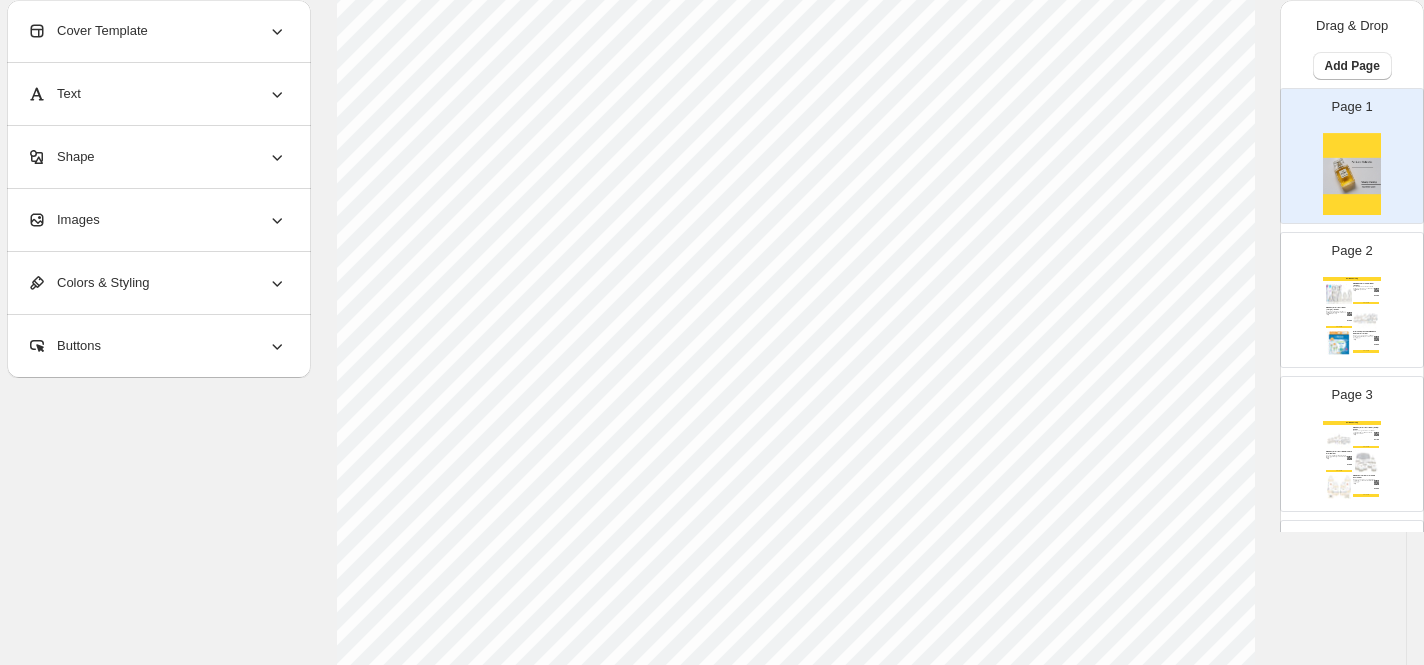 click on "Buttons" at bounding box center [157, 346] 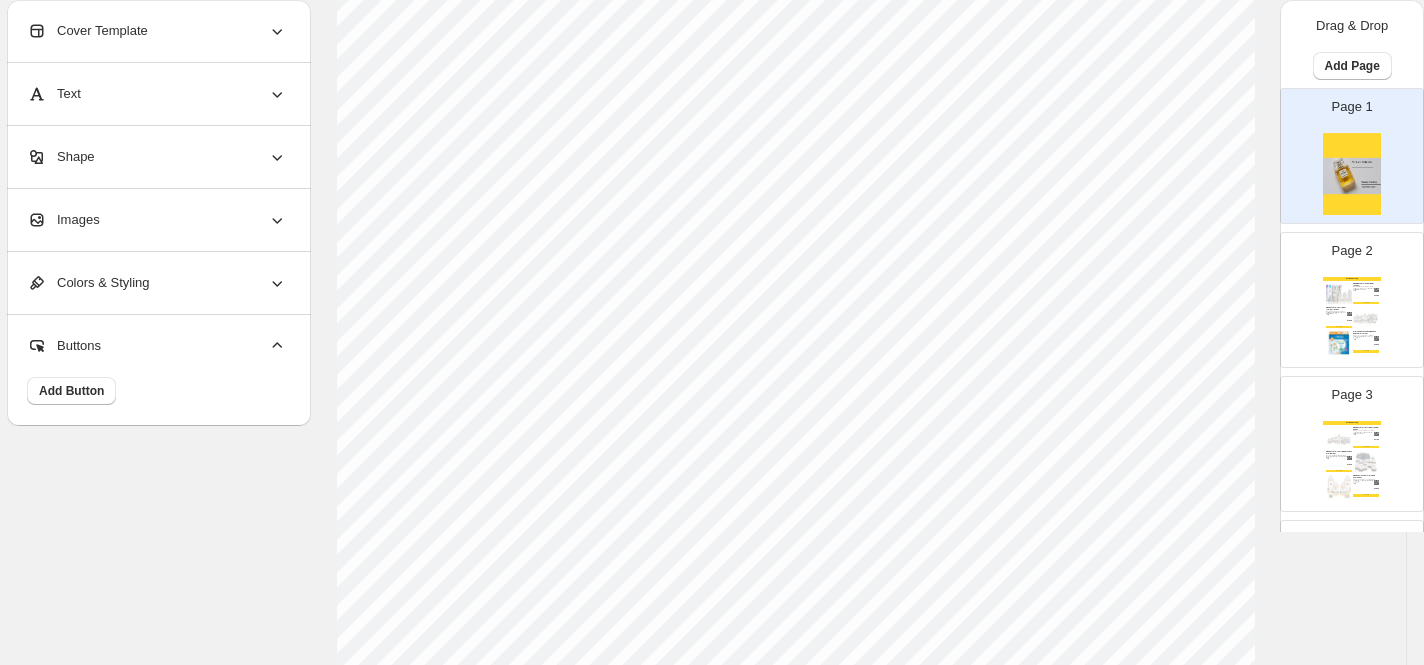 scroll, scrollTop: 572, scrollLeft: 17, axis: both 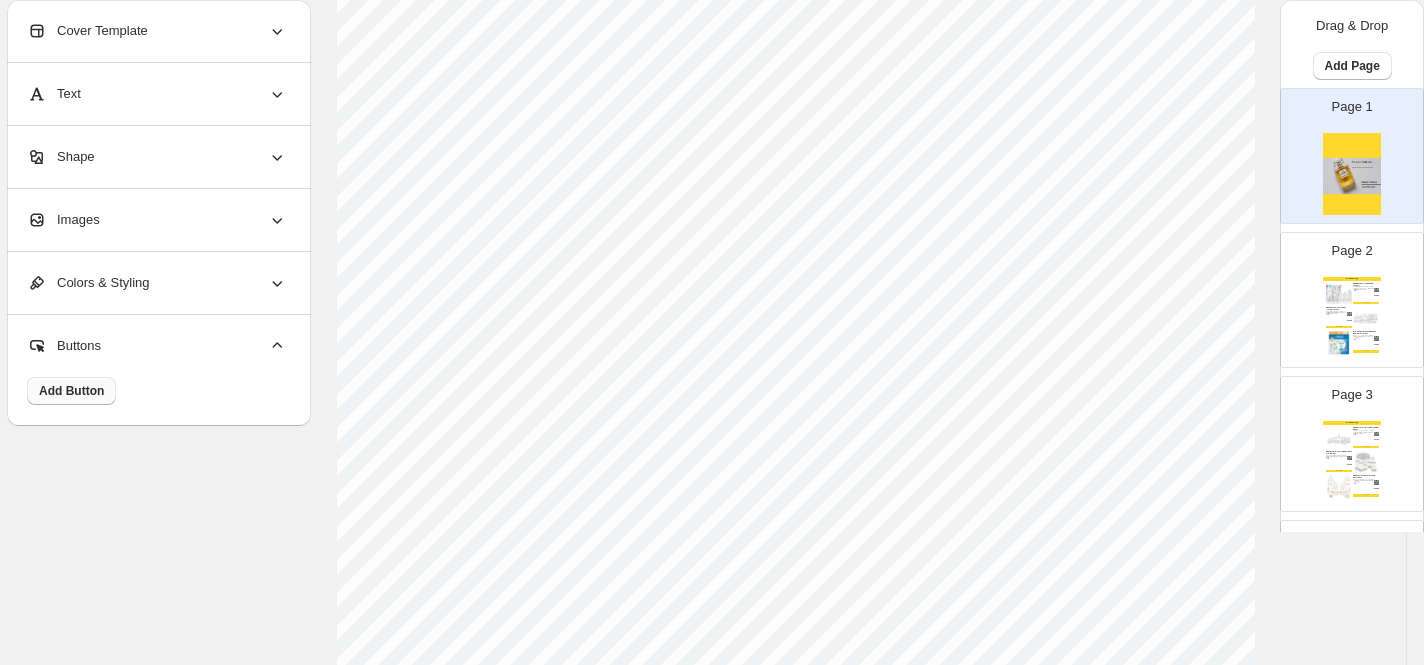 click on "Add Button" at bounding box center (71, 391) 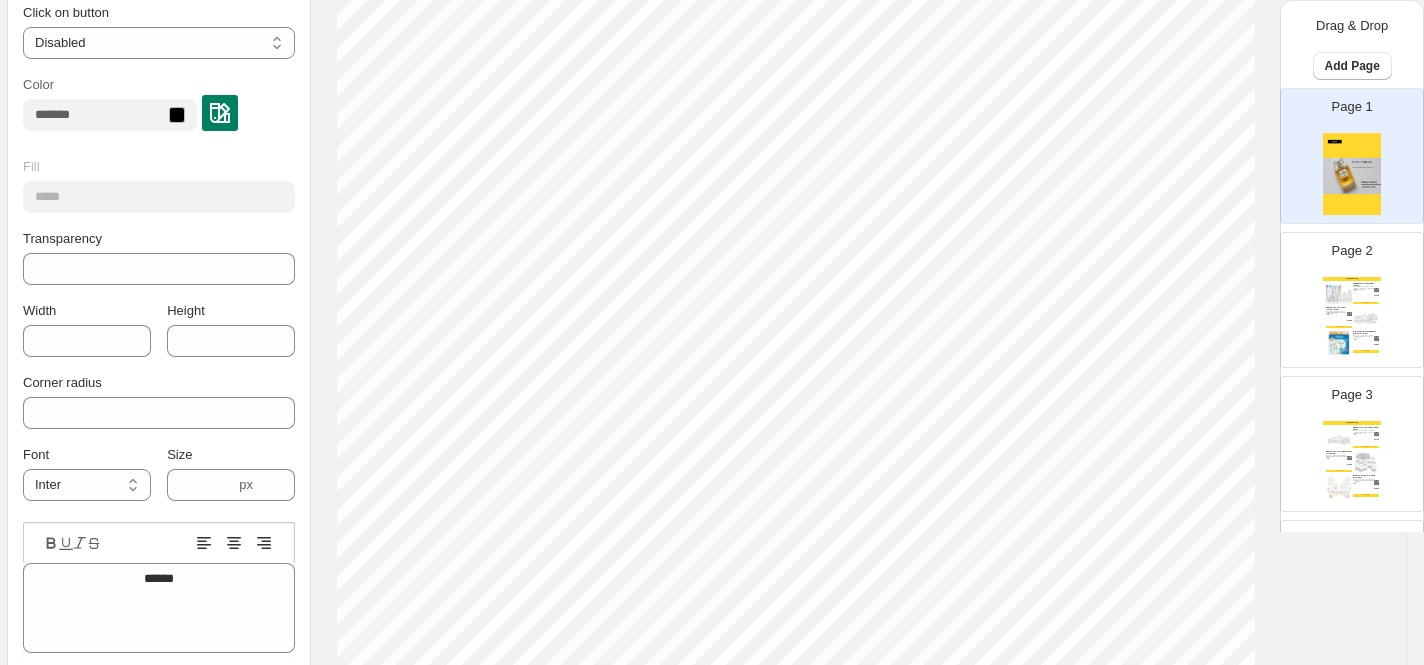 scroll, scrollTop: 599, scrollLeft: 17, axis: both 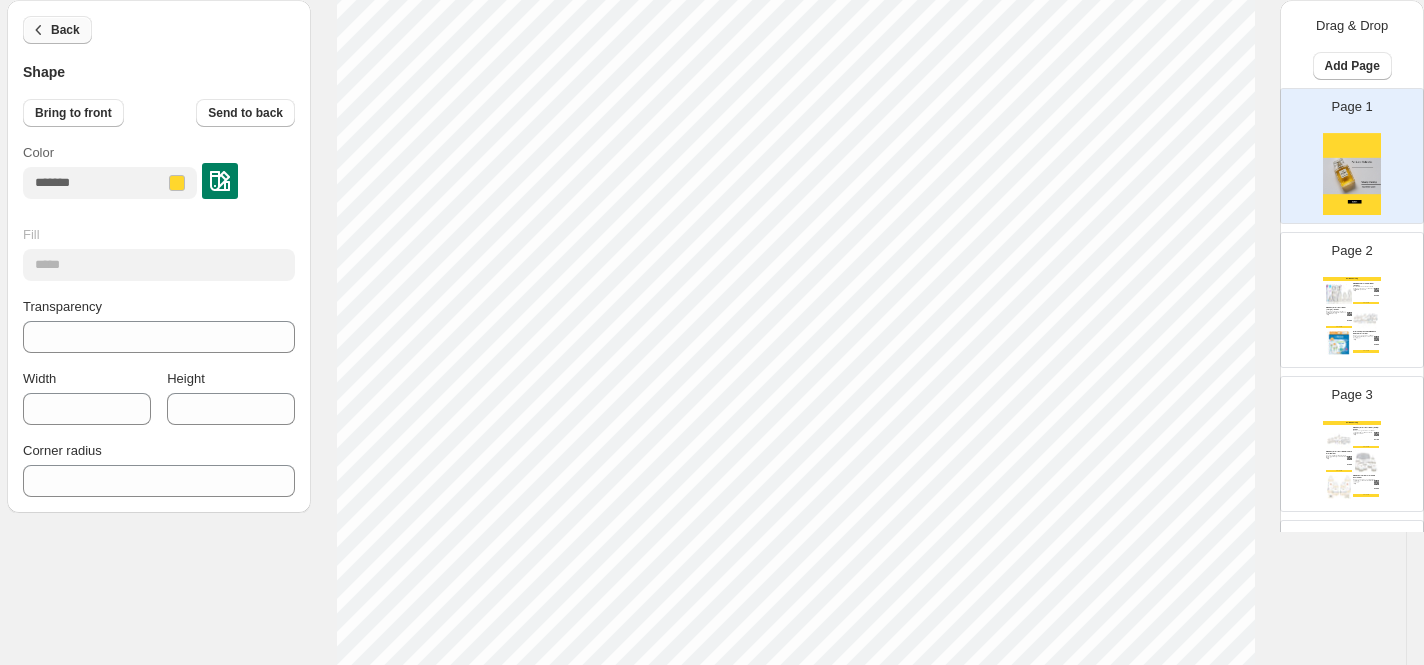 click on "Back" at bounding box center [65, 30] 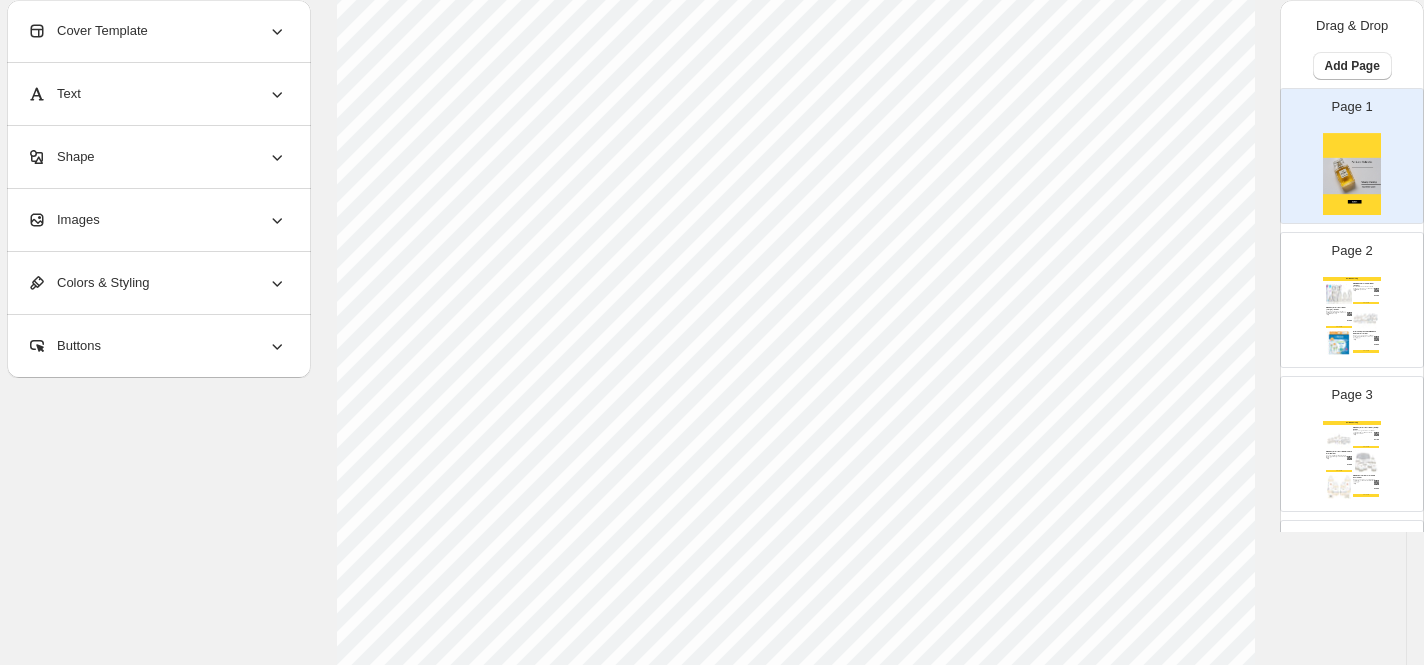 click on "Buttons" at bounding box center (157, 346) 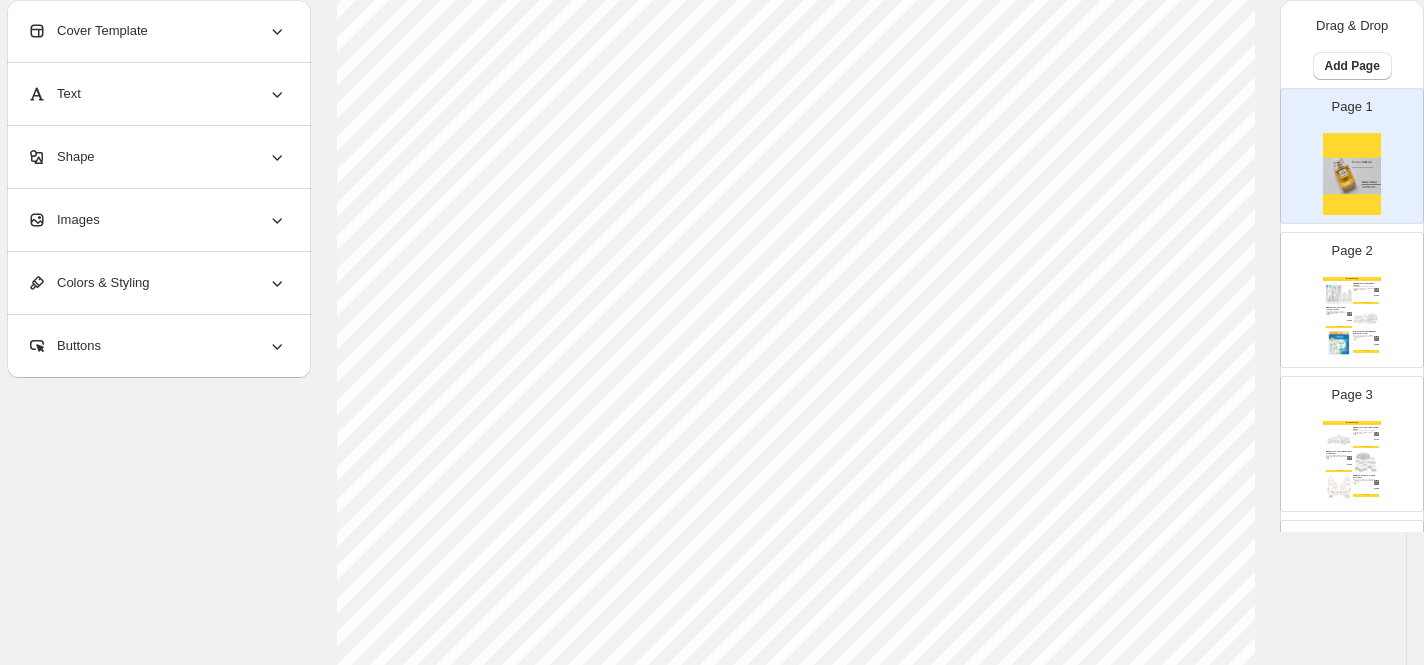 click on "Colors & Styling" at bounding box center [157, 283] 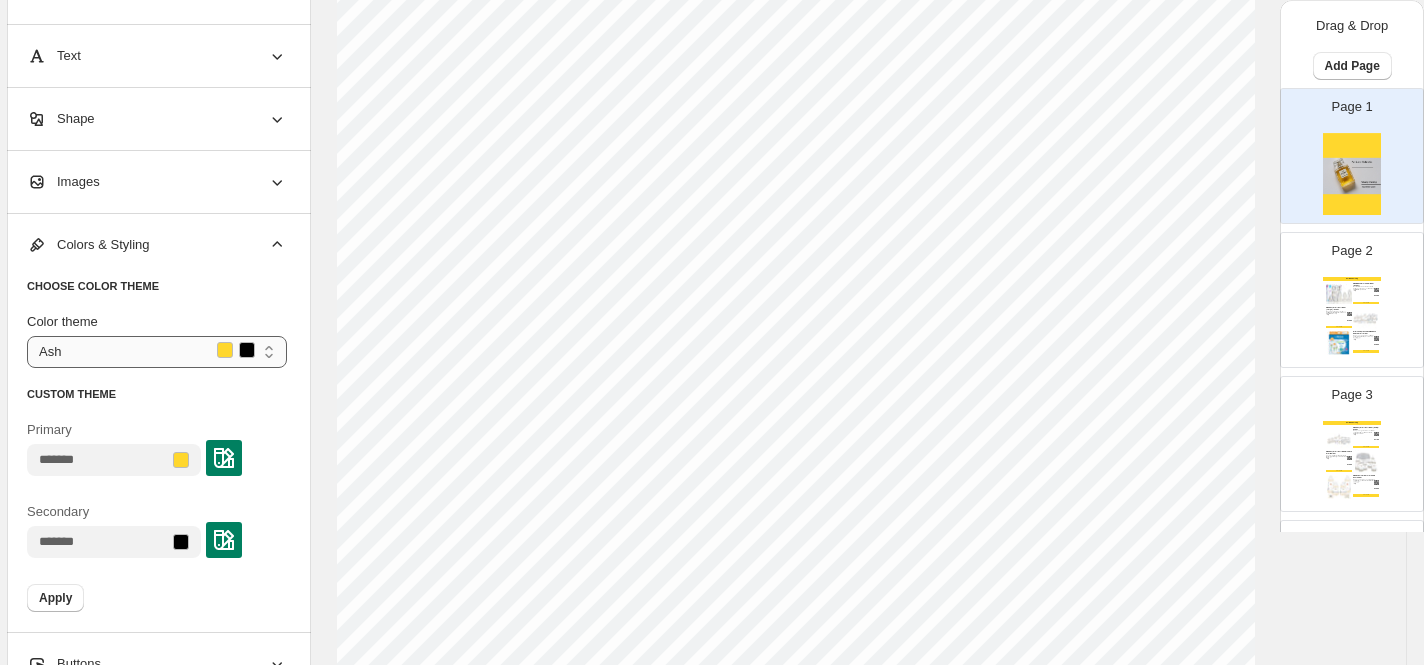 scroll, scrollTop: 628, scrollLeft: 17, axis: both 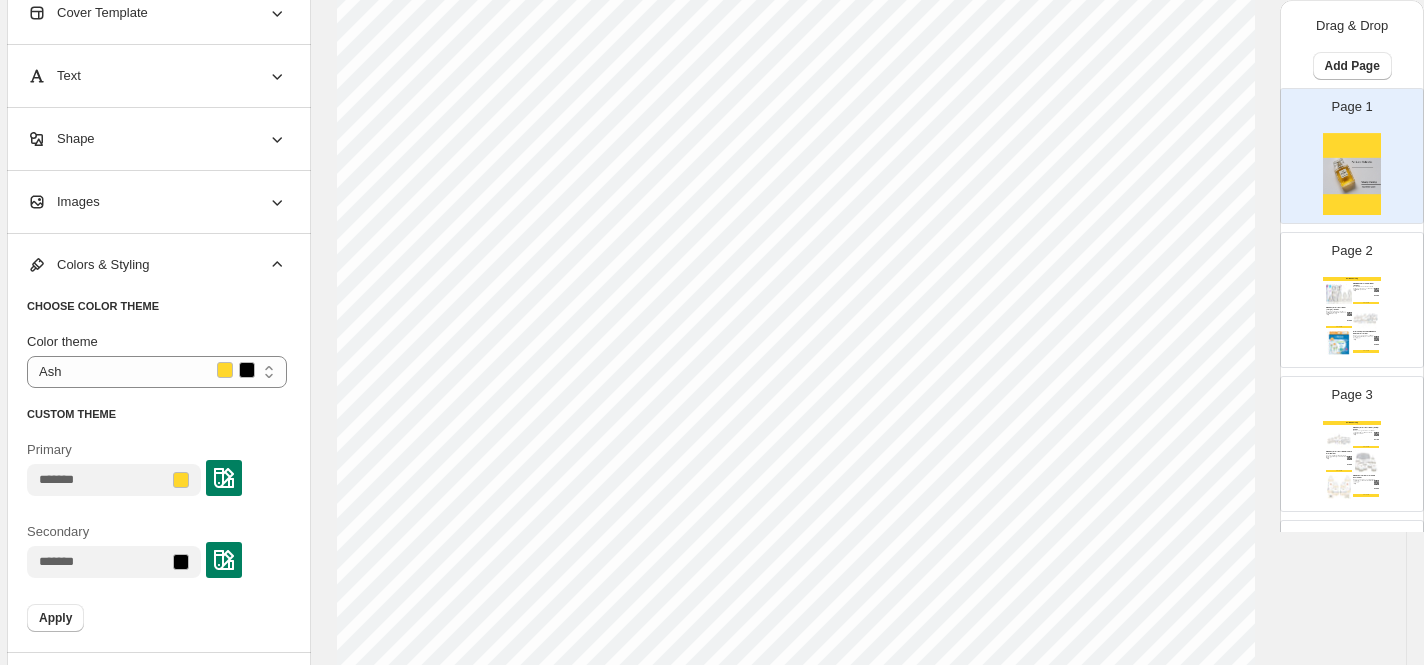 click 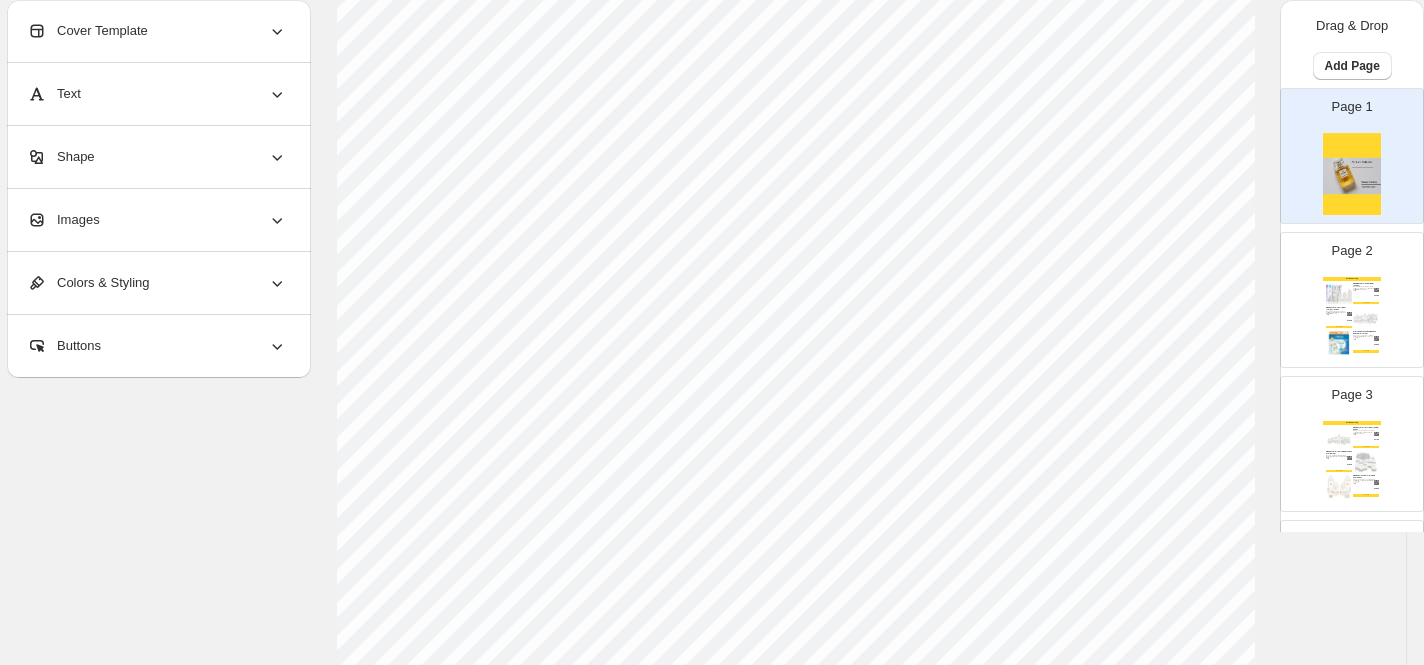 click 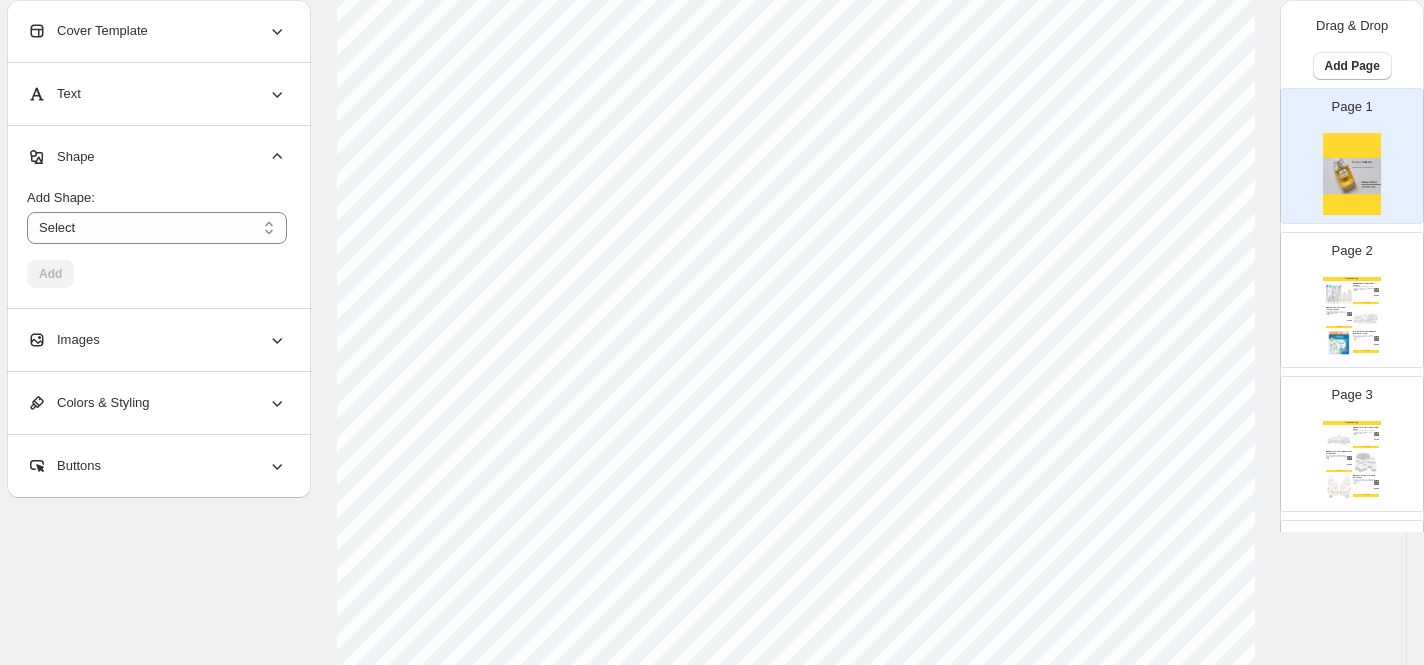 click 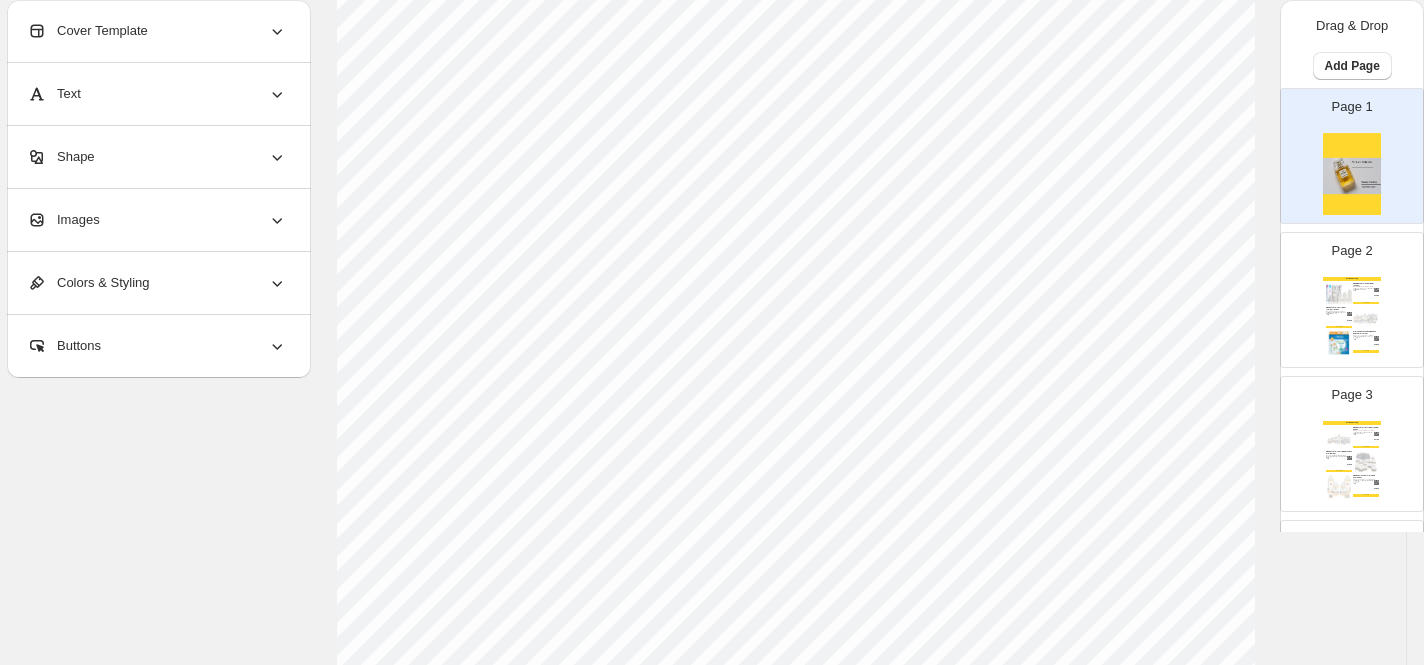 scroll, scrollTop: 376, scrollLeft: 17, axis: both 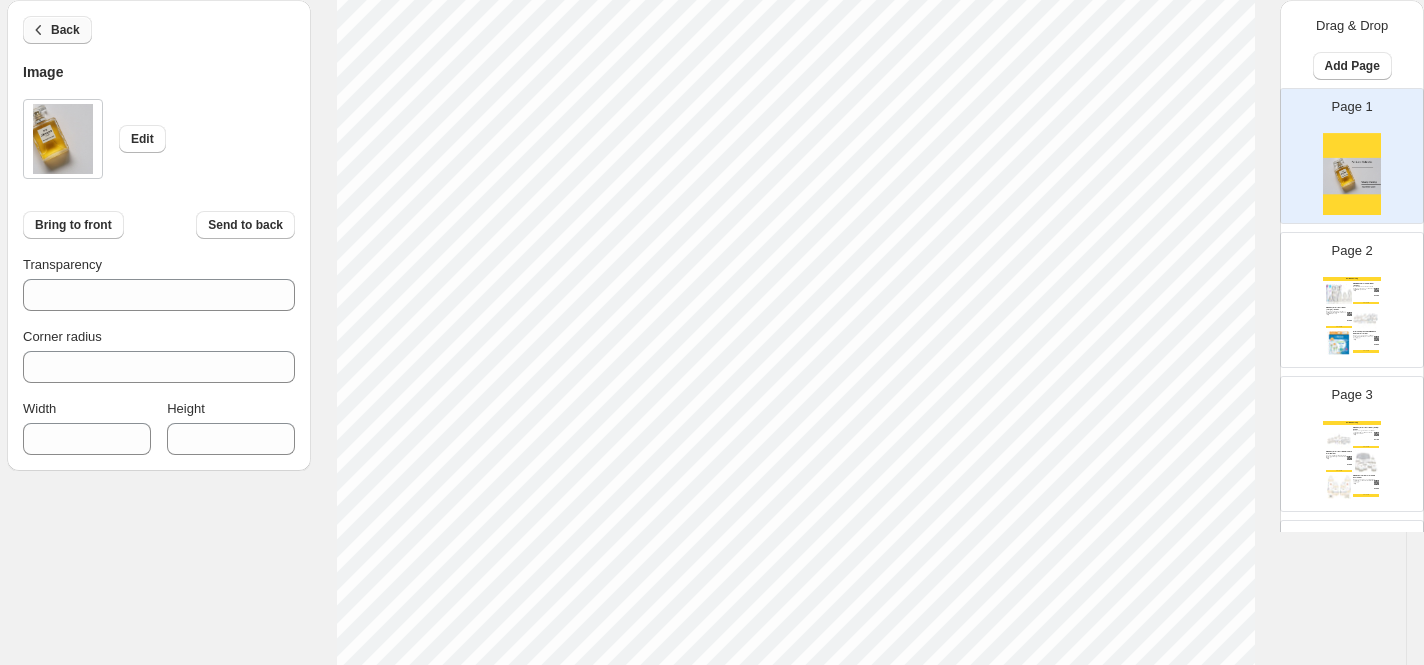 click 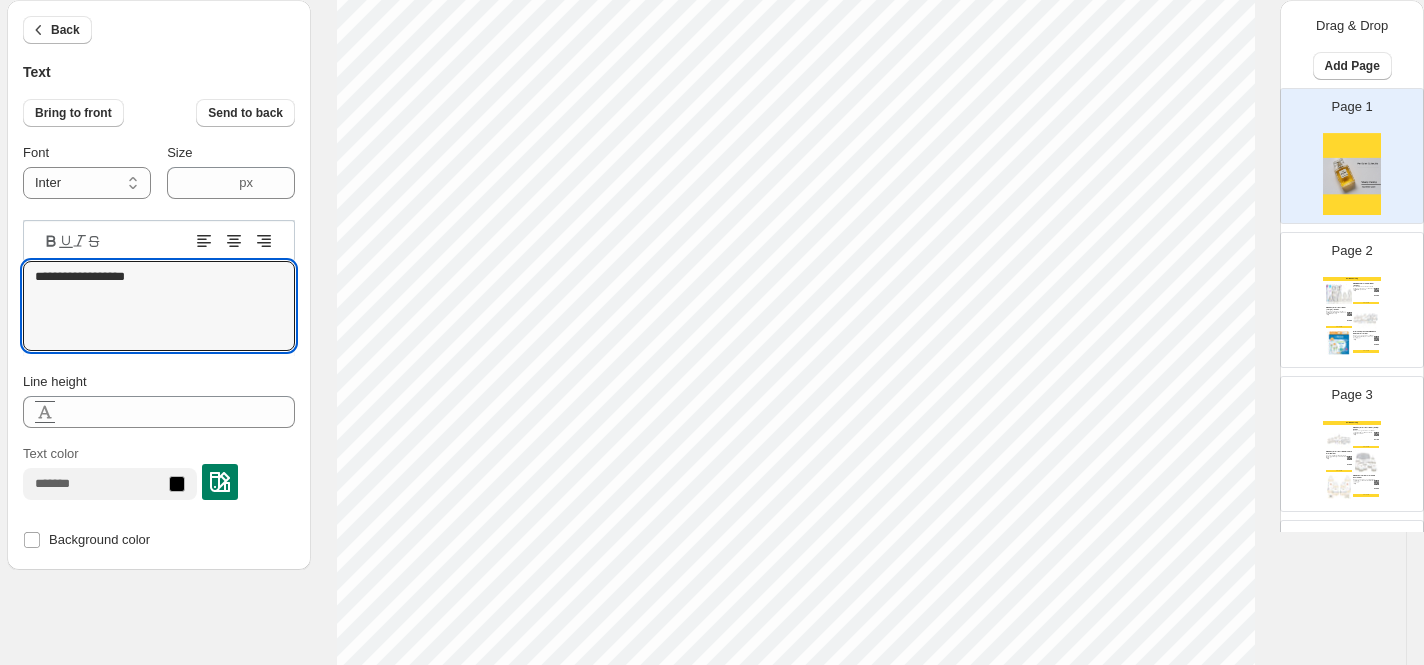 scroll, scrollTop: 376, scrollLeft: 0, axis: vertical 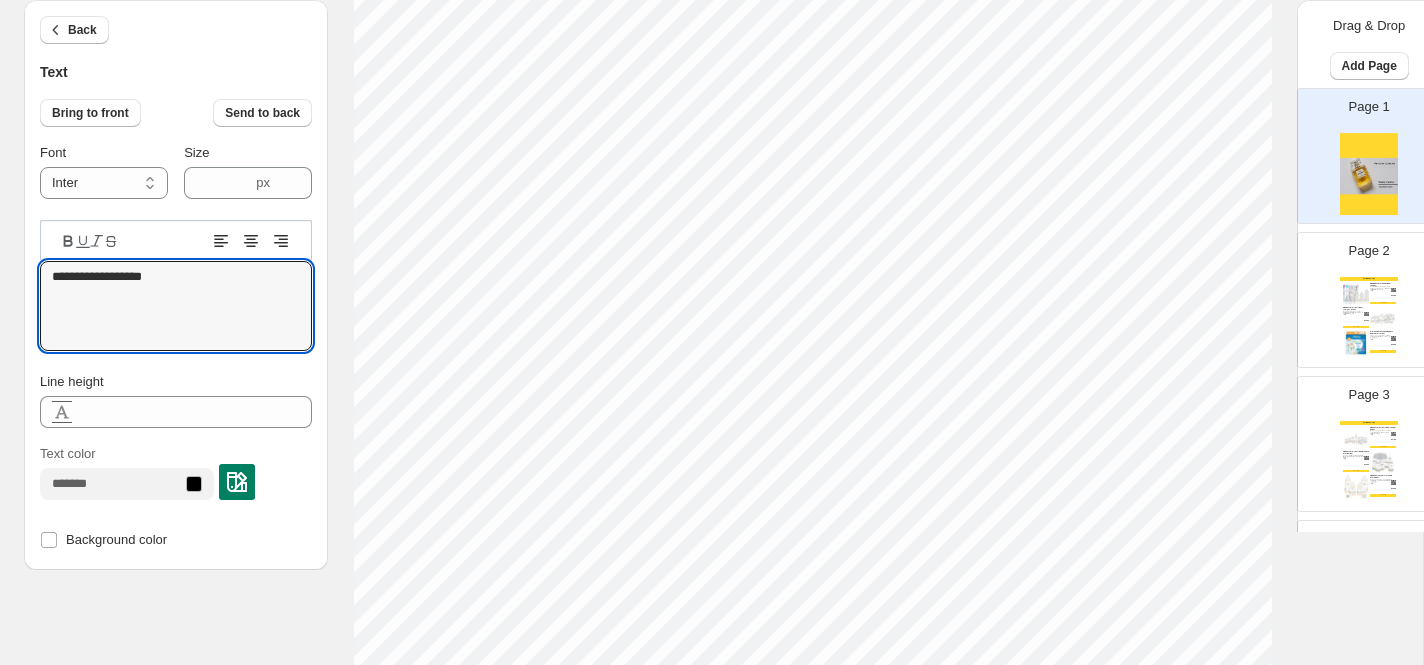 drag, startPoint x: 163, startPoint y: 275, endPoint x: -7, endPoint y: 268, distance: 170.14406 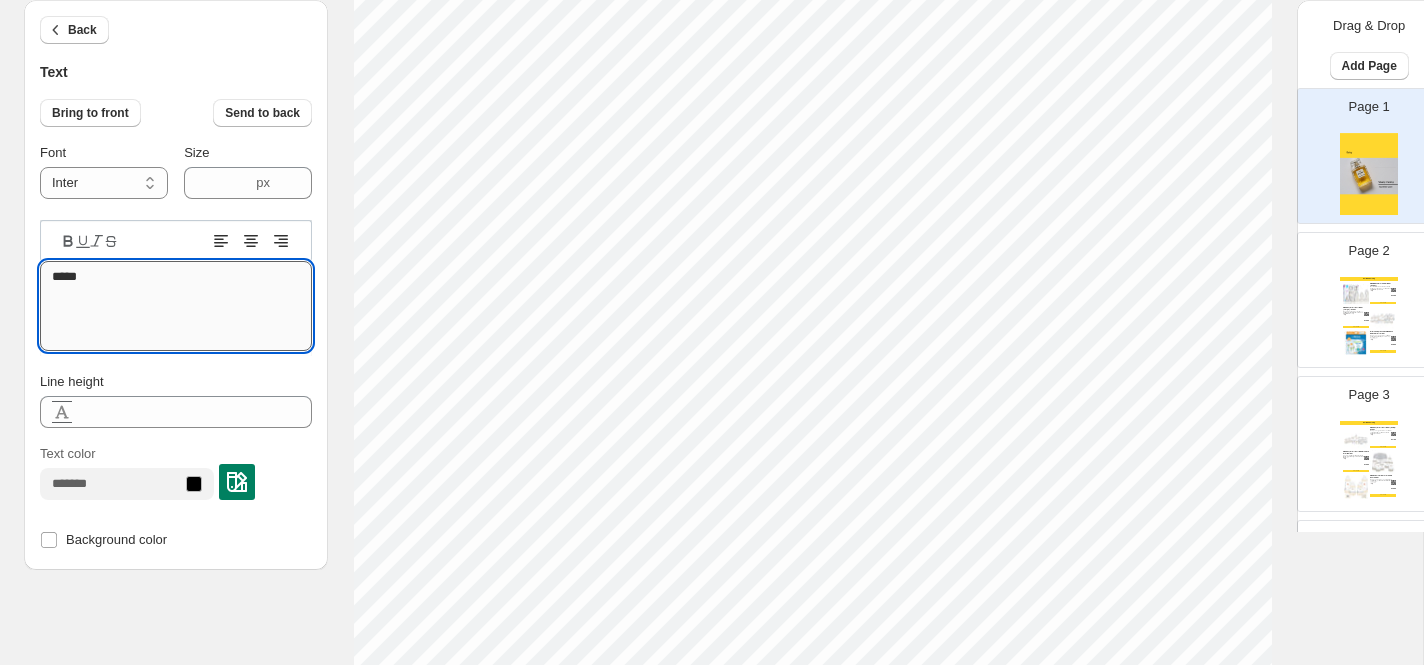 click on "****" at bounding box center [176, 306] 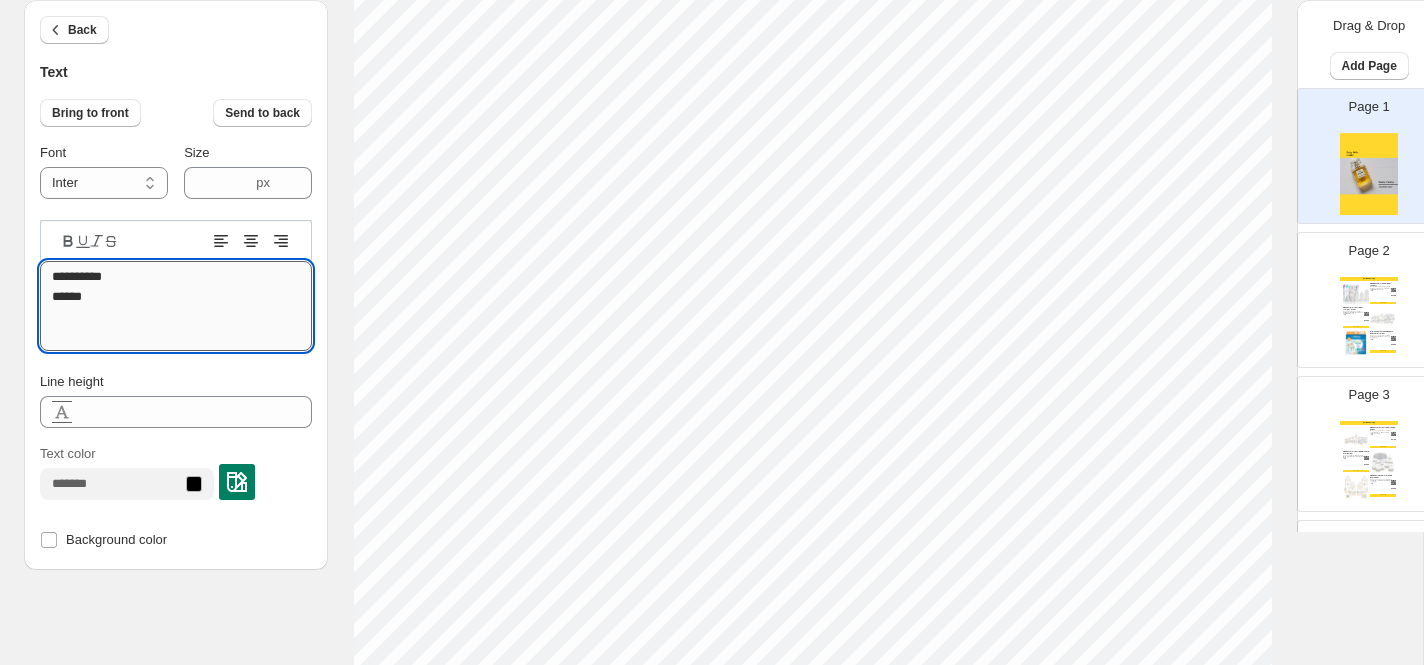 type on "[CREDITCARD]
[CREDITCARD]" 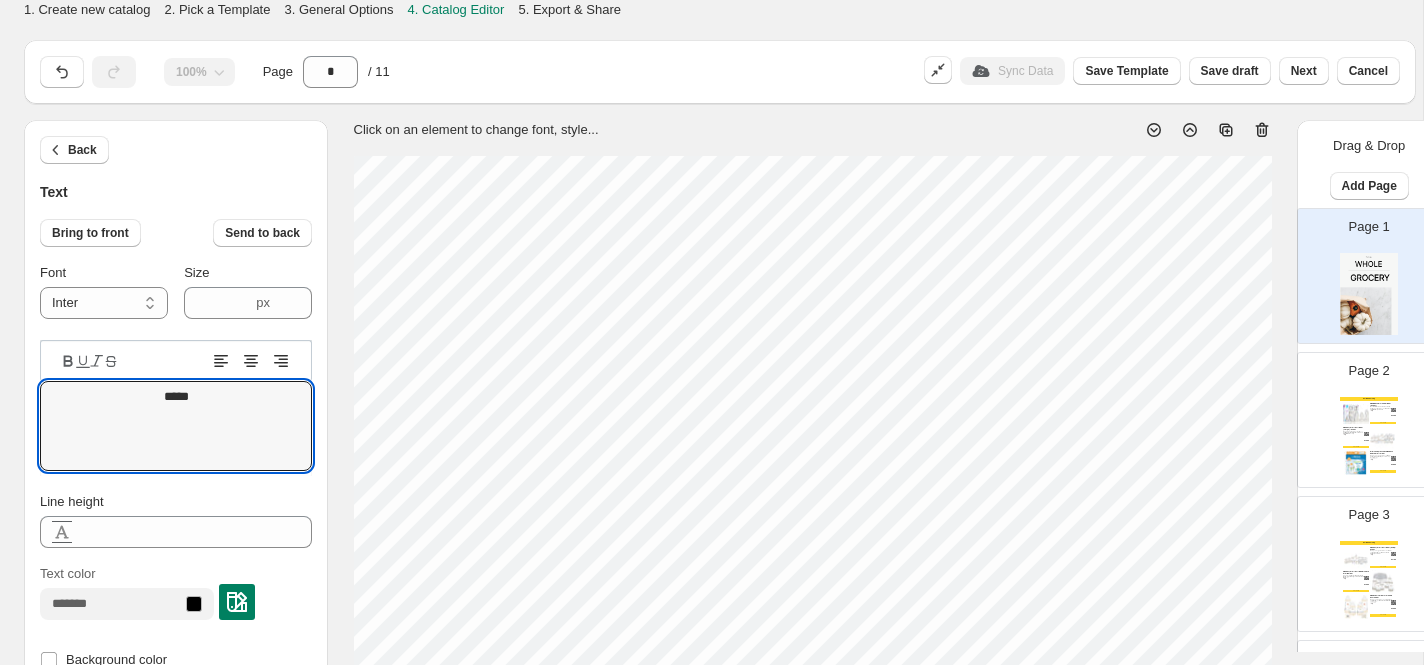 scroll, scrollTop: 128, scrollLeft: 0, axis: vertical 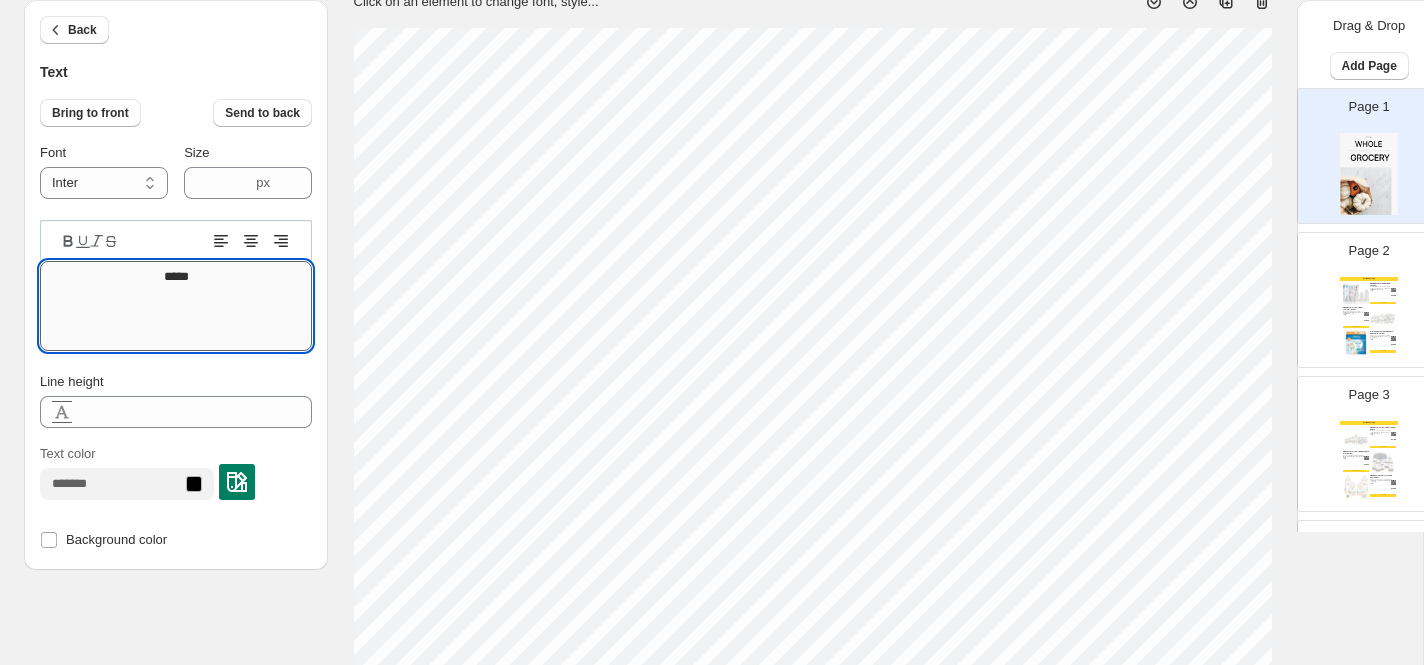 drag, startPoint x: 0, startPoint y: 0, endPoint x: 128, endPoint y: 274, distance: 302.42355 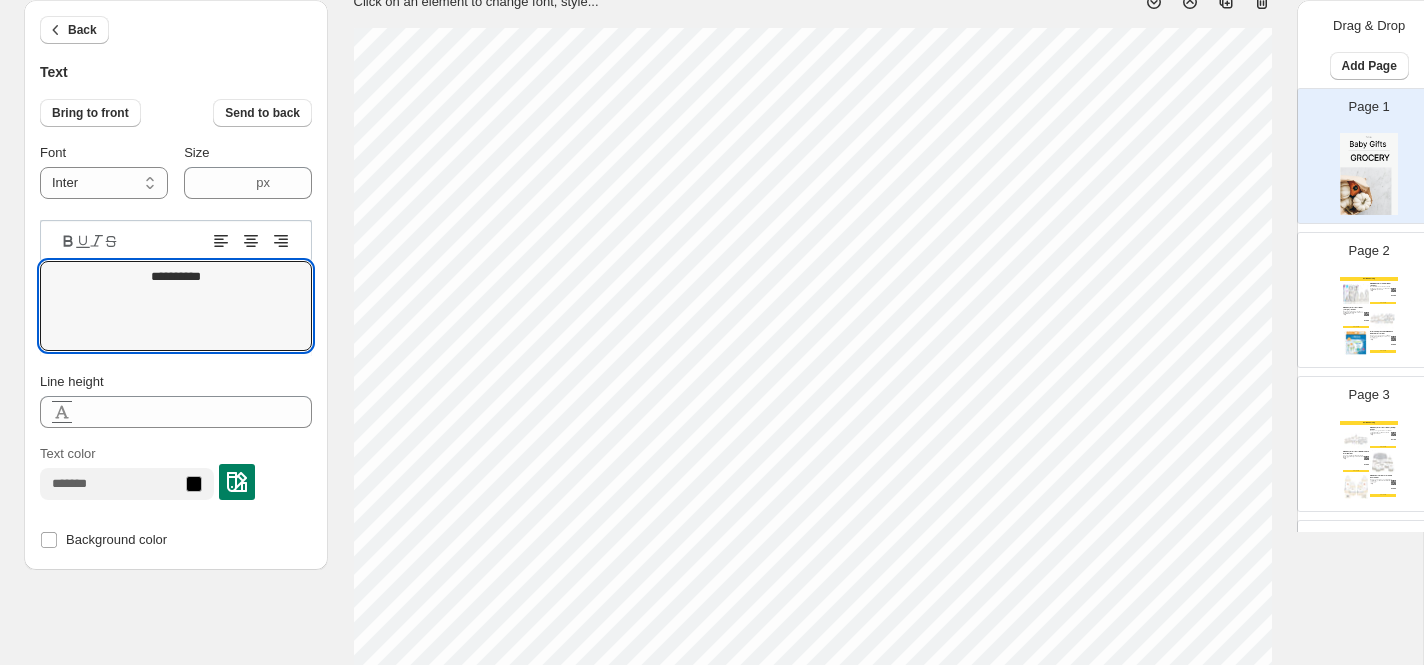 type on "*******" 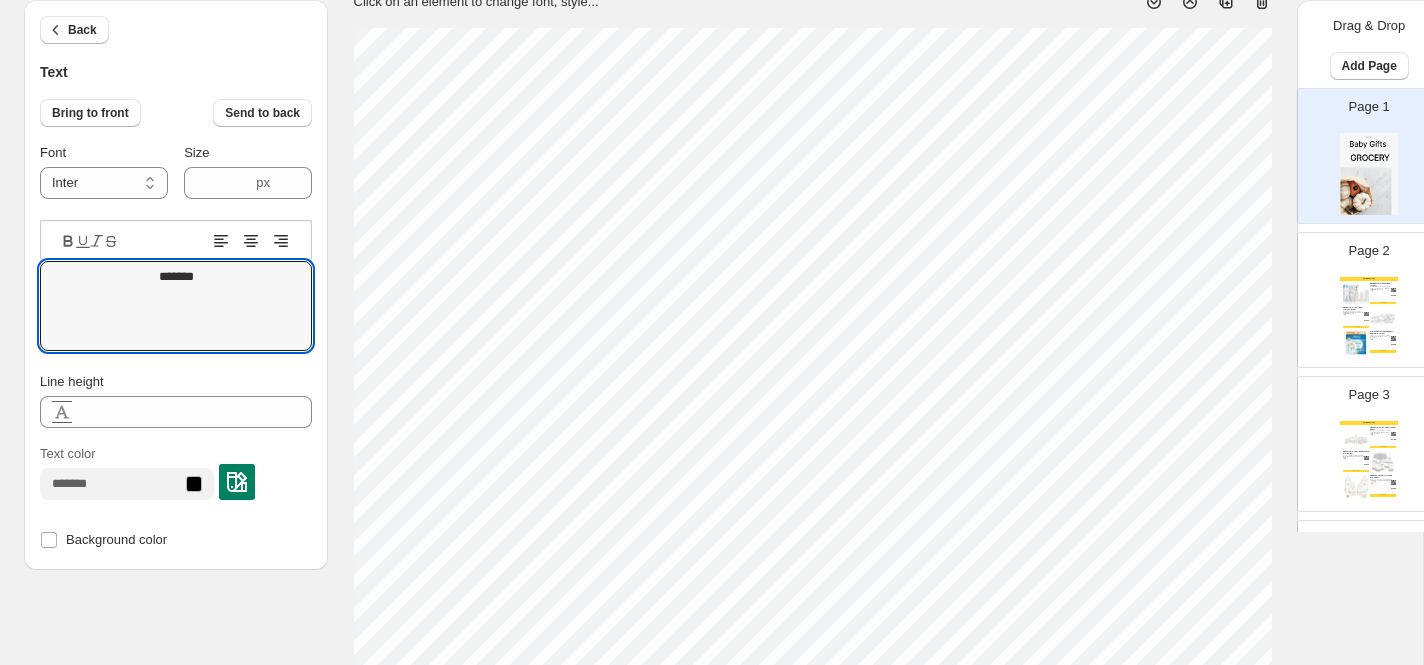 type on "*****" 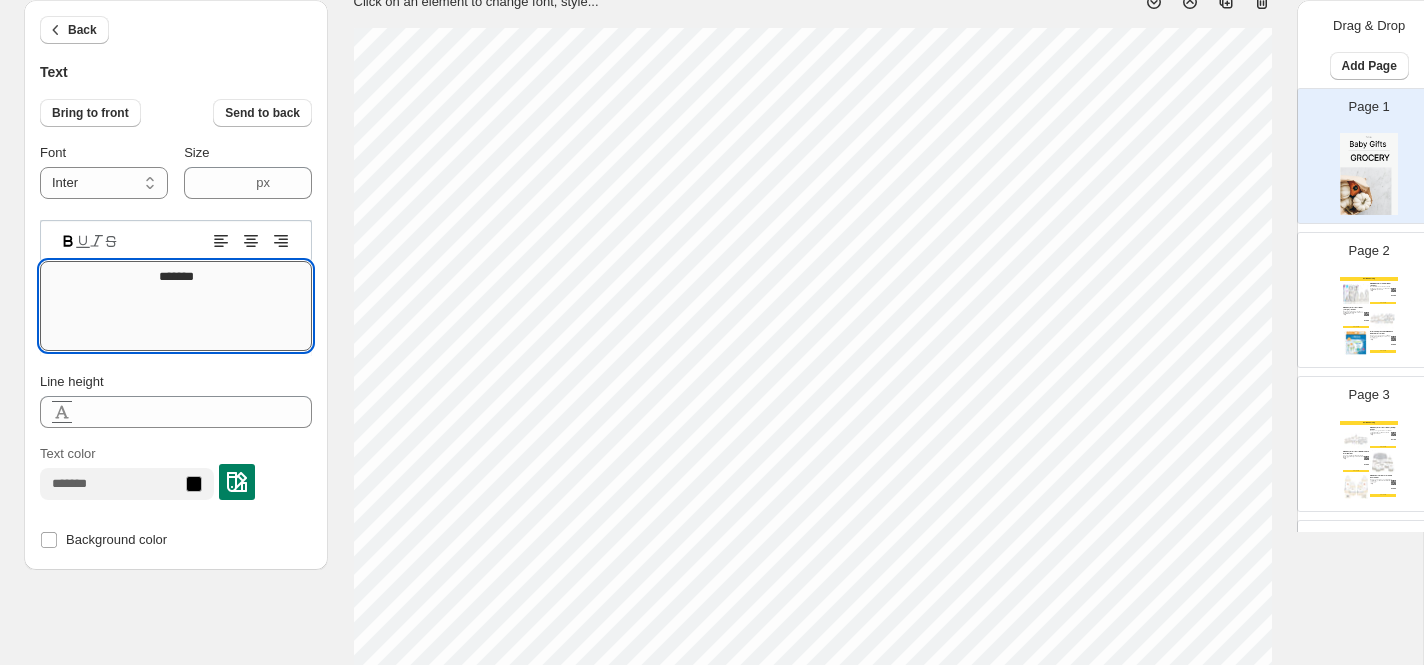 drag, startPoint x: 226, startPoint y: 268, endPoint x: 128, endPoint y: 265, distance: 98.045906 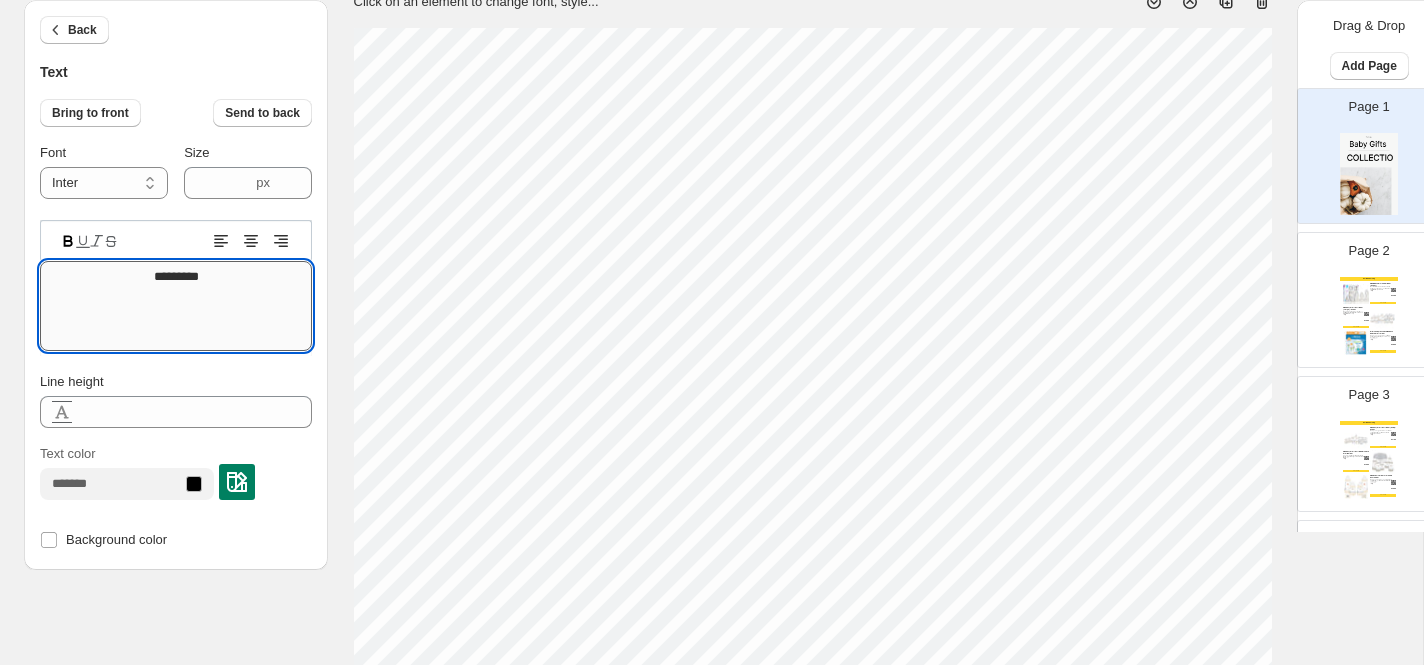 type on "**********" 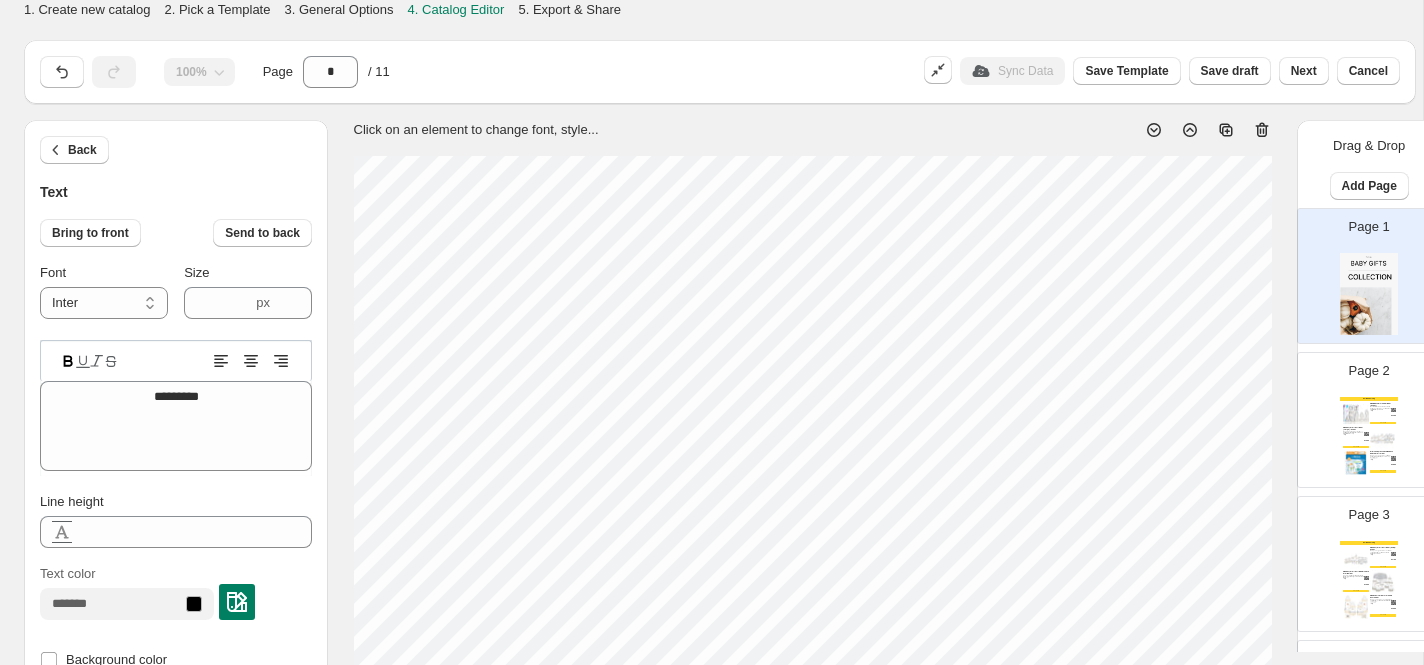 scroll, scrollTop: 187, scrollLeft: 0, axis: vertical 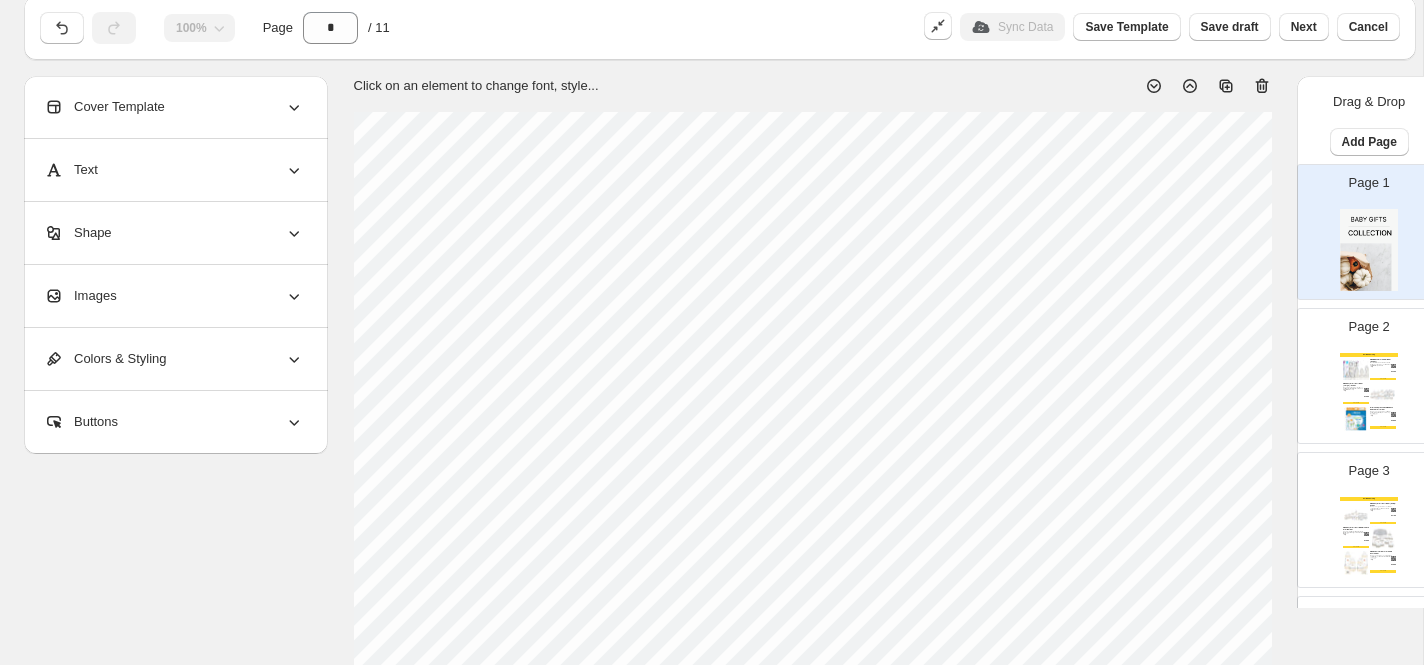 click on "Images" at bounding box center [174, 296] 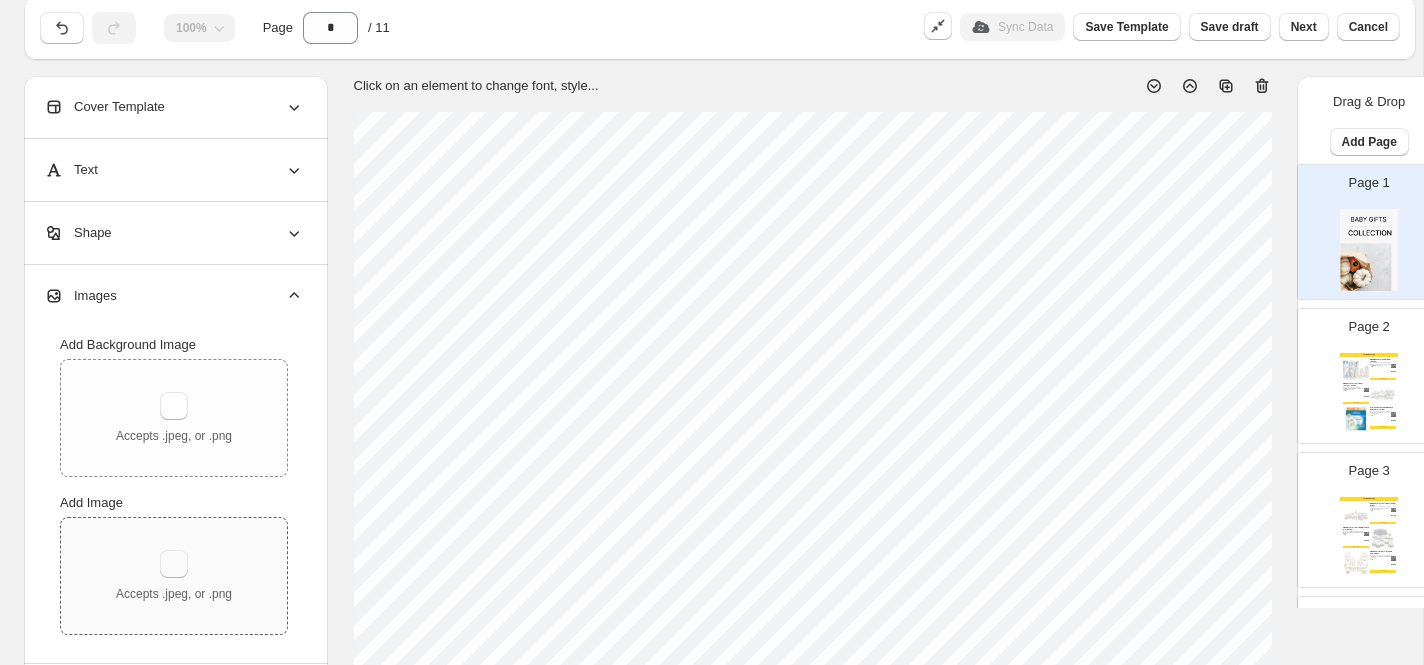 click at bounding box center [174, 564] 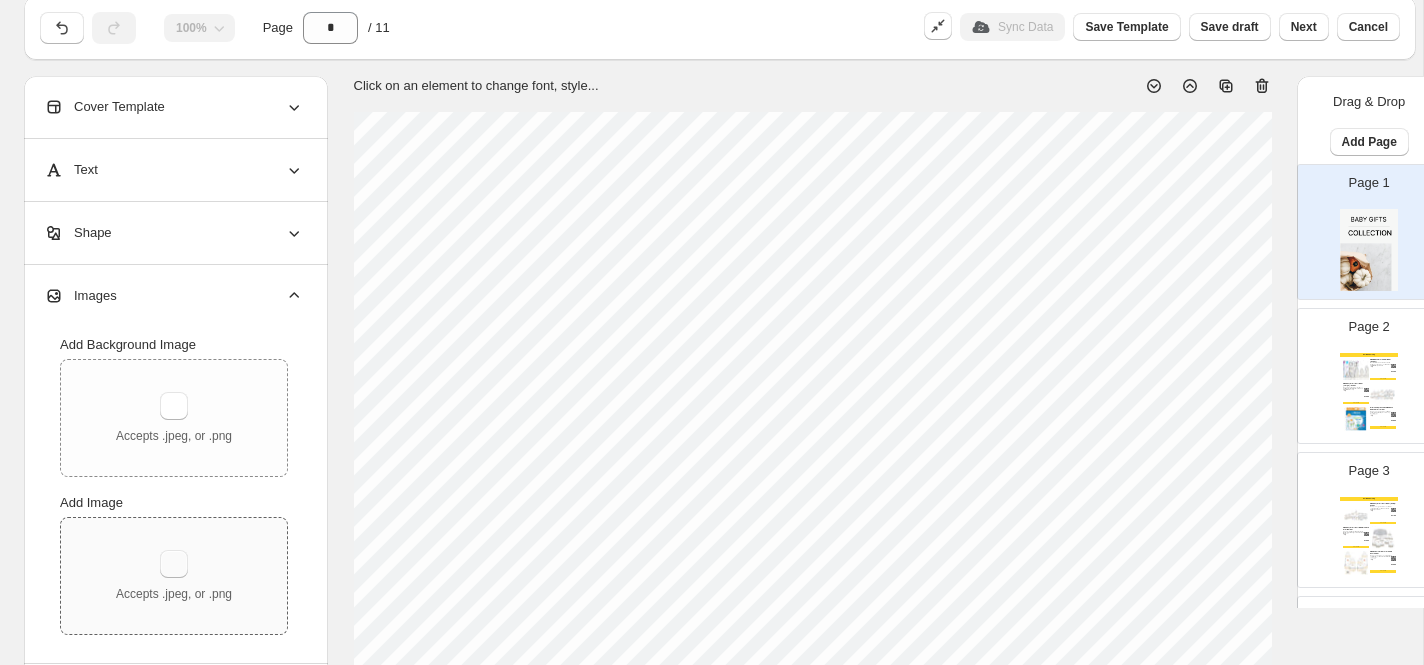 type on "**********" 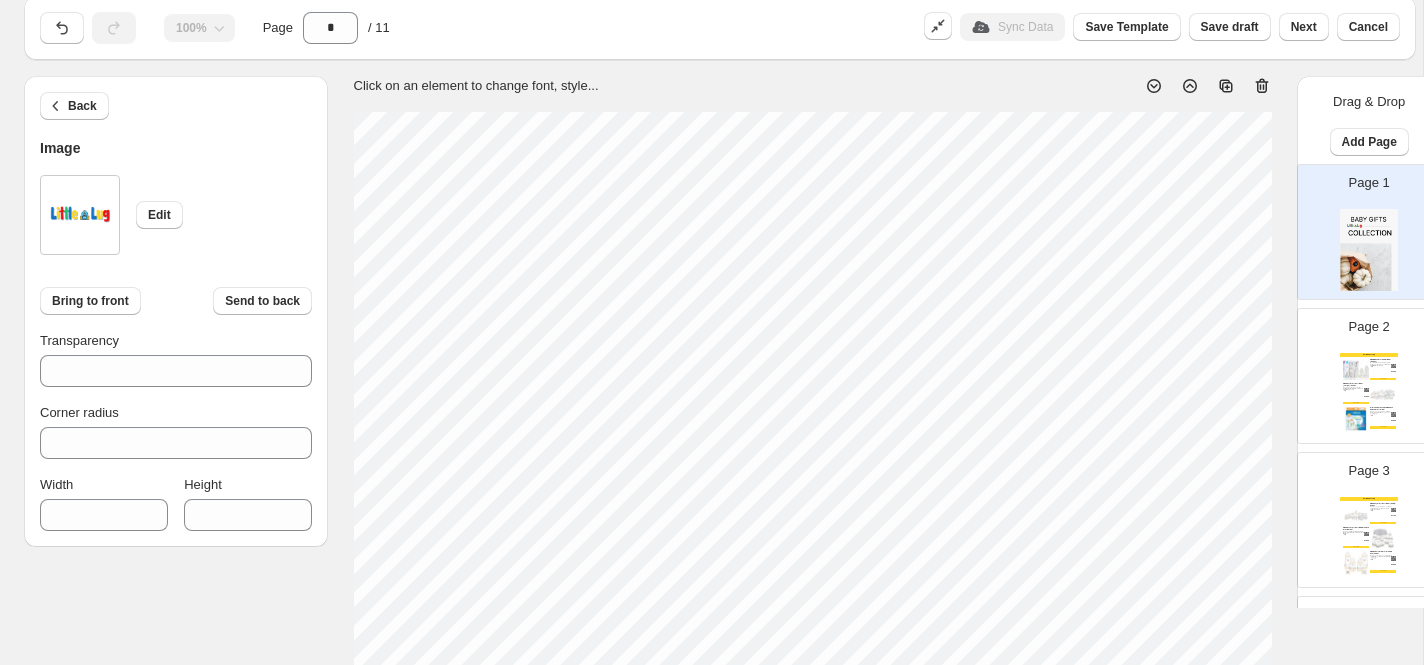 type on "***" 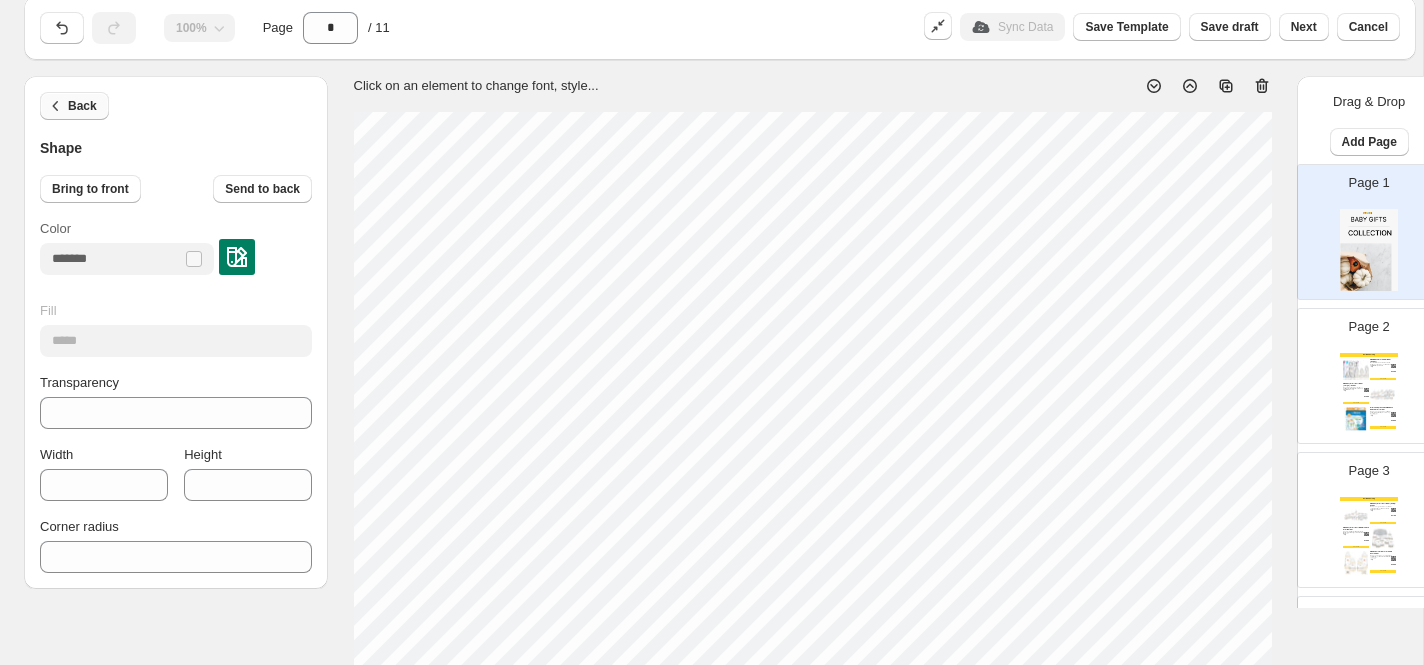 click on "Back" at bounding box center (82, 106) 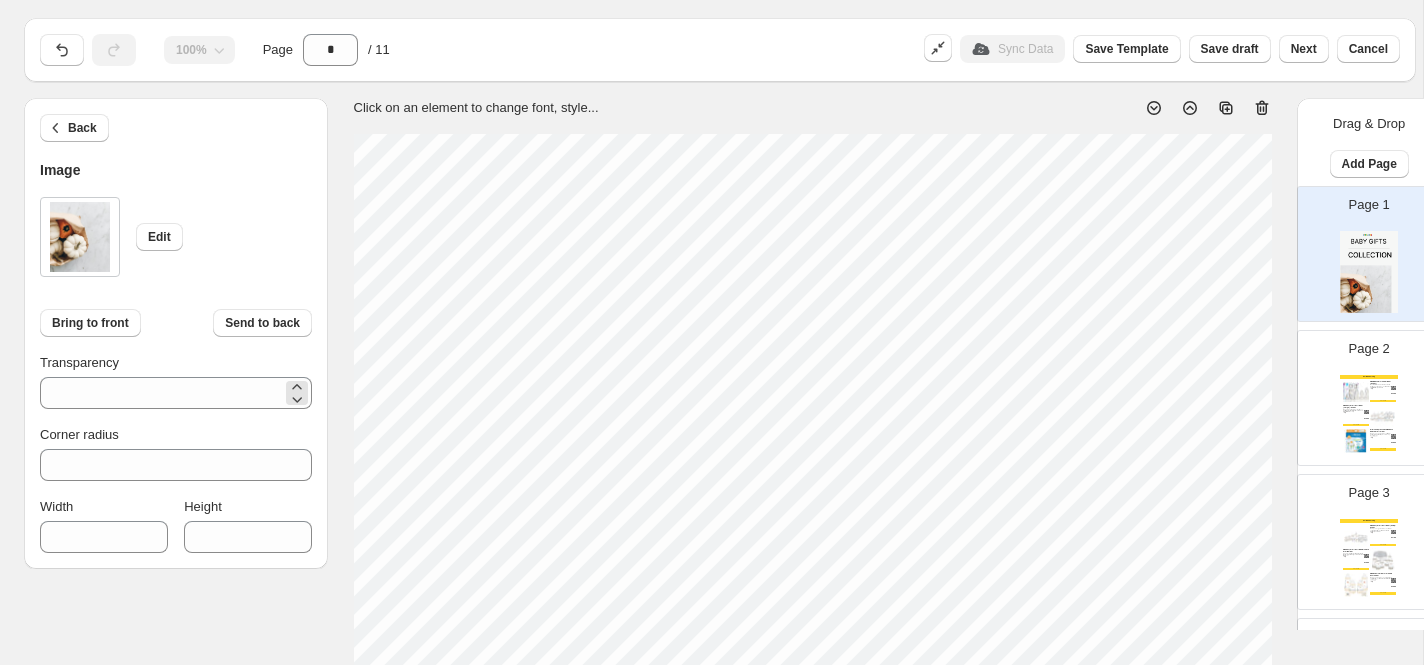 scroll, scrollTop: 0, scrollLeft: 0, axis: both 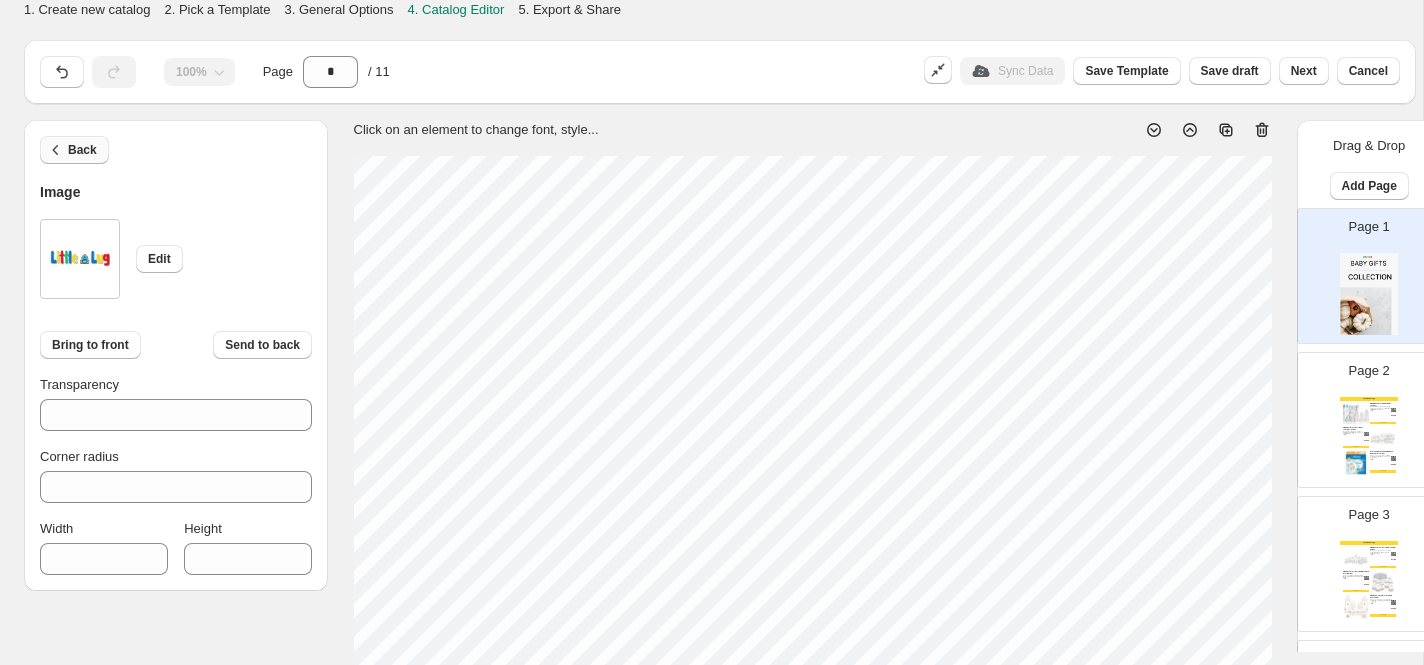 click 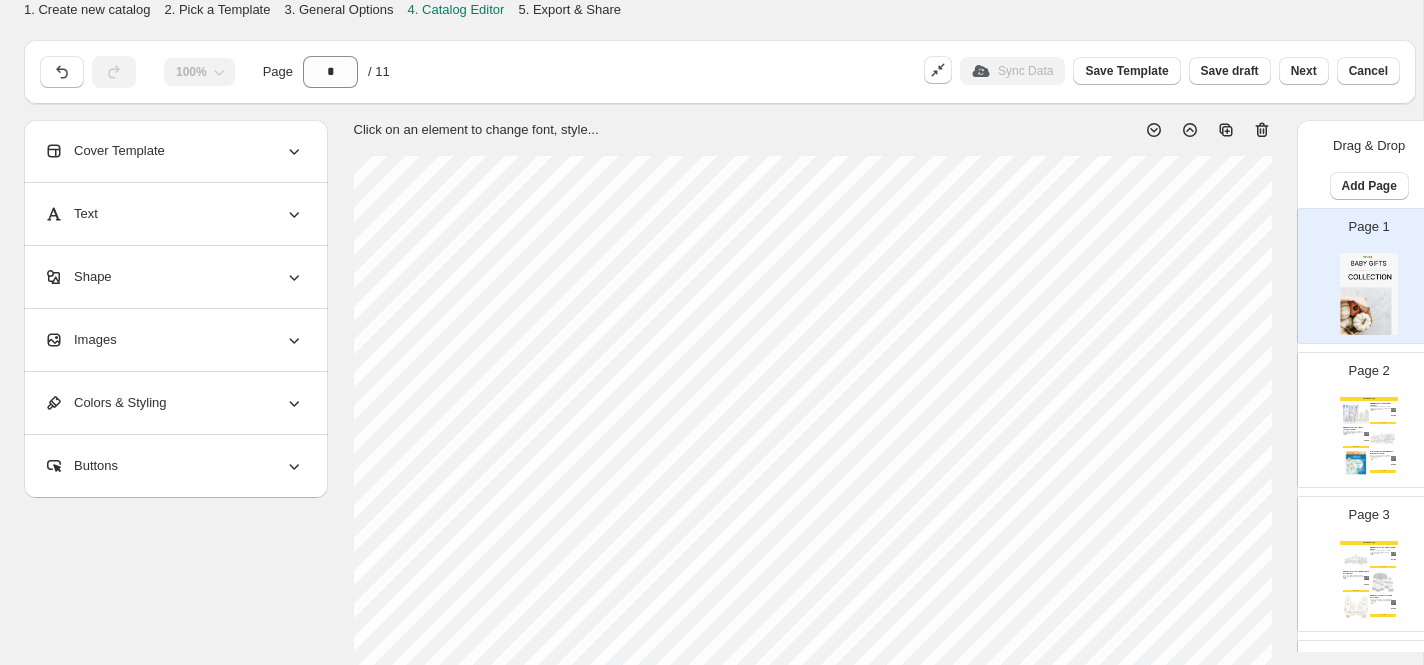 click on "Cover Template" at bounding box center [104, 151] 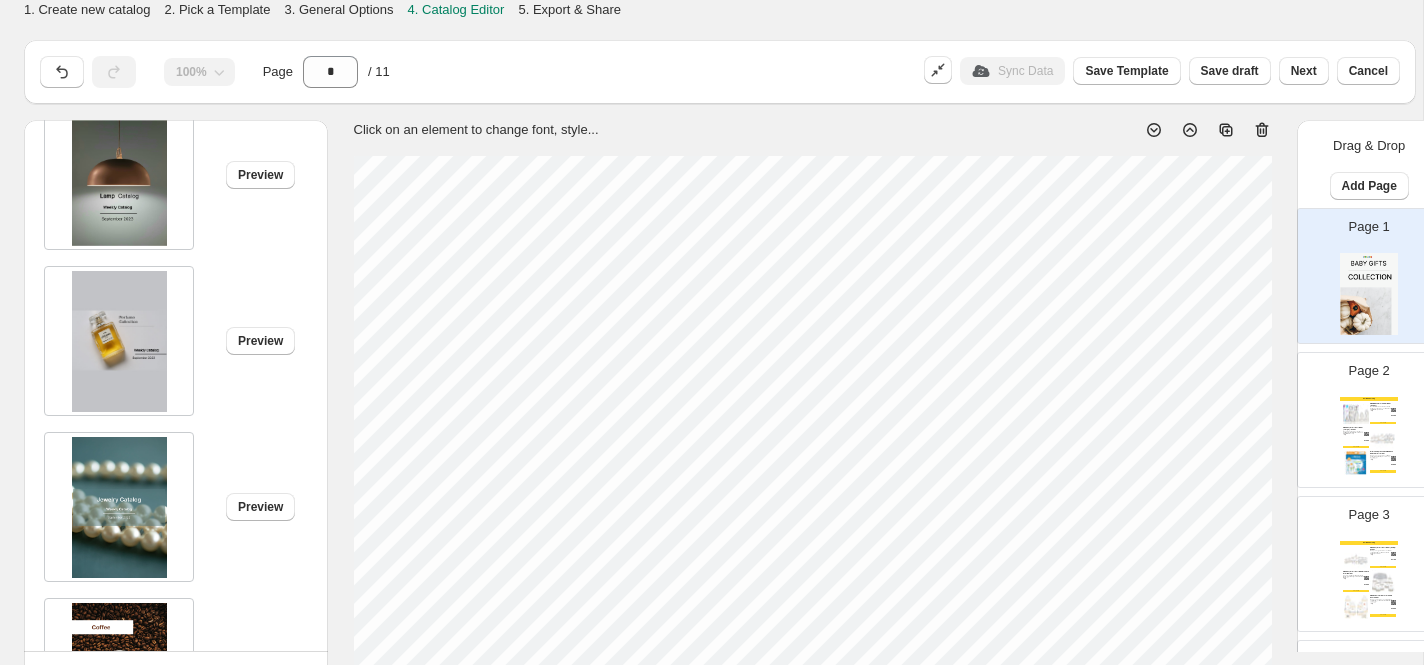 scroll, scrollTop: 1571, scrollLeft: 0, axis: vertical 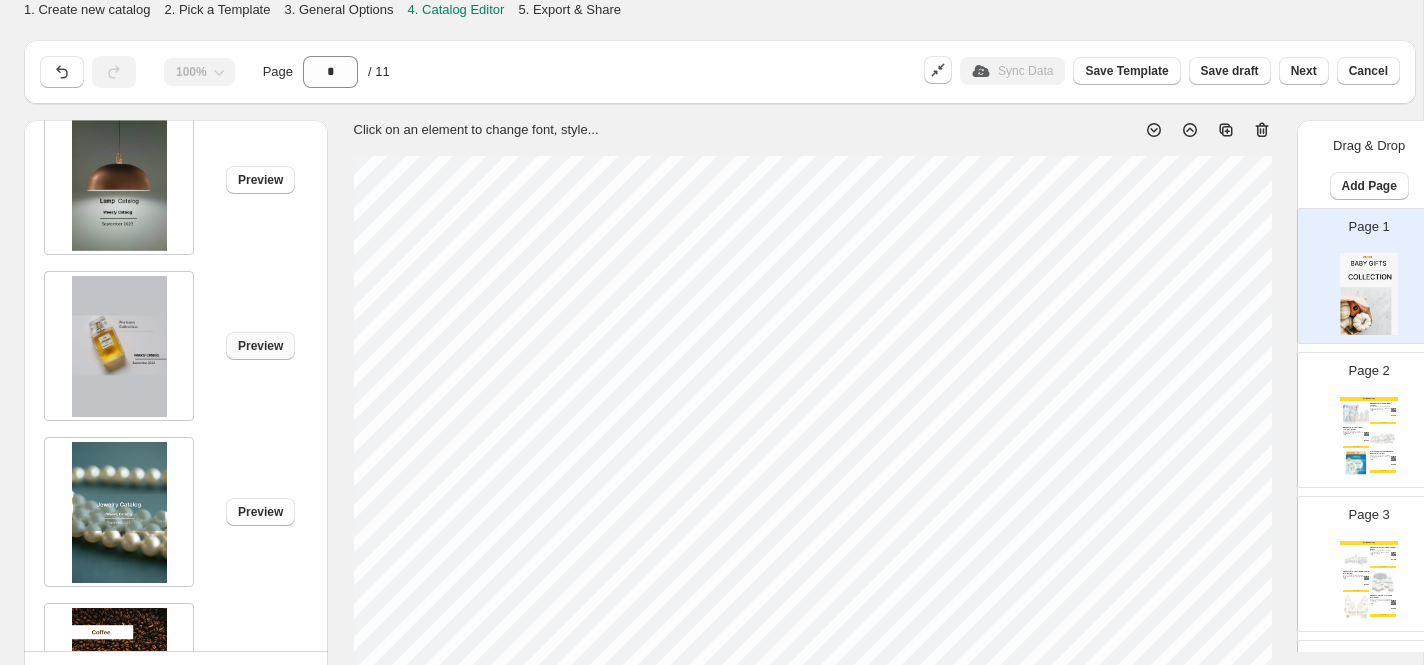 click on "Preview" at bounding box center [260, 346] 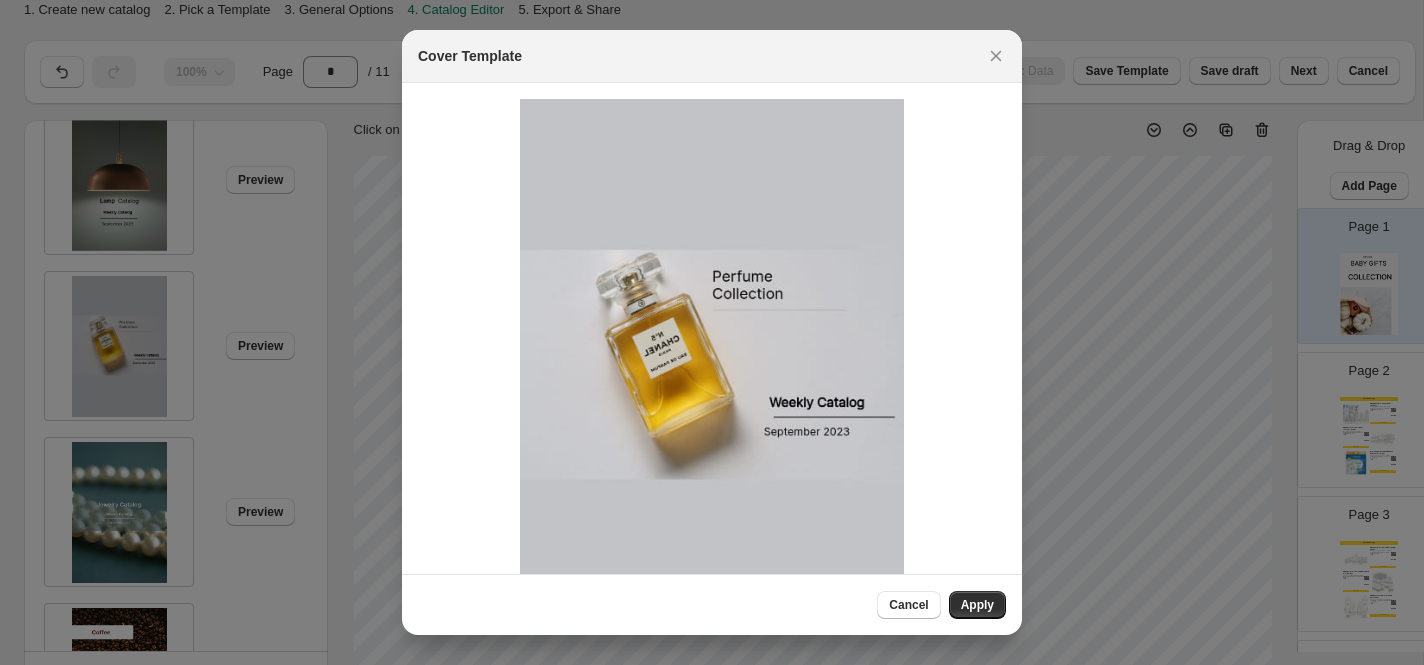 scroll, scrollTop: 0, scrollLeft: 0, axis: both 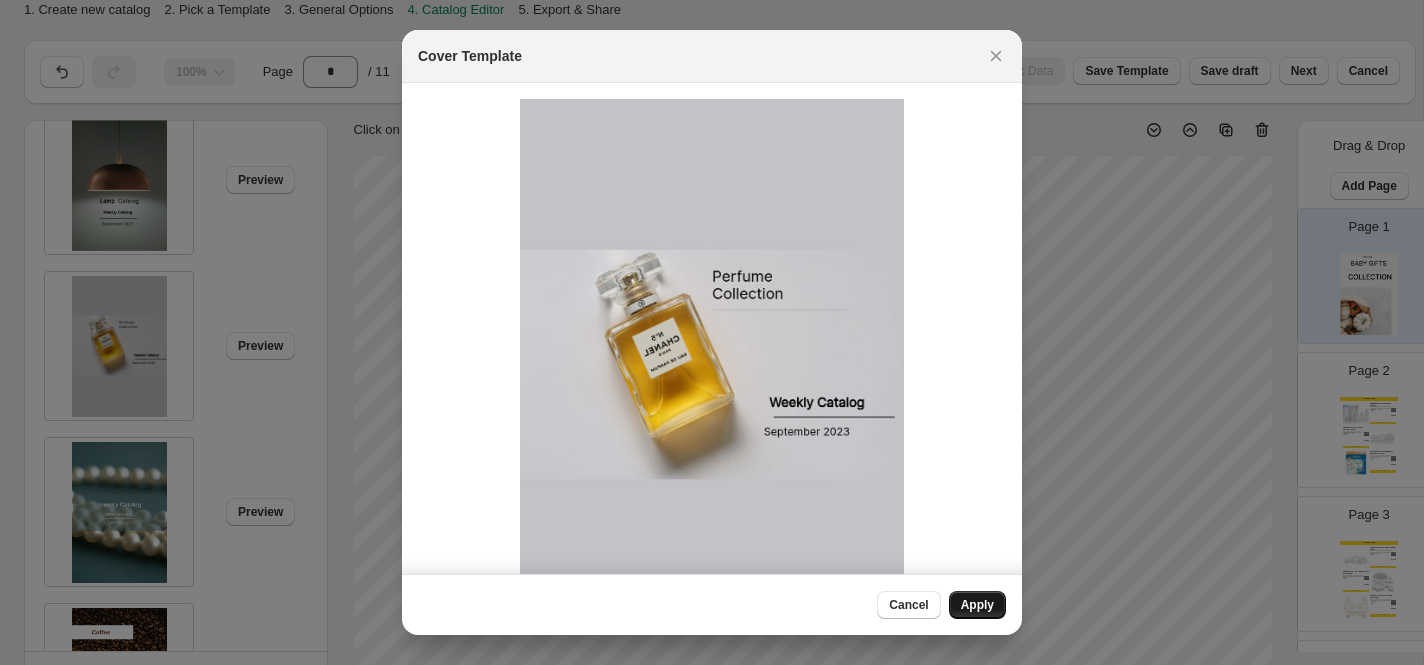click on "Apply" at bounding box center [977, 605] 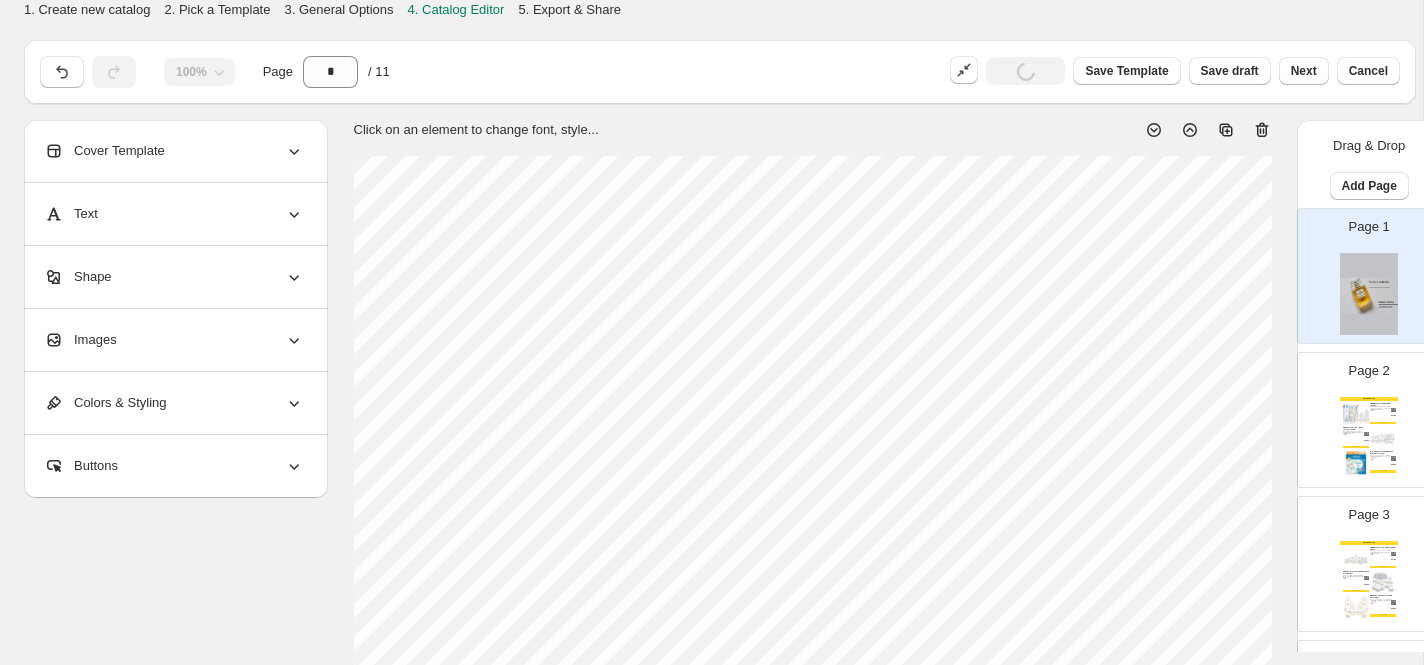 scroll, scrollTop: 0, scrollLeft: 0, axis: both 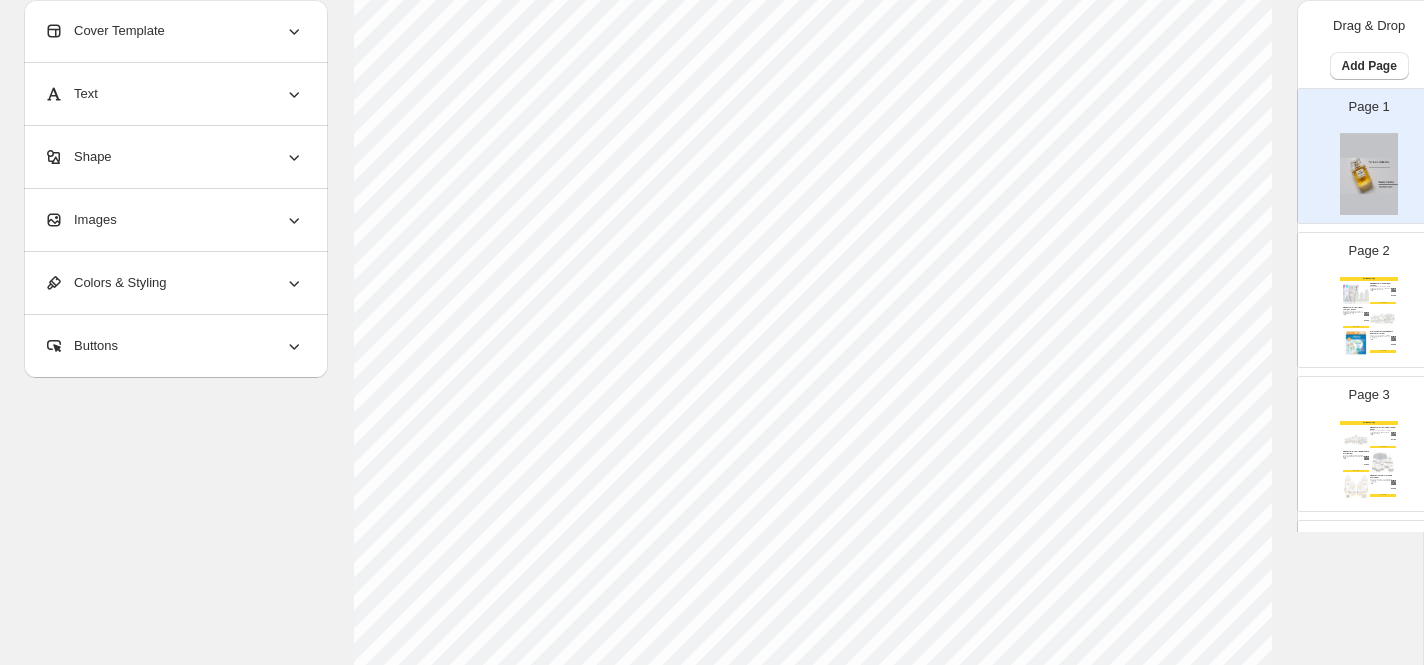 click on "Cover Template" at bounding box center (174, 31) 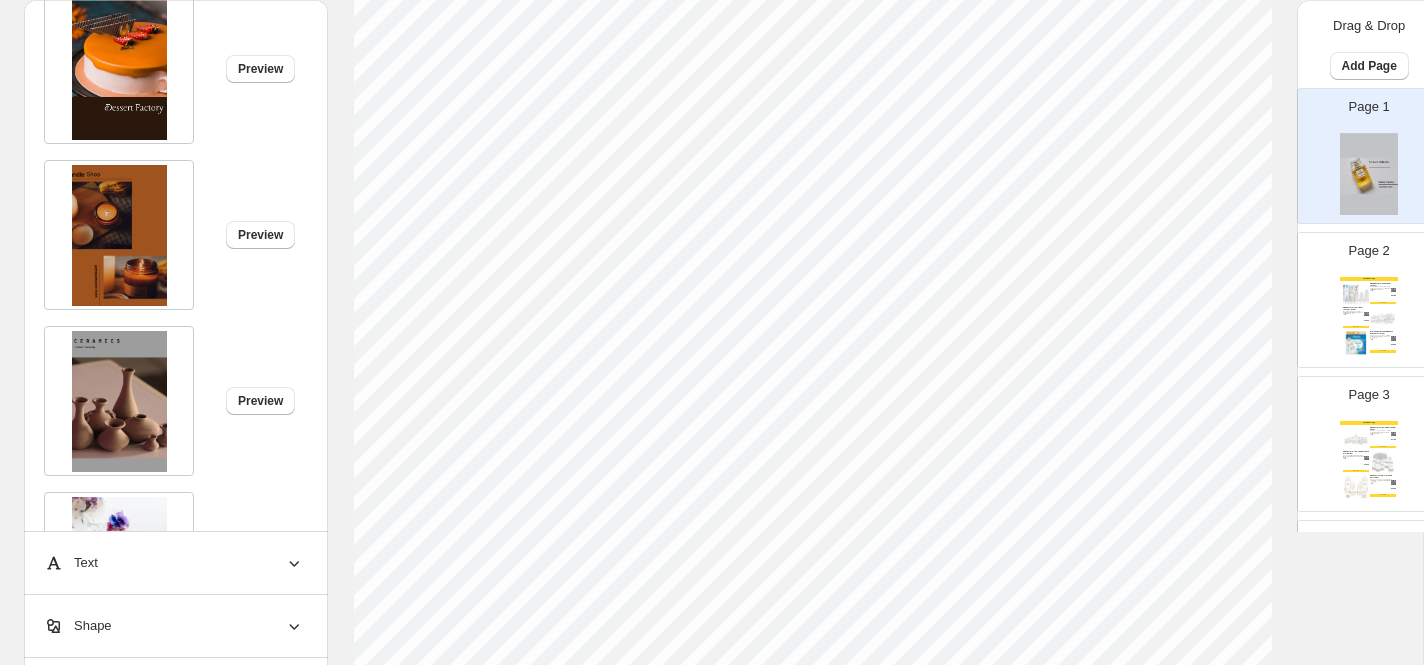 scroll, scrollTop: 4017, scrollLeft: 0, axis: vertical 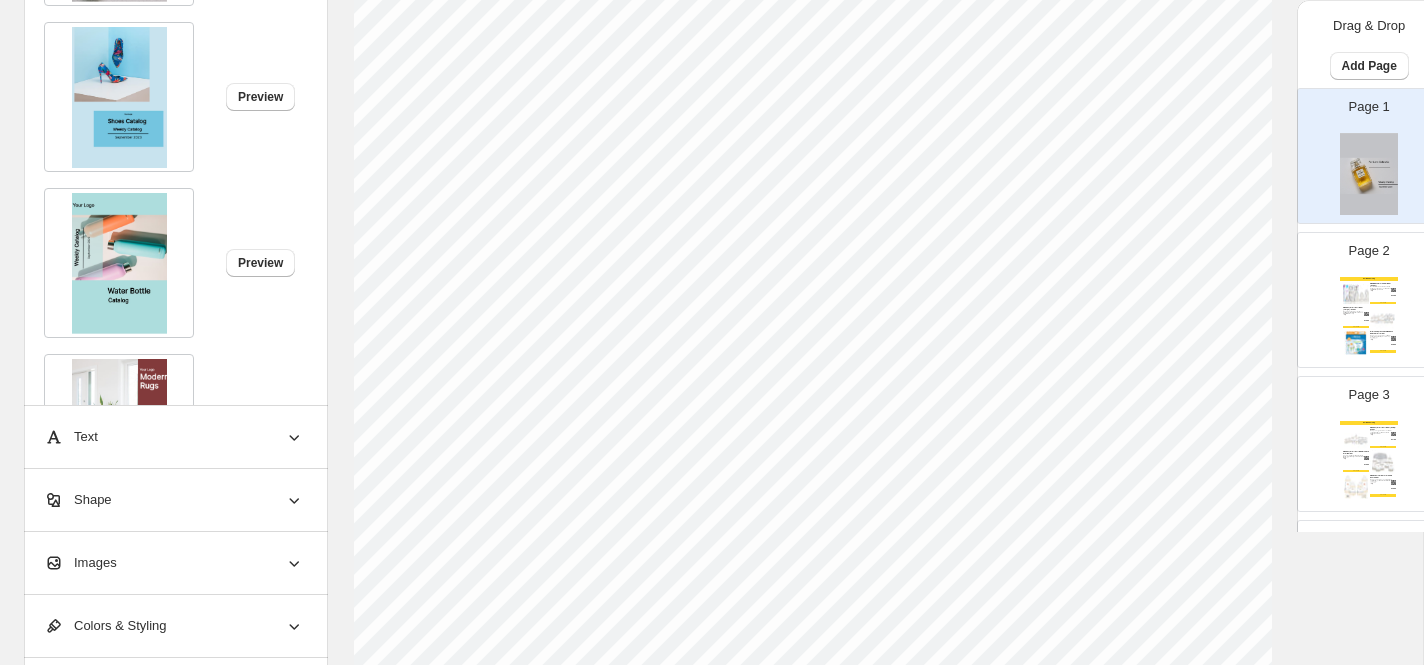 click at bounding box center [119, 263] 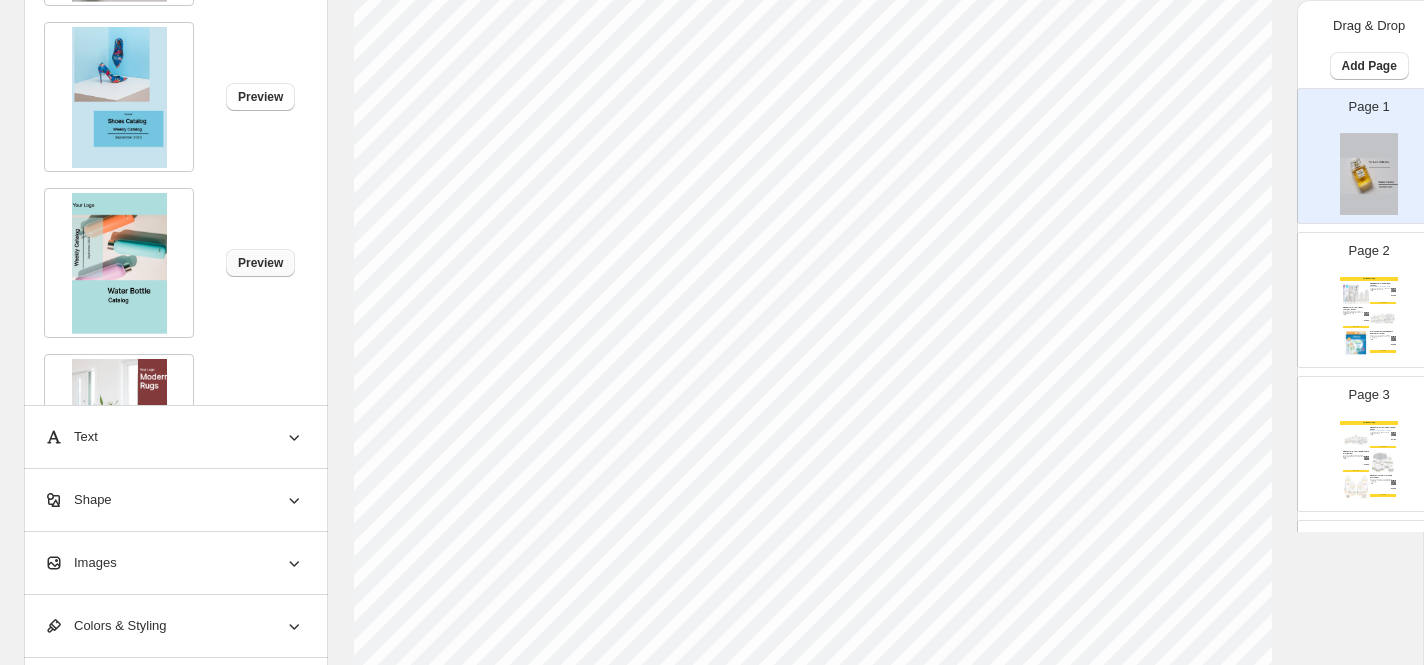 click on "Preview" at bounding box center [260, 263] 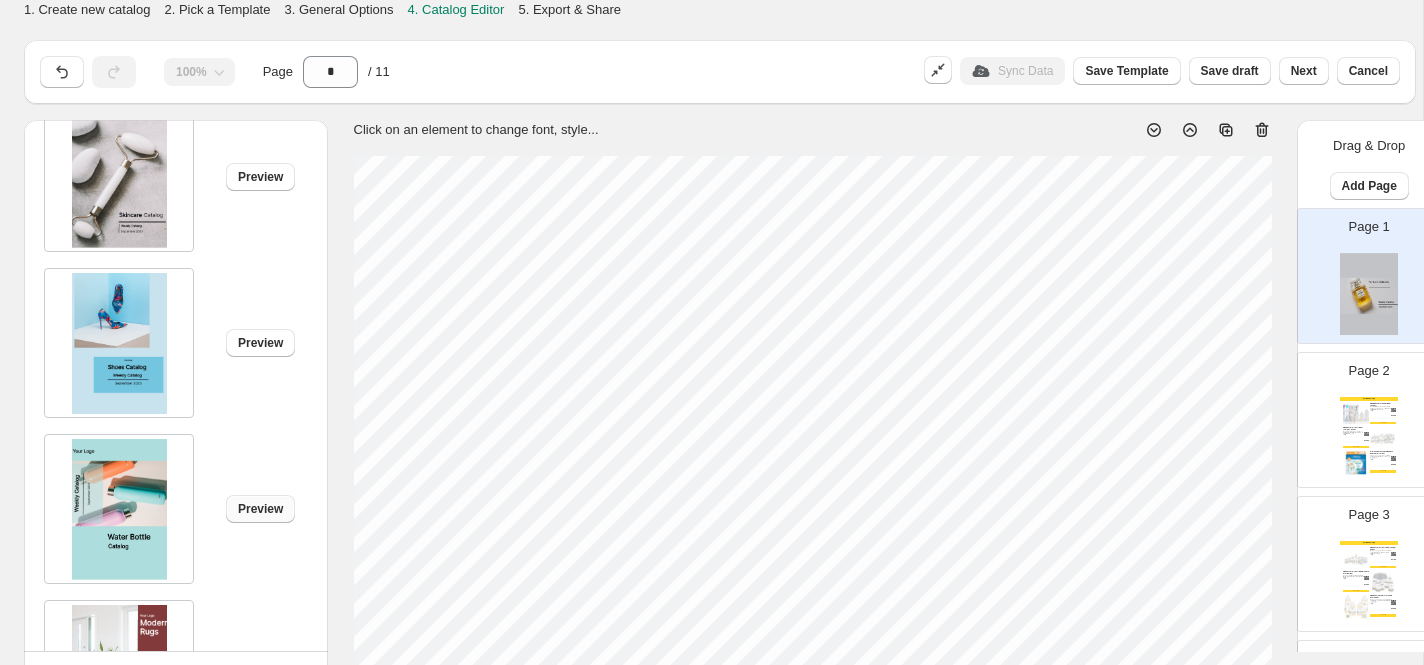 scroll, scrollTop: 623, scrollLeft: 0, axis: vertical 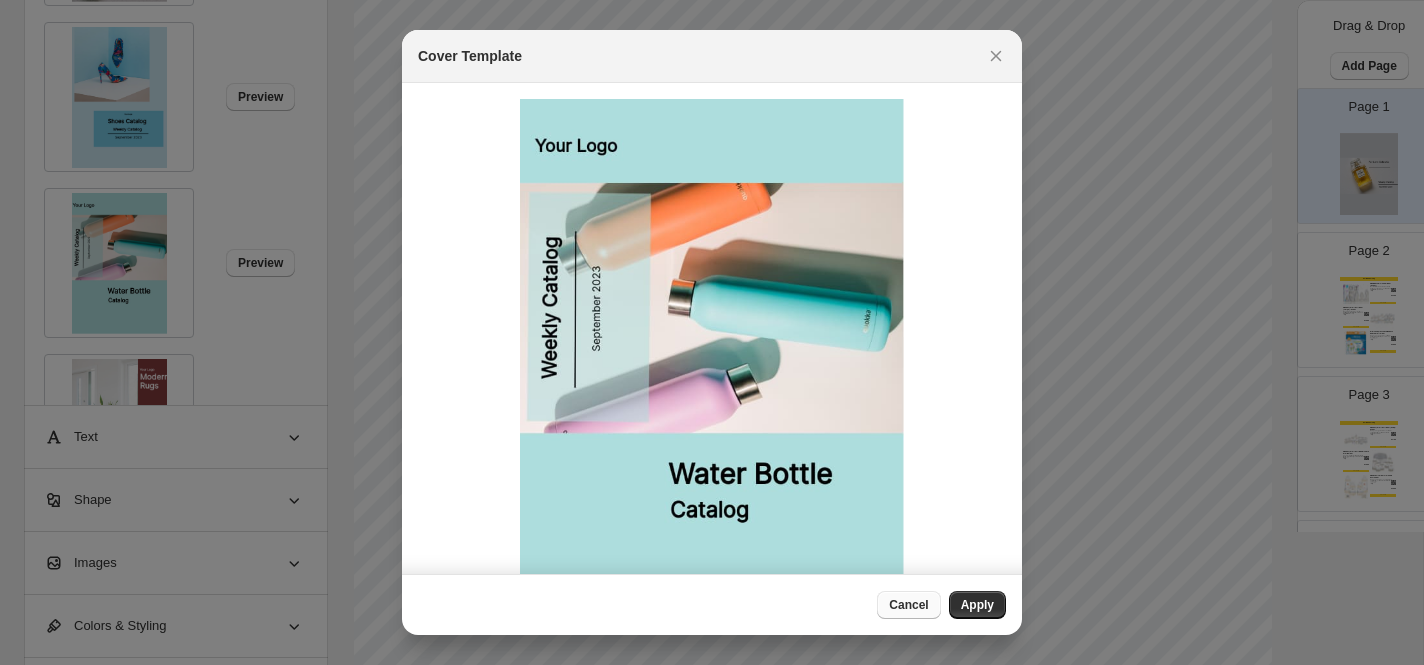 click on "Cancel" at bounding box center (908, 605) 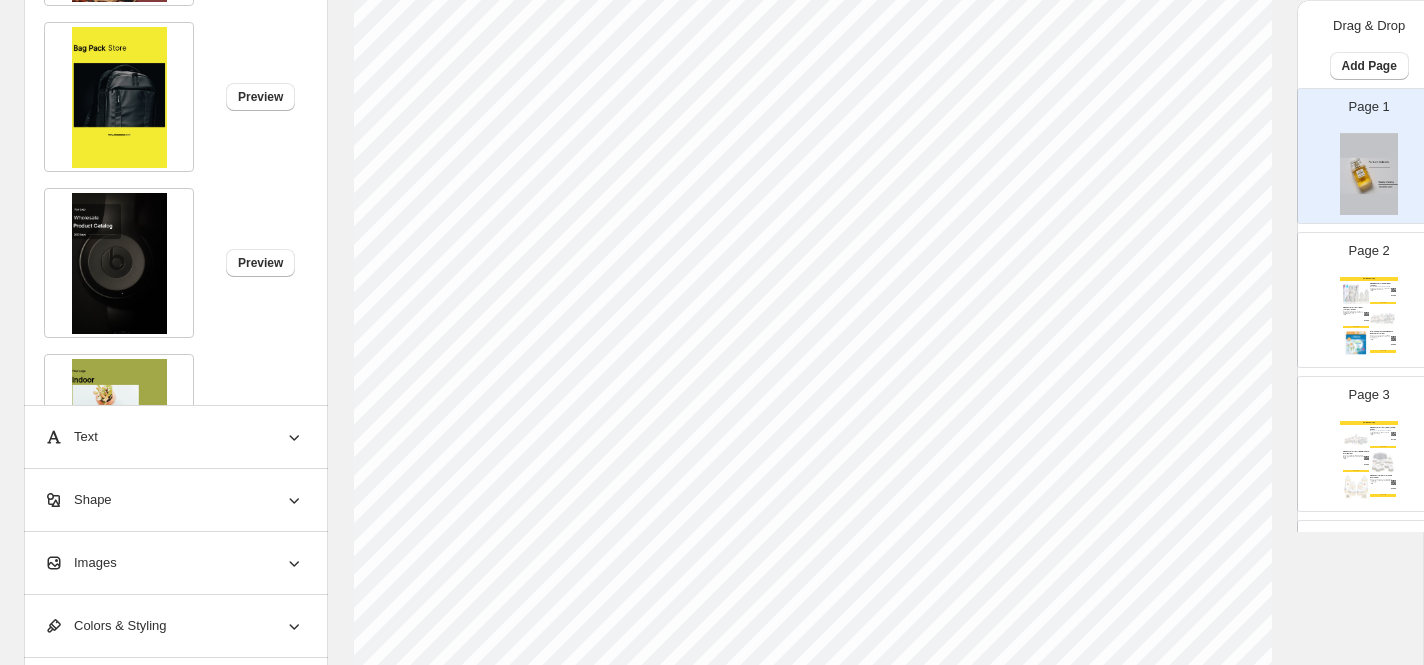 scroll, scrollTop: 2901, scrollLeft: 0, axis: vertical 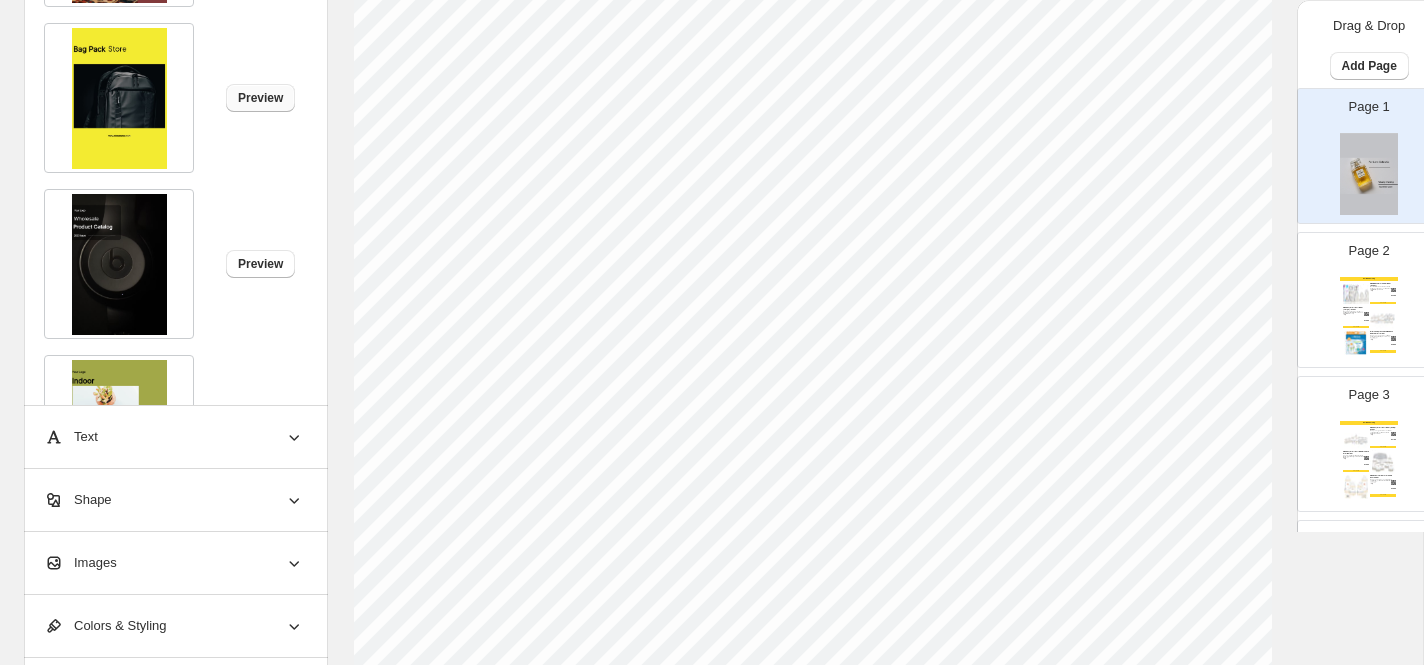 click on "Preview" at bounding box center [260, 98] 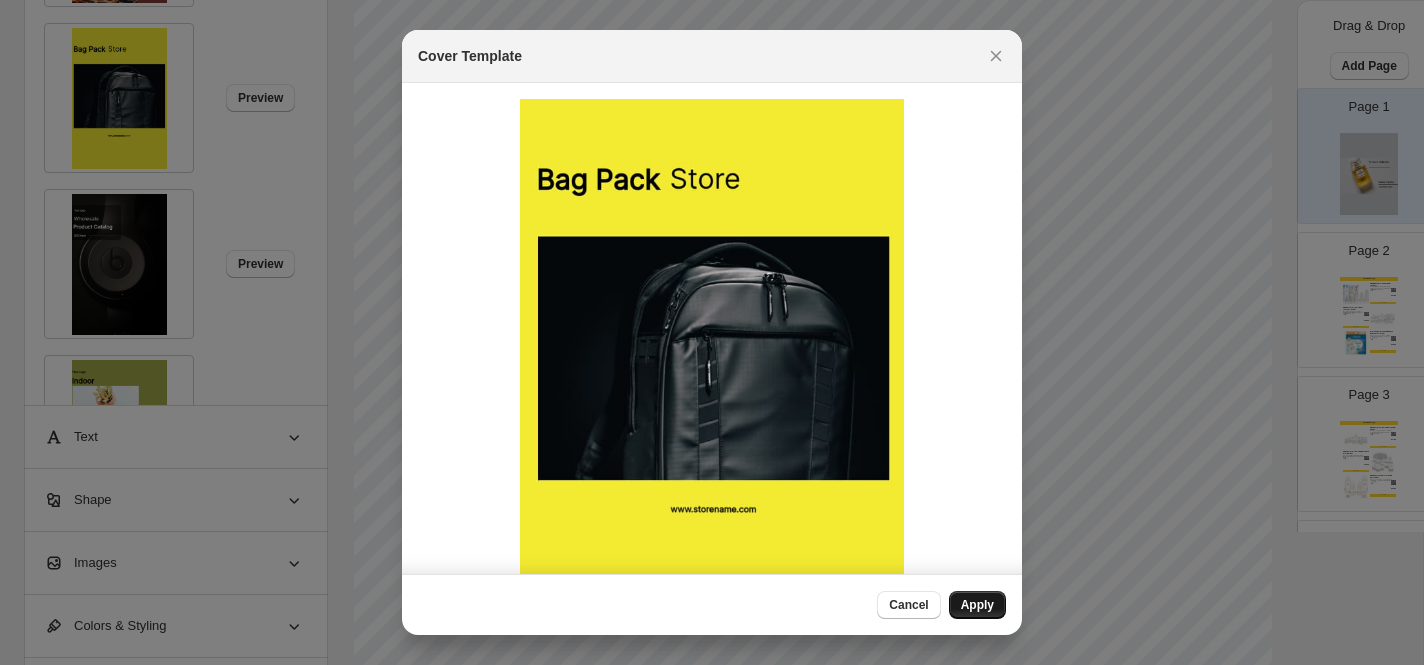 click on "Apply" at bounding box center [977, 605] 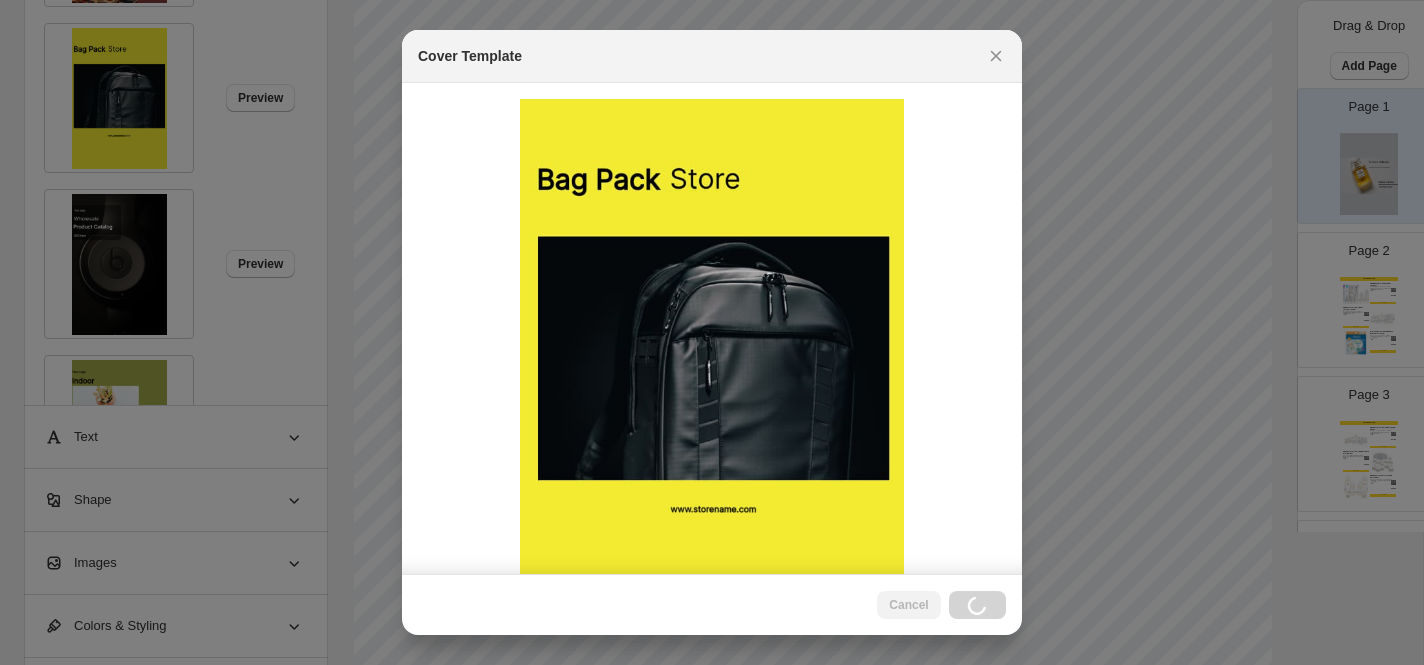 type on "*" 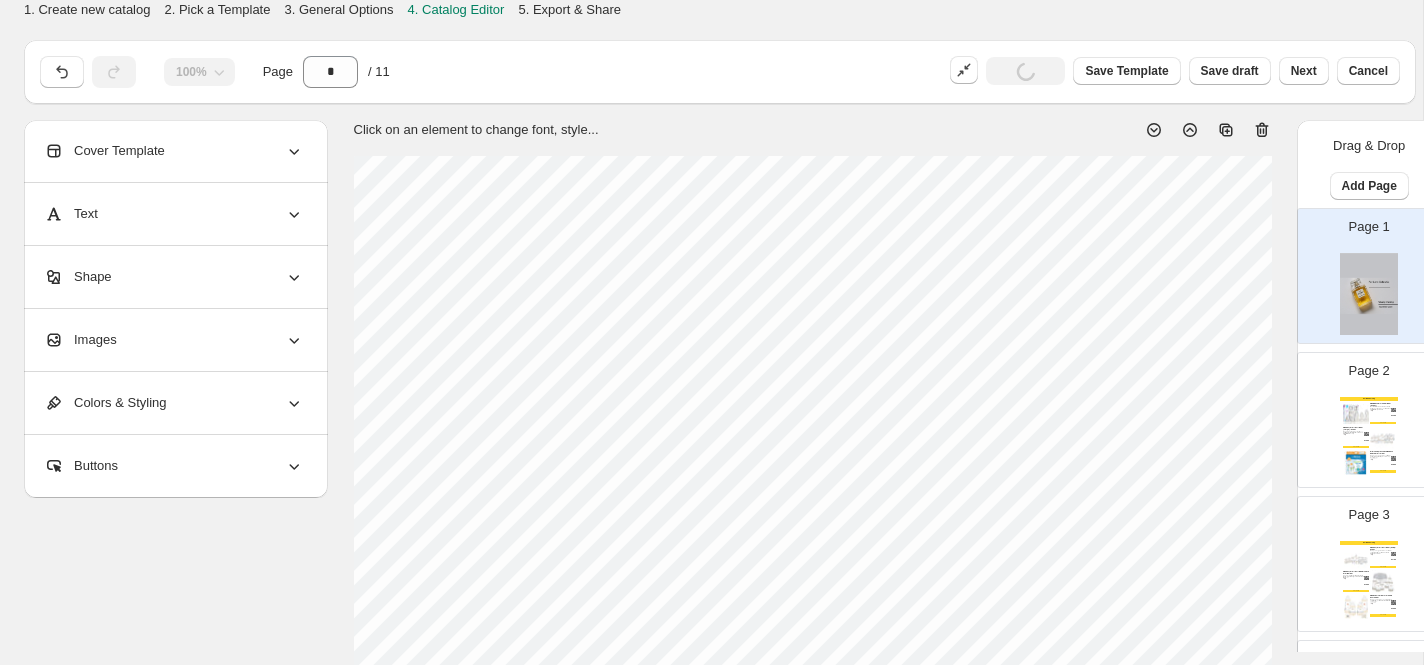 scroll, scrollTop: 623, scrollLeft: 0, axis: vertical 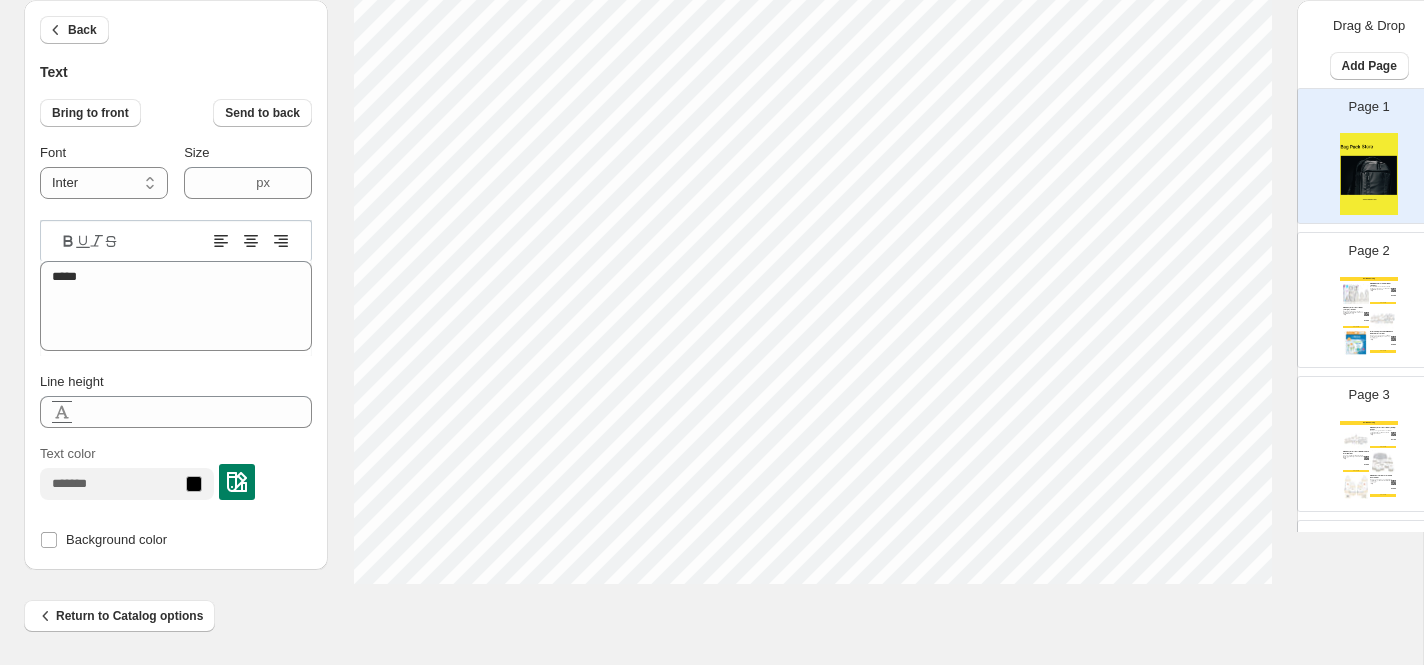 type on "****" 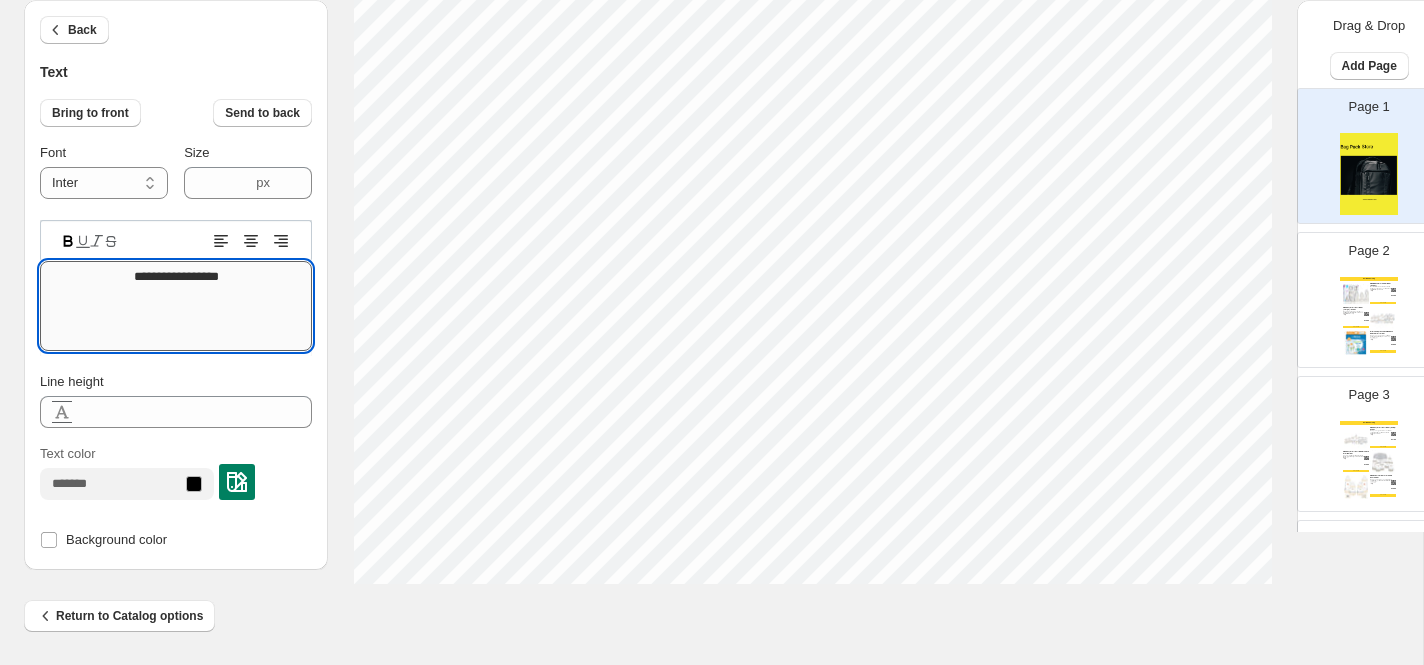 drag, startPoint x: 213, startPoint y: 270, endPoint x: 149, endPoint y: 268, distance: 64.03124 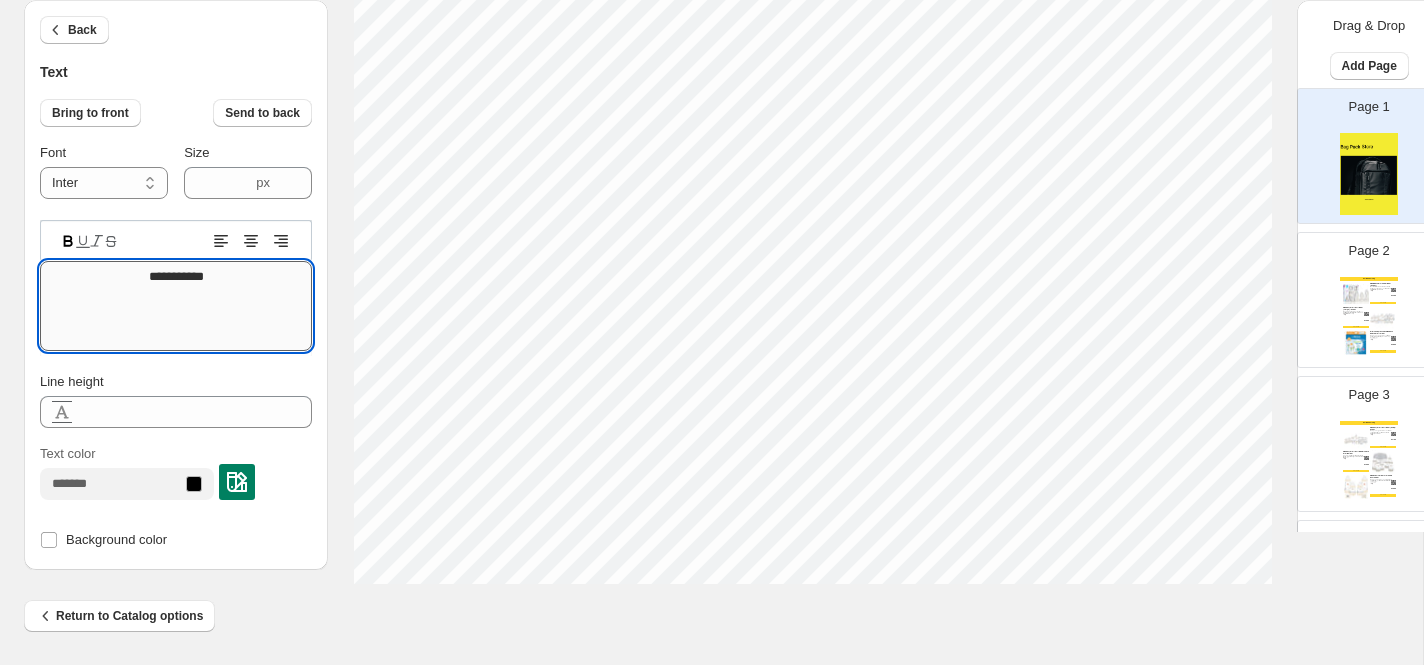type on "**********" 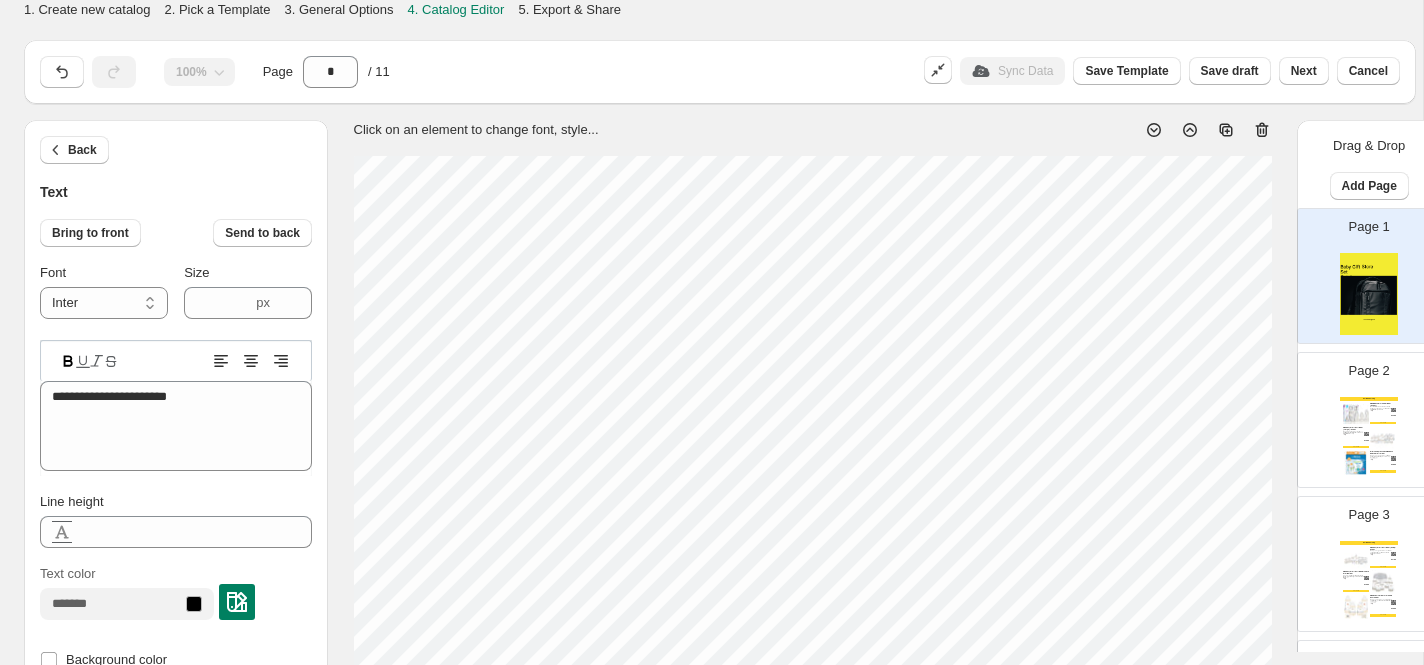 scroll, scrollTop: 36, scrollLeft: 0, axis: vertical 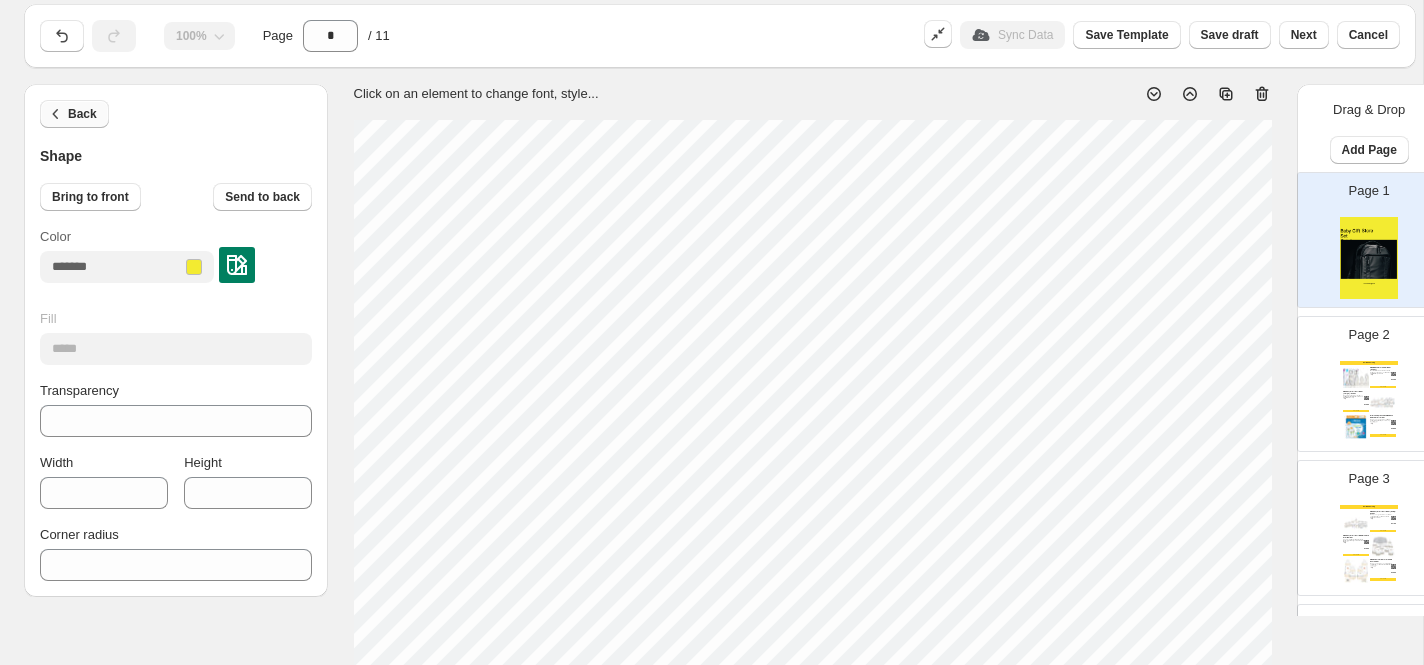 click on "Back" at bounding box center [82, 114] 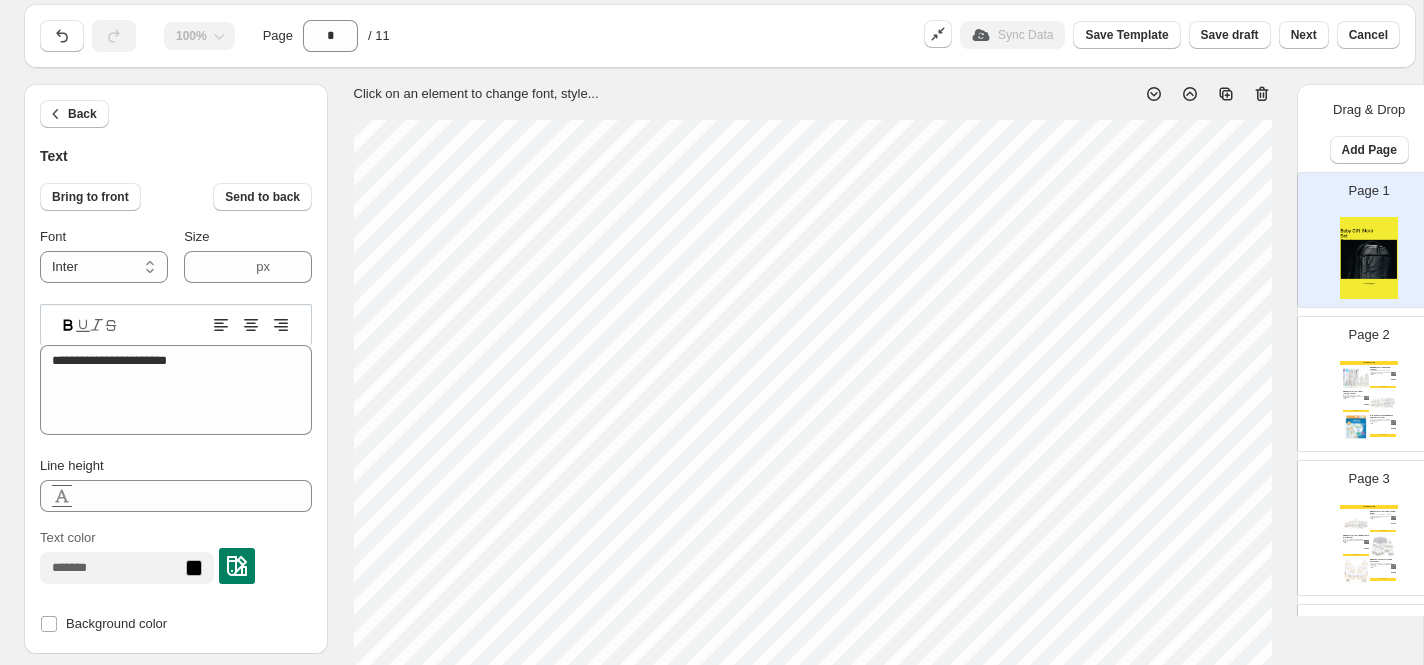 type on "*****" 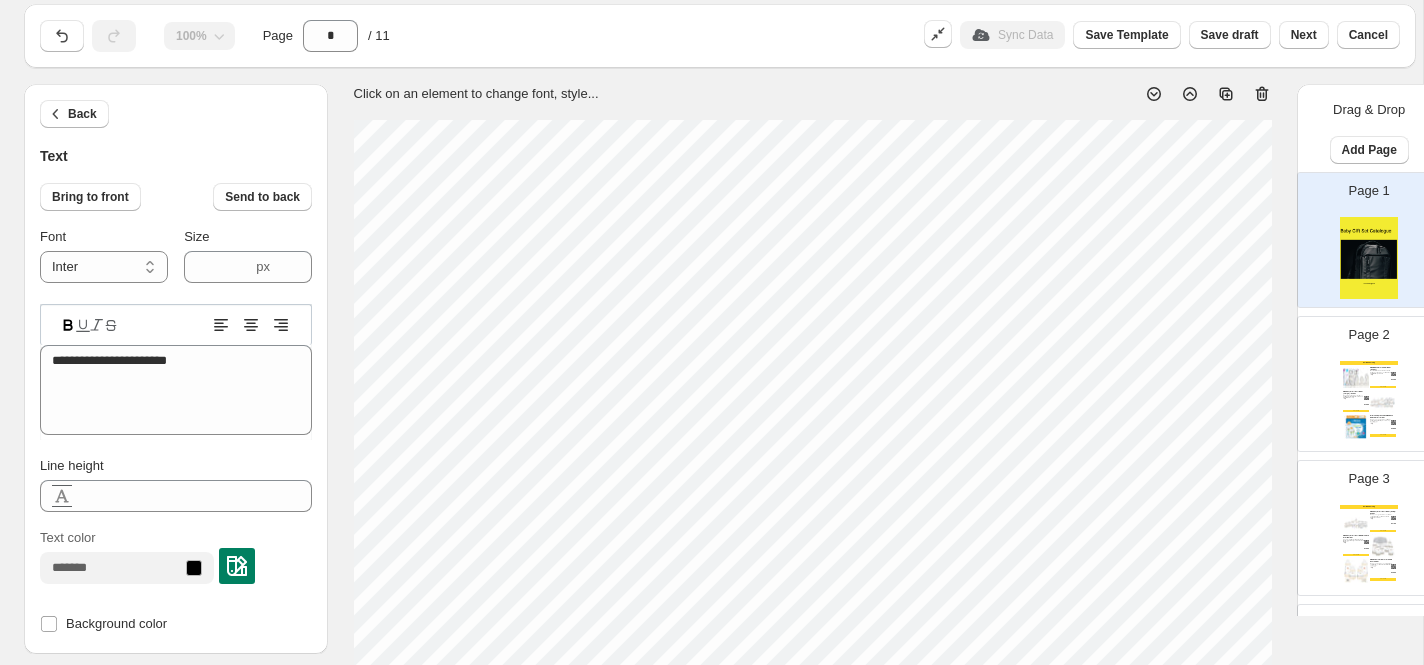 click 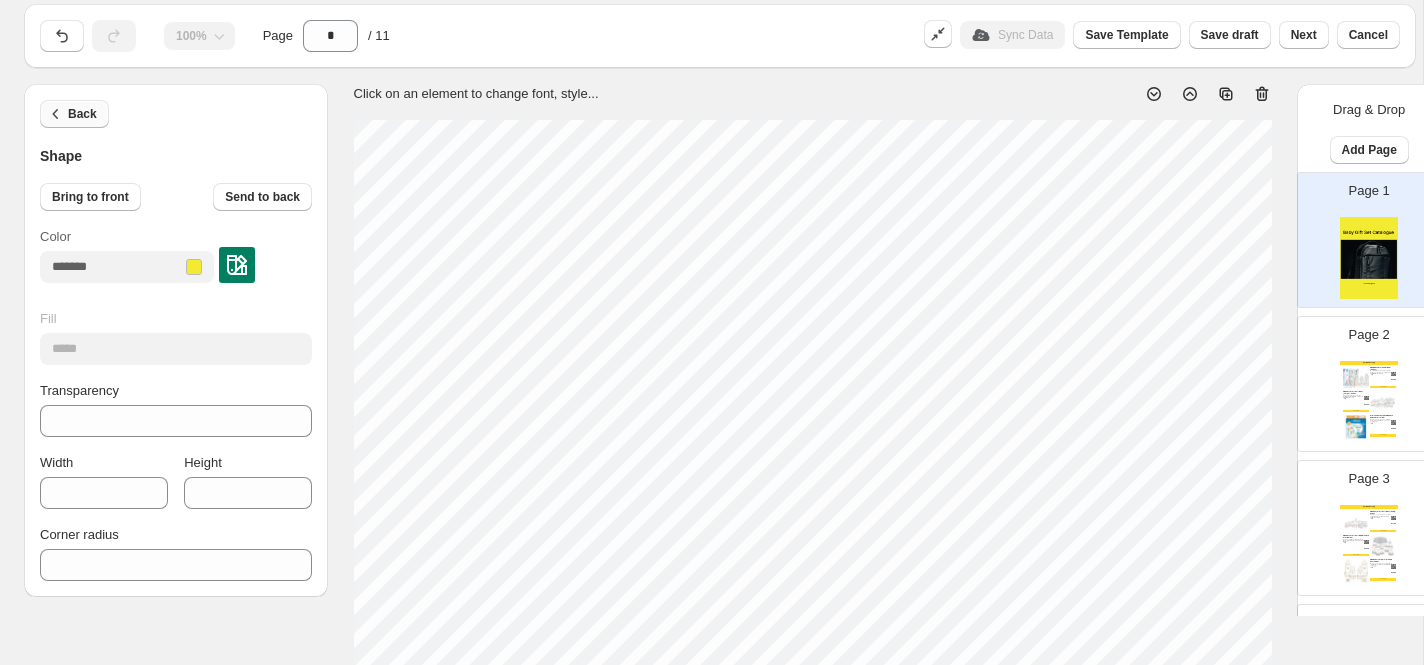 click on "Back" at bounding box center (82, 114) 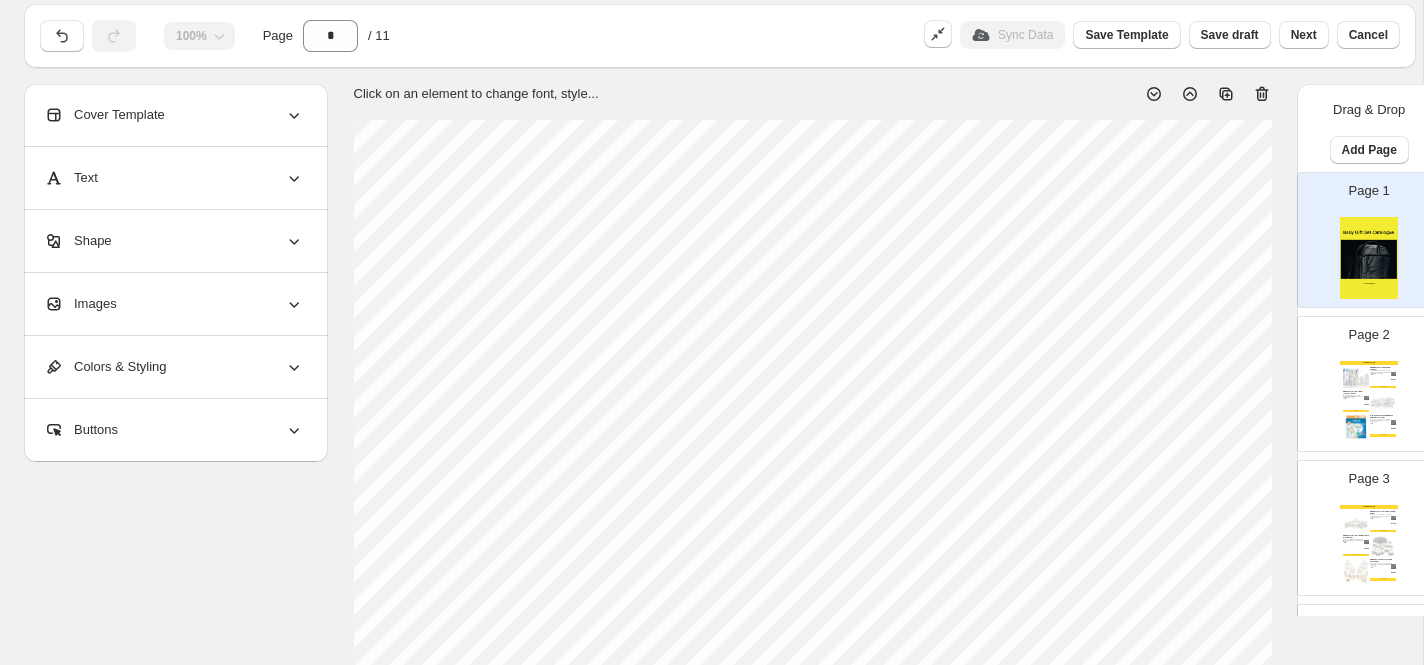 click on "Text" at bounding box center (174, 178) 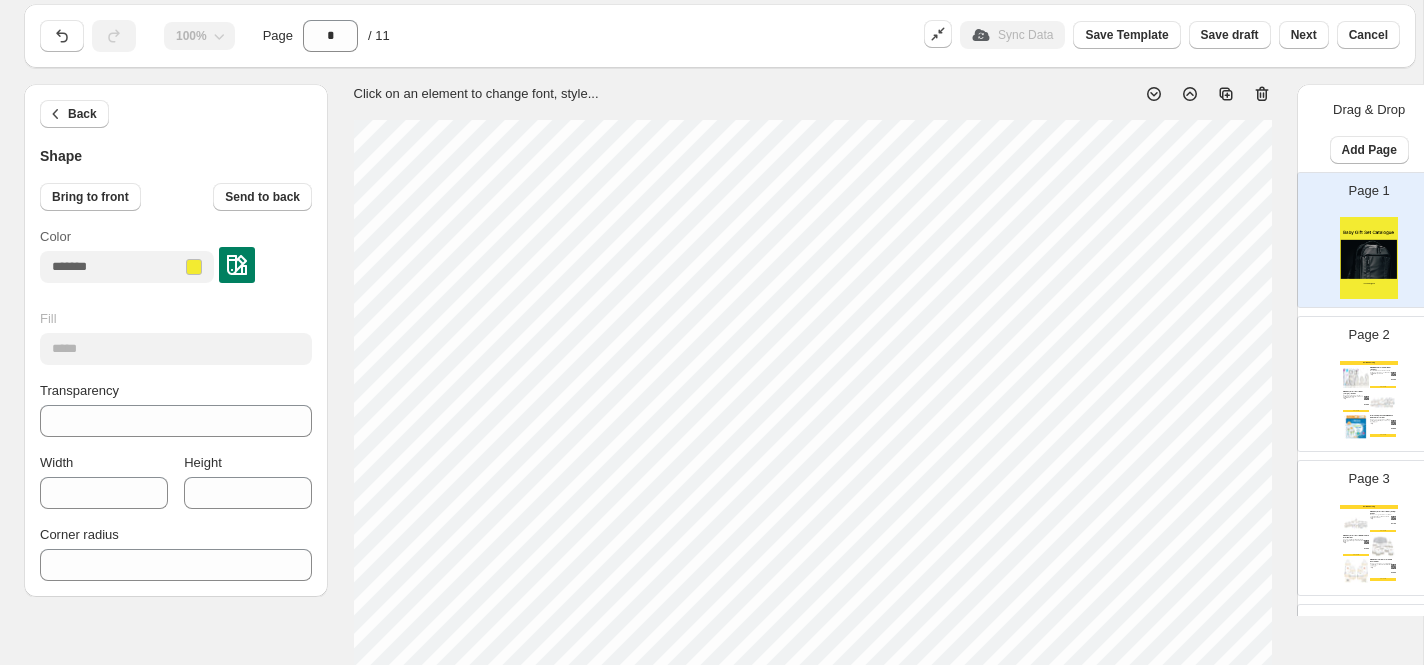 click at bounding box center (237, 265) 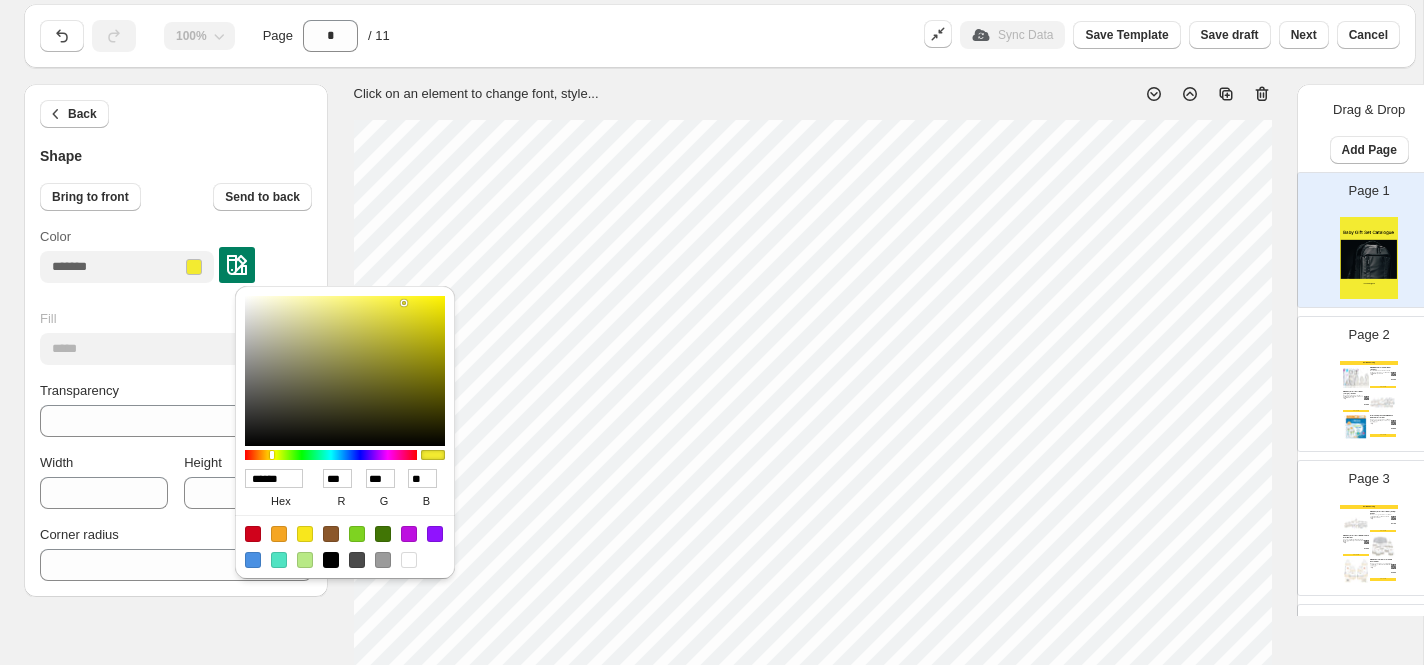 drag, startPoint x: 296, startPoint y: 478, endPoint x: 228, endPoint y: 476, distance: 68.0294 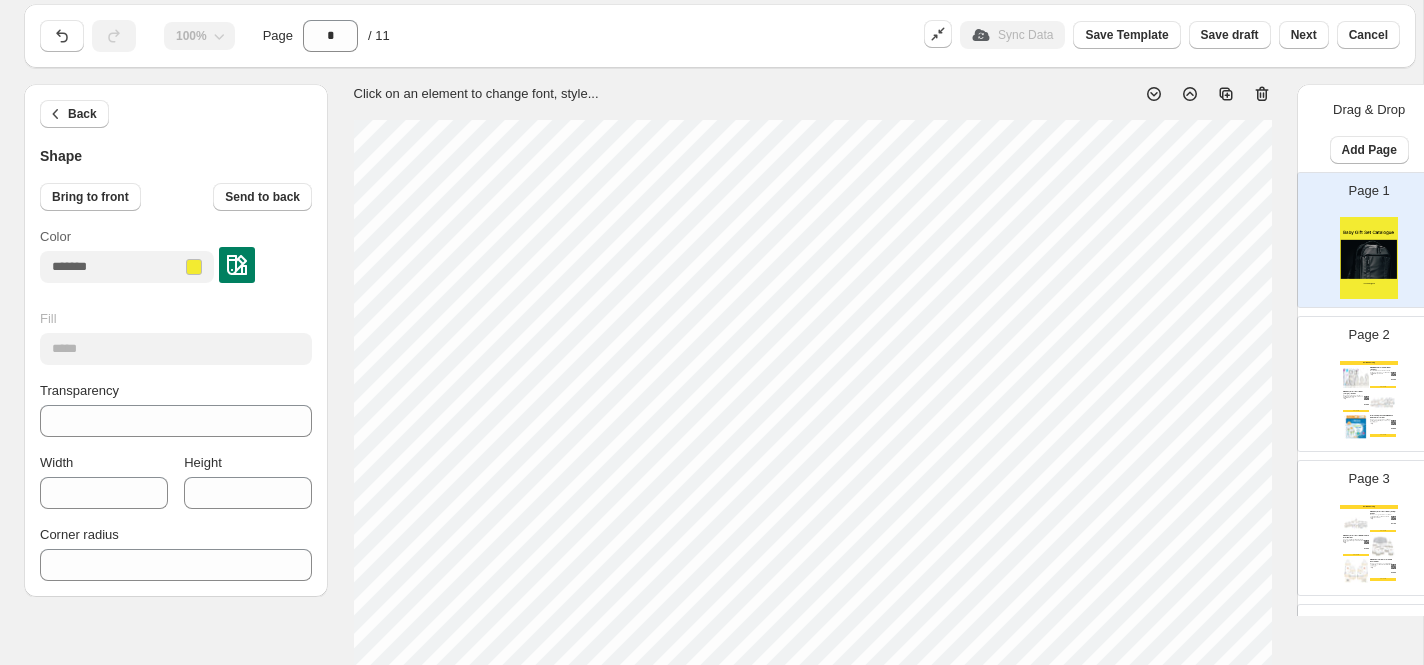 click at bounding box center [237, 265] 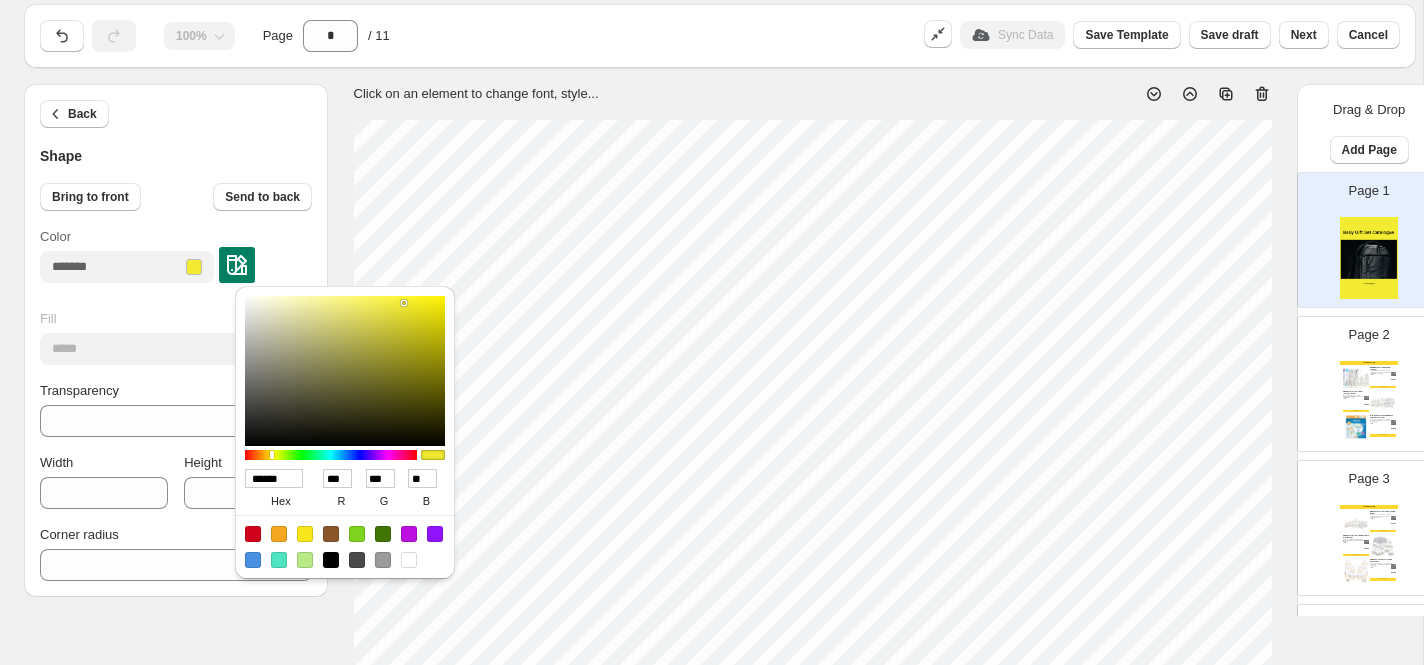 drag, startPoint x: 299, startPoint y: 483, endPoint x: 252, endPoint y: 481, distance: 47.042534 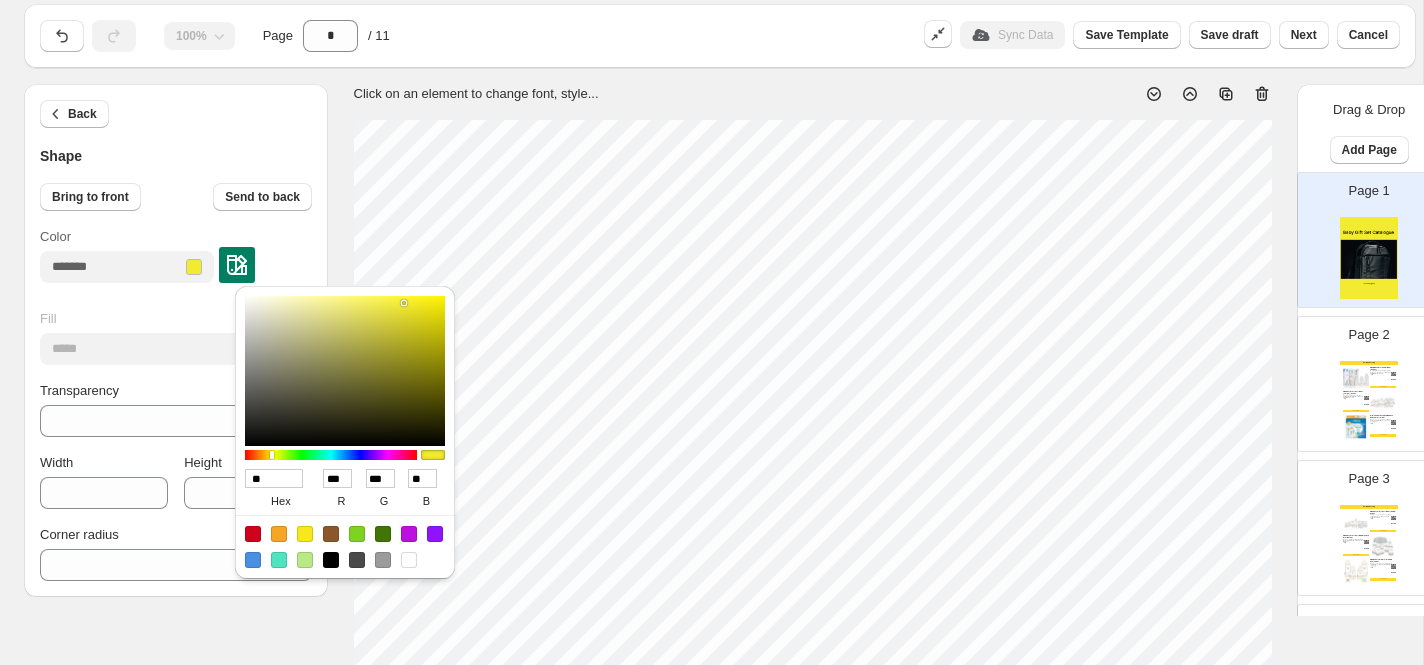 type on "***" 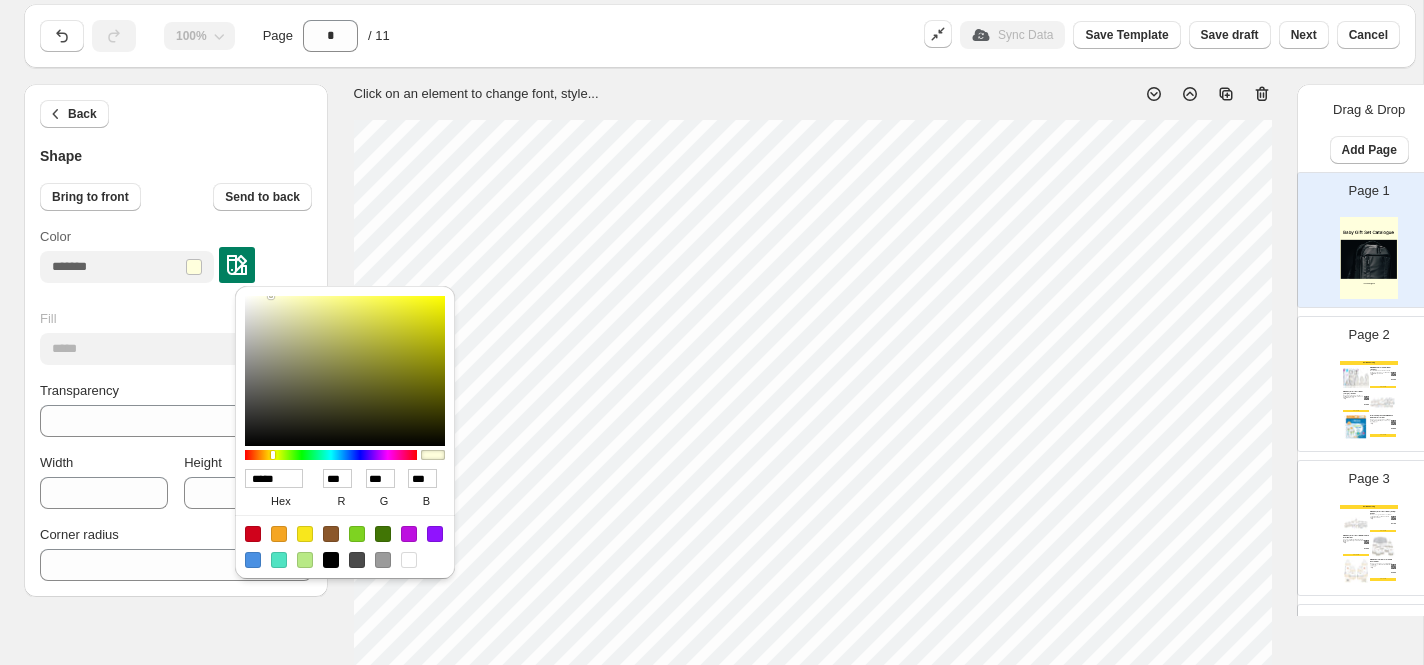 type on "******" 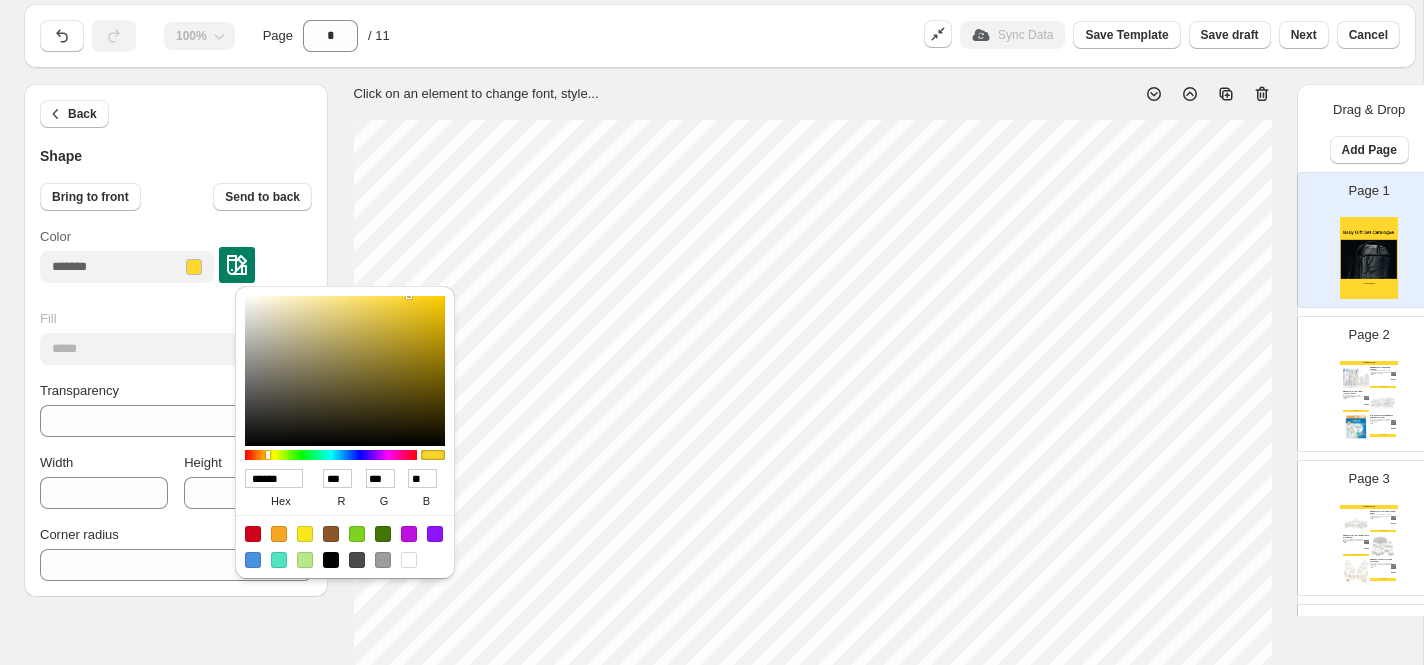 type on "******" 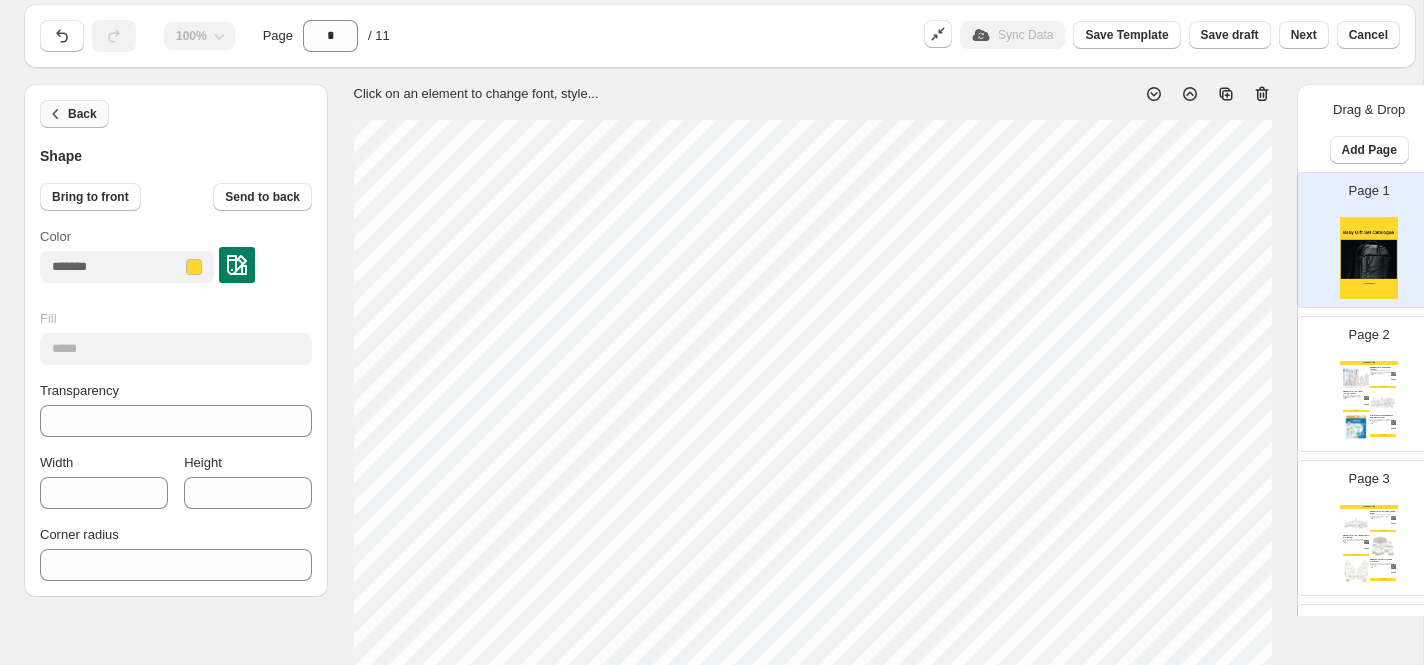 click 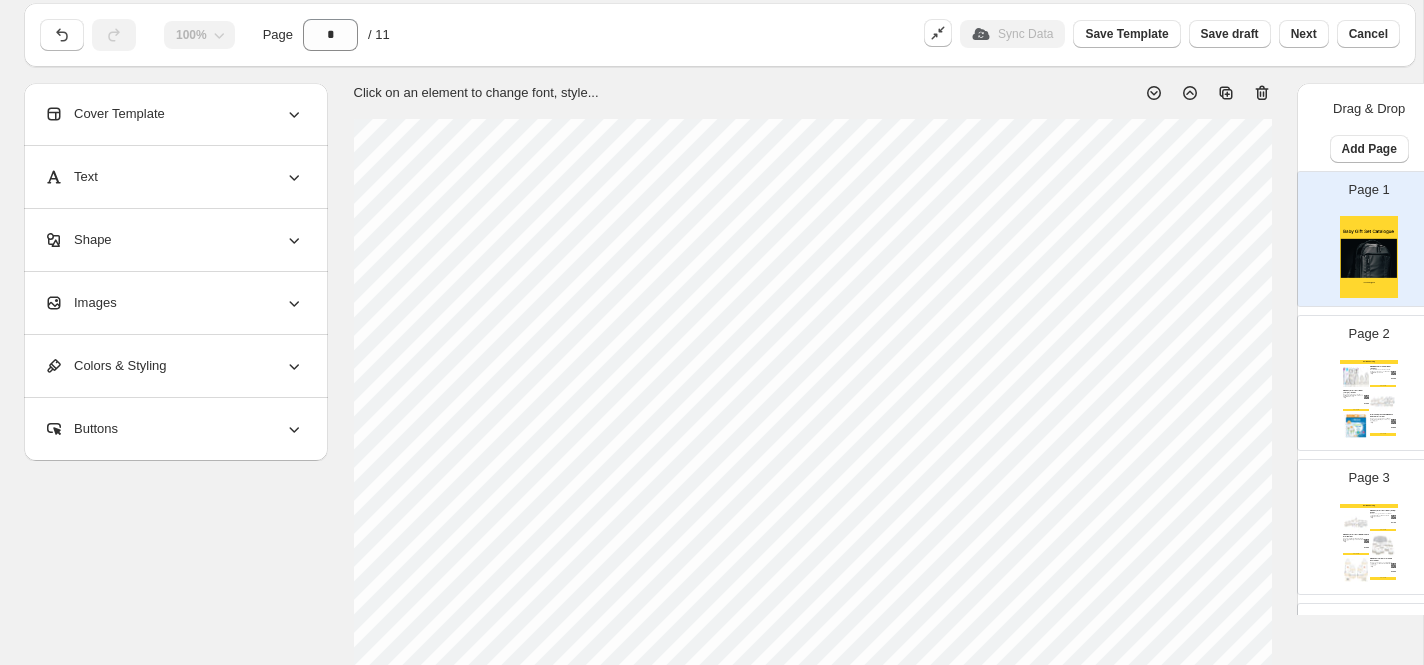 scroll, scrollTop: 20, scrollLeft: 0, axis: vertical 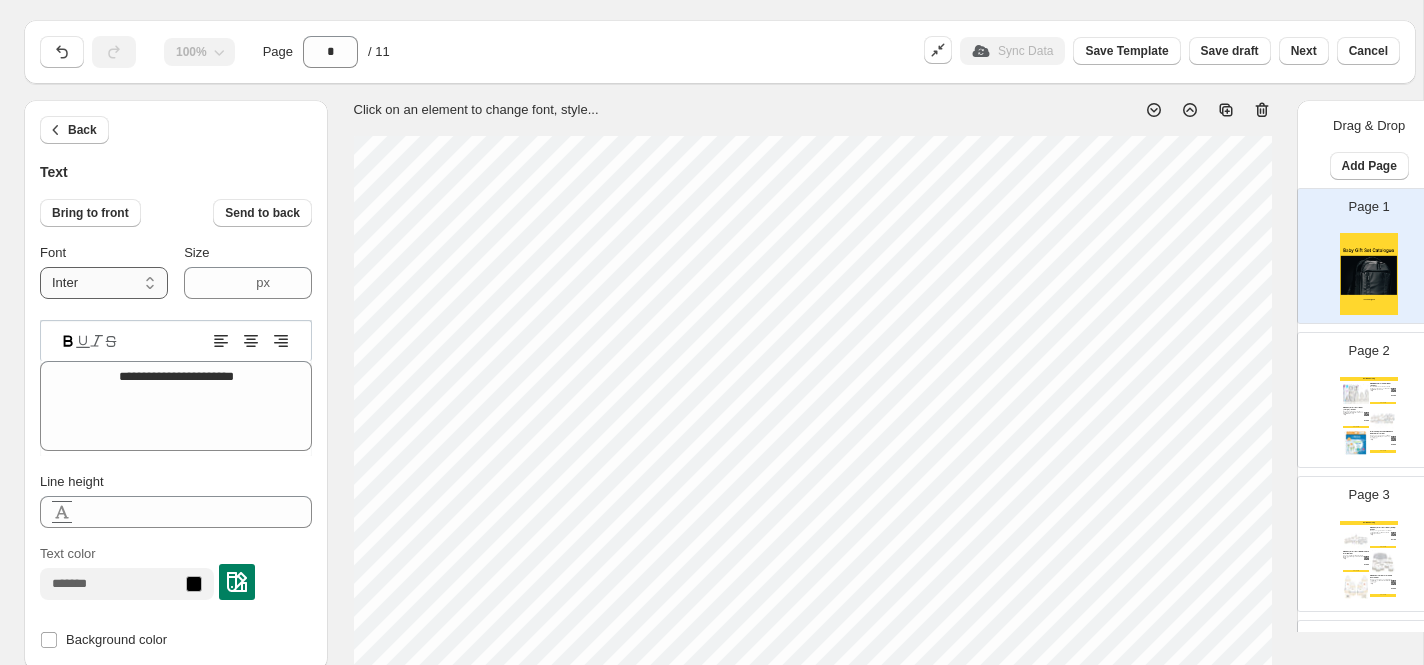 click on "**********" at bounding box center (104, 283) 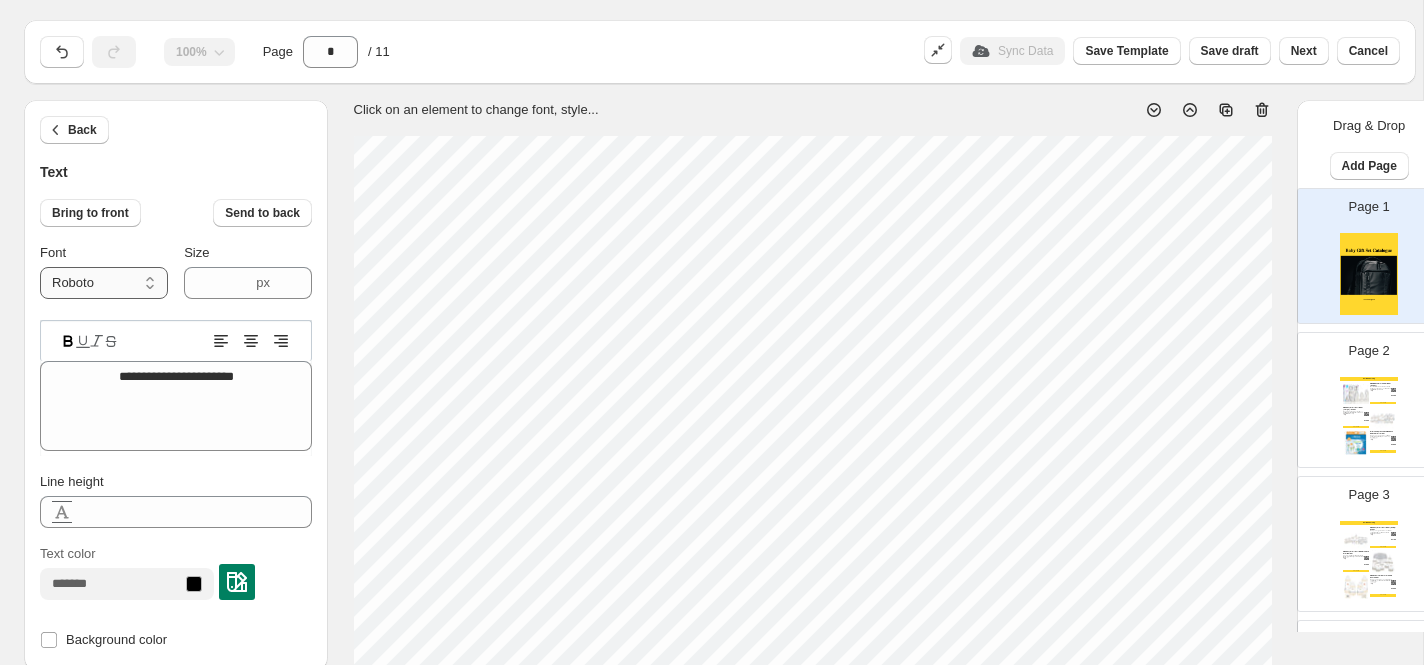 click on "**********" at bounding box center [104, 283] 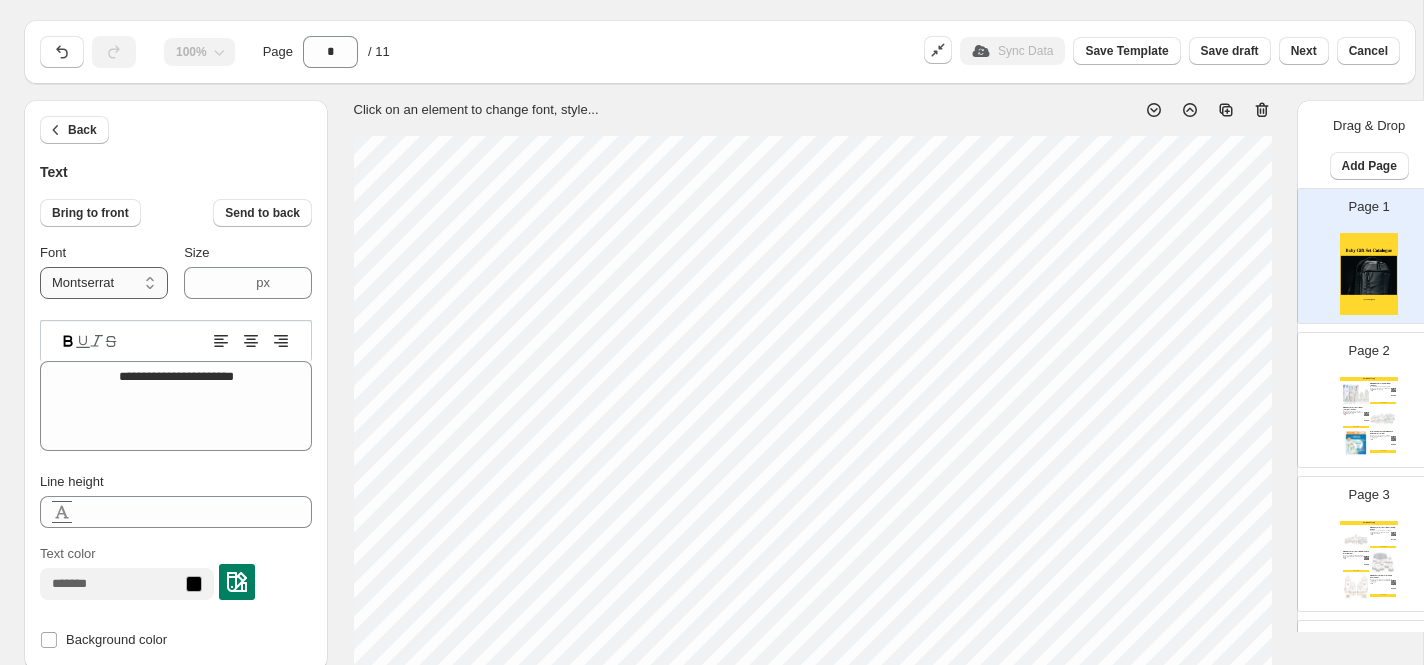 click on "**********" at bounding box center [104, 283] 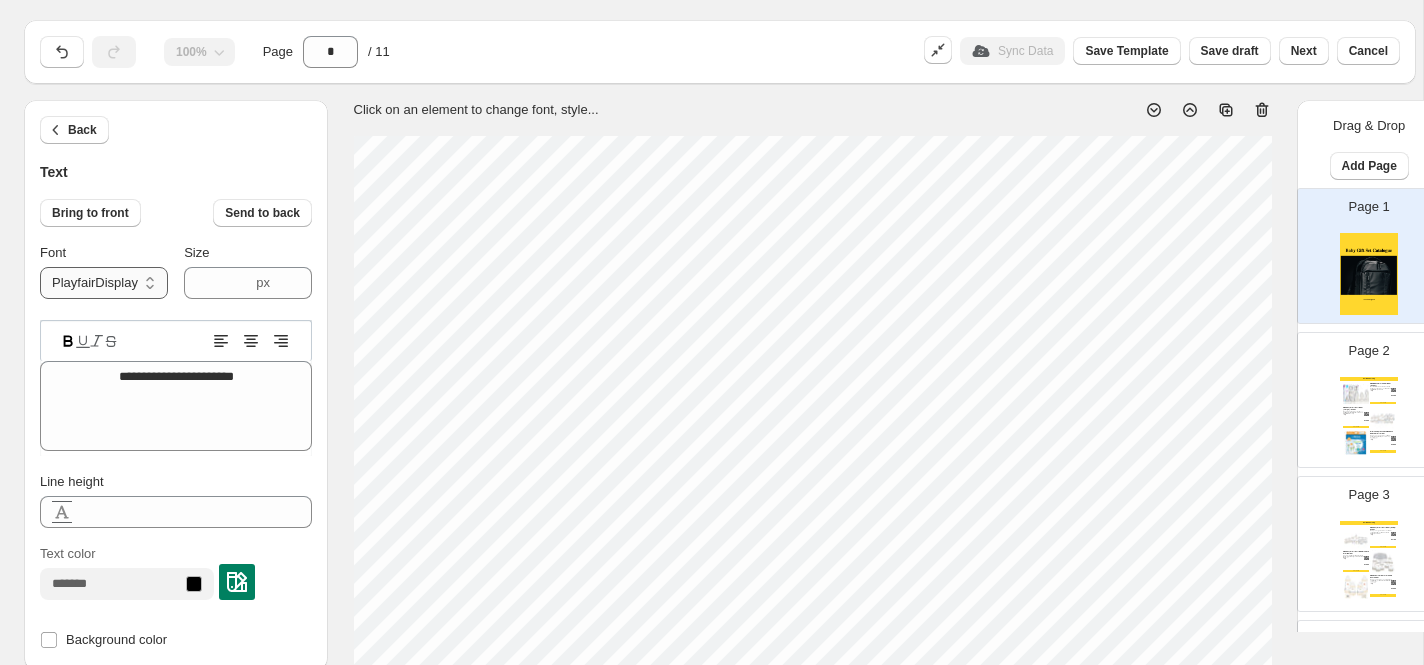 click on "**********" at bounding box center (104, 283) 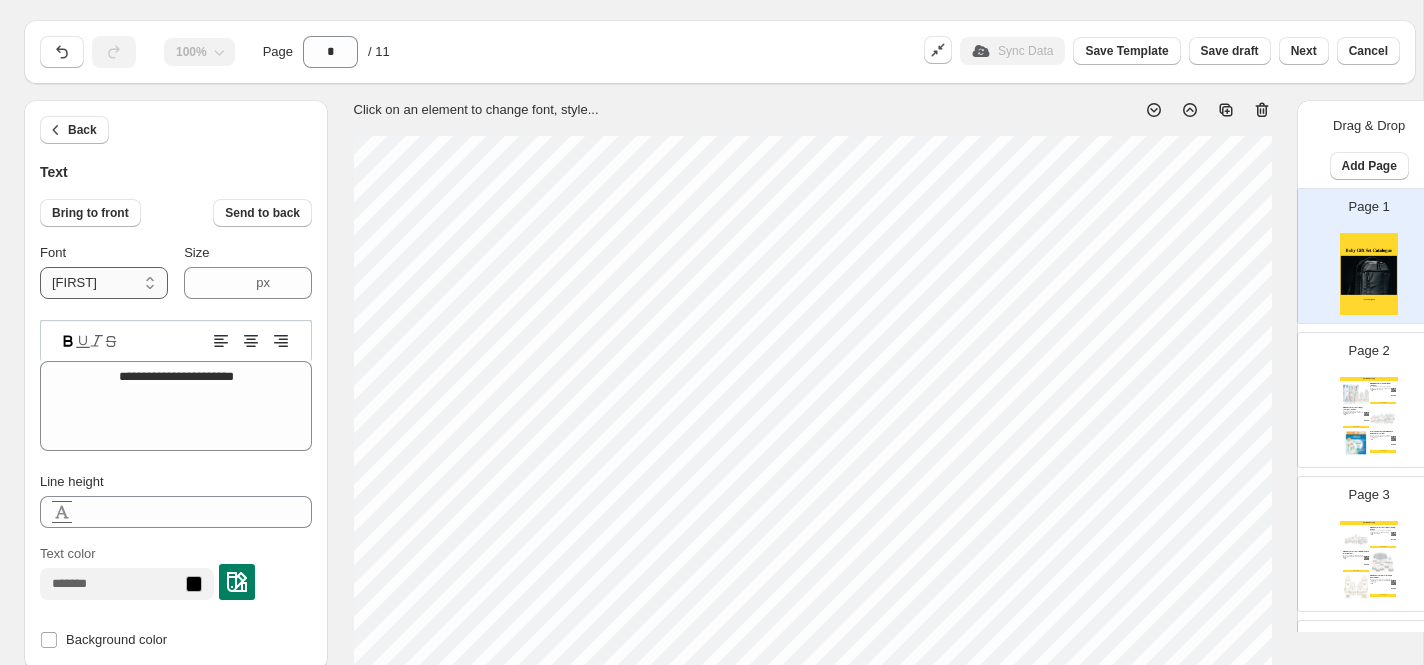 click on "**********" at bounding box center [104, 283] 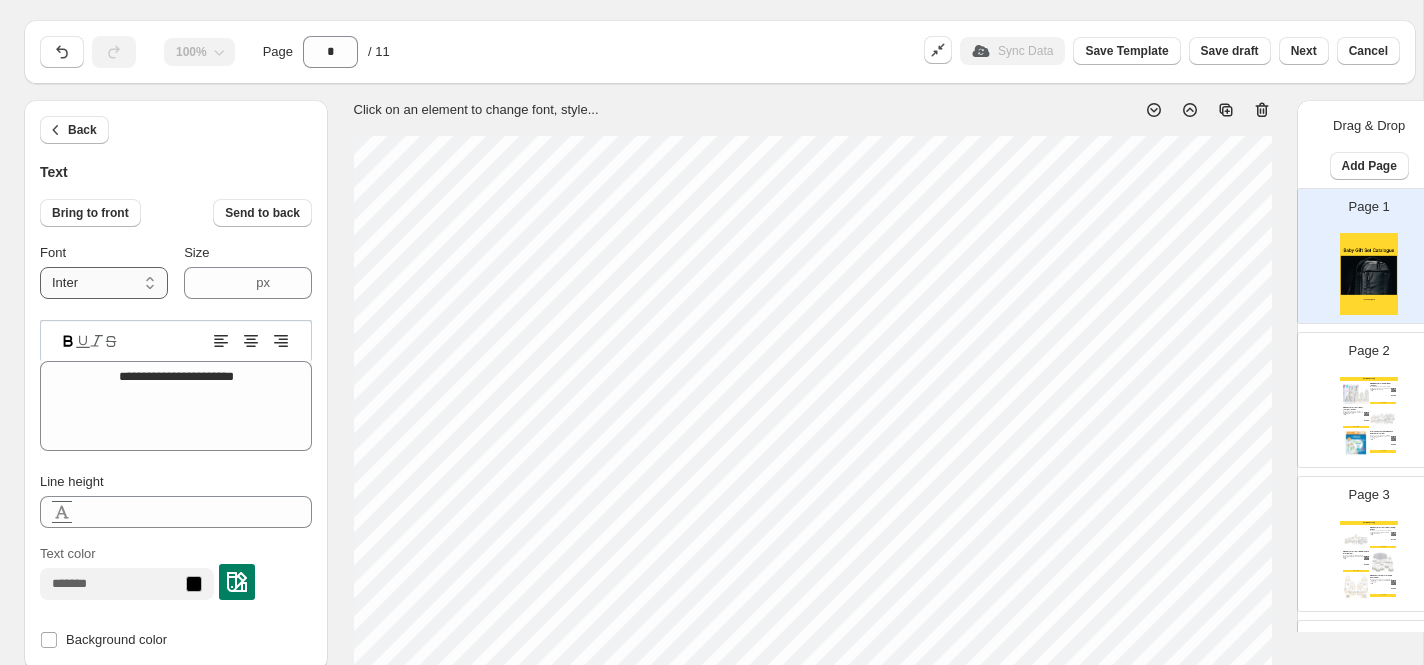 click on "**********" at bounding box center [104, 283] 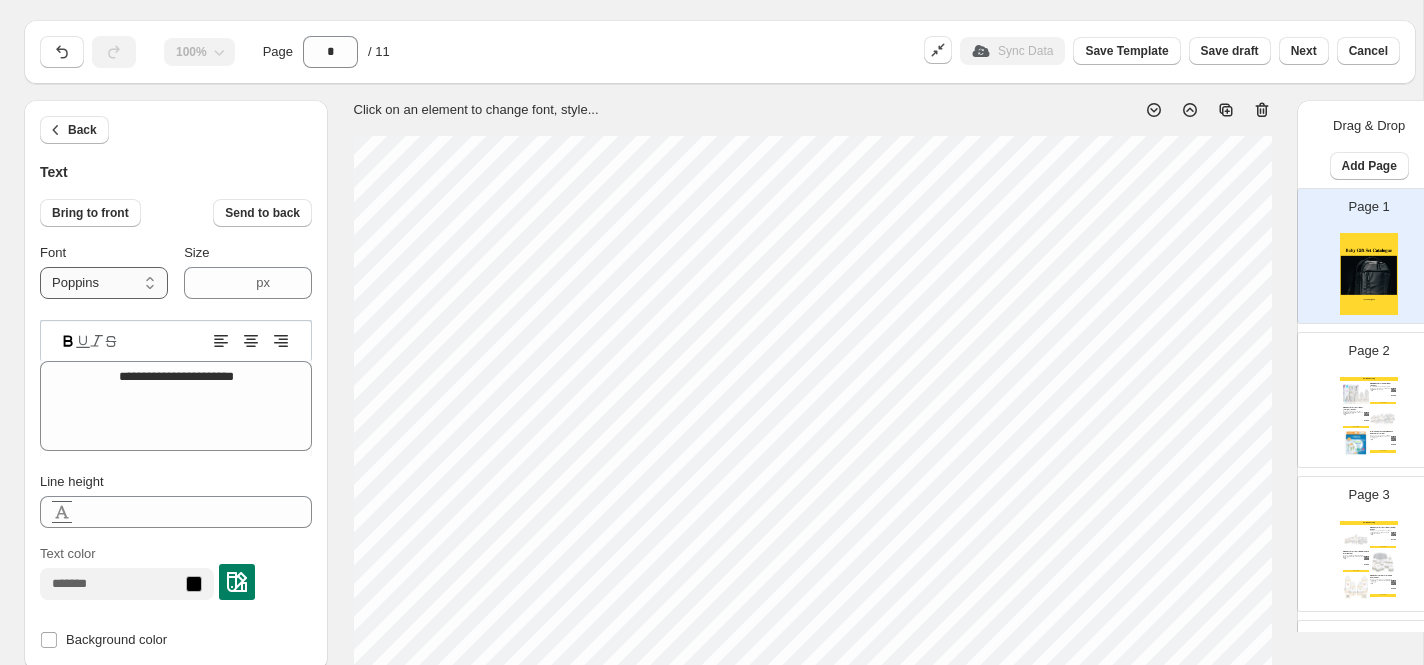 click on "**********" at bounding box center (104, 283) 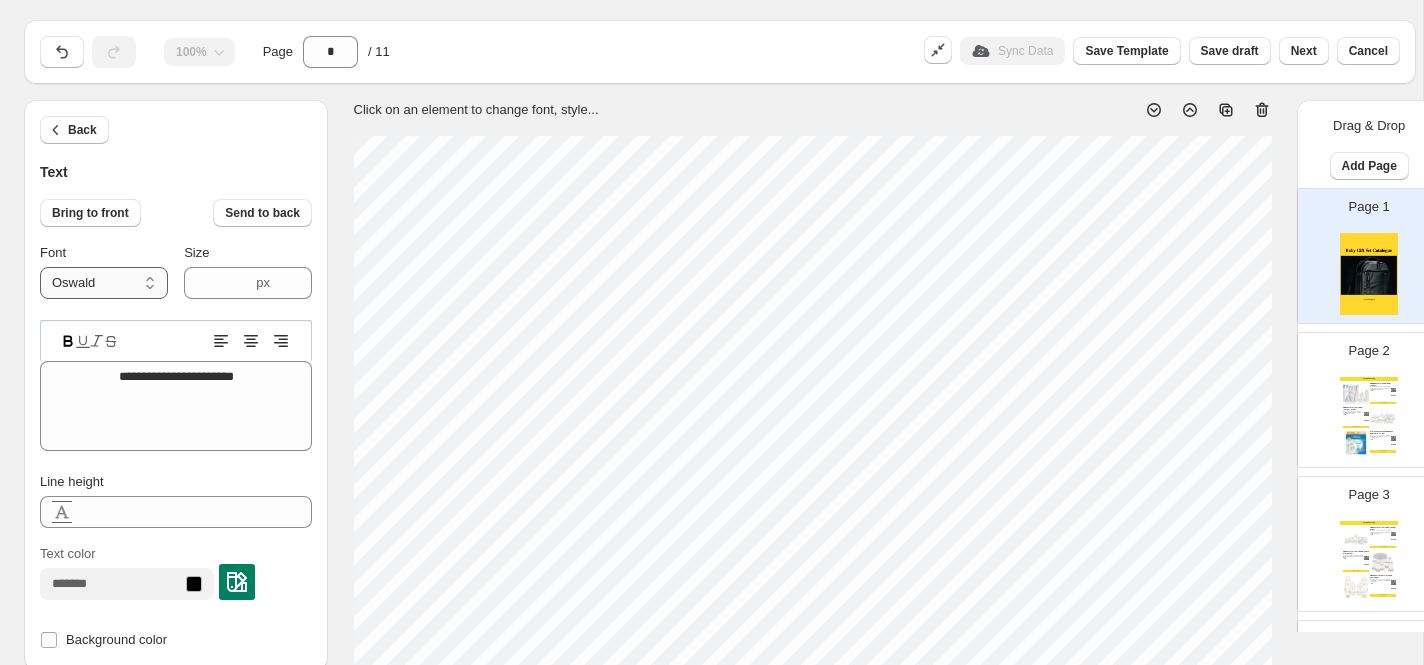 click on "**********" at bounding box center [104, 283] 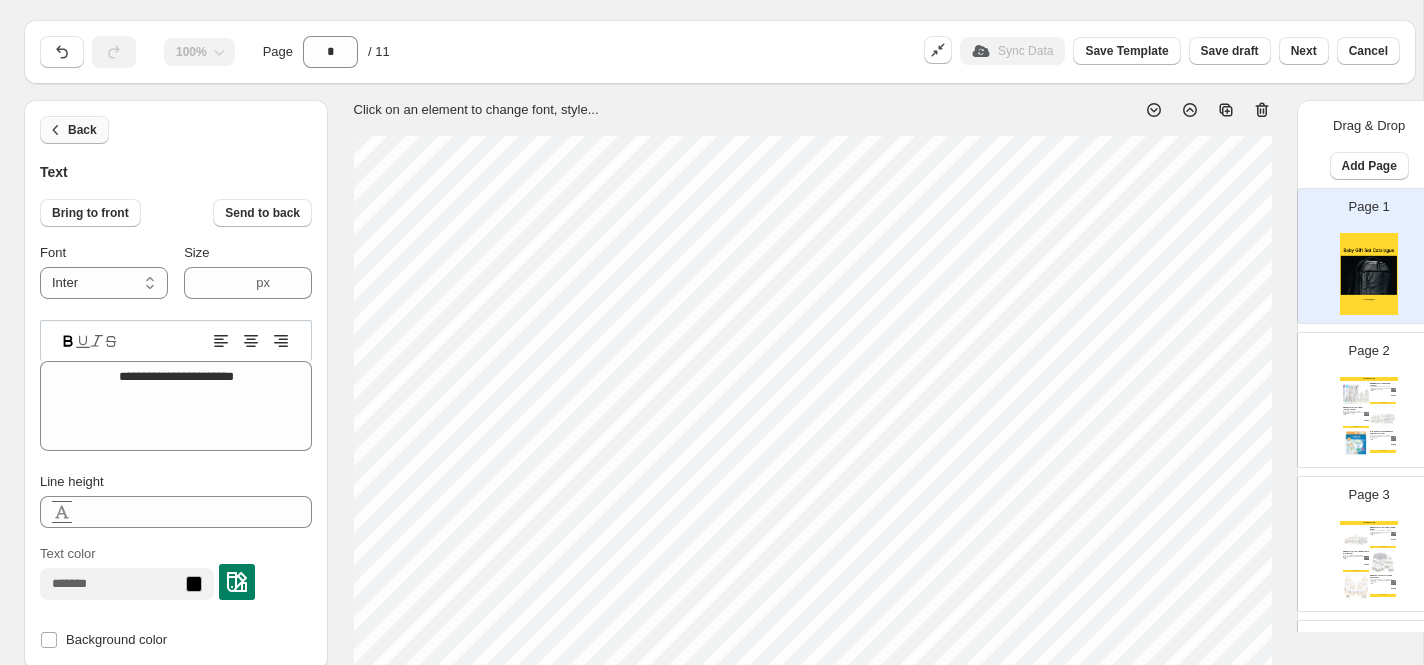click on "Back" at bounding box center [82, 130] 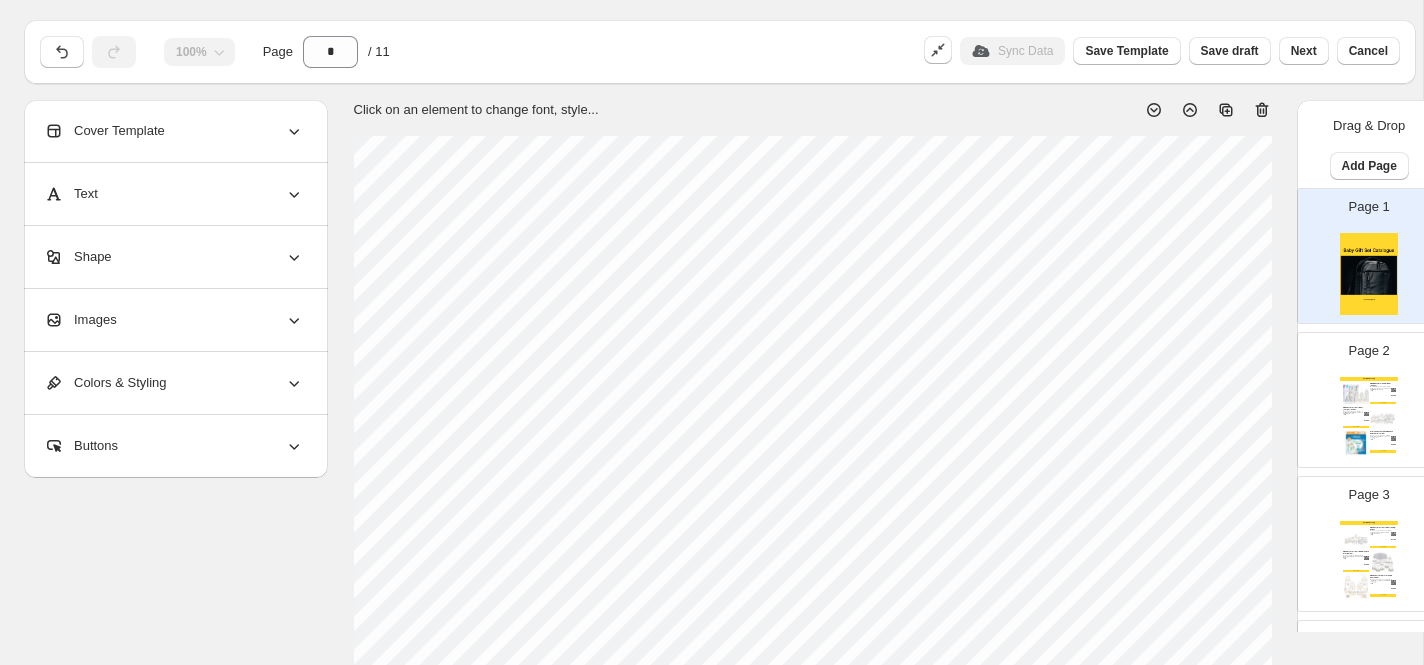 click on "Images" at bounding box center [174, 320] 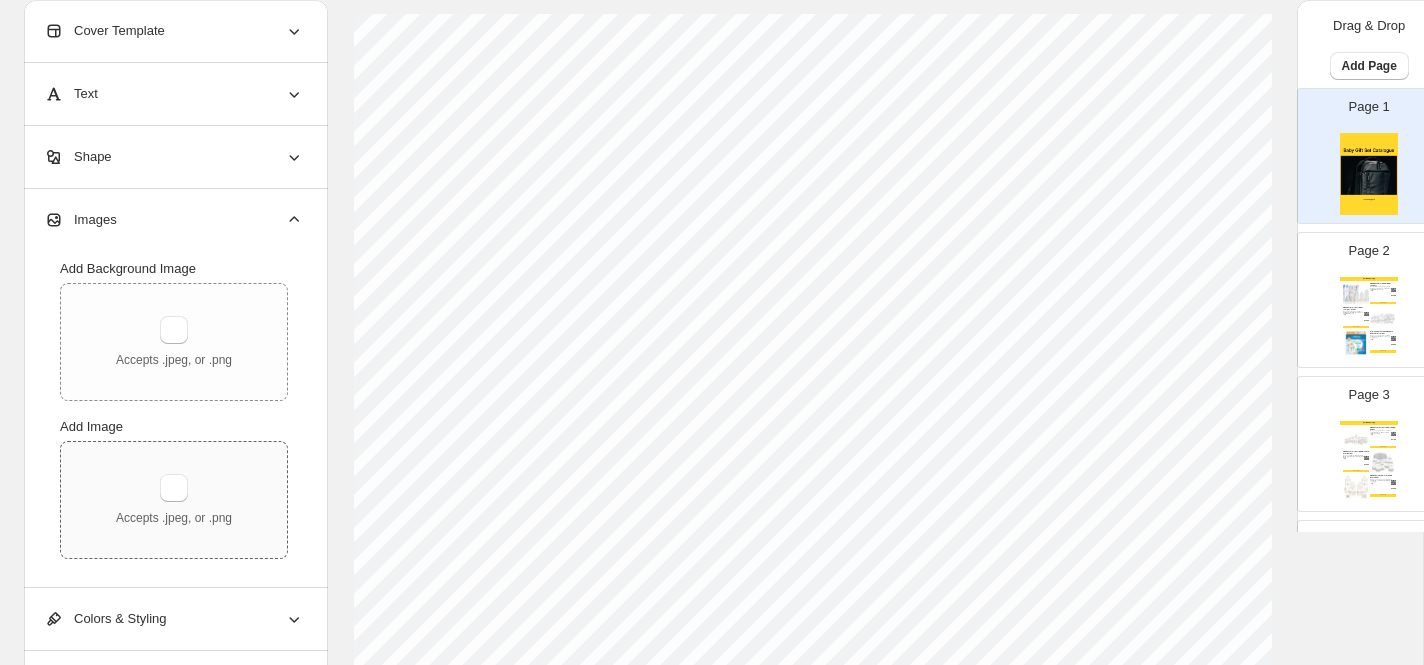 scroll, scrollTop: 149, scrollLeft: 0, axis: vertical 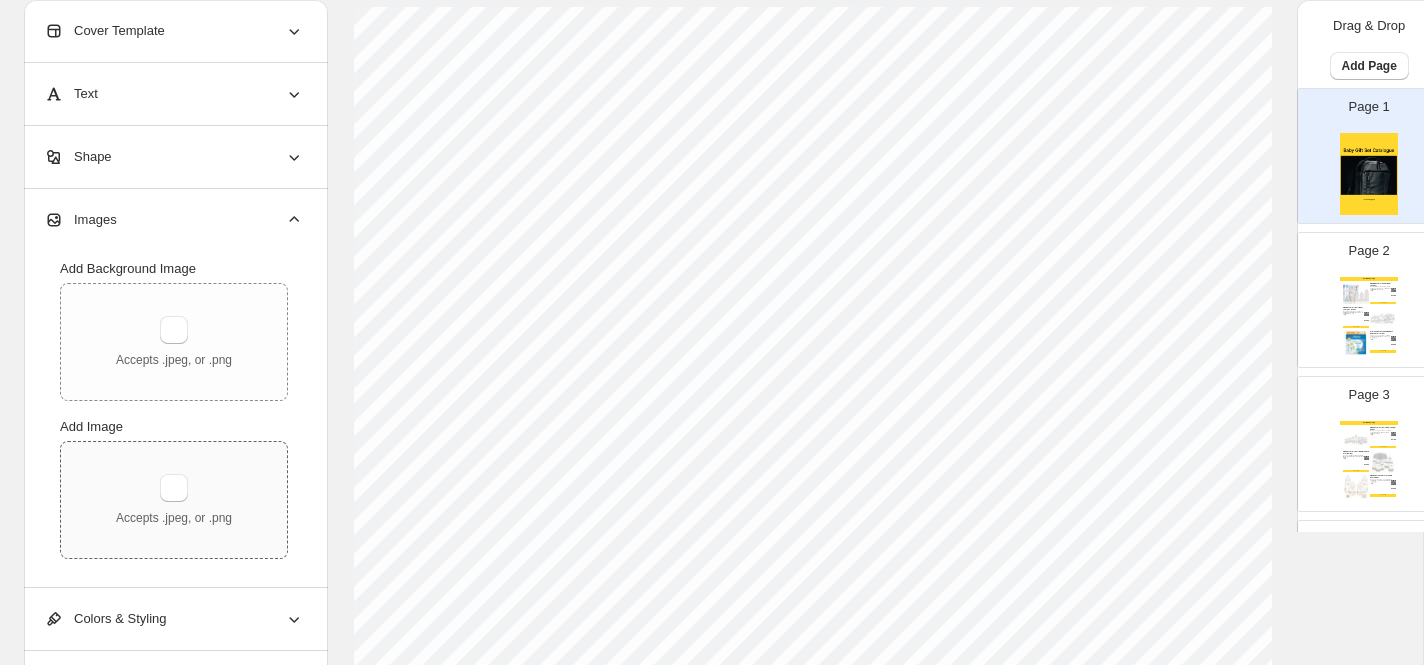 click on "Accepts .jpeg, or .png" at bounding box center (174, 500) 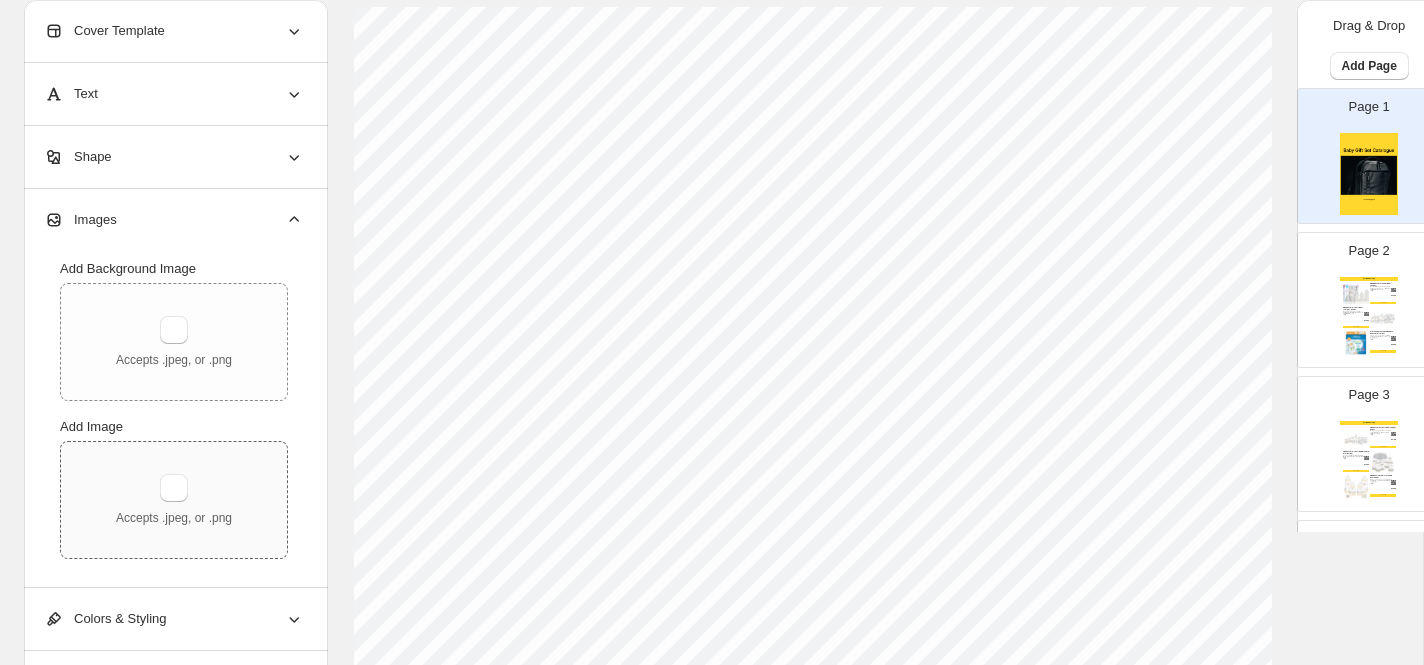 type on "**********" 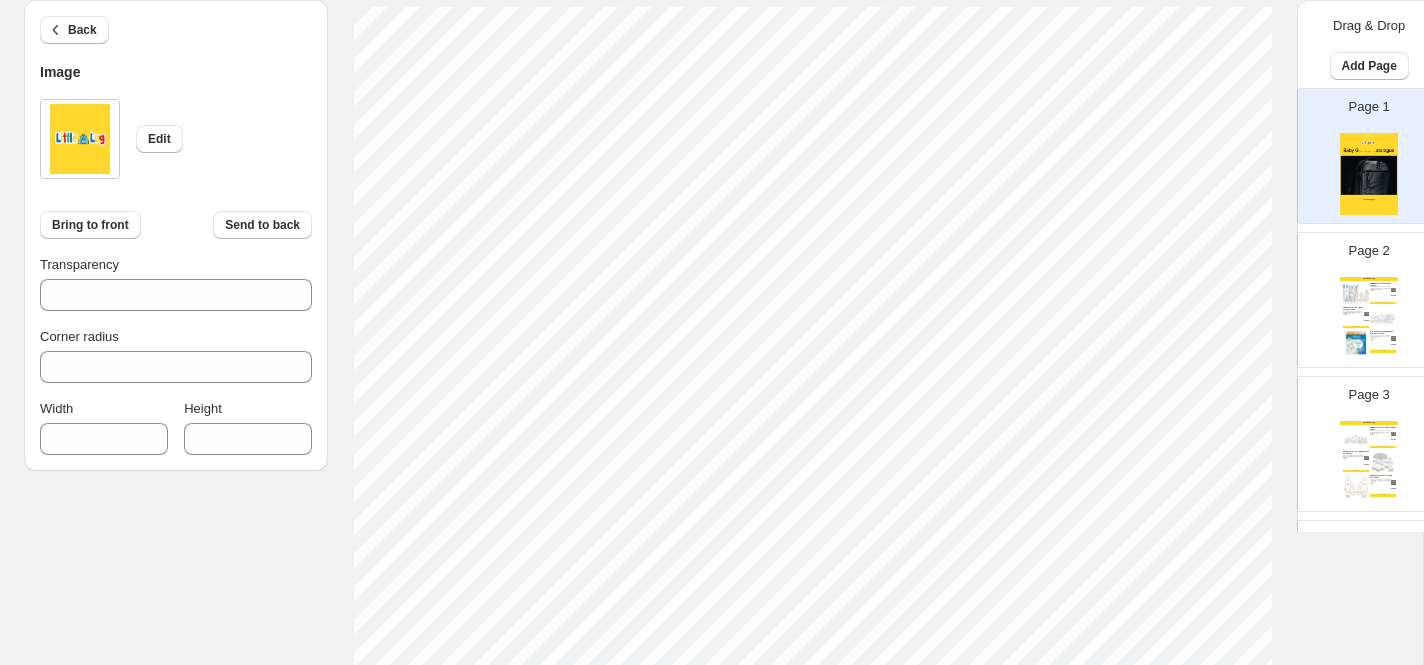 type on "***" 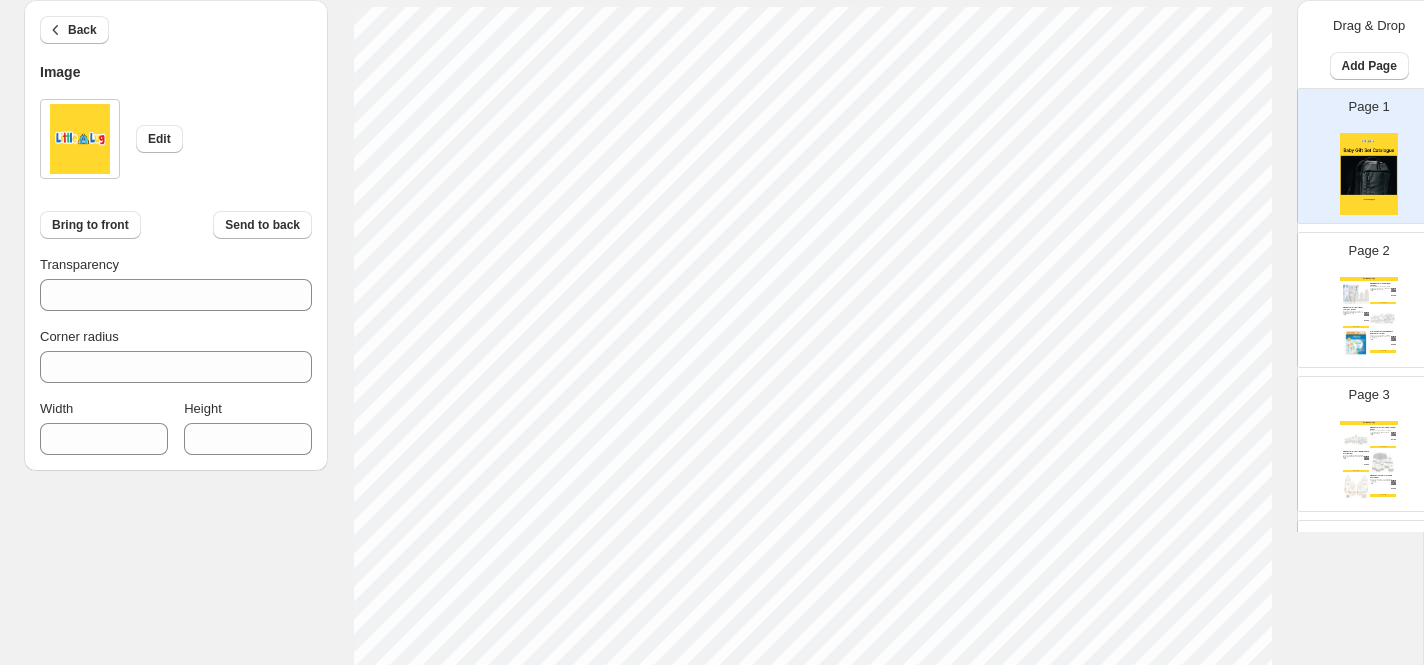 type on "***" 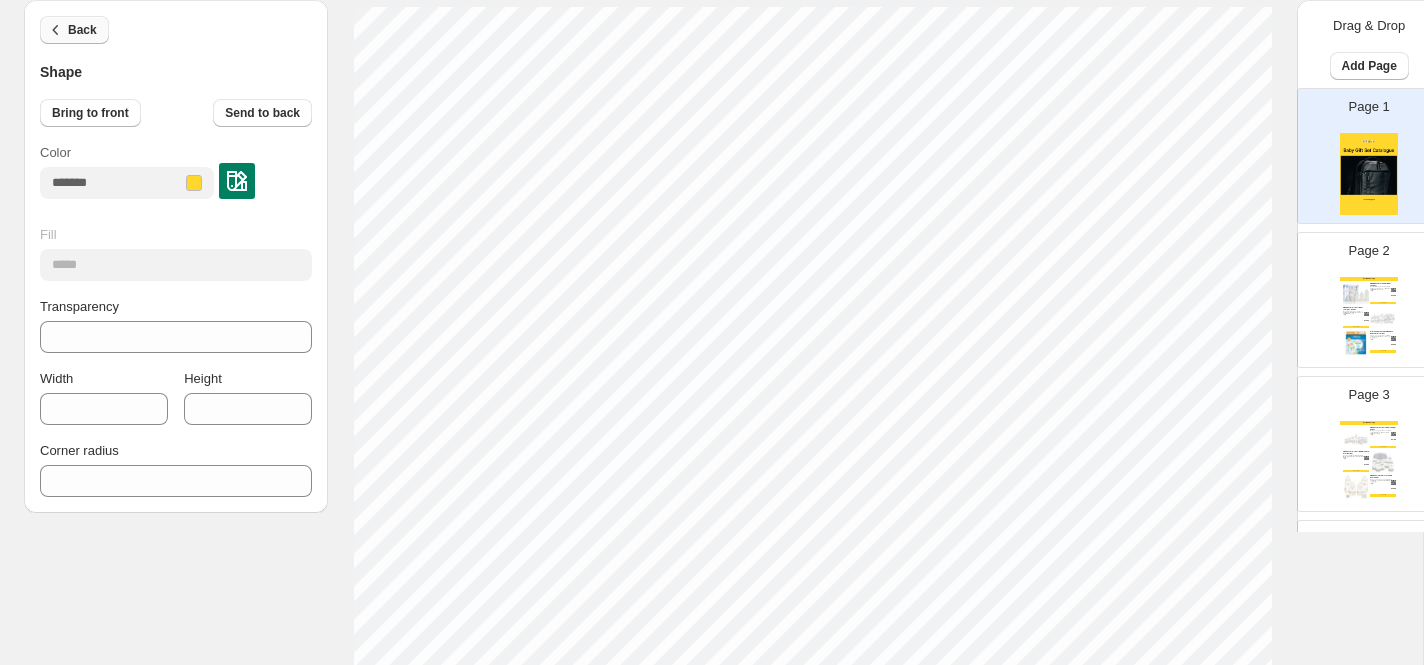 click 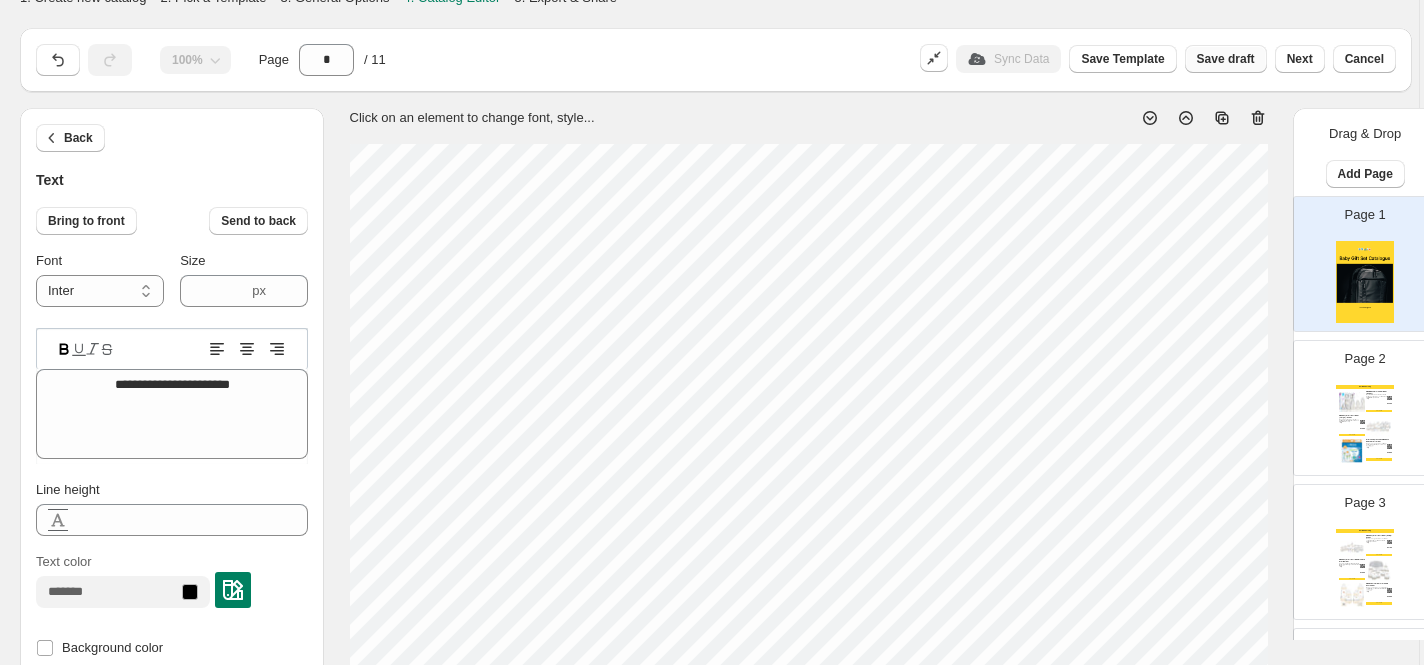 scroll, scrollTop: 0, scrollLeft: 4, axis: horizontal 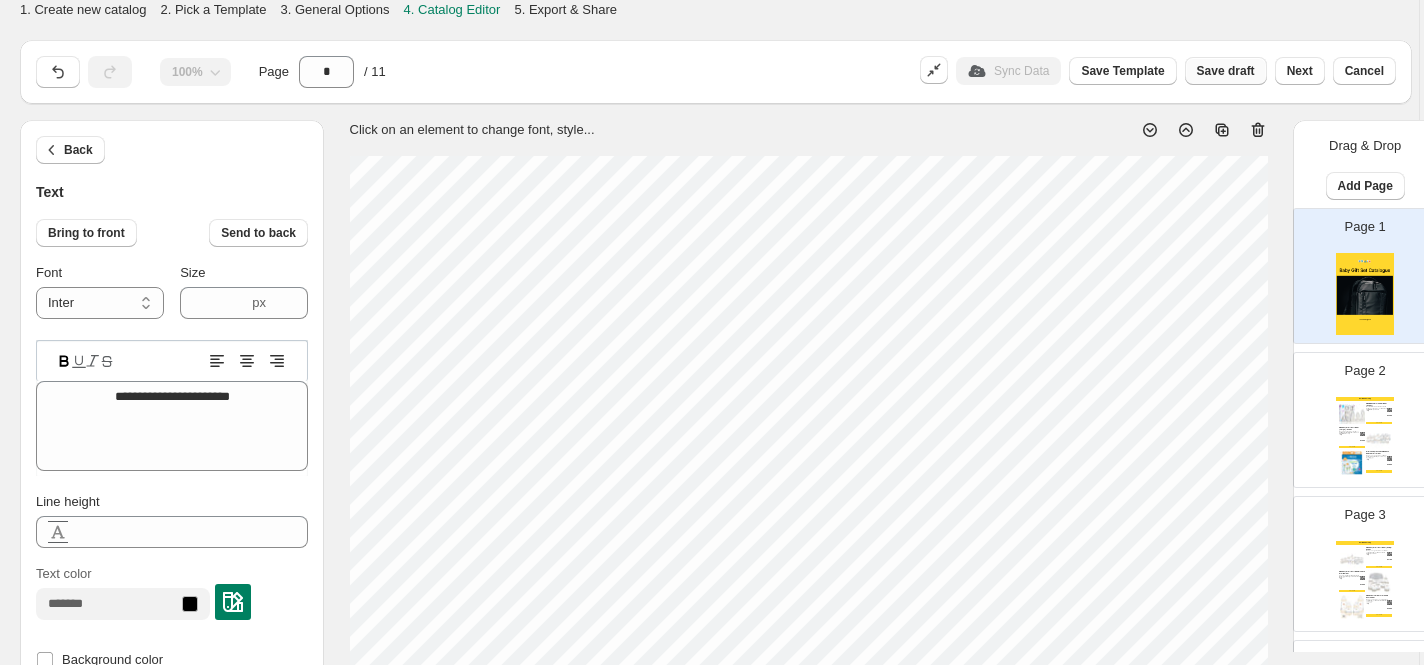 click on "Save draft" at bounding box center (1226, 71) 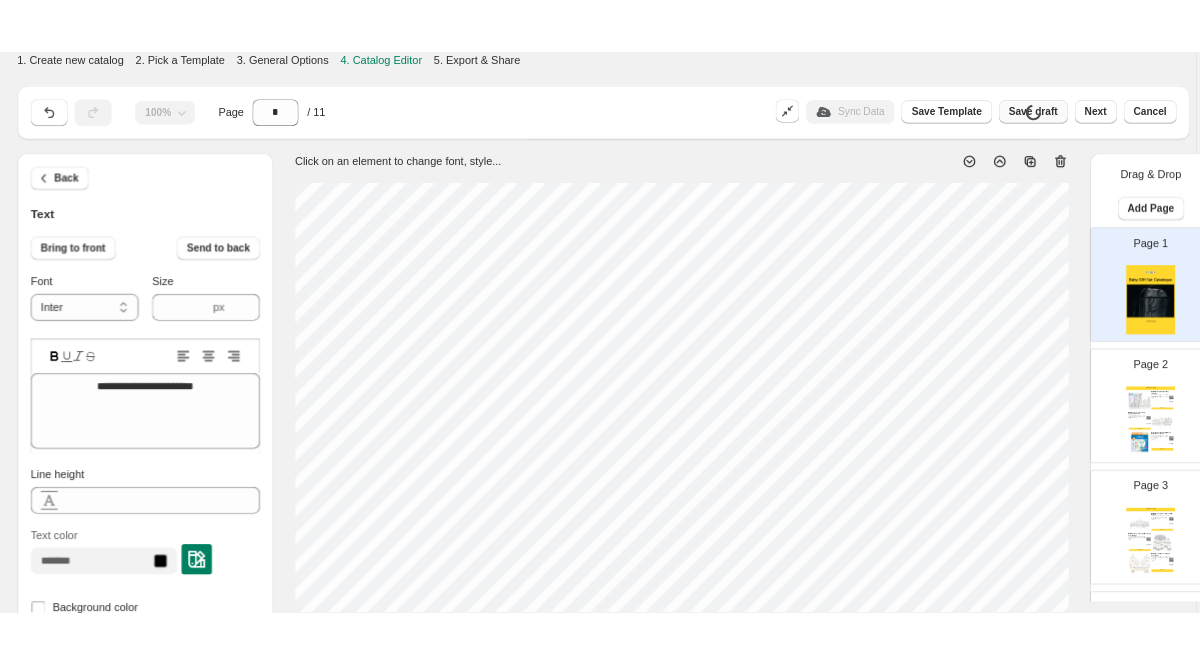 scroll, scrollTop: 0, scrollLeft: 0, axis: both 